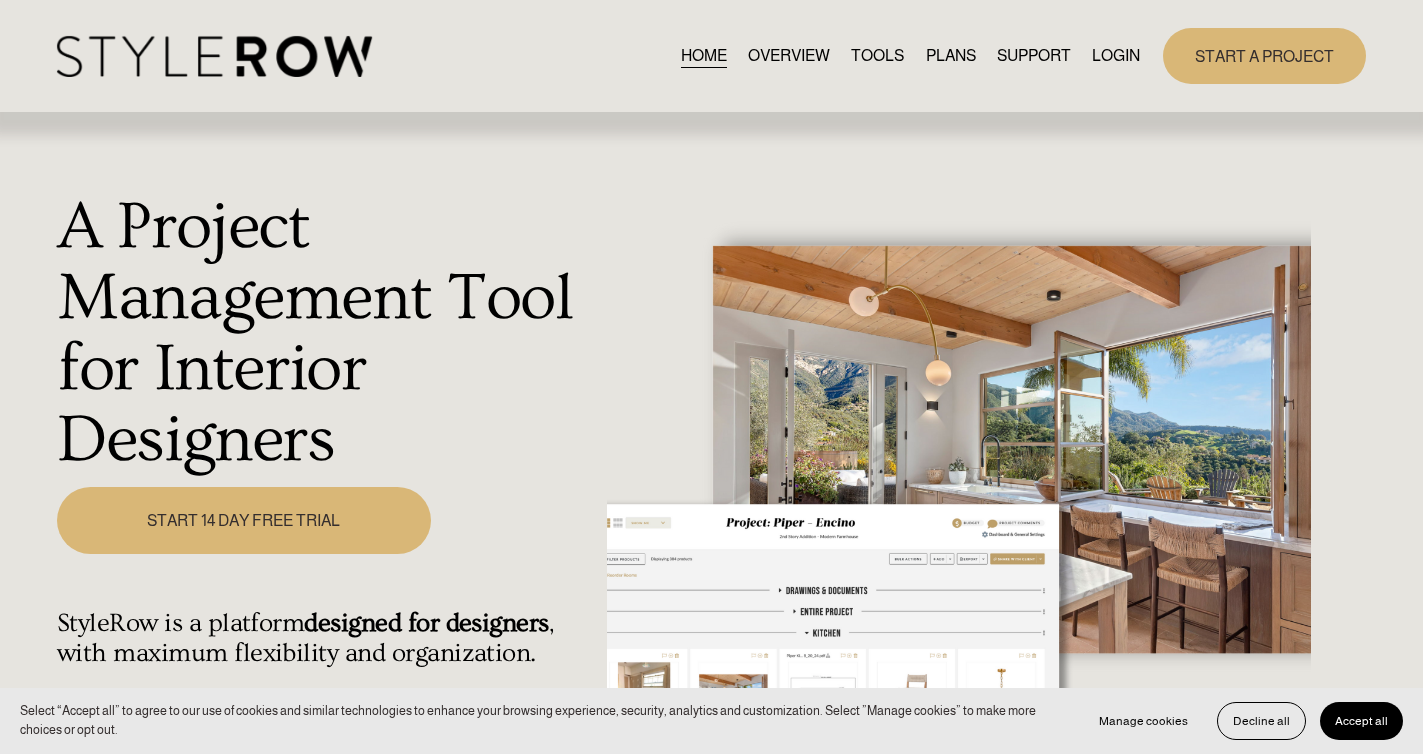 scroll, scrollTop: 0, scrollLeft: 0, axis: both 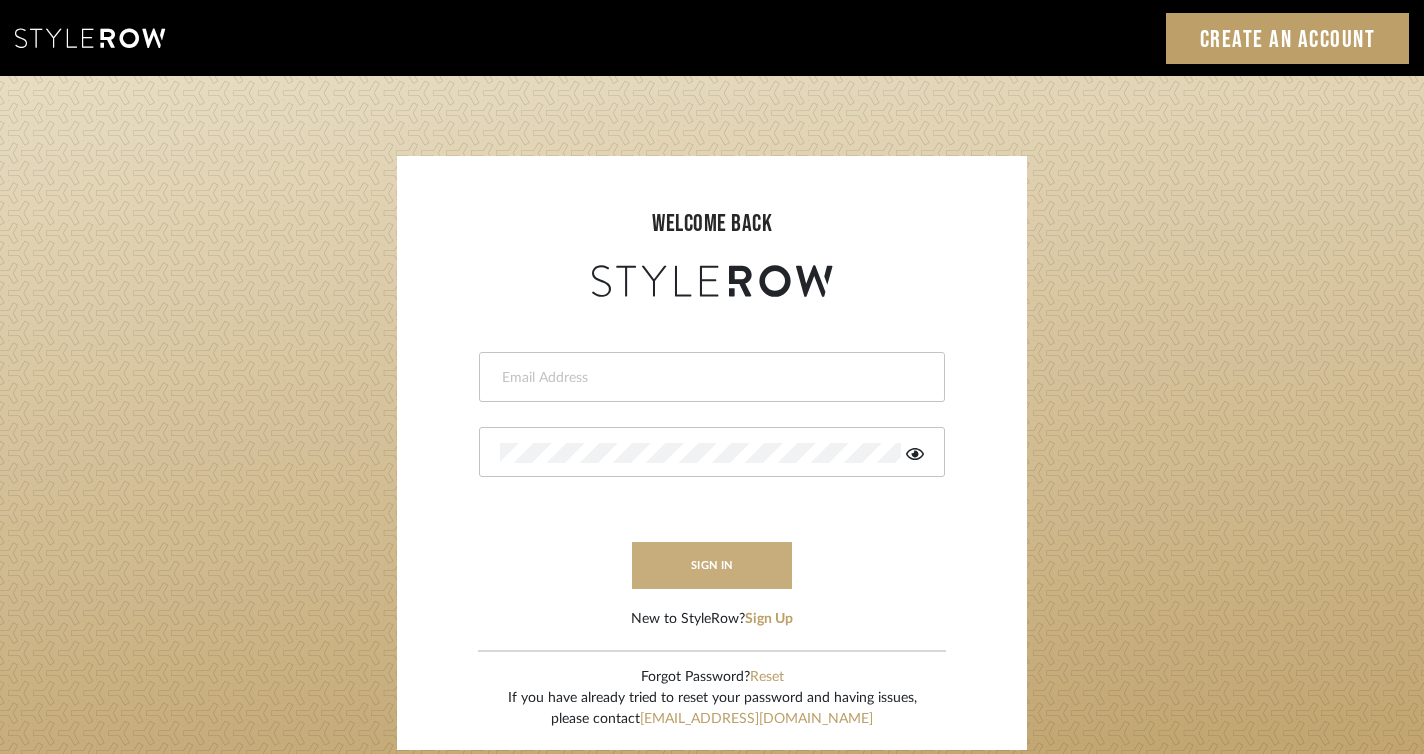 type on "felicia@onyxandoakinteriors.com" 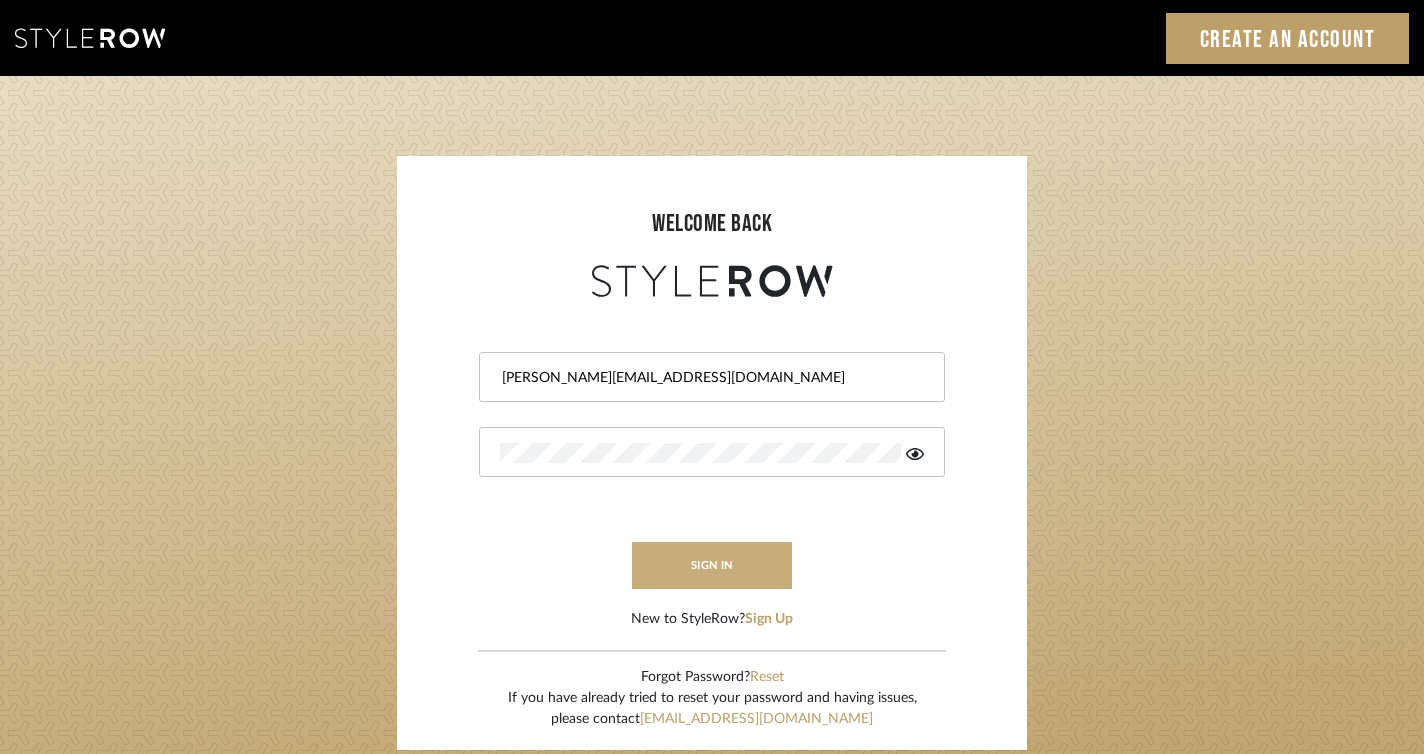click on "sign in" at bounding box center (712, 565) 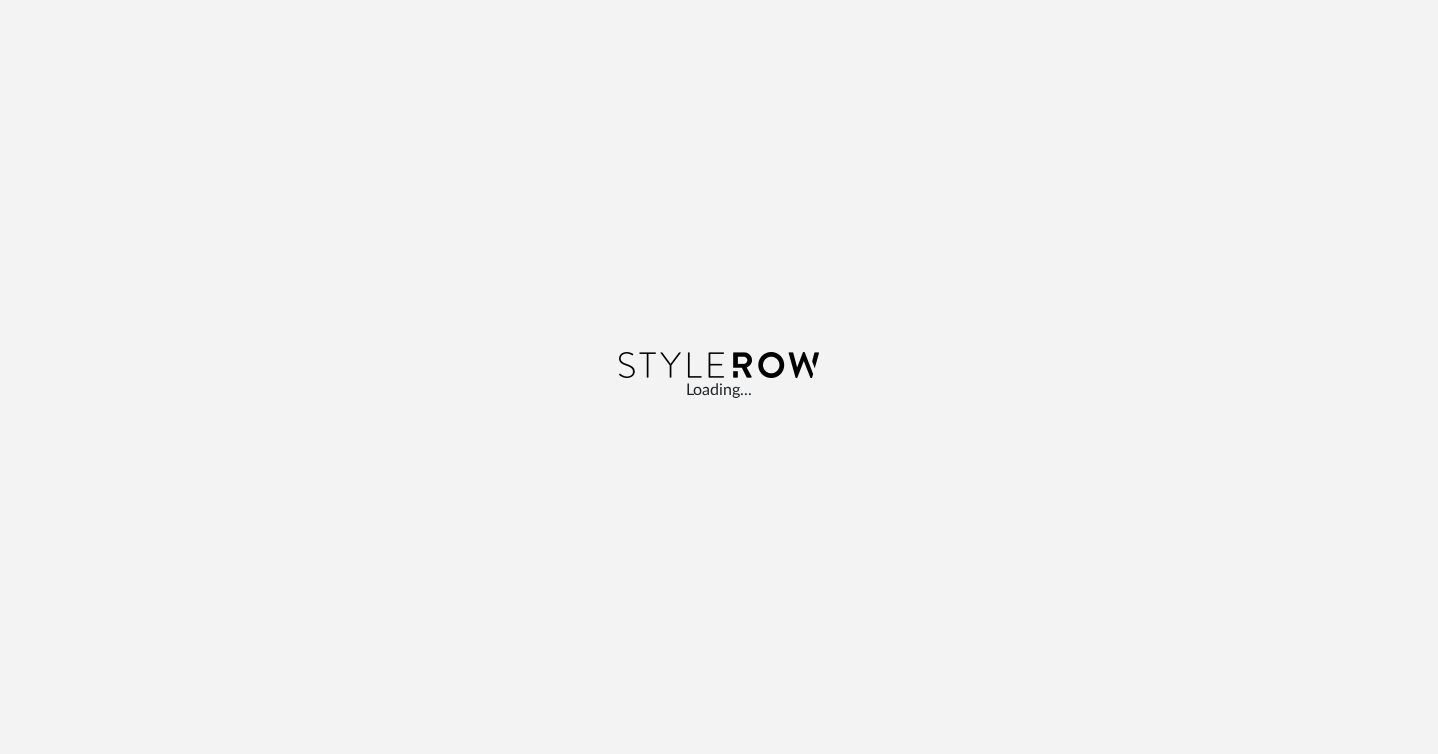 scroll, scrollTop: 0, scrollLeft: 0, axis: both 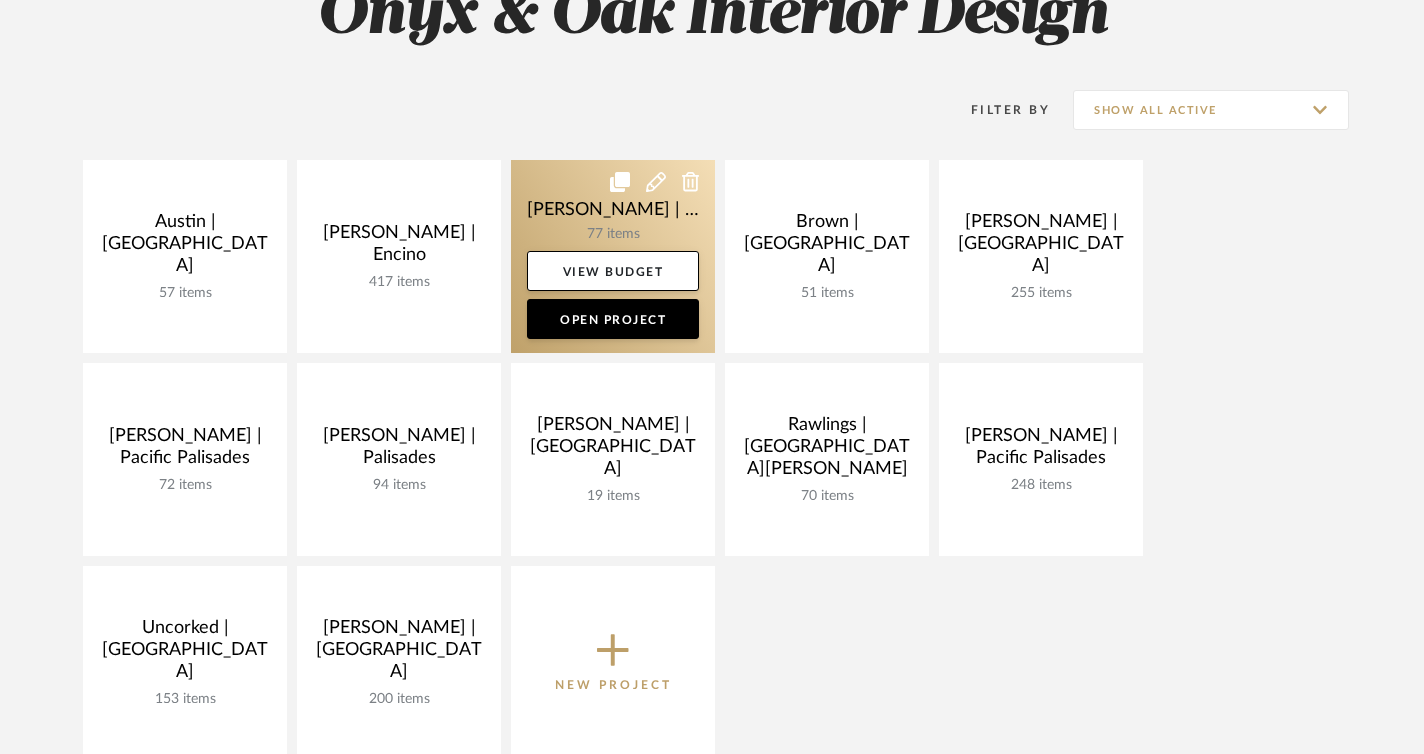 click 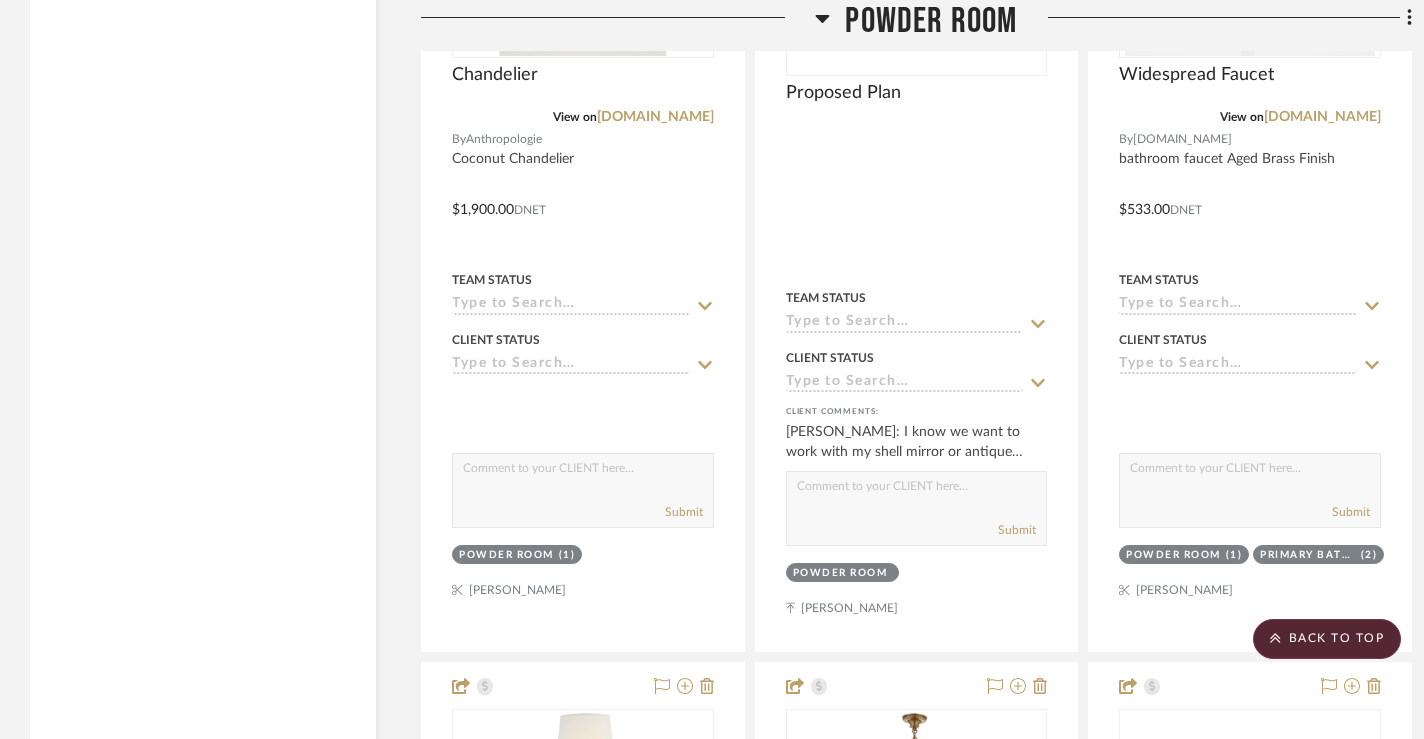 scroll, scrollTop: 9701, scrollLeft: 0, axis: vertical 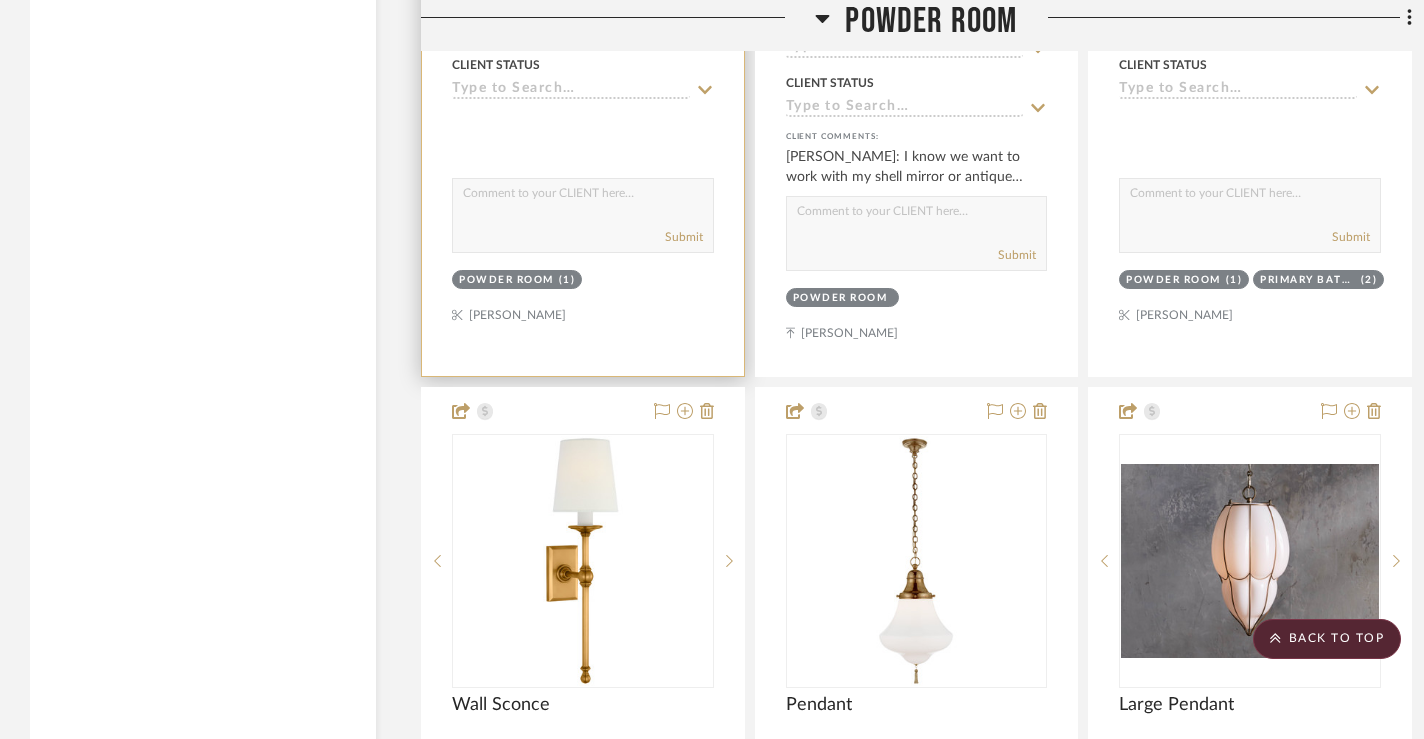type 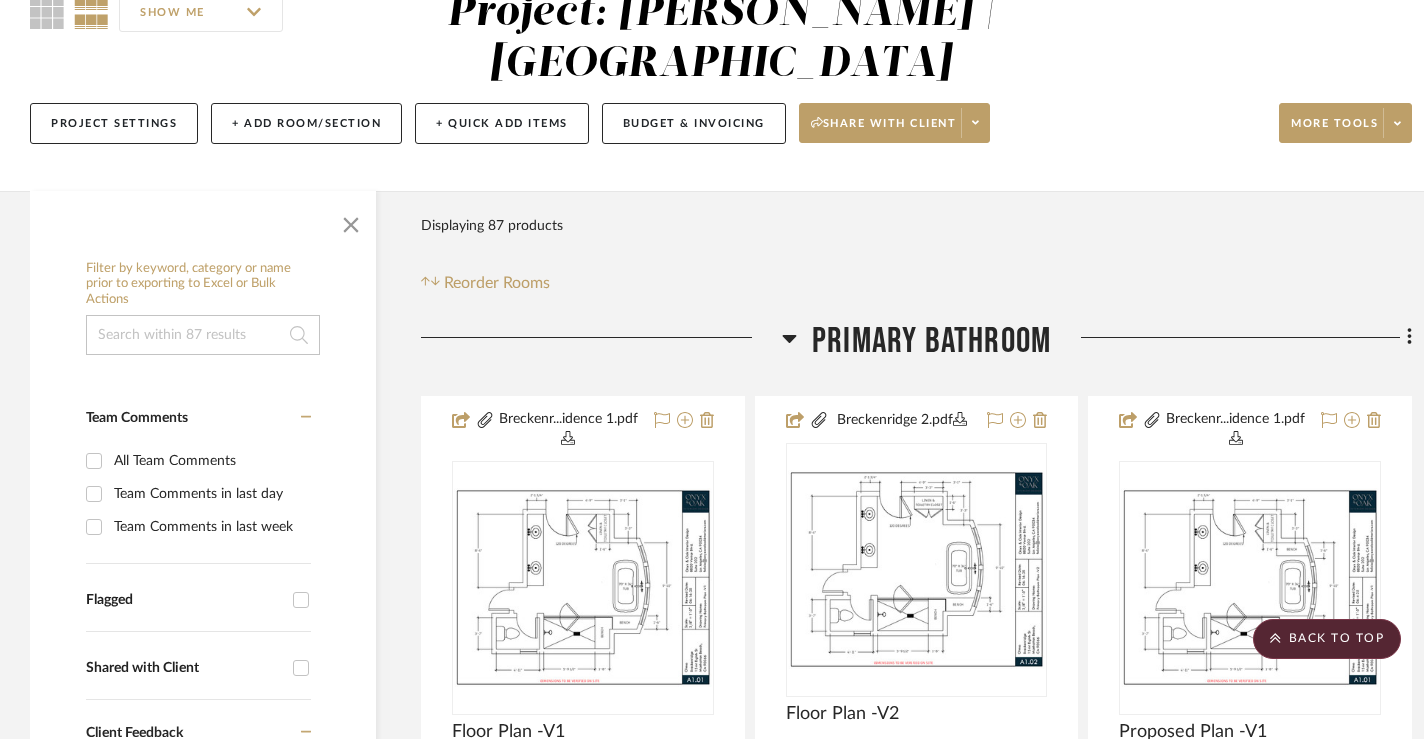 scroll, scrollTop: 0, scrollLeft: 0, axis: both 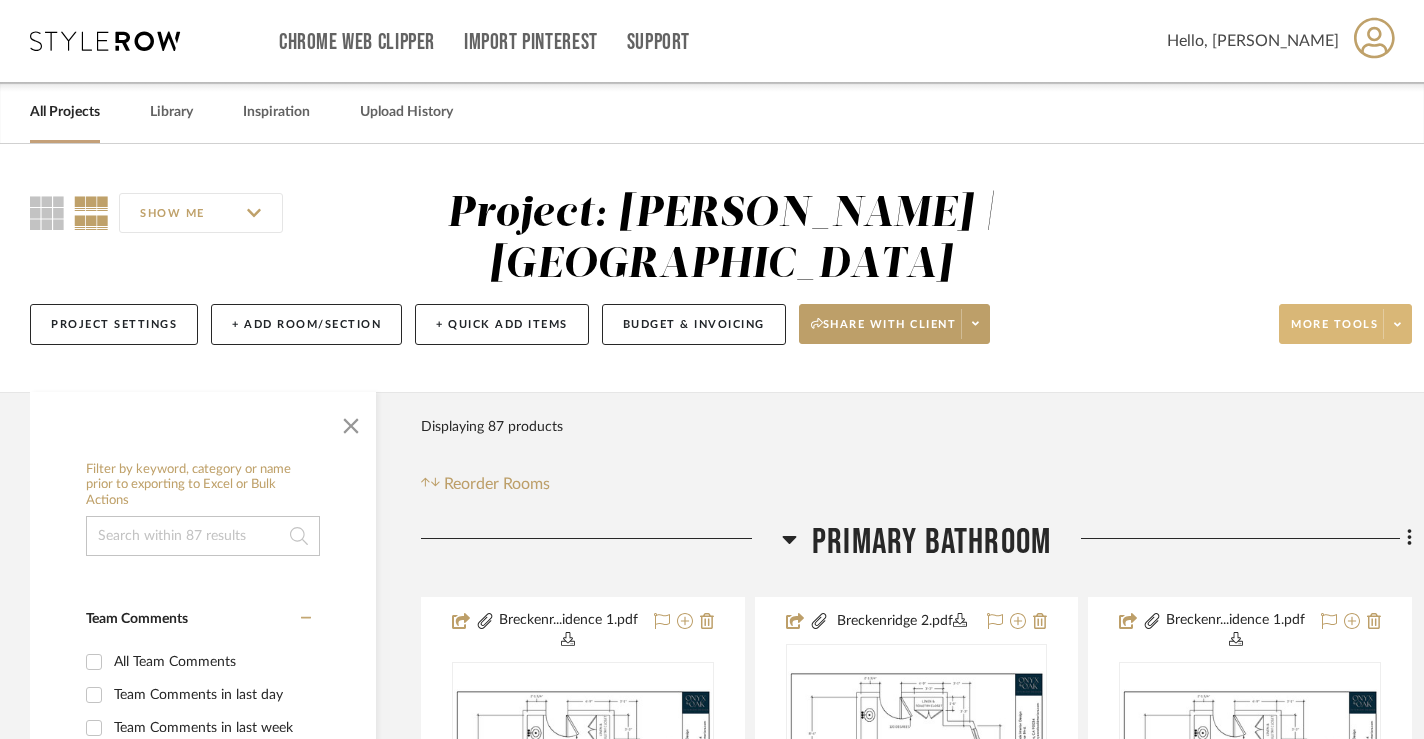 click on "More tools" 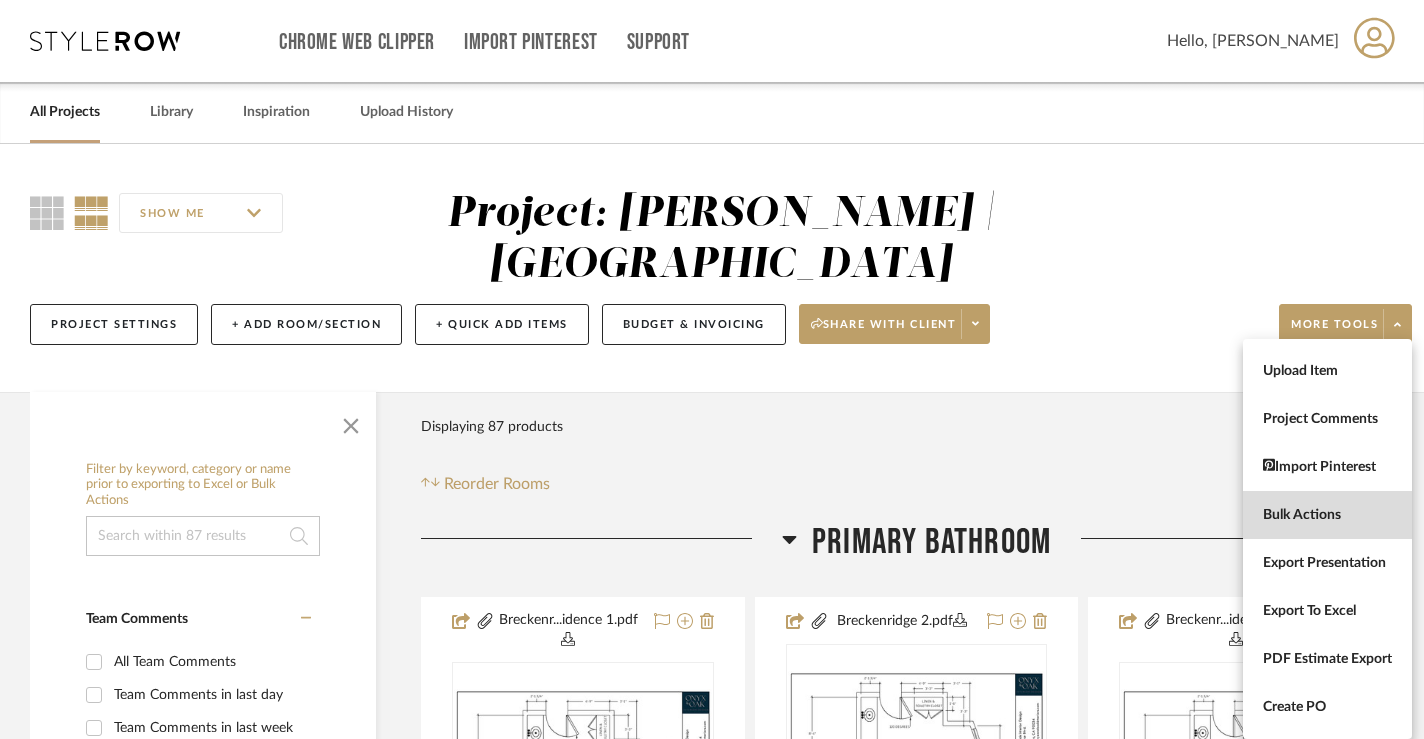 click on "Bulk Actions" at bounding box center [1327, 515] 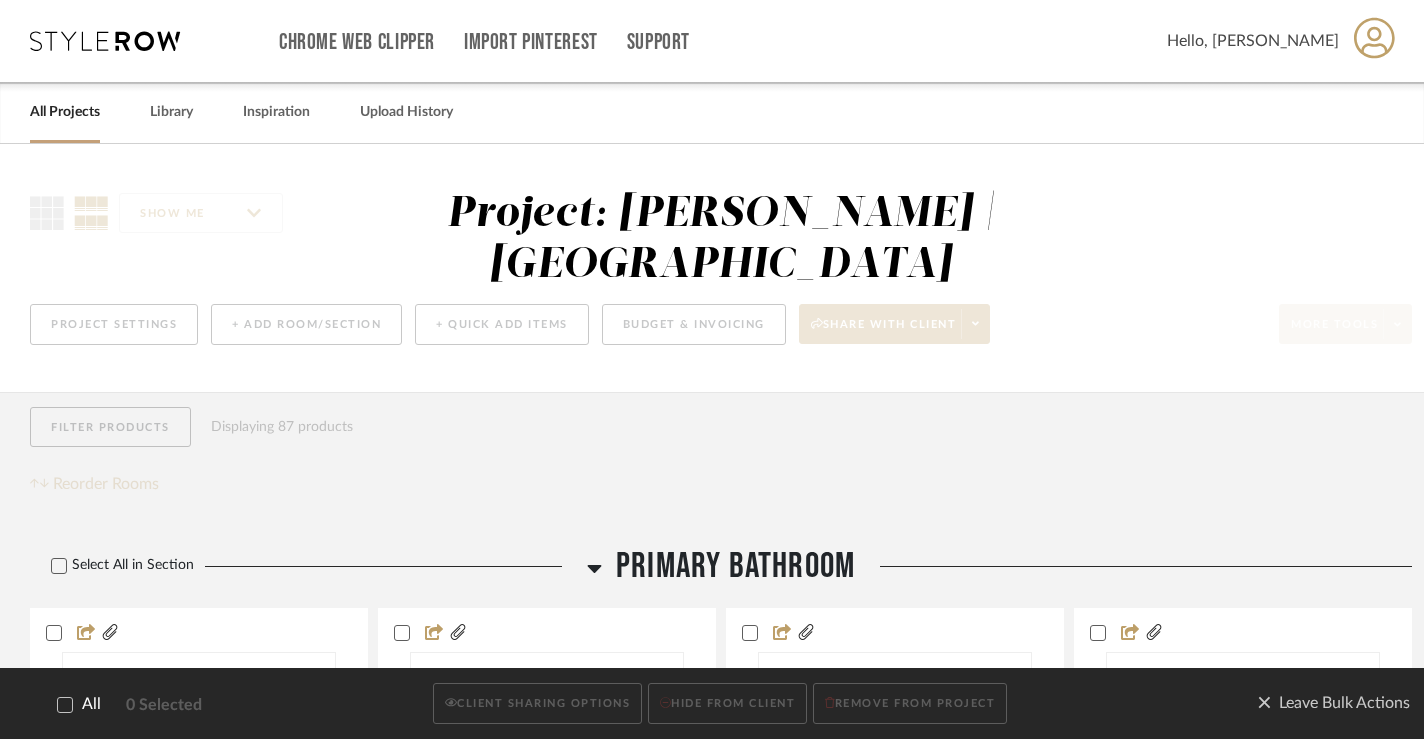 click 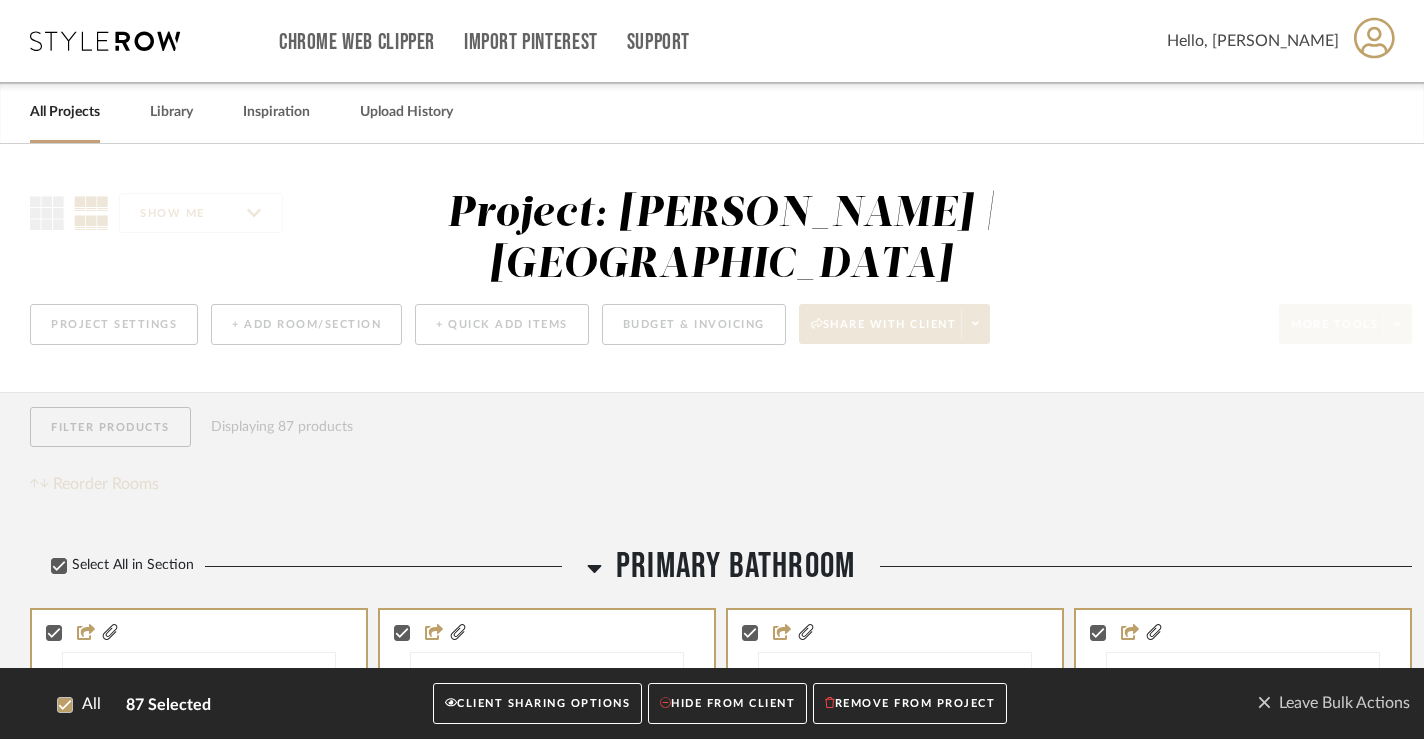 click on "CLIENT SHARING OPTIONS" 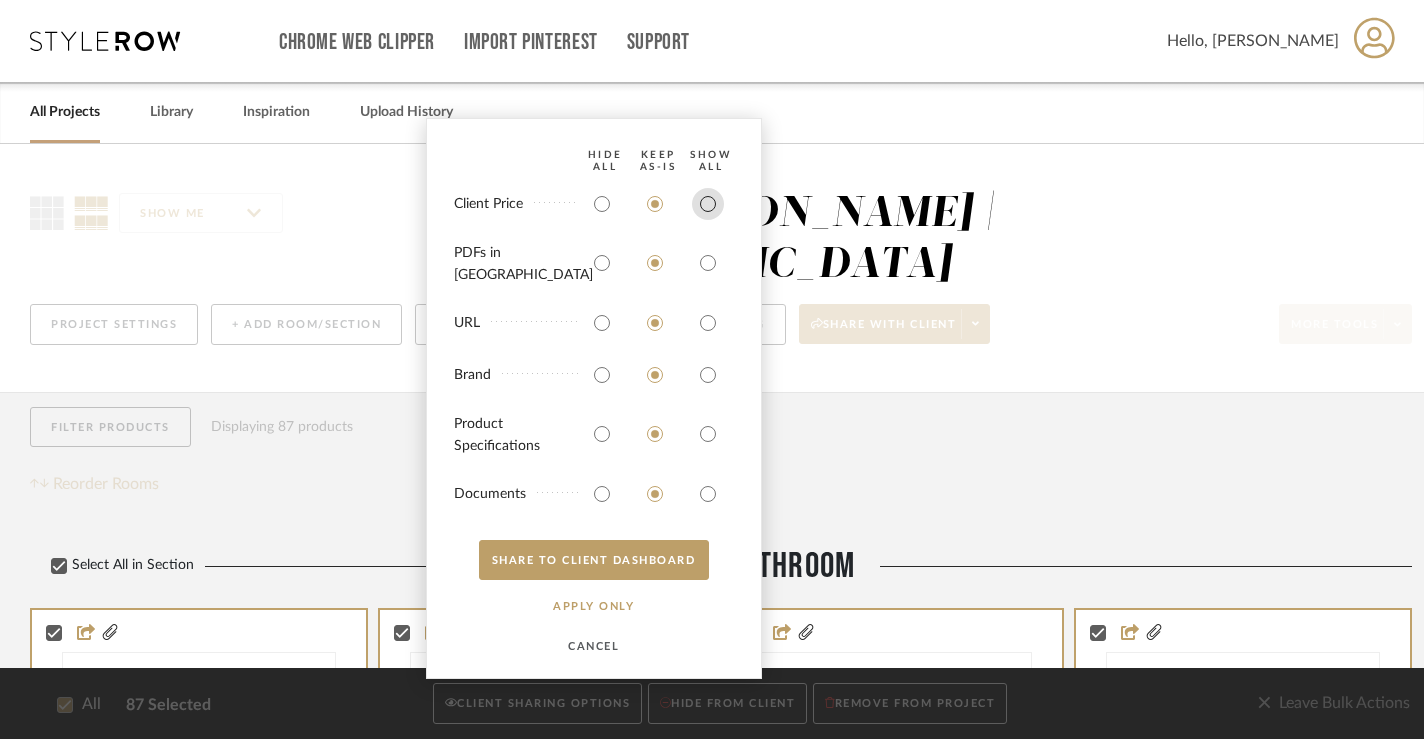 click at bounding box center (708, 204) 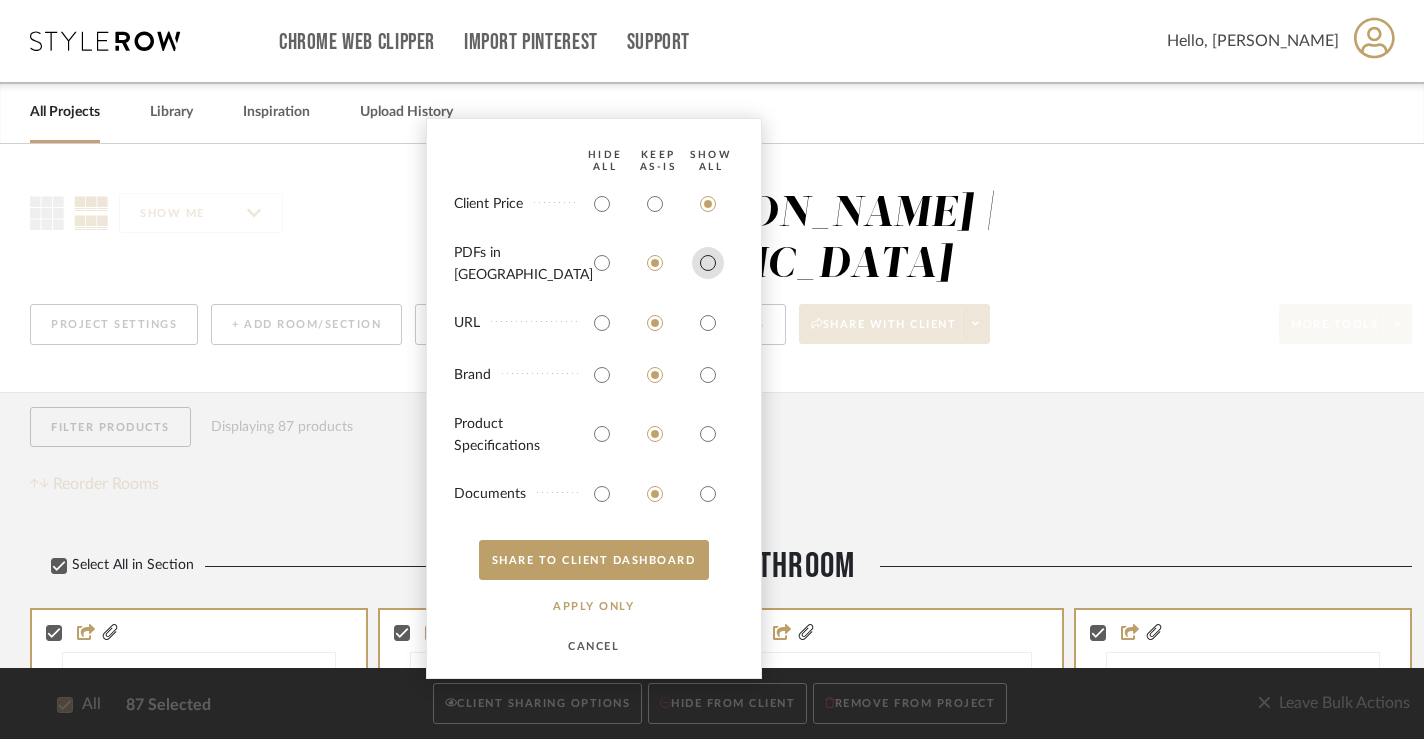 click at bounding box center [708, 263] 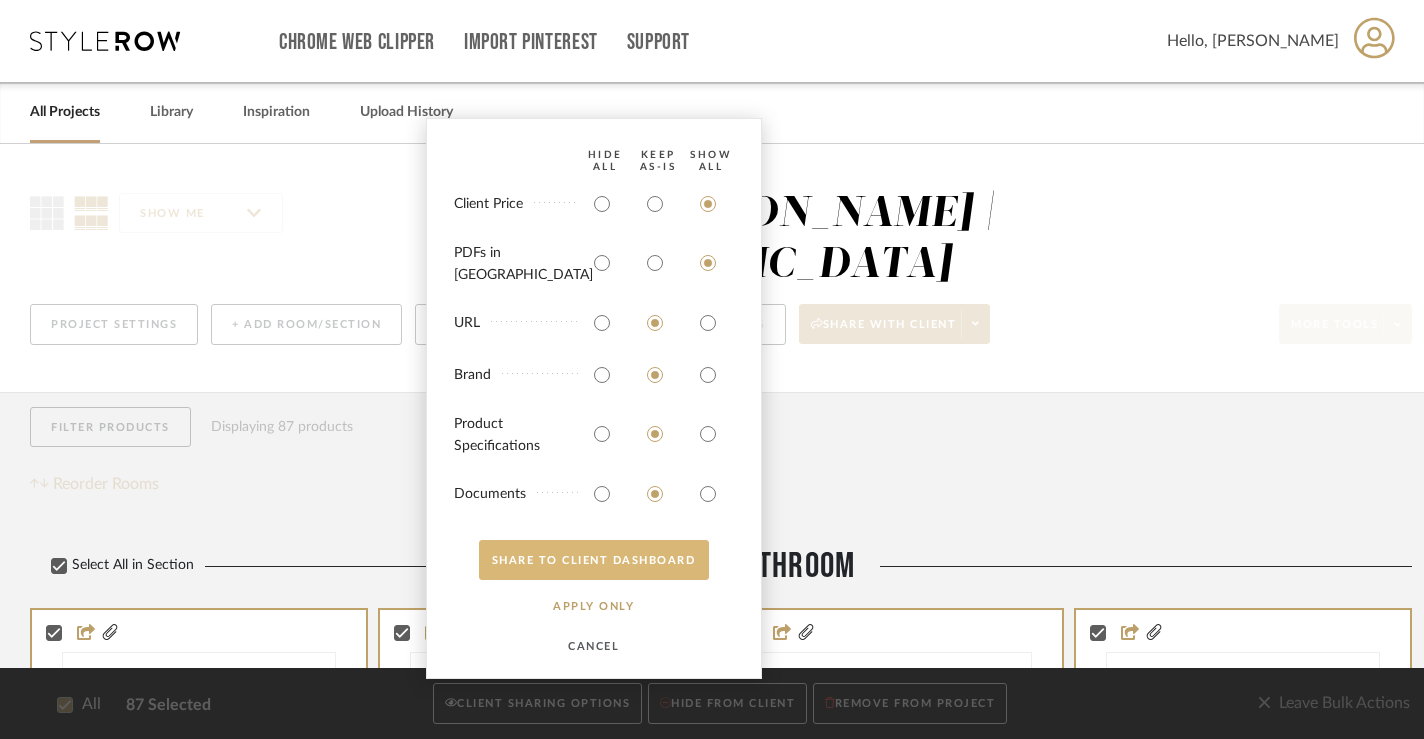 click on "SHARE TO CLIENT Dashboard" at bounding box center (594, 560) 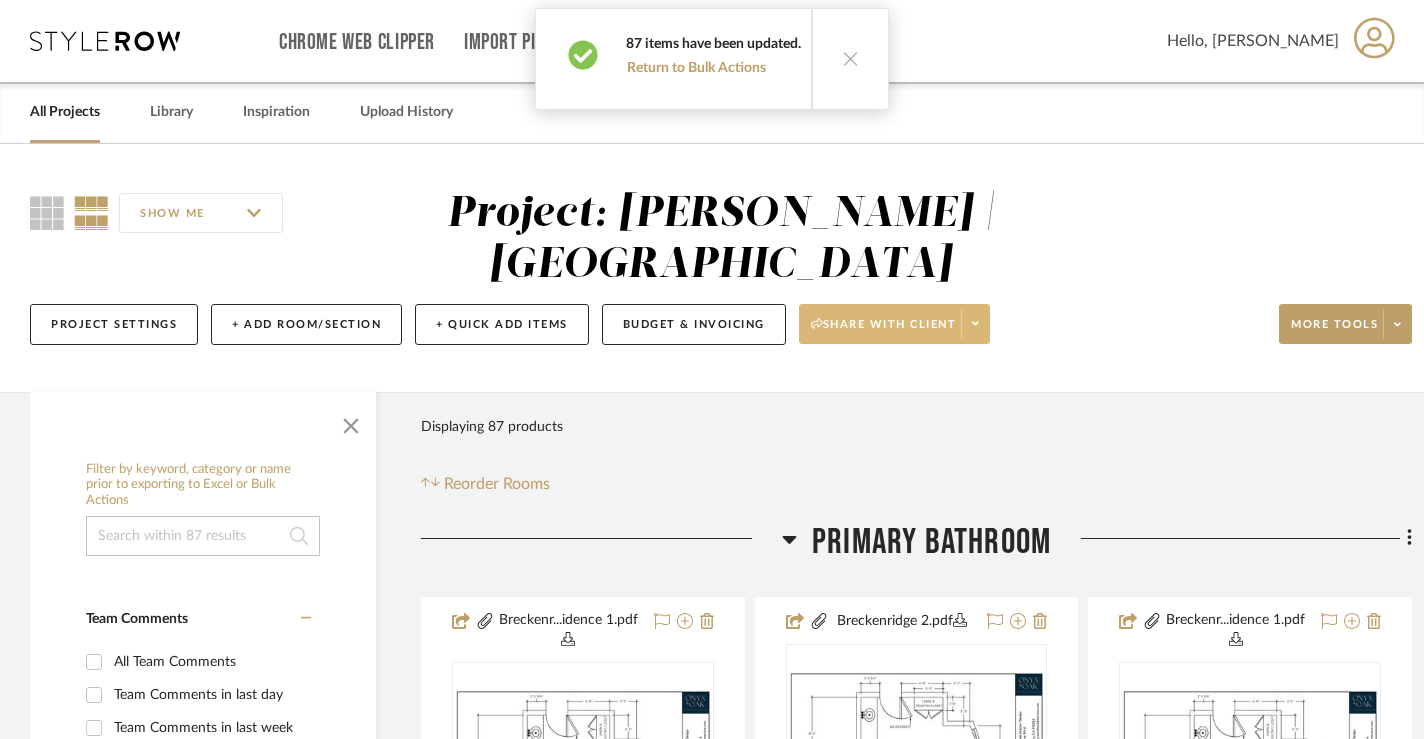 click on "Share with client" 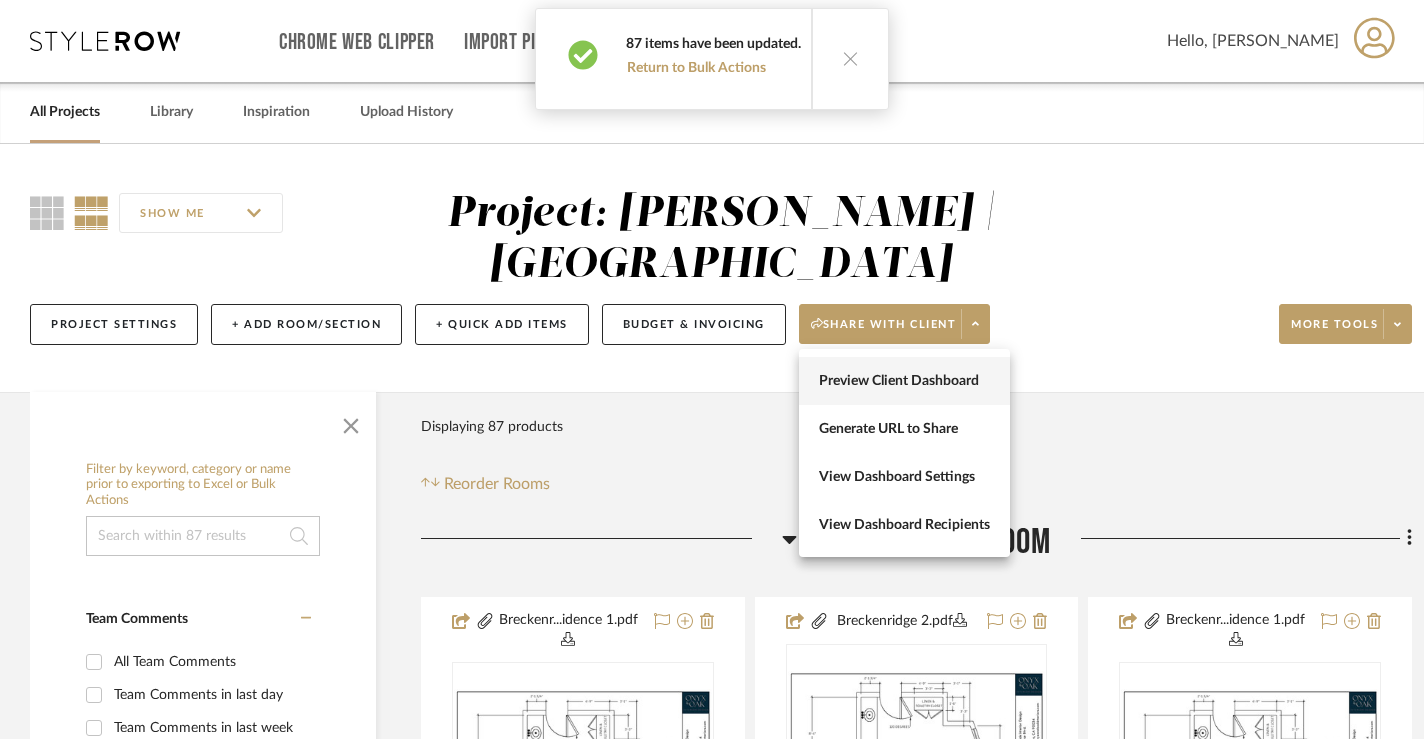 click on "Preview Client Dashboard" at bounding box center (904, 381) 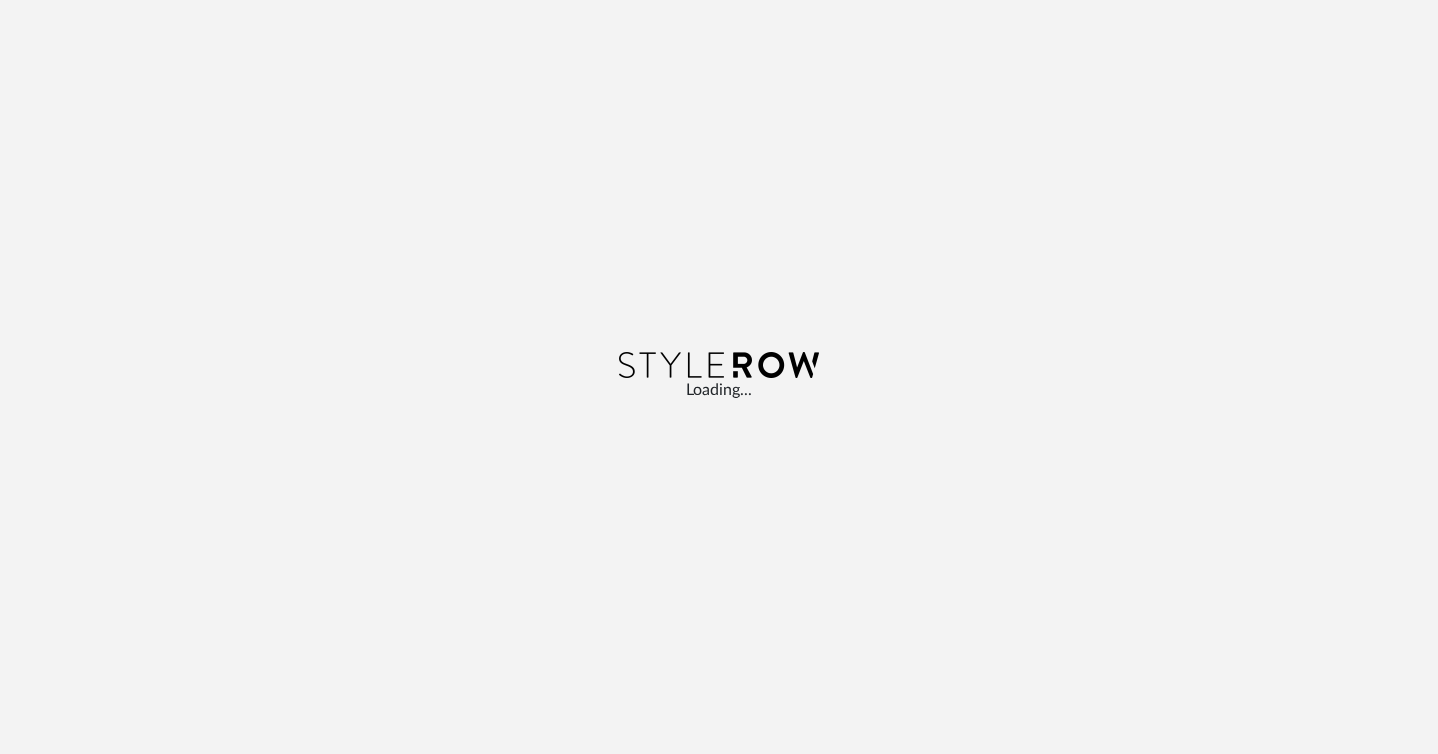 scroll, scrollTop: 0, scrollLeft: 0, axis: both 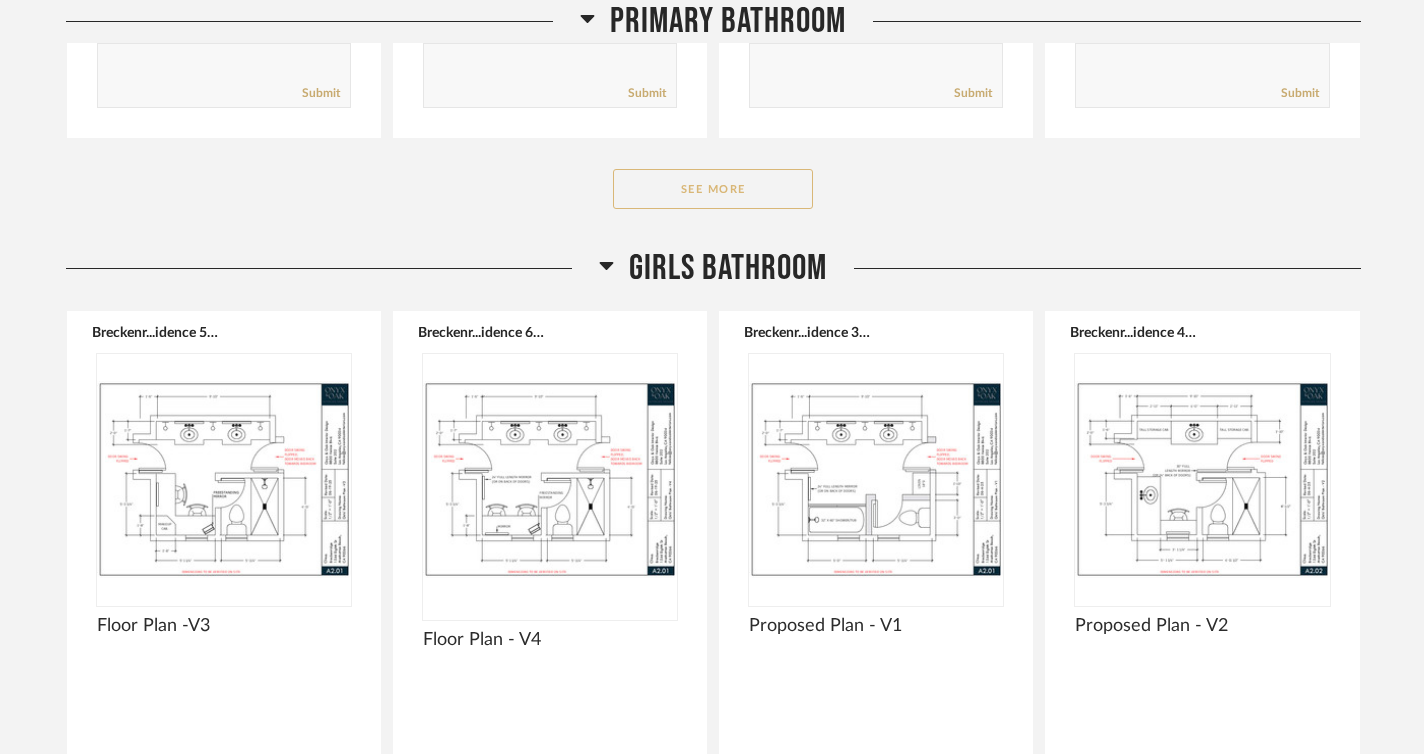 click on "See More" 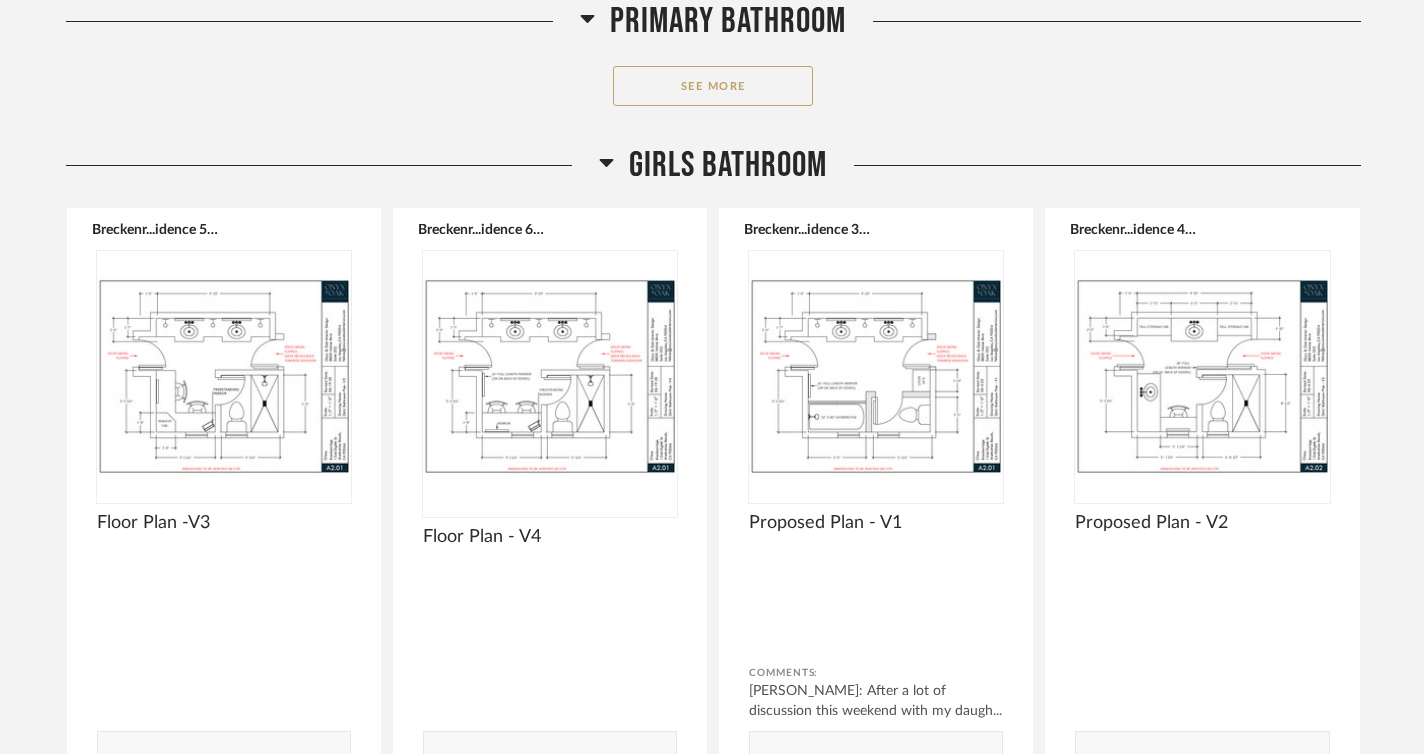 scroll, scrollTop: 3523, scrollLeft: 0, axis: vertical 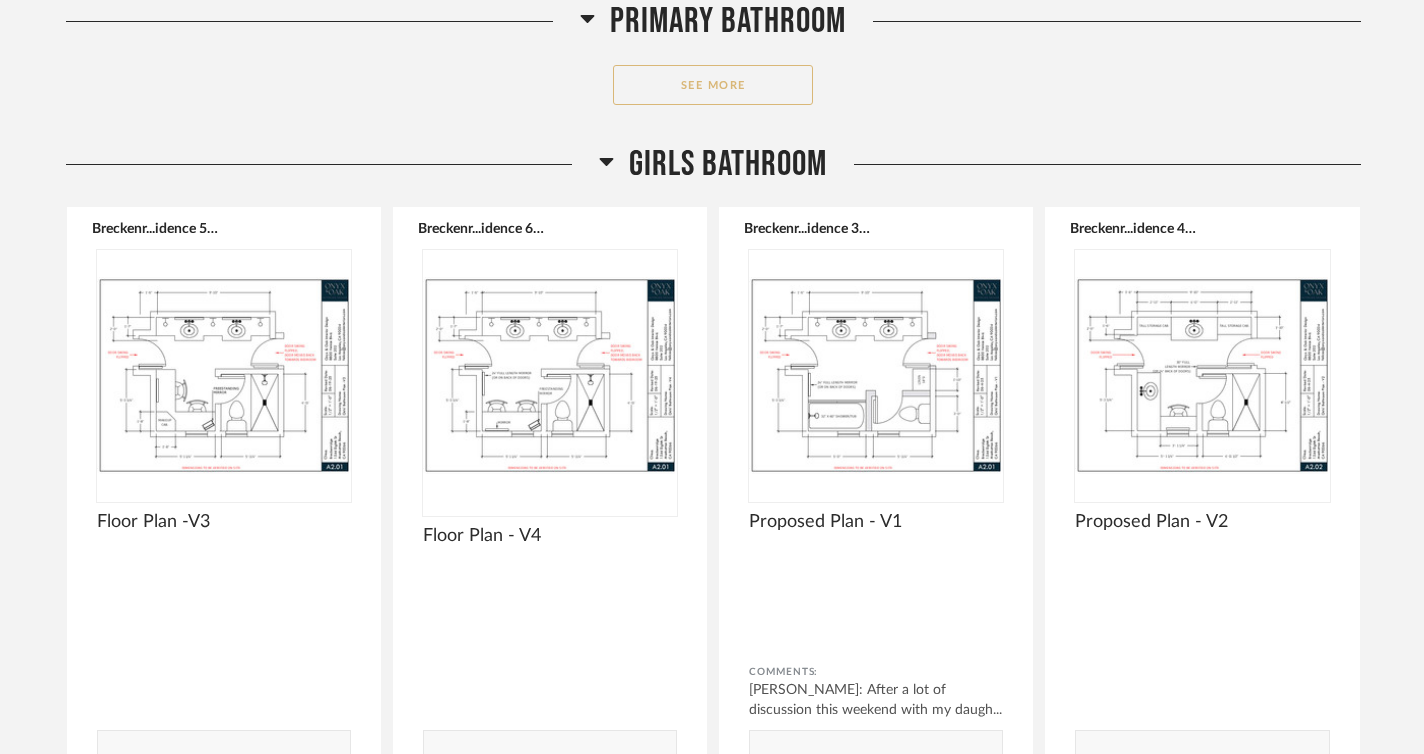 click on "See More" 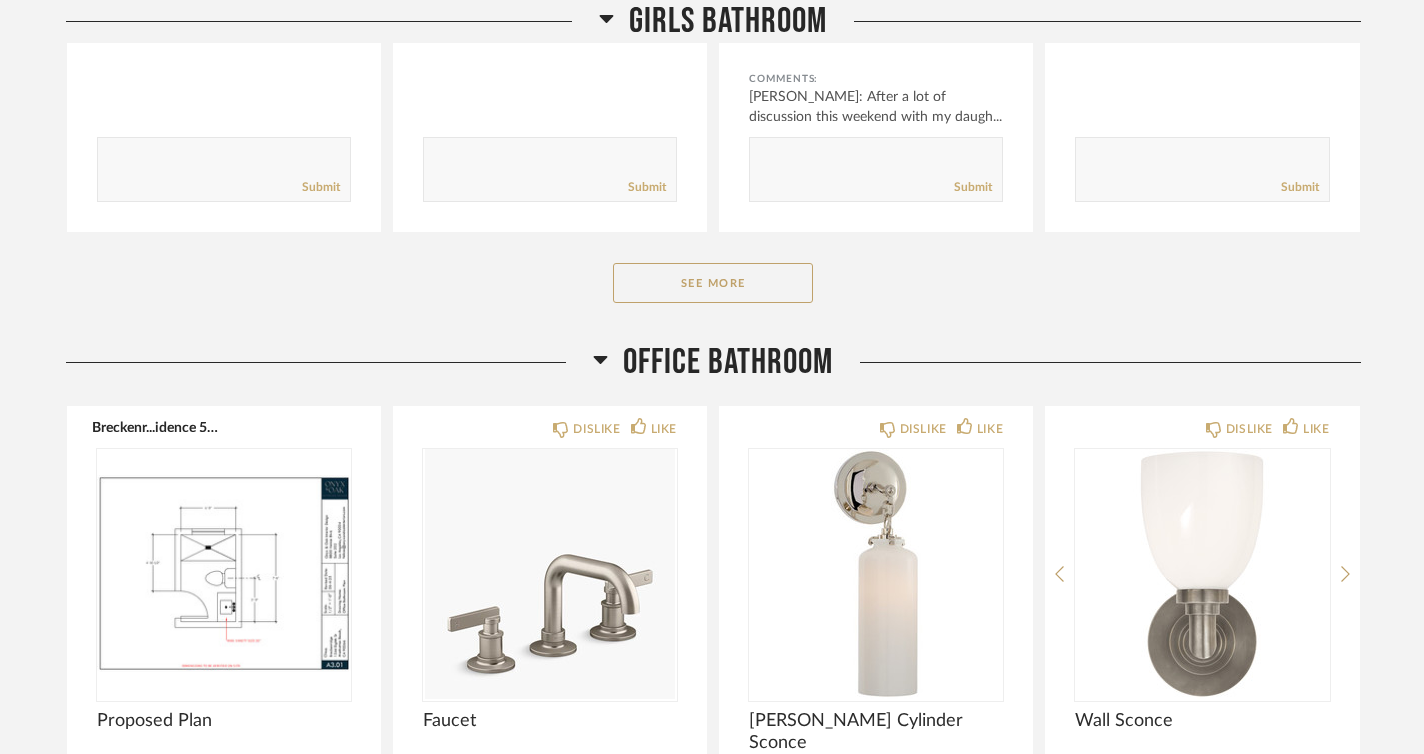scroll, scrollTop: 5539, scrollLeft: 0, axis: vertical 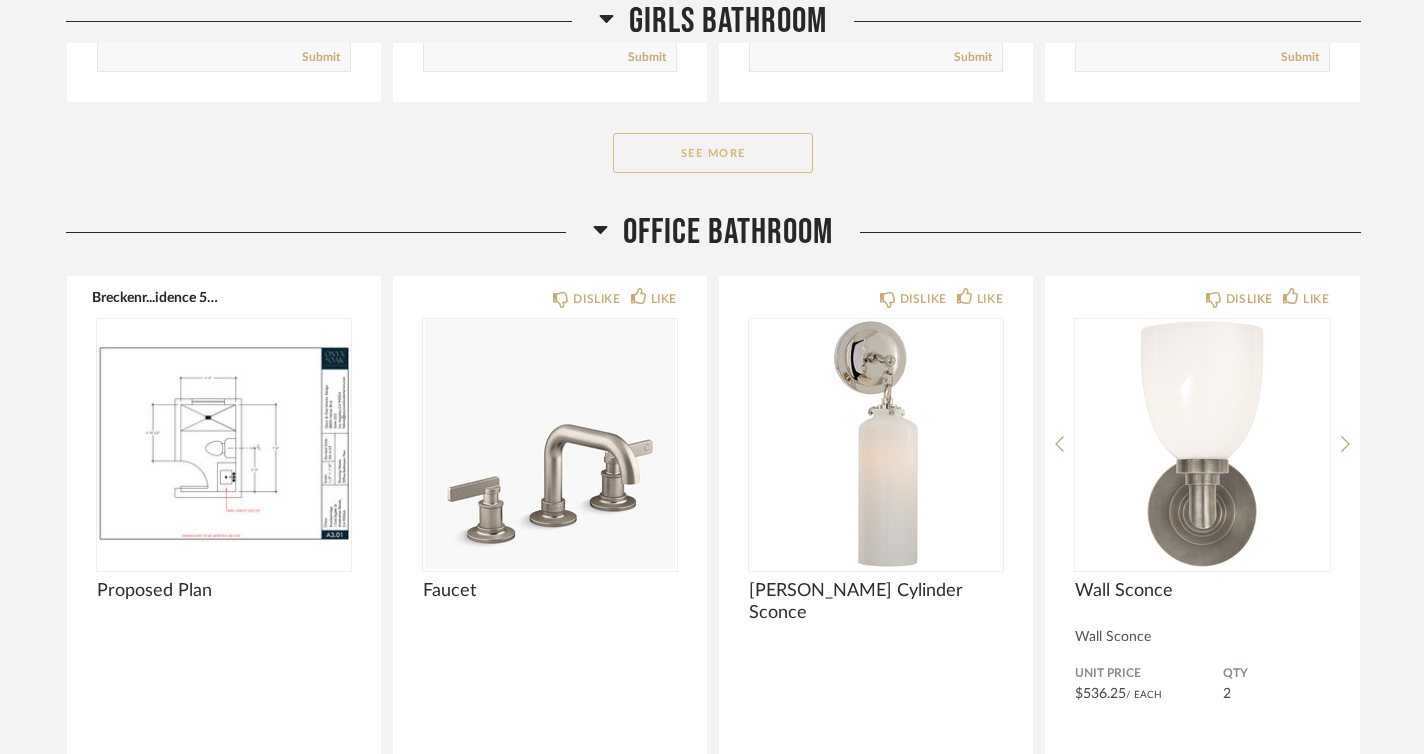 click on "See More" 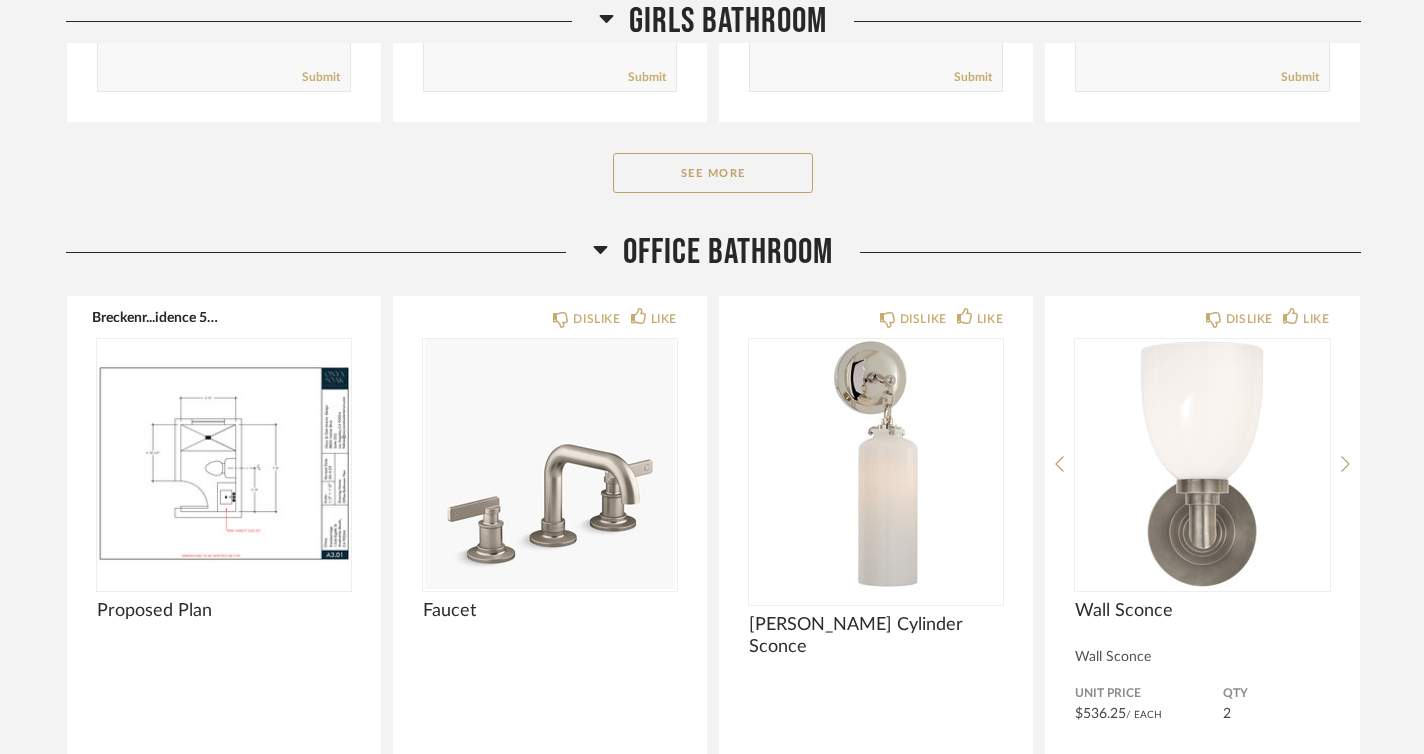 scroll, scrollTop: 8115, scrollLeft: 0, axis: vertical 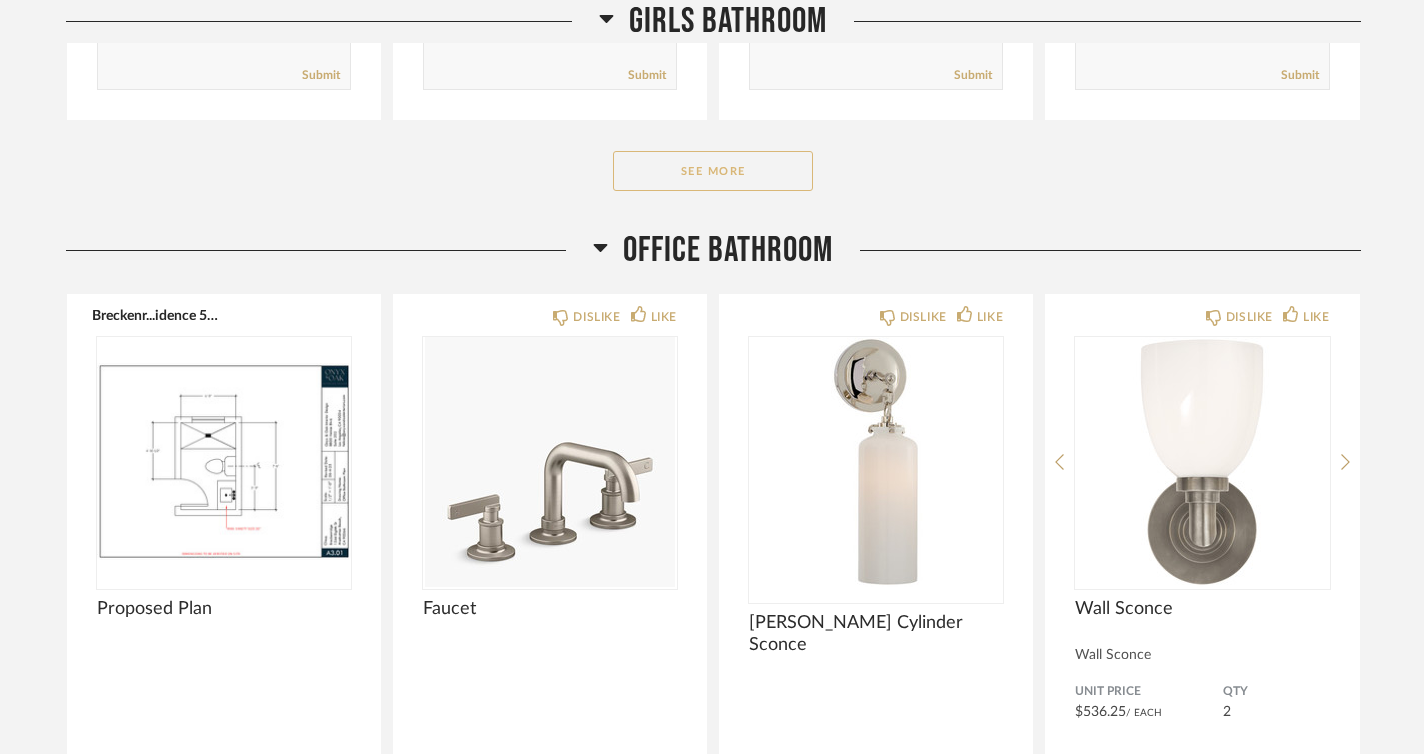 click on "See More" 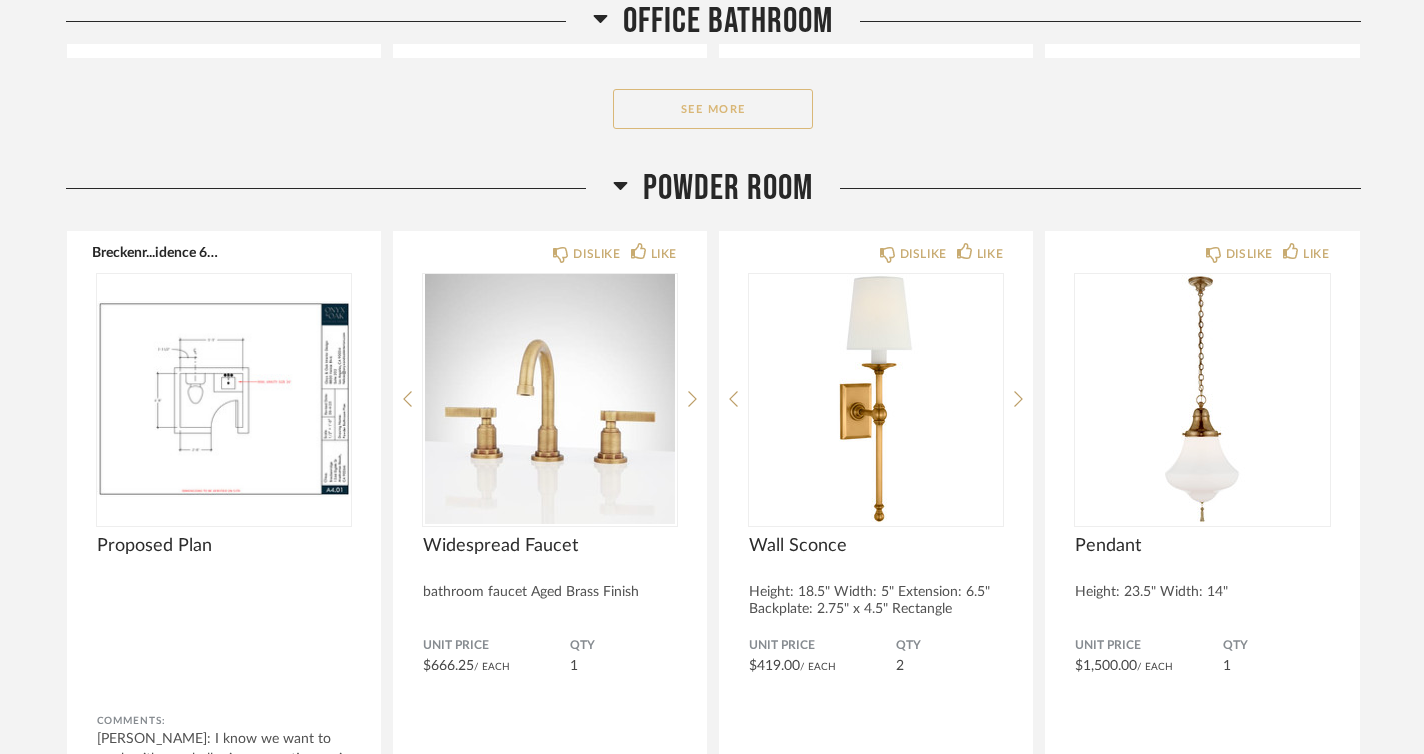 click on "See More" 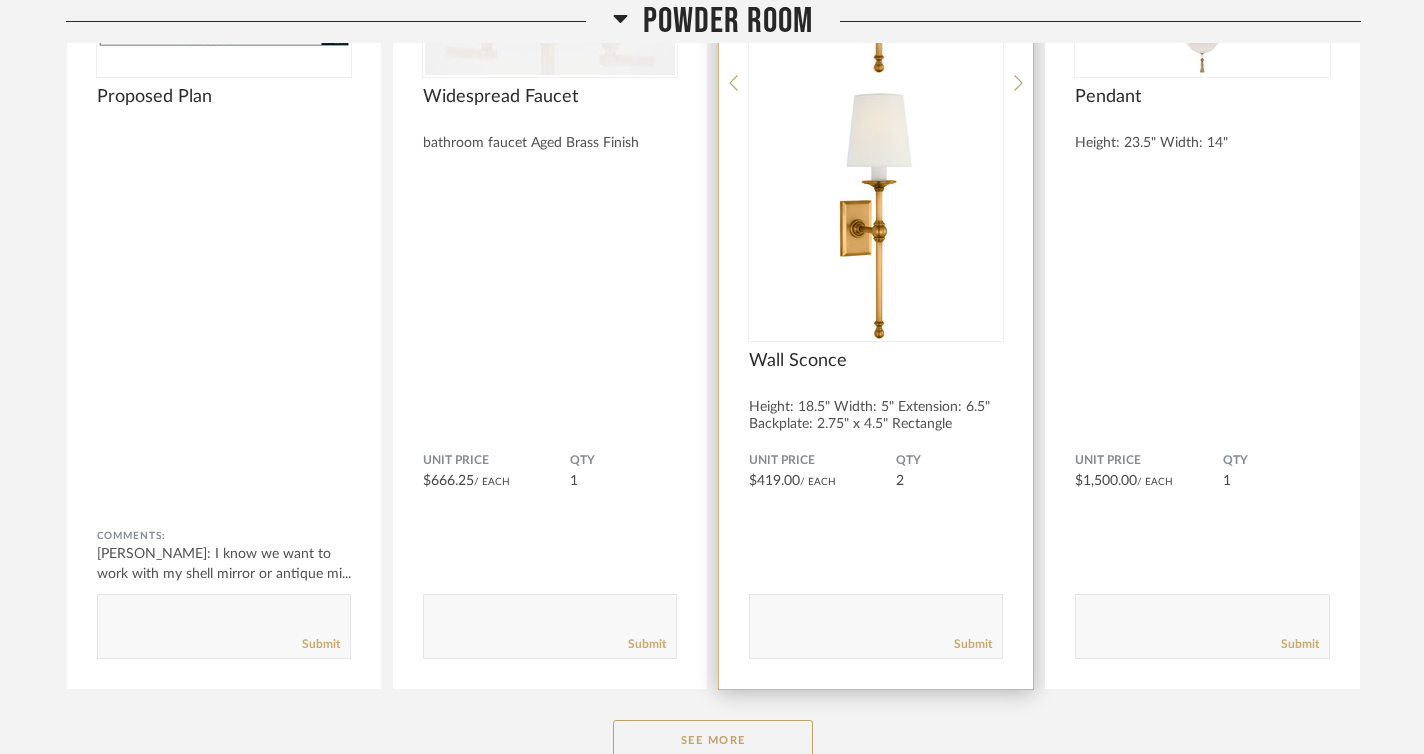 scroll, scrollTop: 13612, scrollLeft: 0, axis: vertical 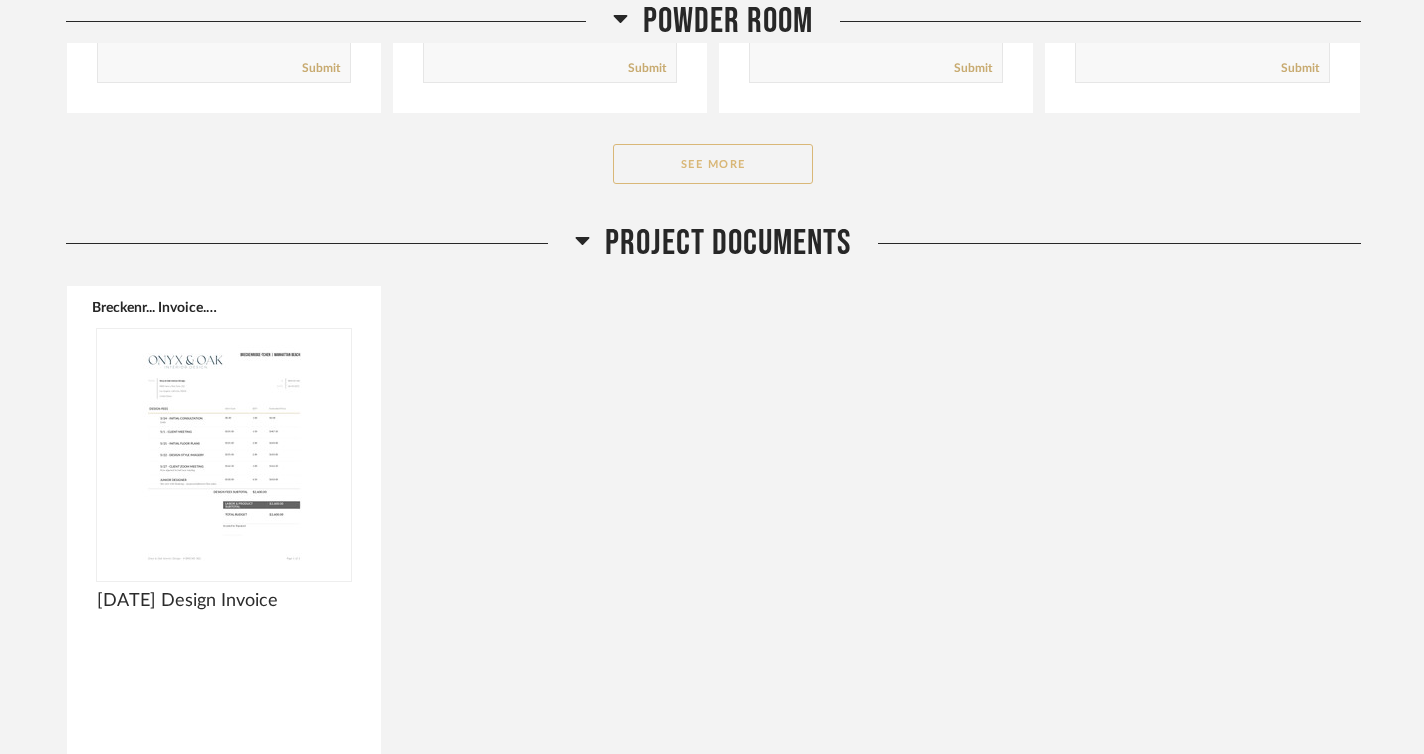 click on "See More" 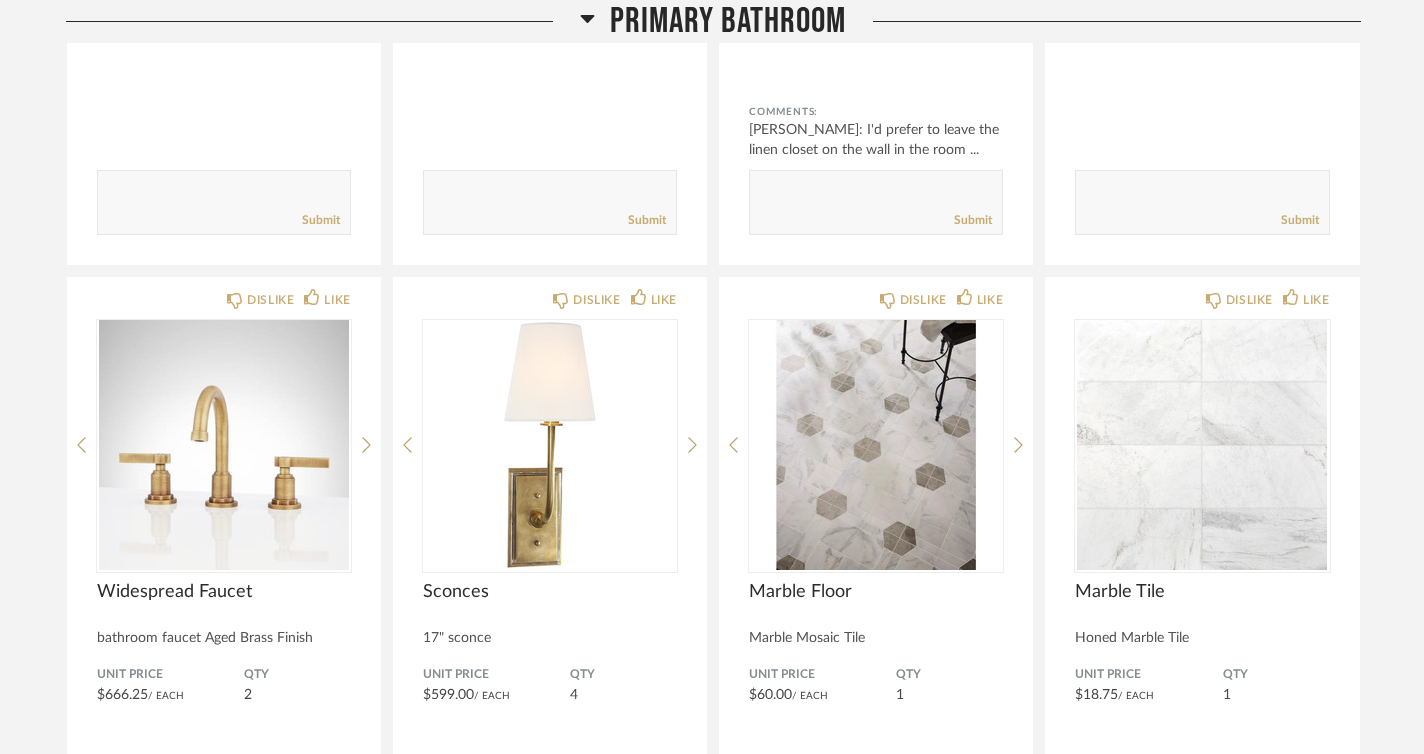 scroll, scrollTop: 0, scrollLeft: 0, axis: both 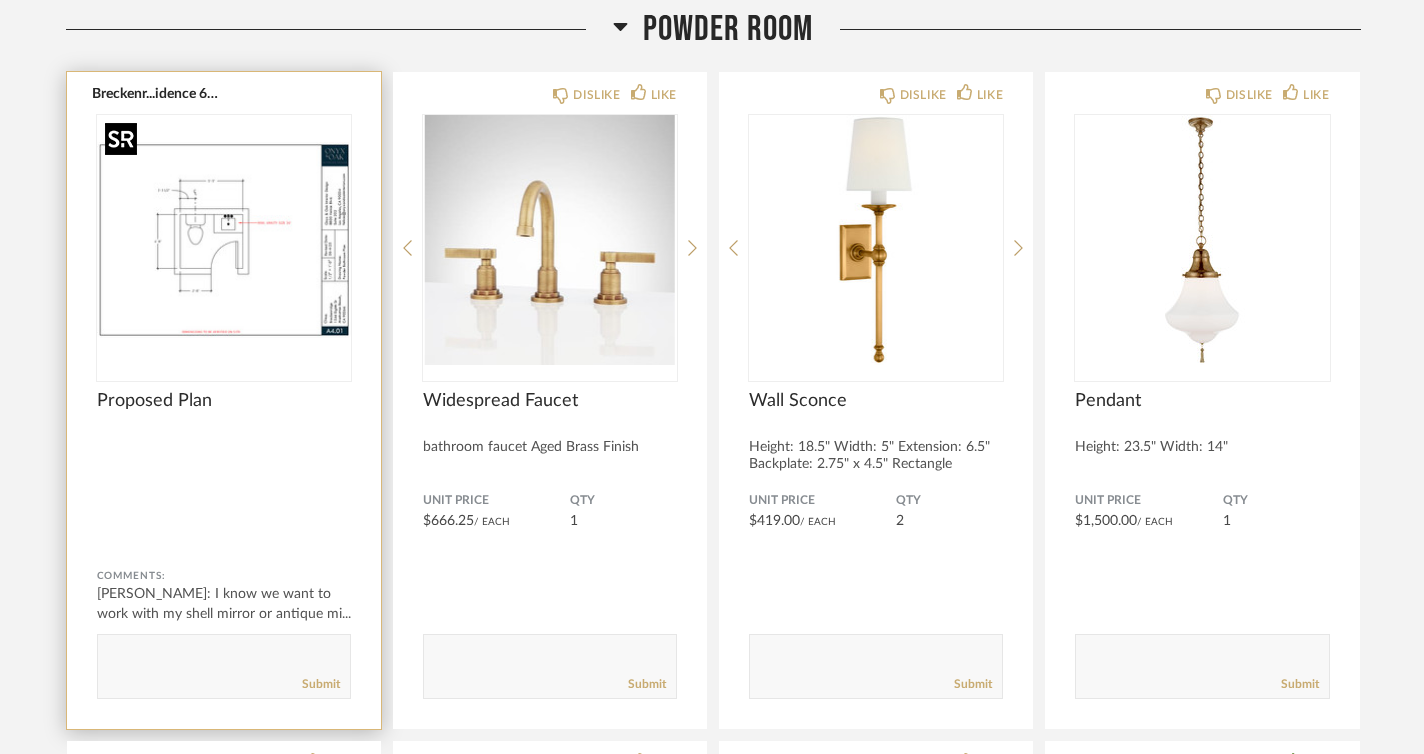 click at bounding box center (224, 240) 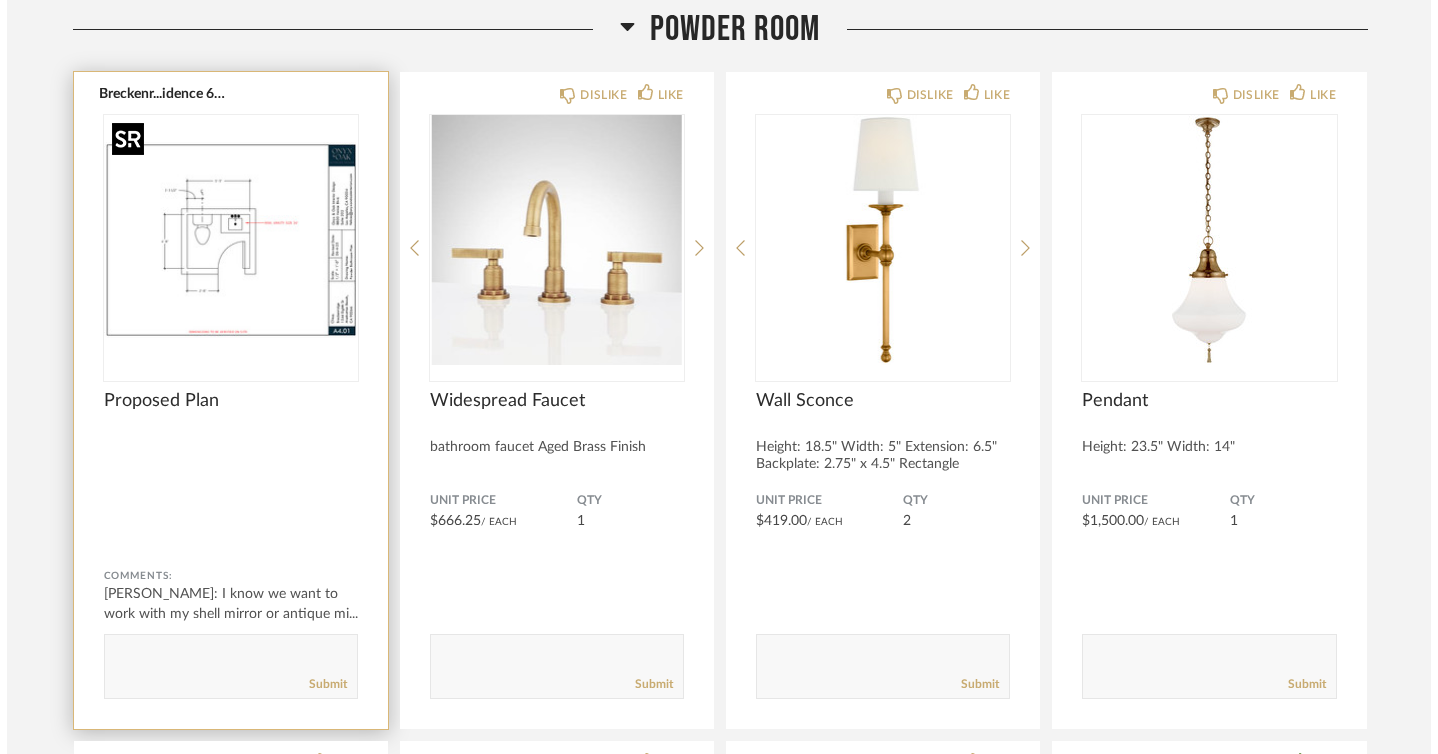 scroll, scrollTop: 0, scrollLeft: 0, axis: both 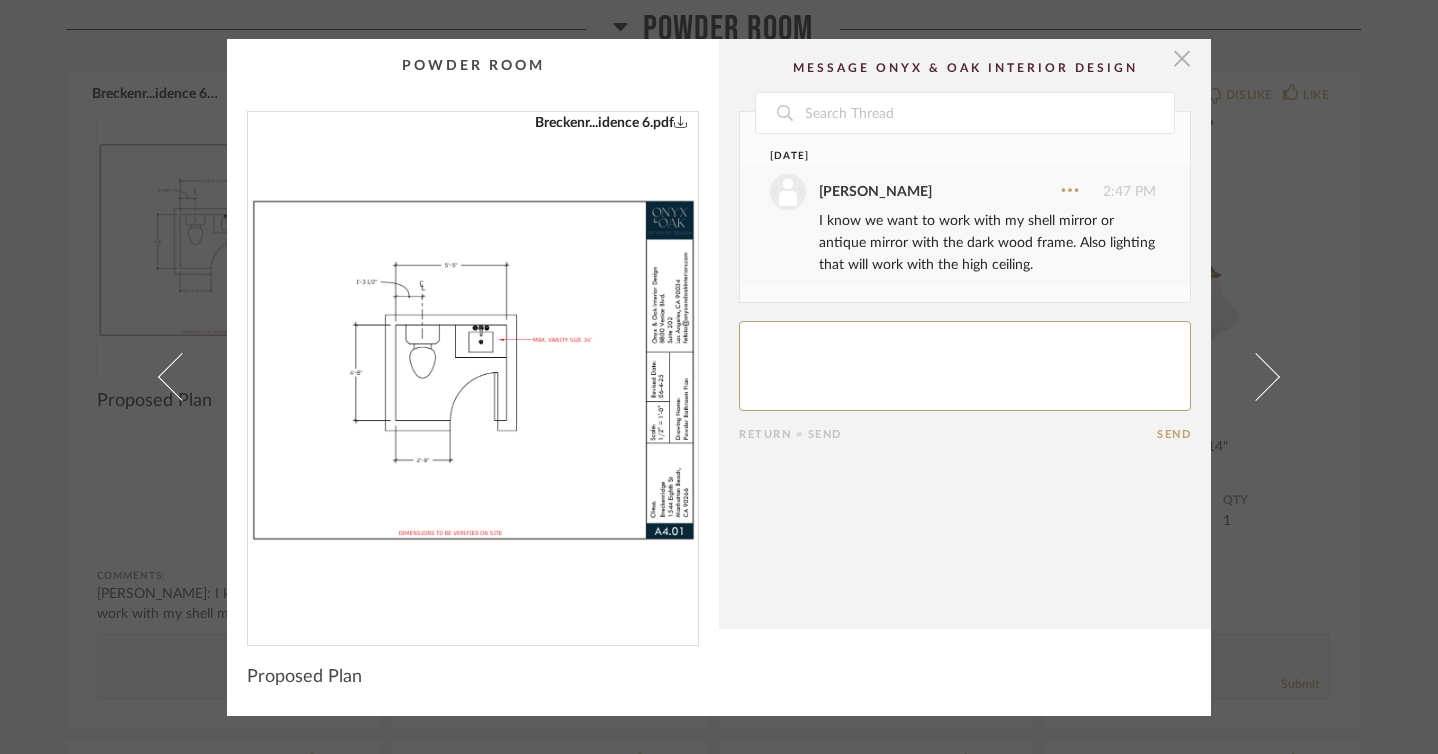 click at bounding box center (1182, 59) 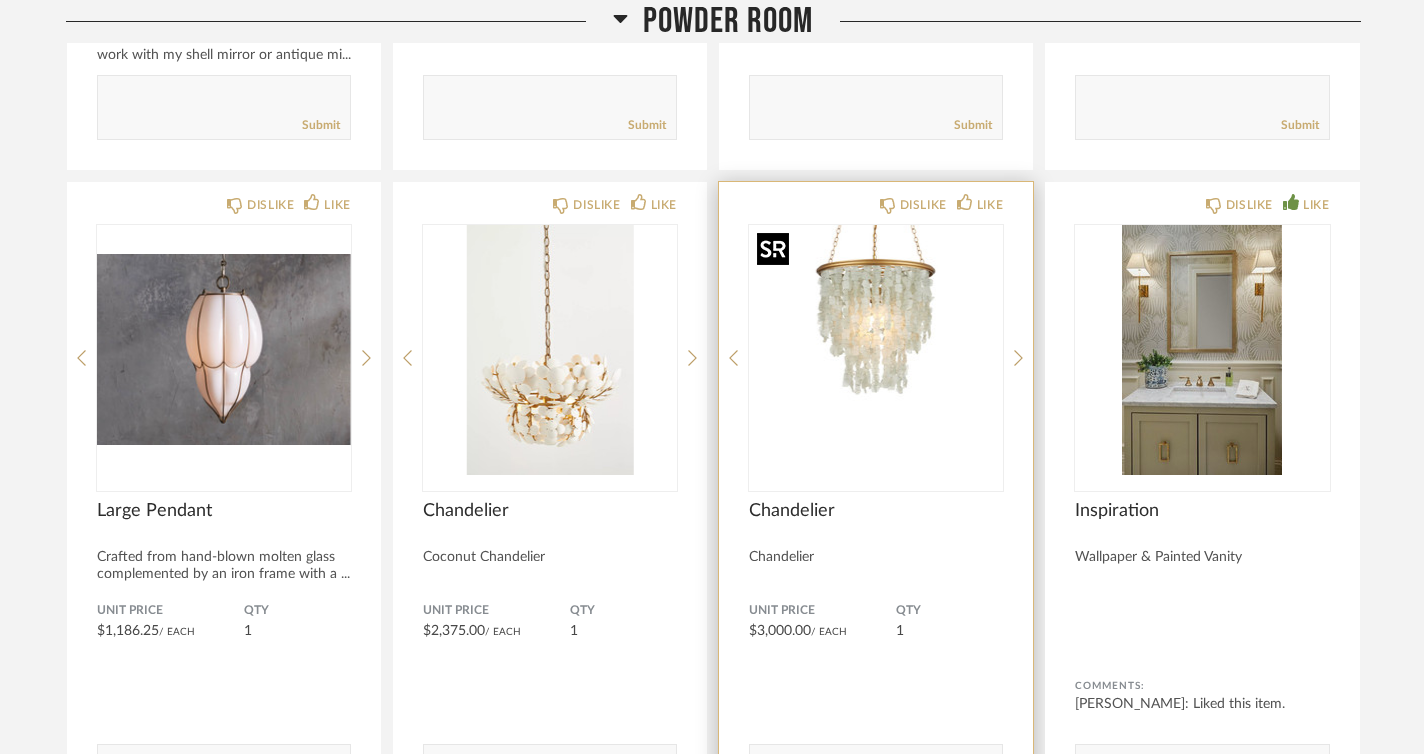 scroll, scrollTop: 13562, scrollLeft: 0, axis: vertical 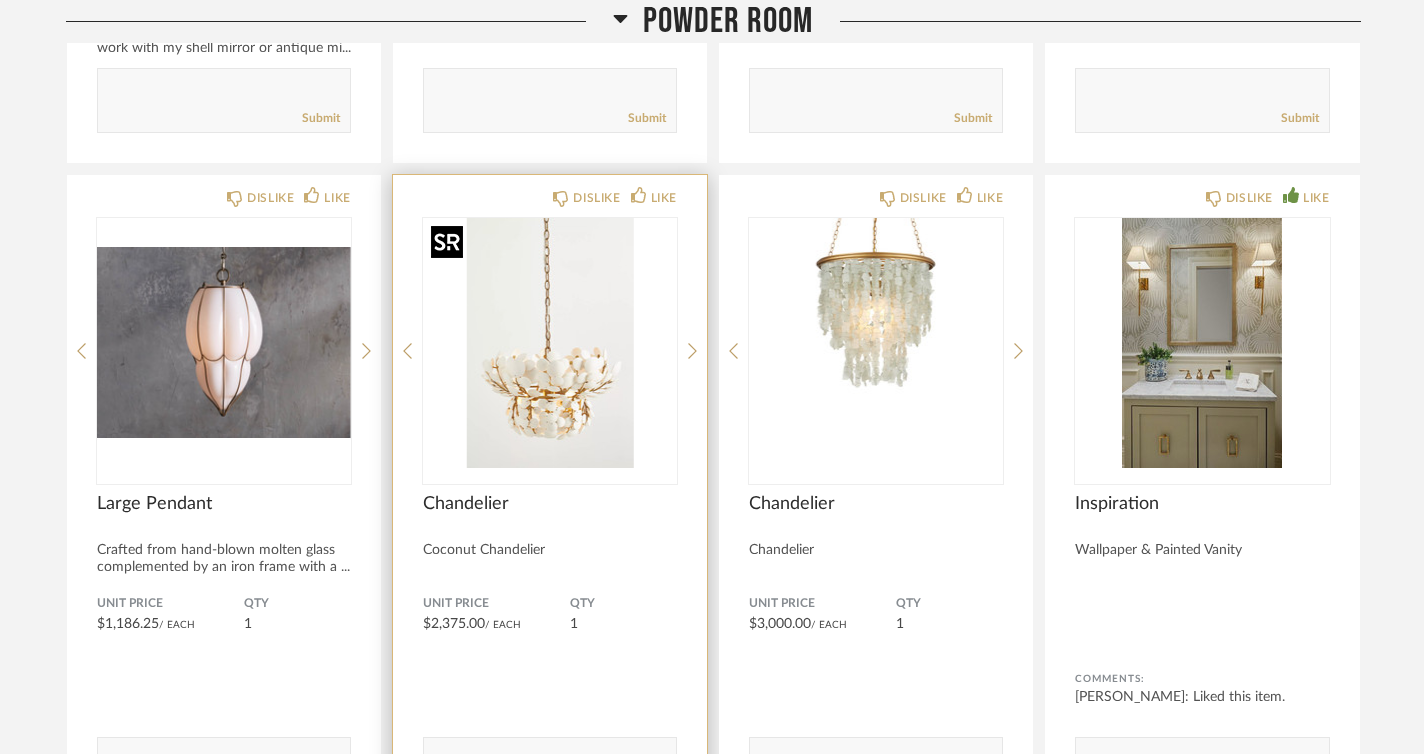 click at bounding box center [550, 343] 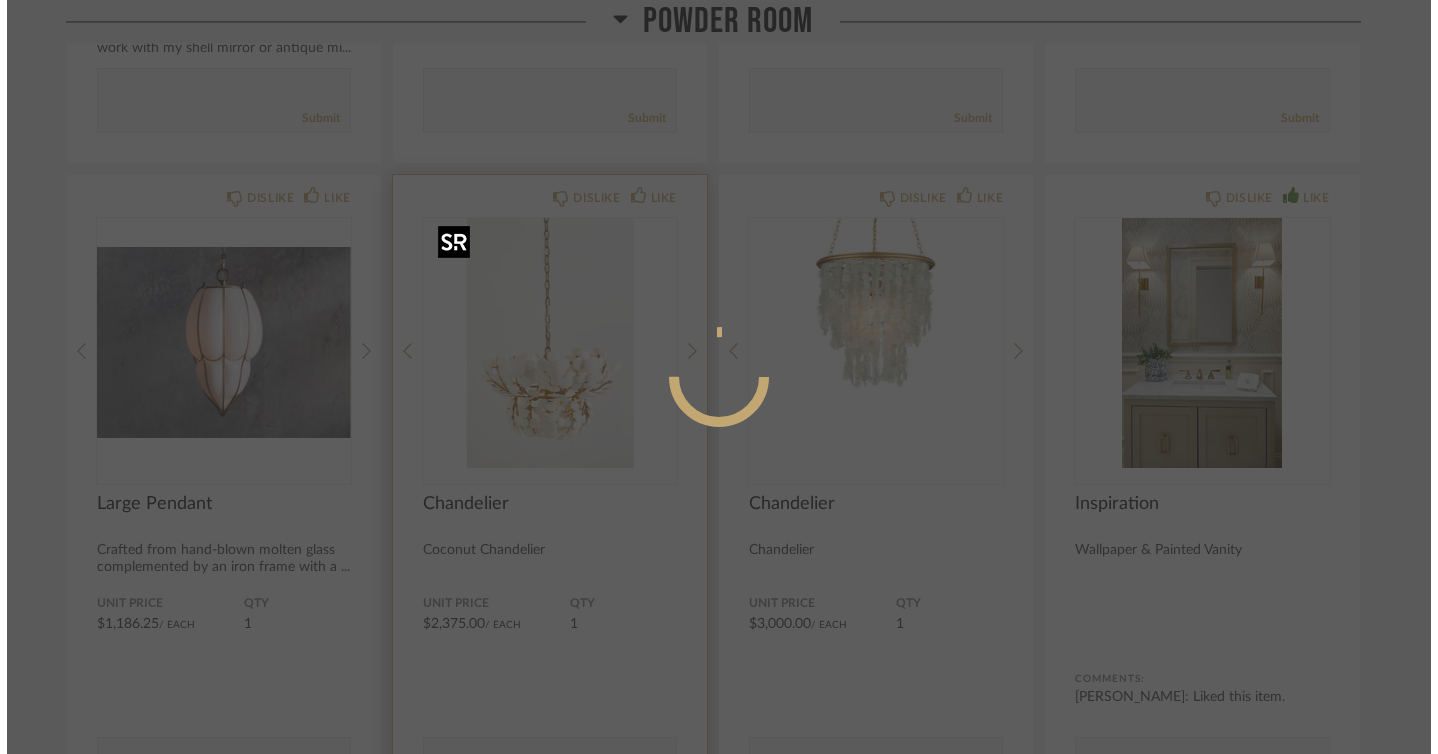 scroll, scrollTop: 0, scrollLeft: 0, axis: both 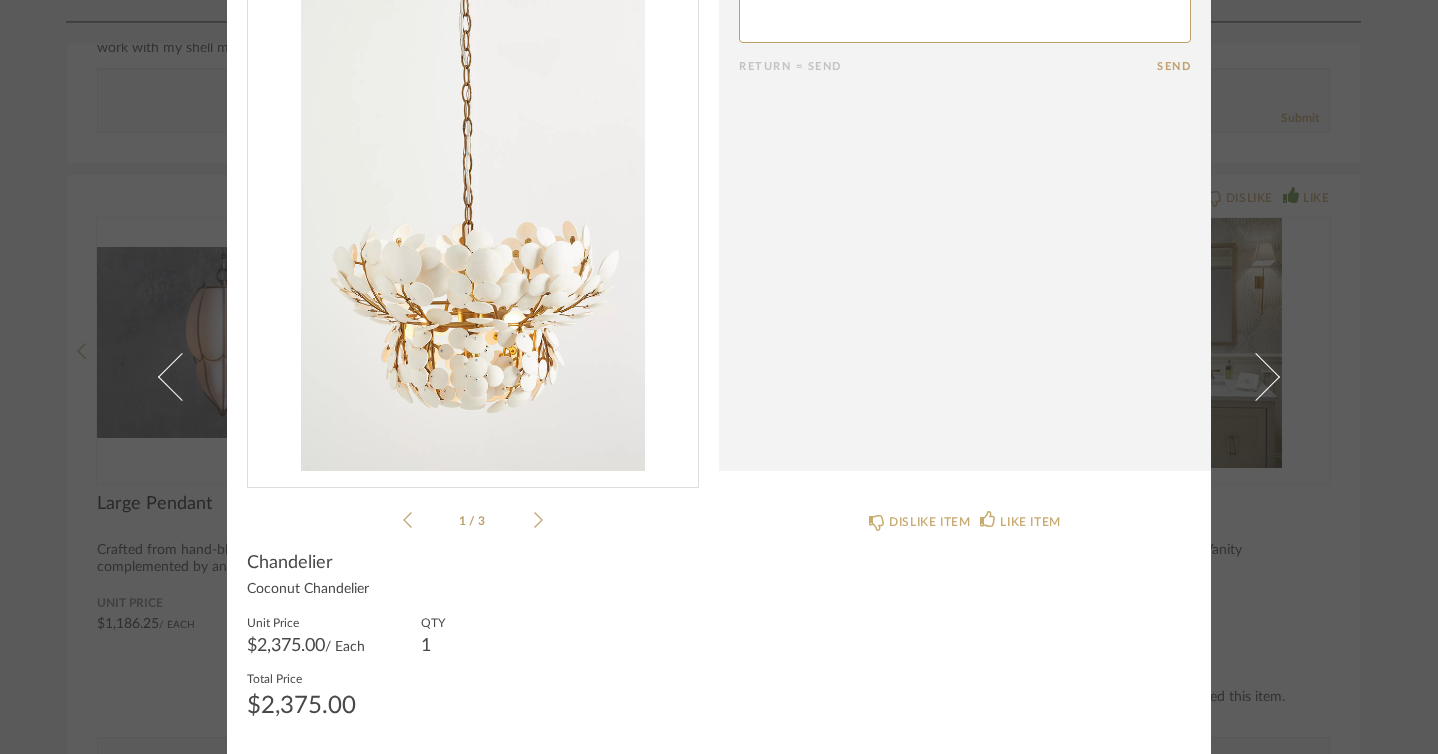 click on "1 / 3" 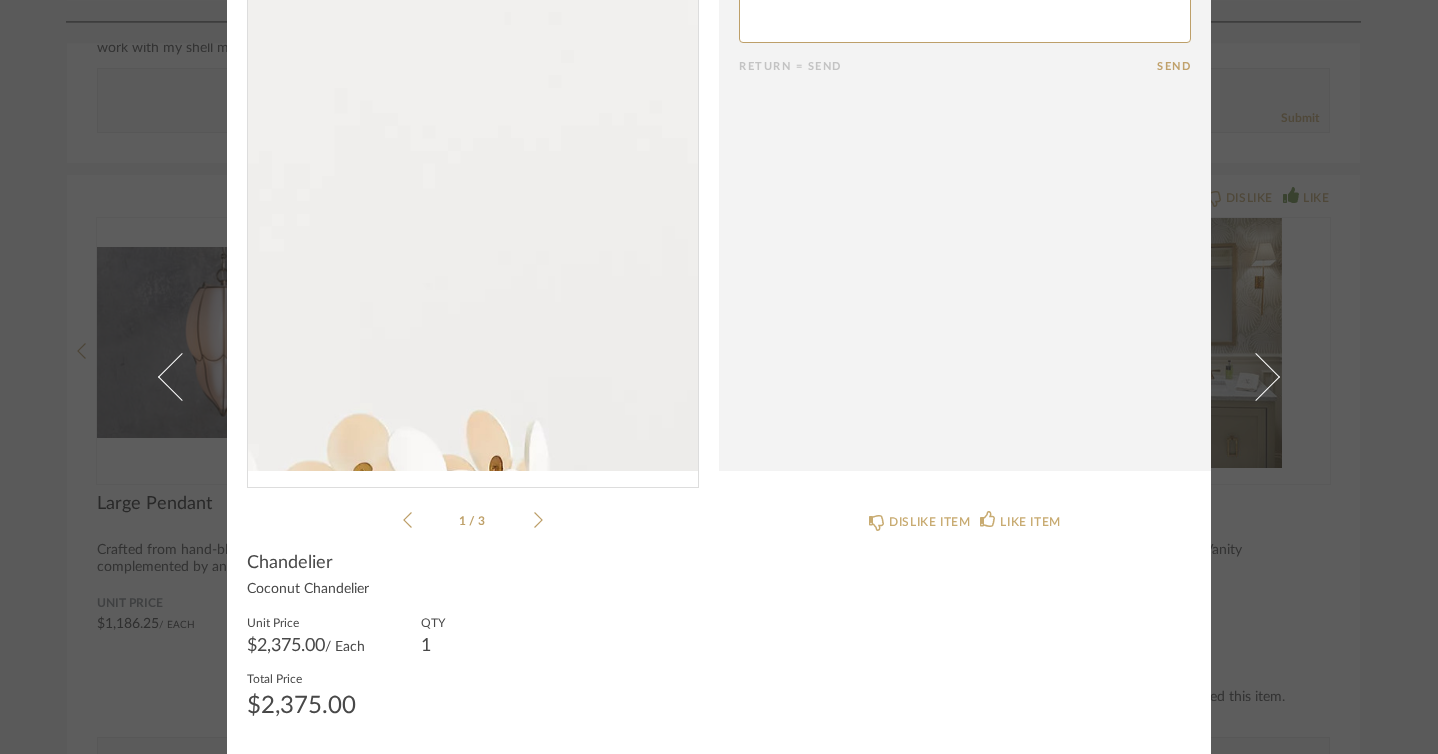 scroll, scrollTop: 0, scrollLeft: 0, axis: both 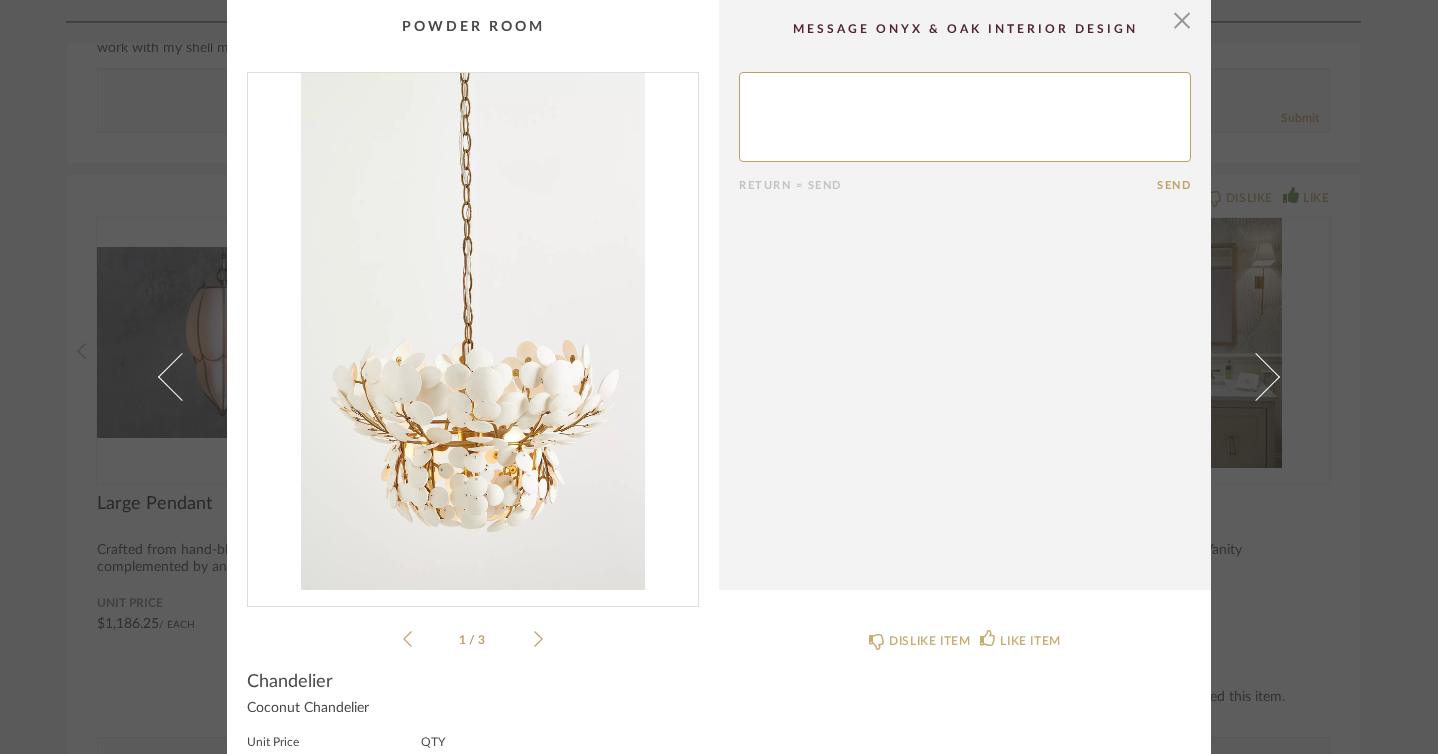 click 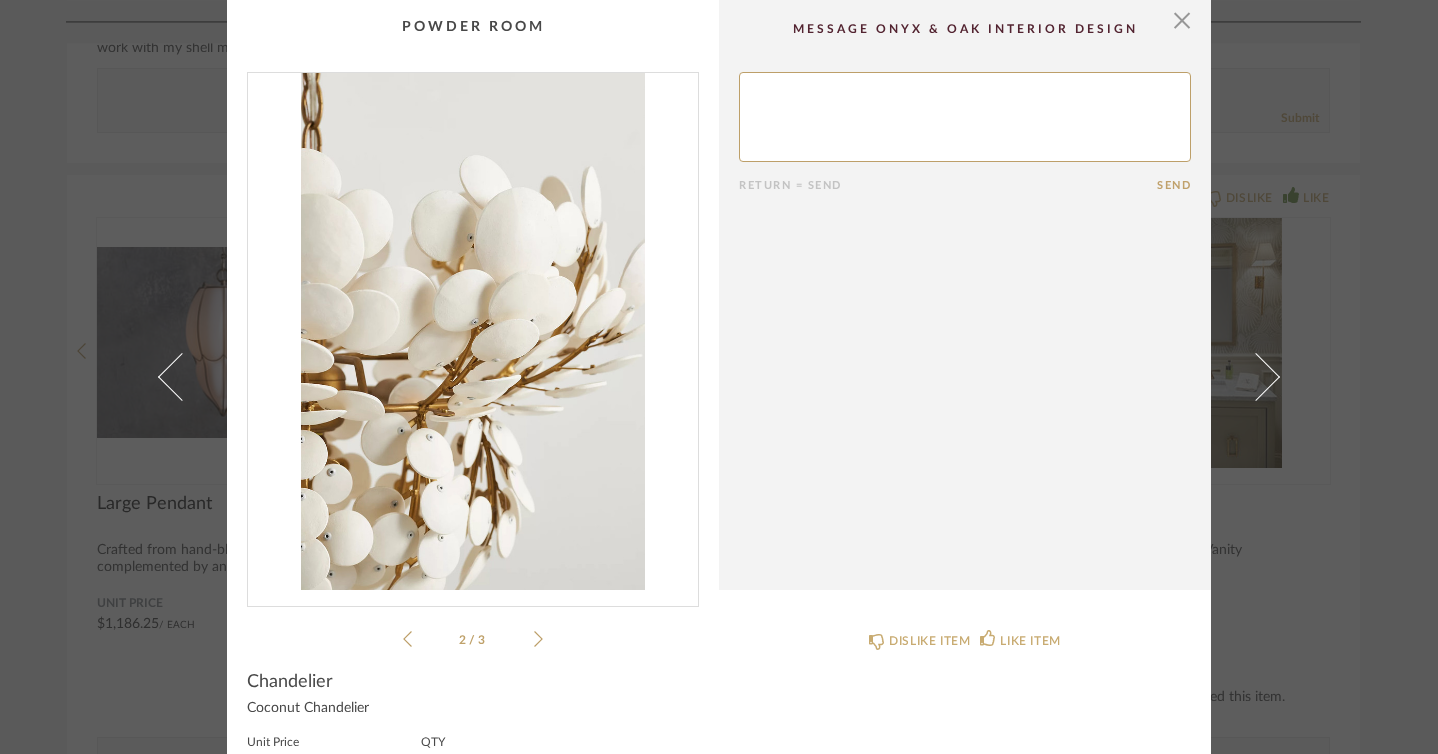 click 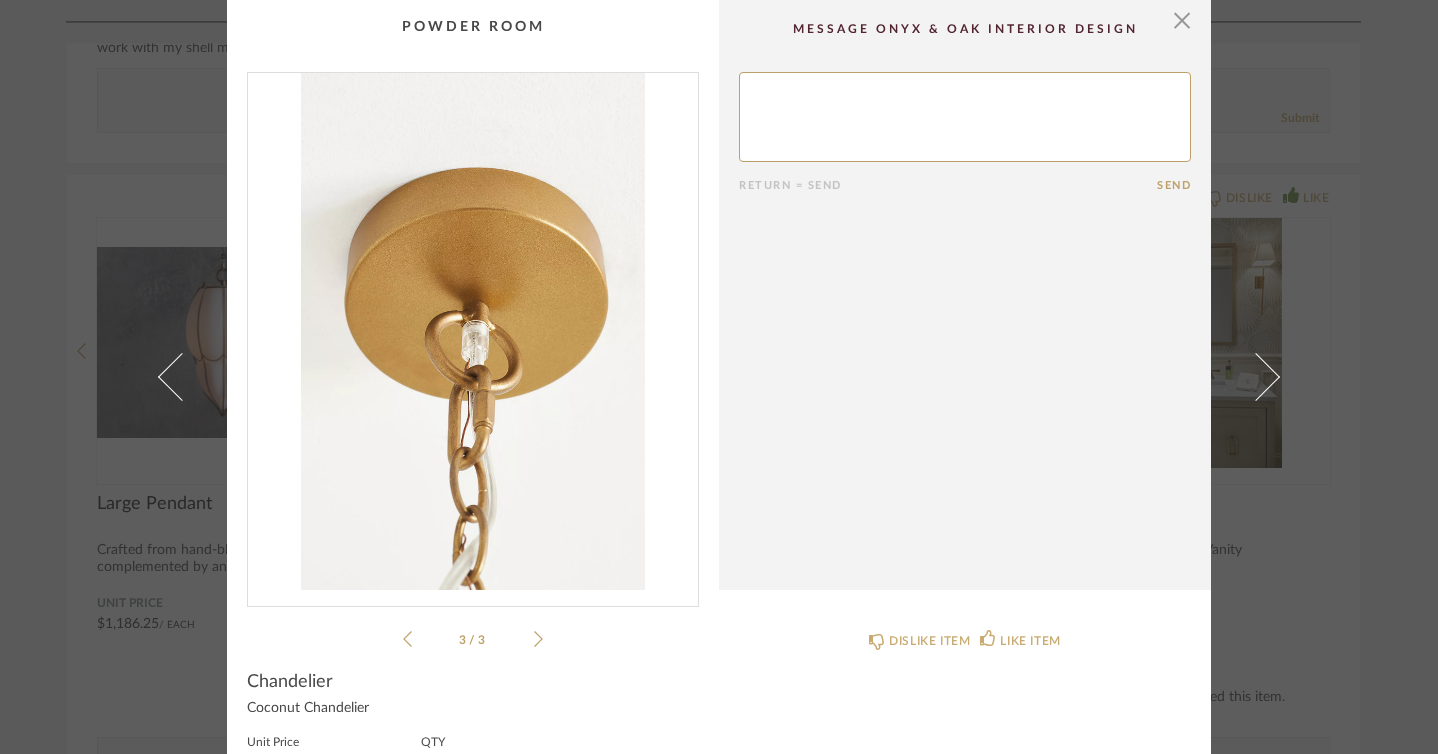 click on "3 / 3" 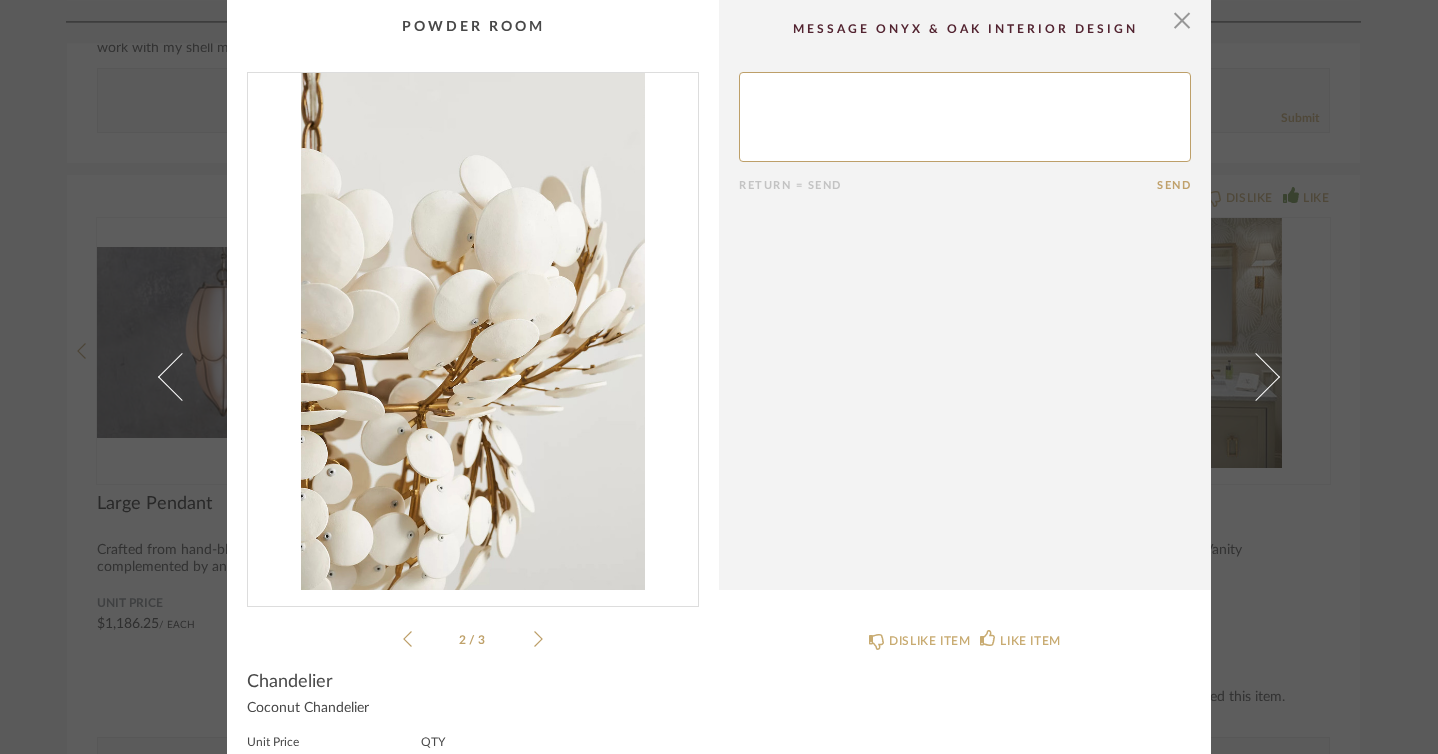 click 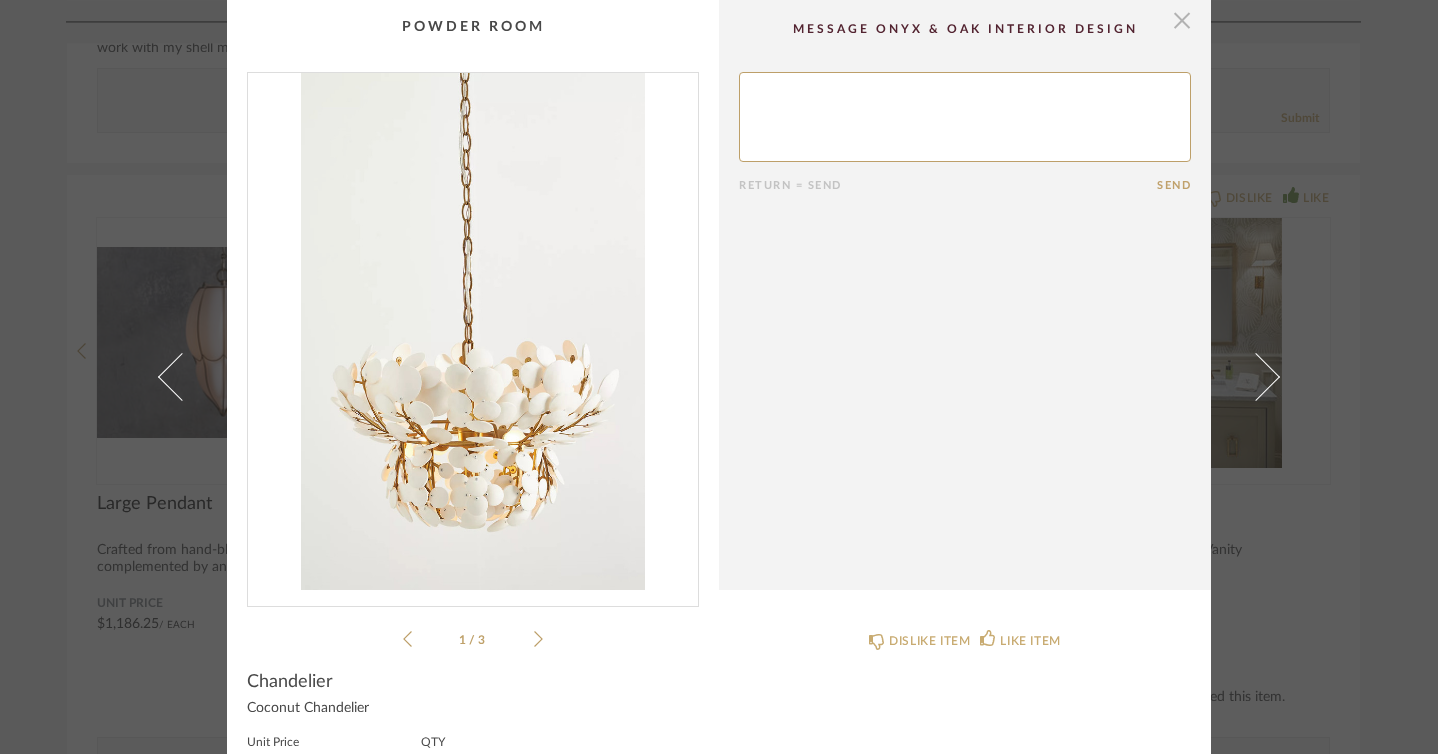 click at bounding box center (1182, 20) 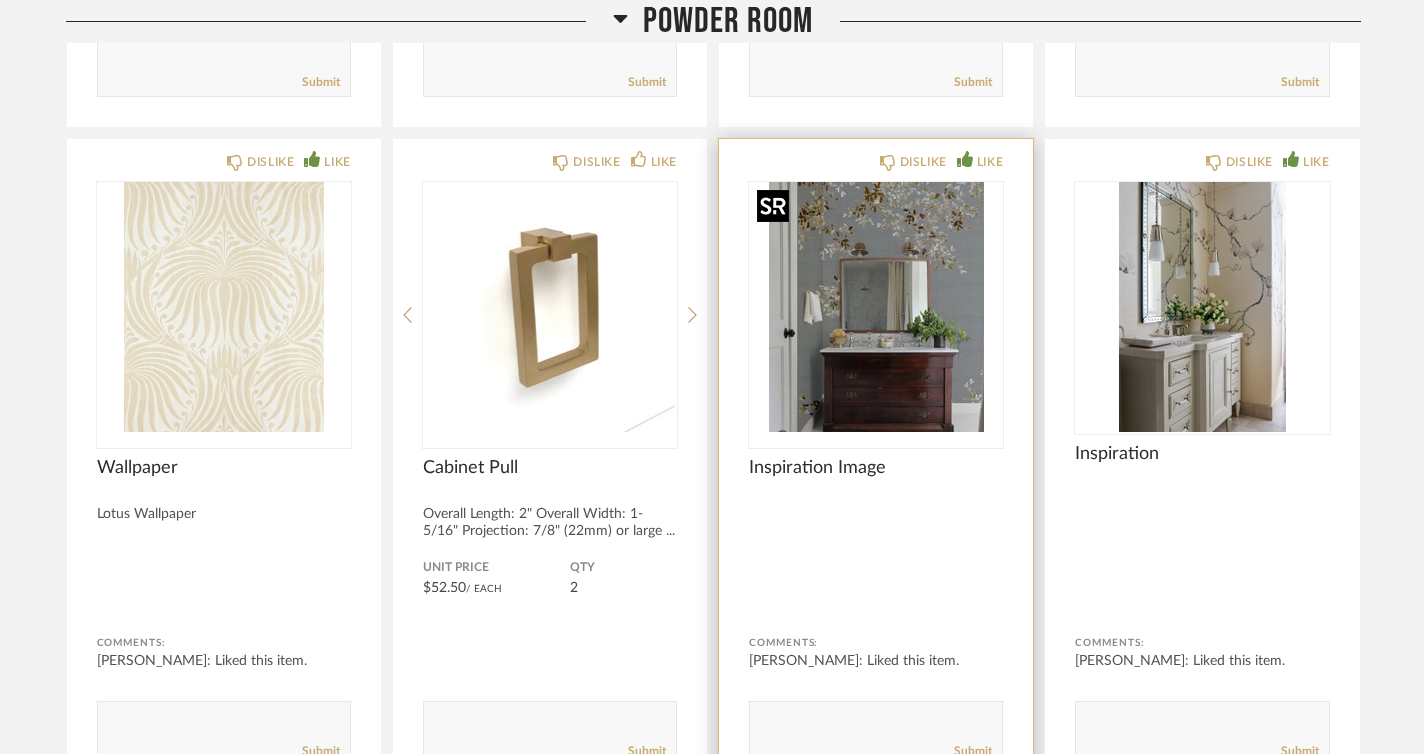 scroll, scrollTop: 14270, scrollLeft: 0, axis: vertical 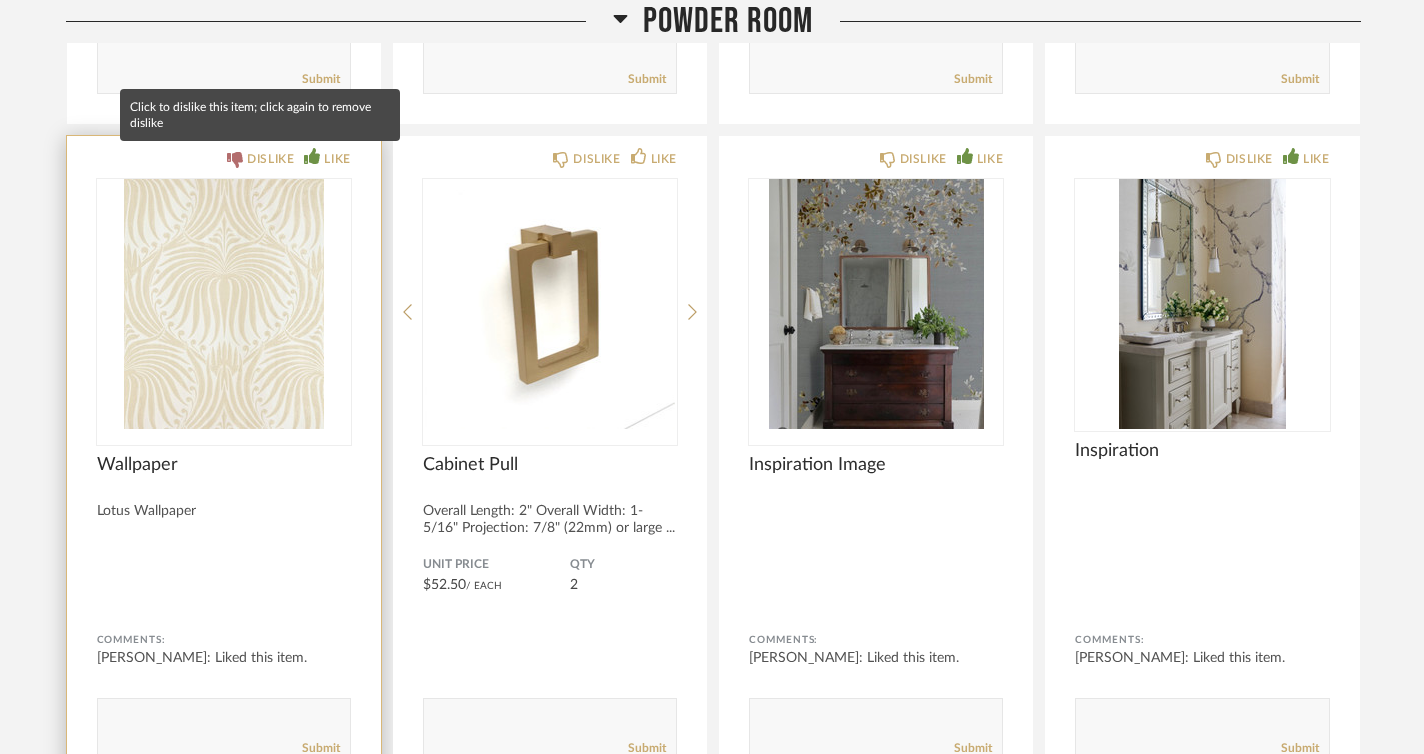 click 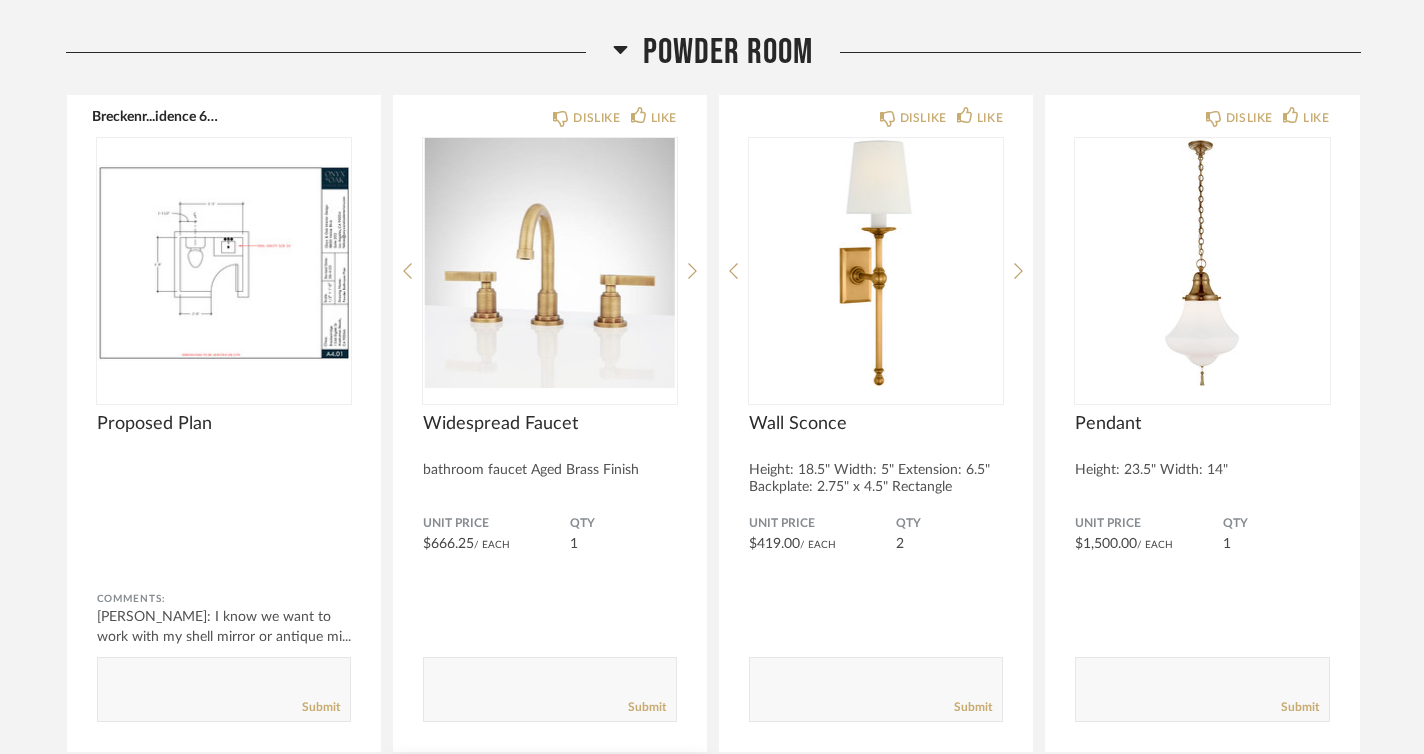 scroll, scrollTop: 12967, scrollLeft: 0, axis: vertical 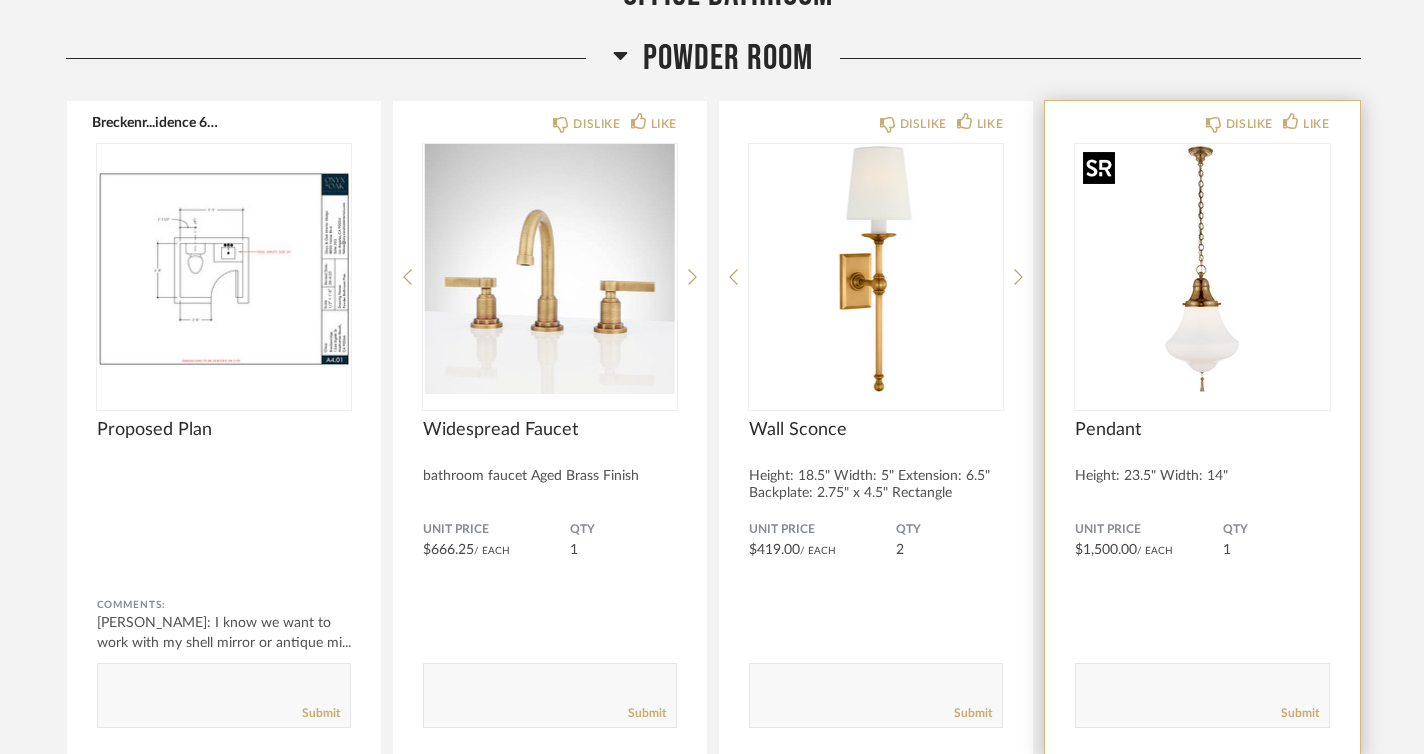 click at bounding box center (1202, 269) 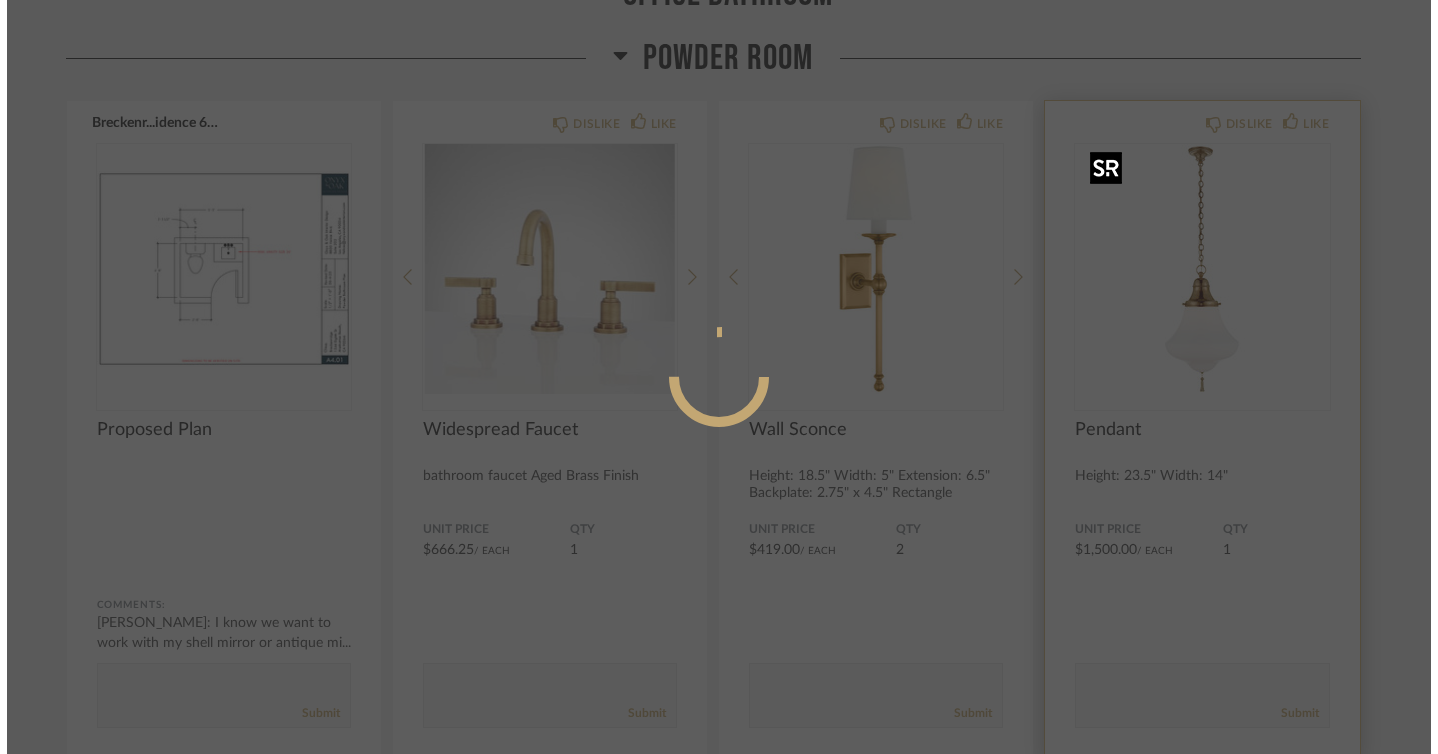 scroll, scrollTop: 0, scrollLeft: 0, axis: both 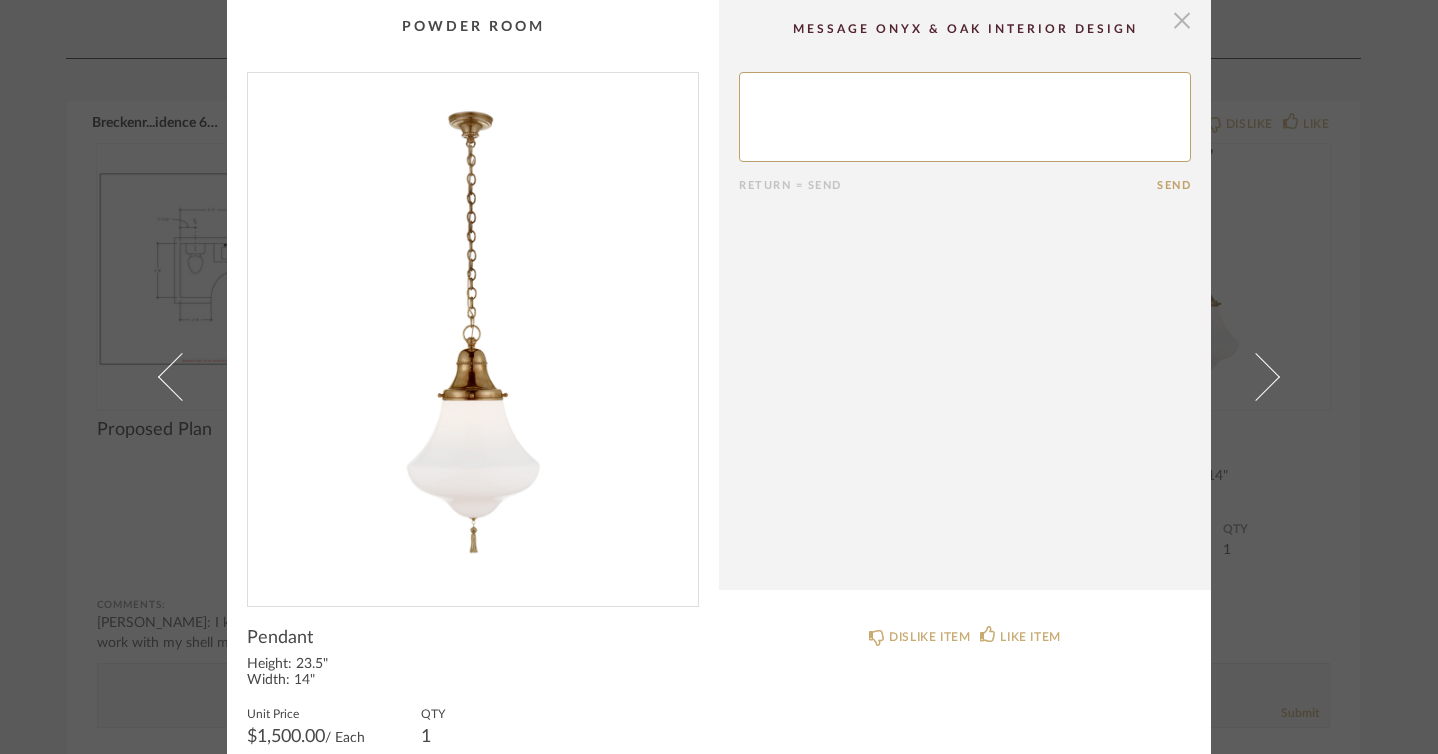 click at bounding box center [1182, 20] 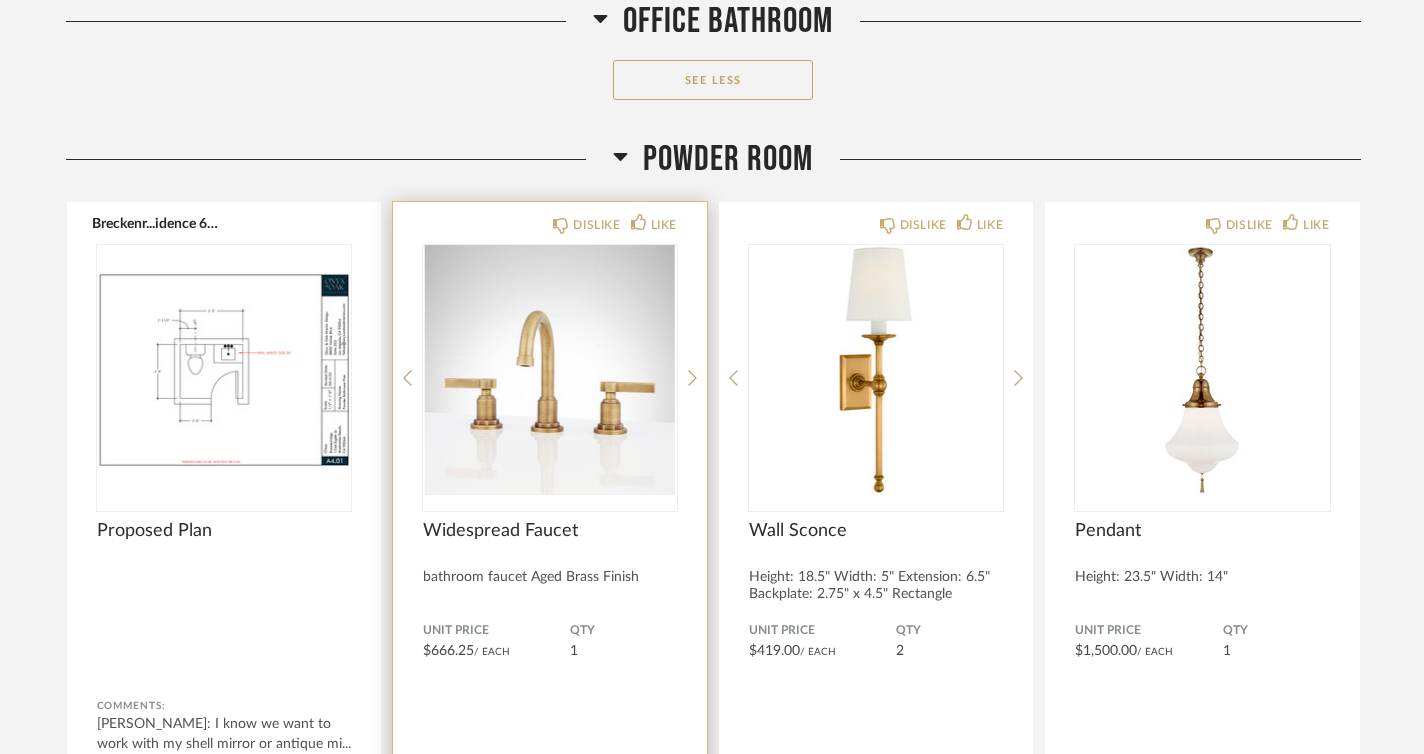 scroll, scrollTop: 12913, scrollLeft: 0, axis: vertical 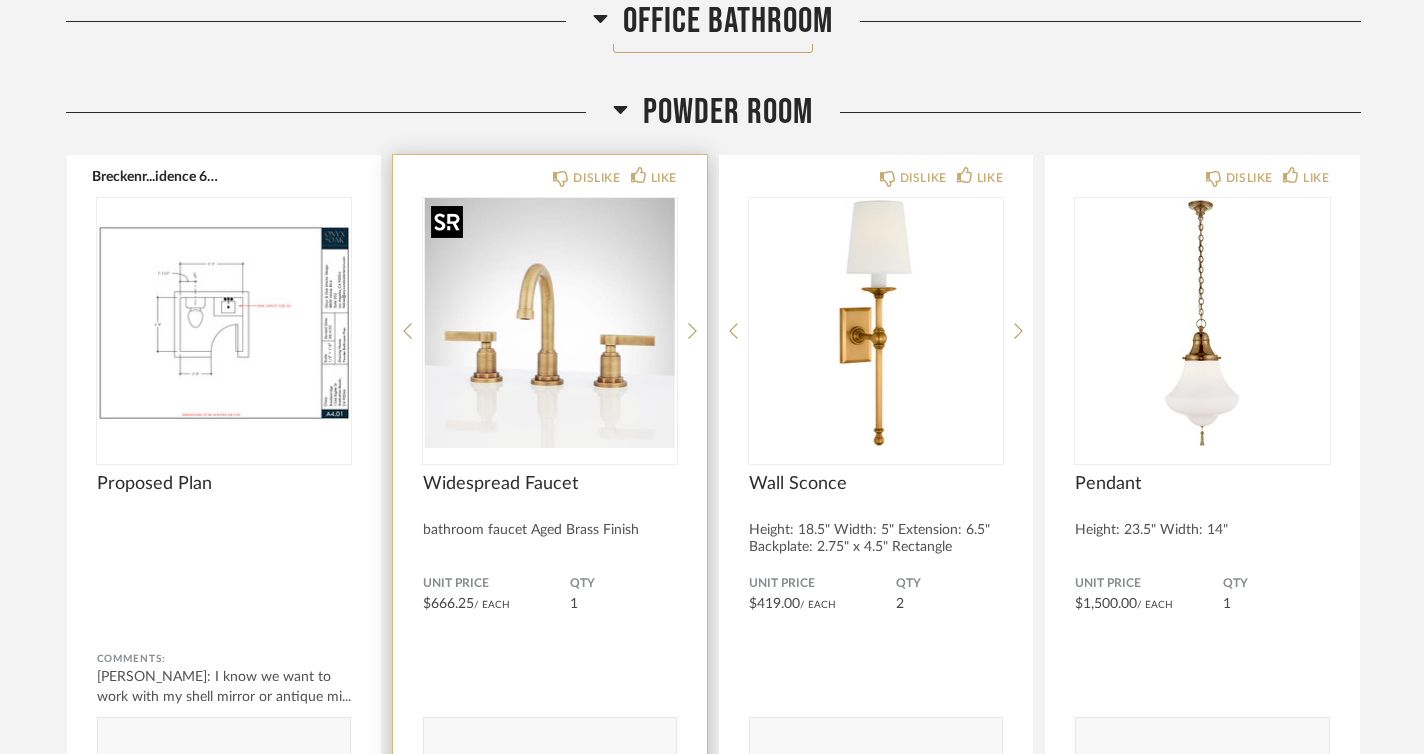 click at bounding box center (550, 323) 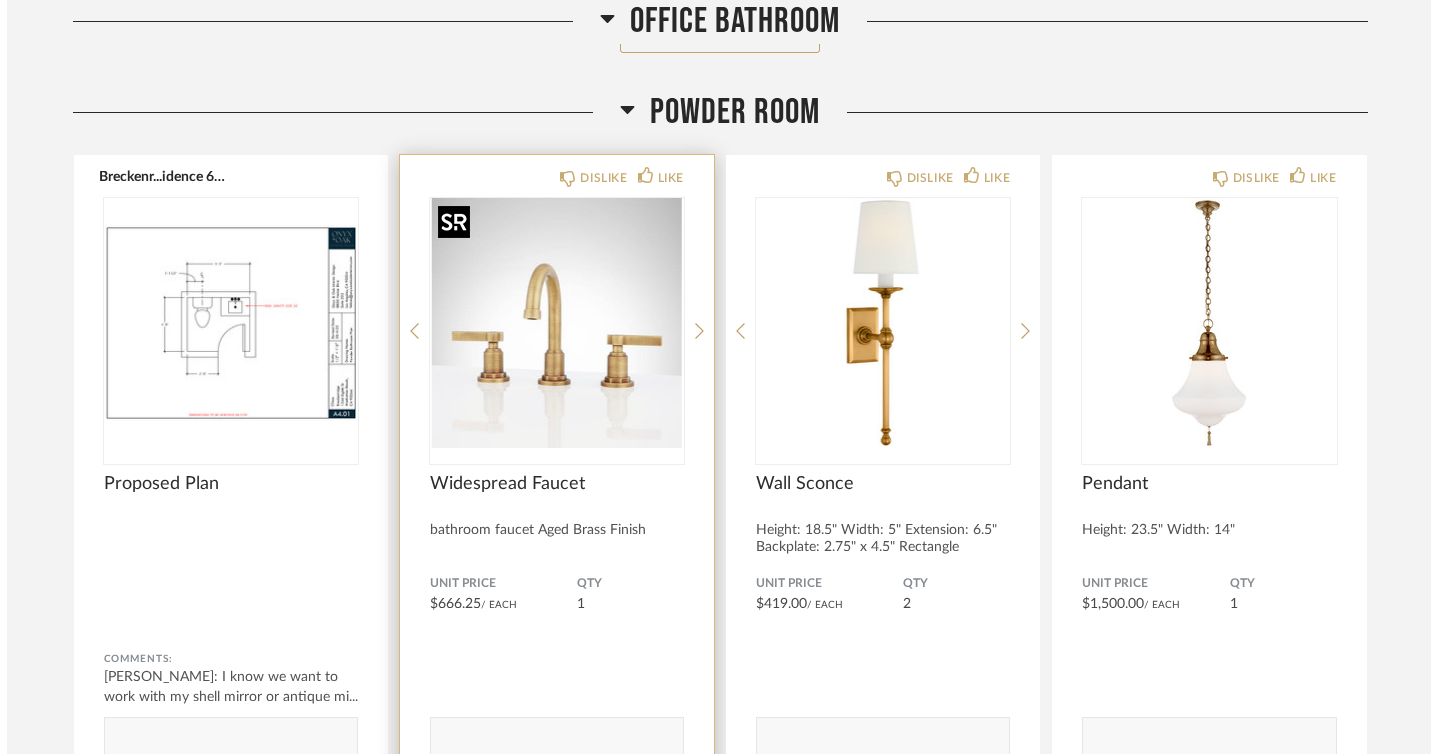 scroll, scrollTop: 0, scrollLeft: 0, axis: both 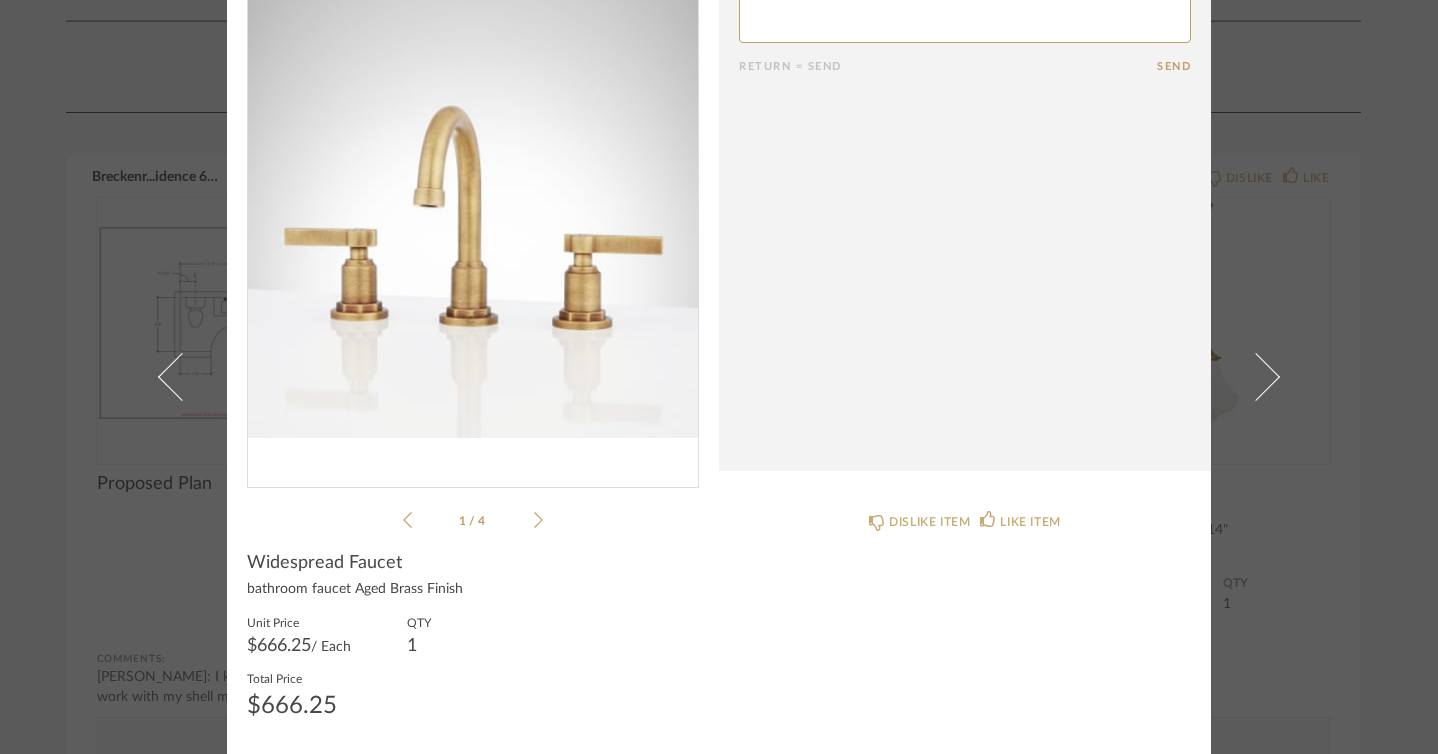 click 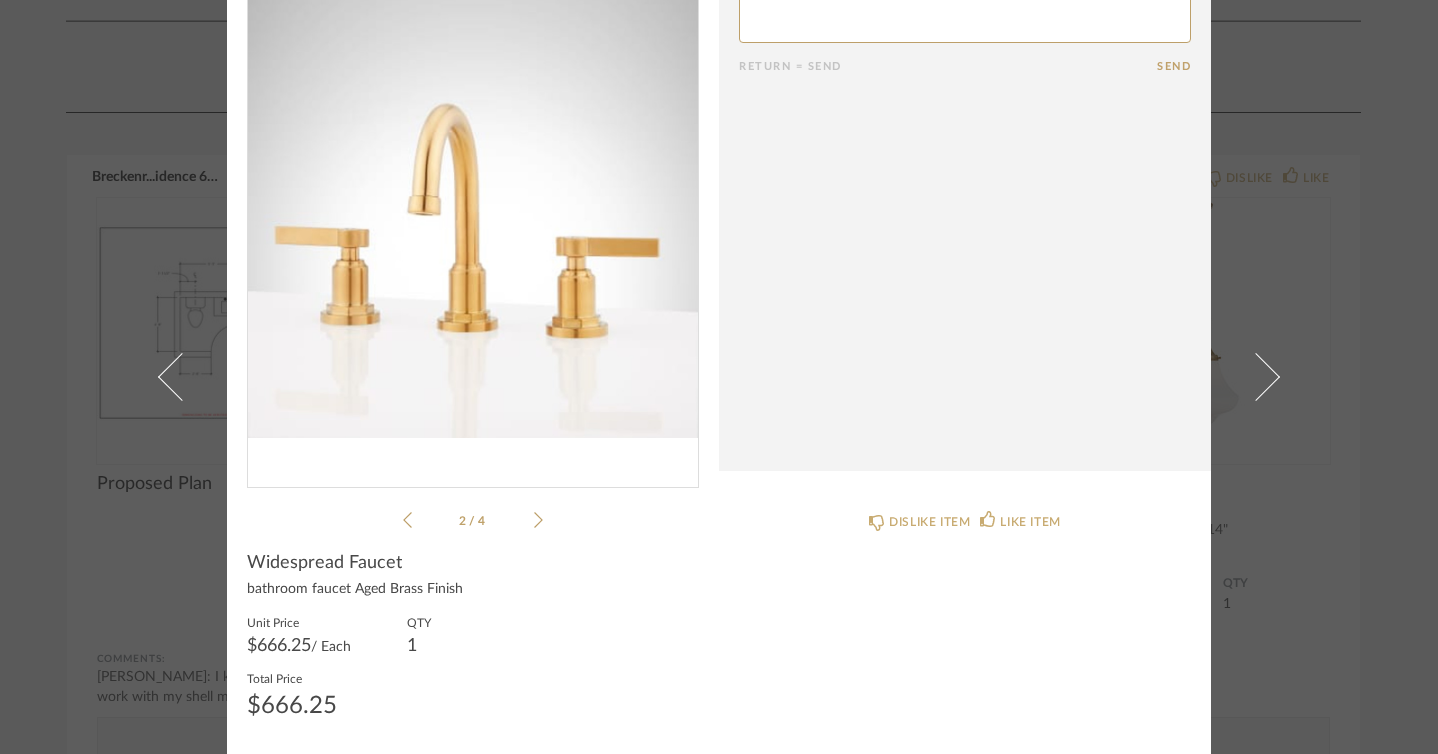 click 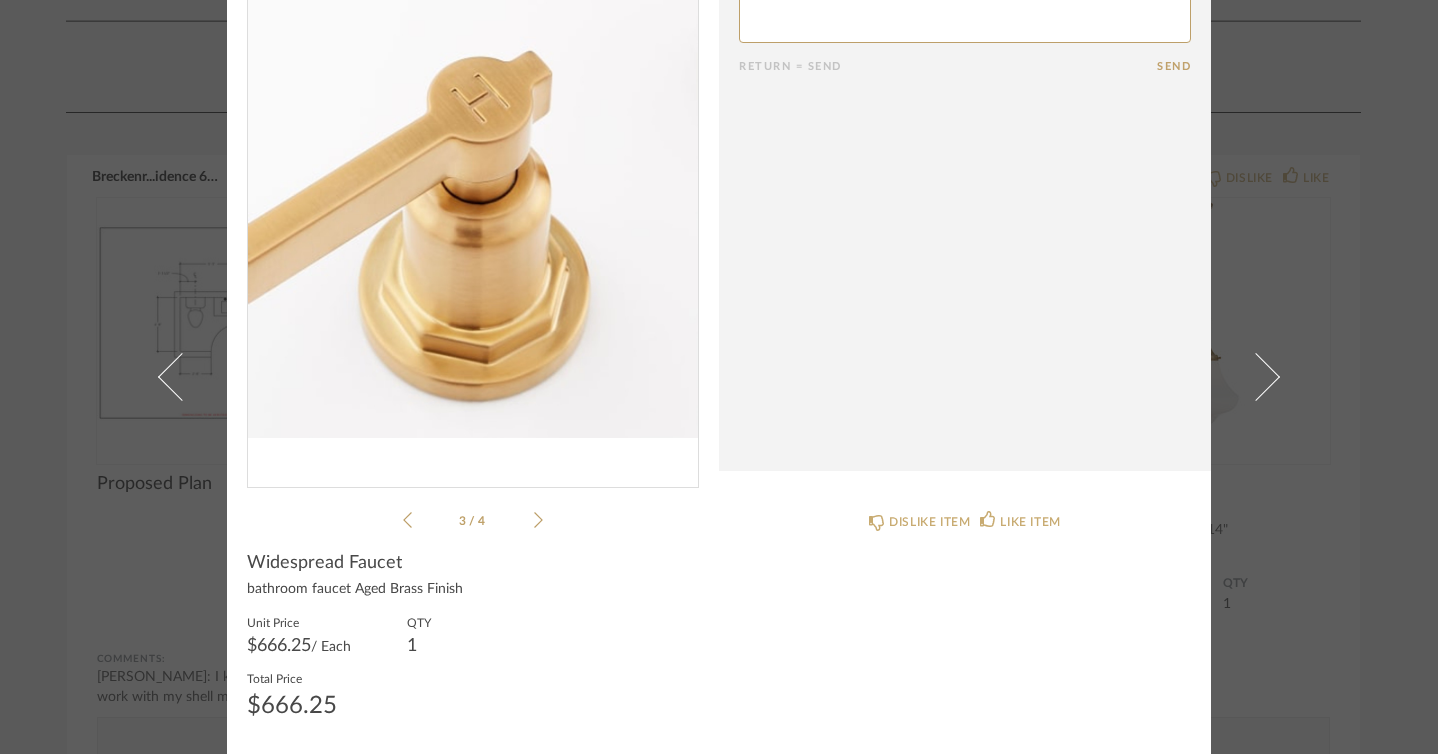 click 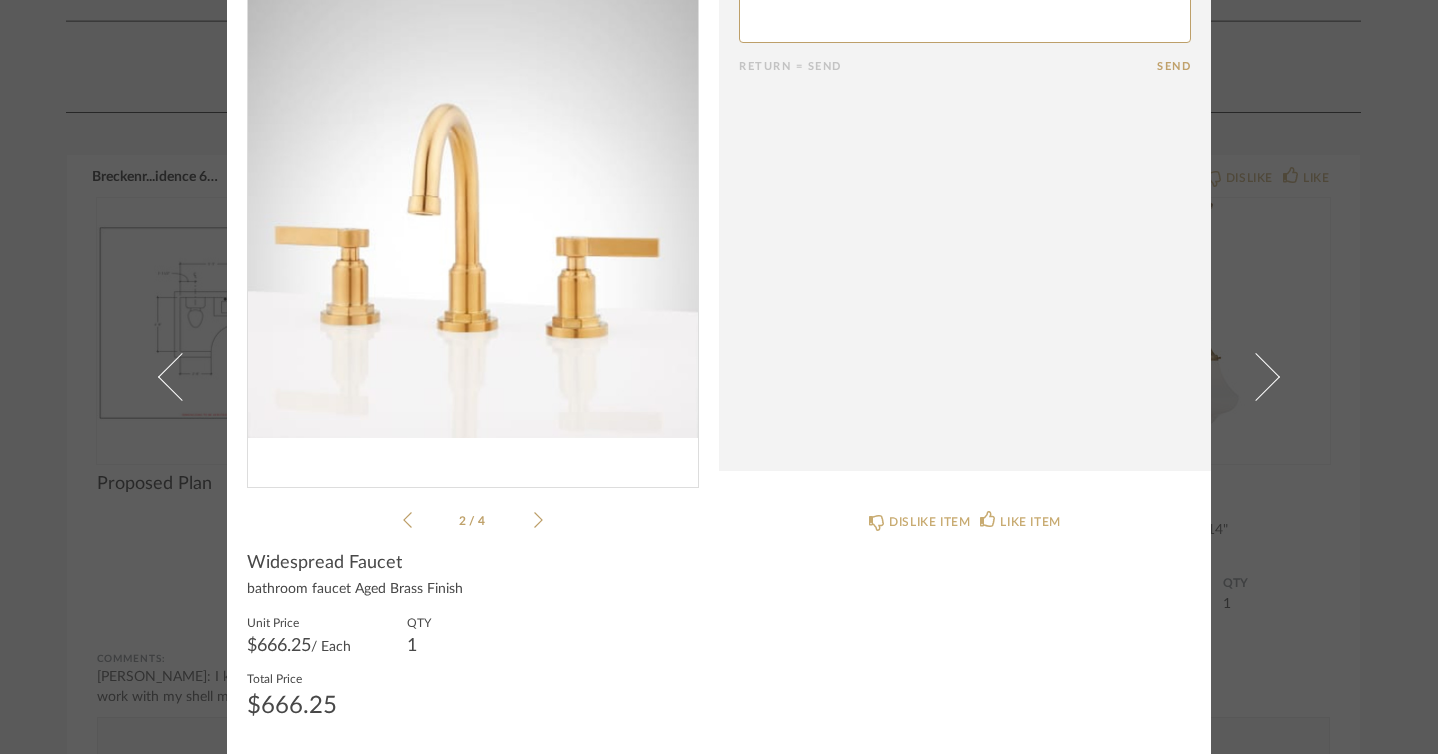 click 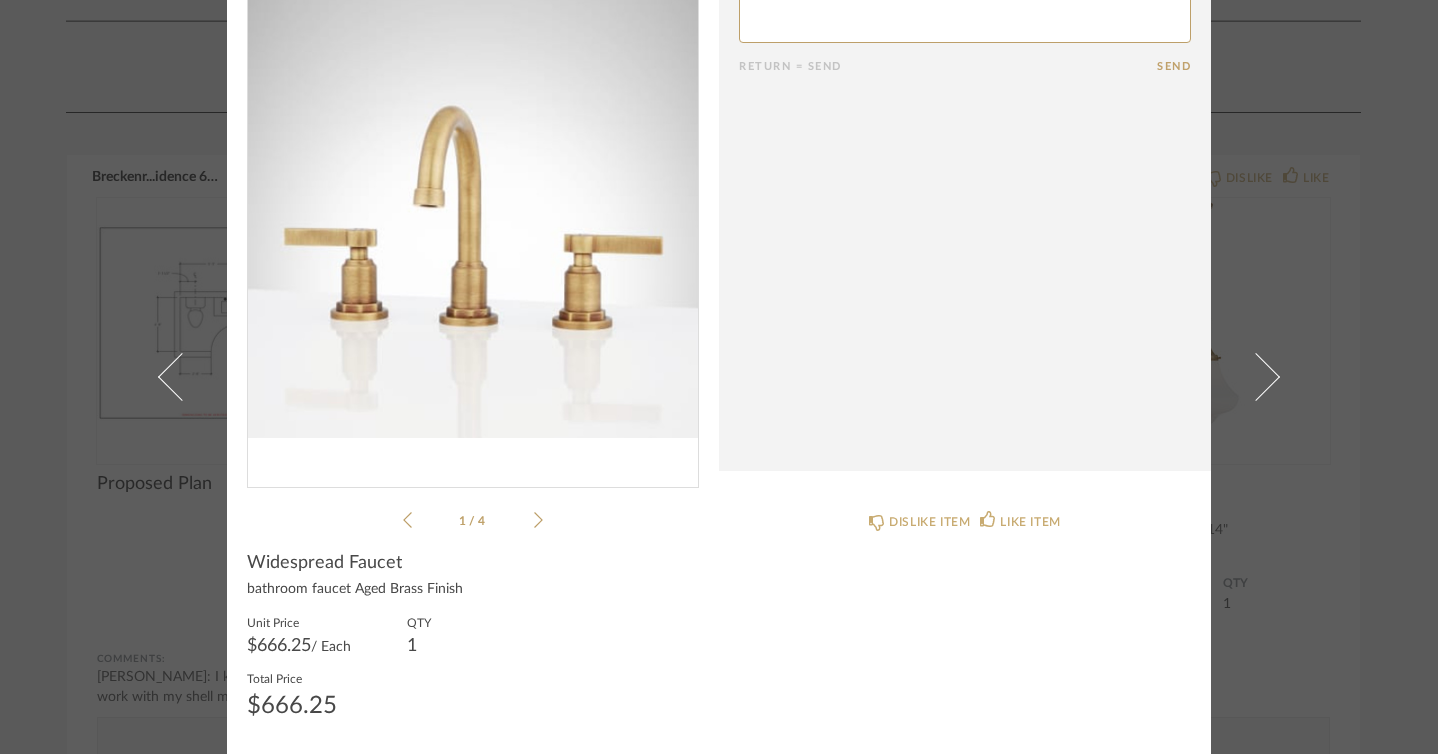 click 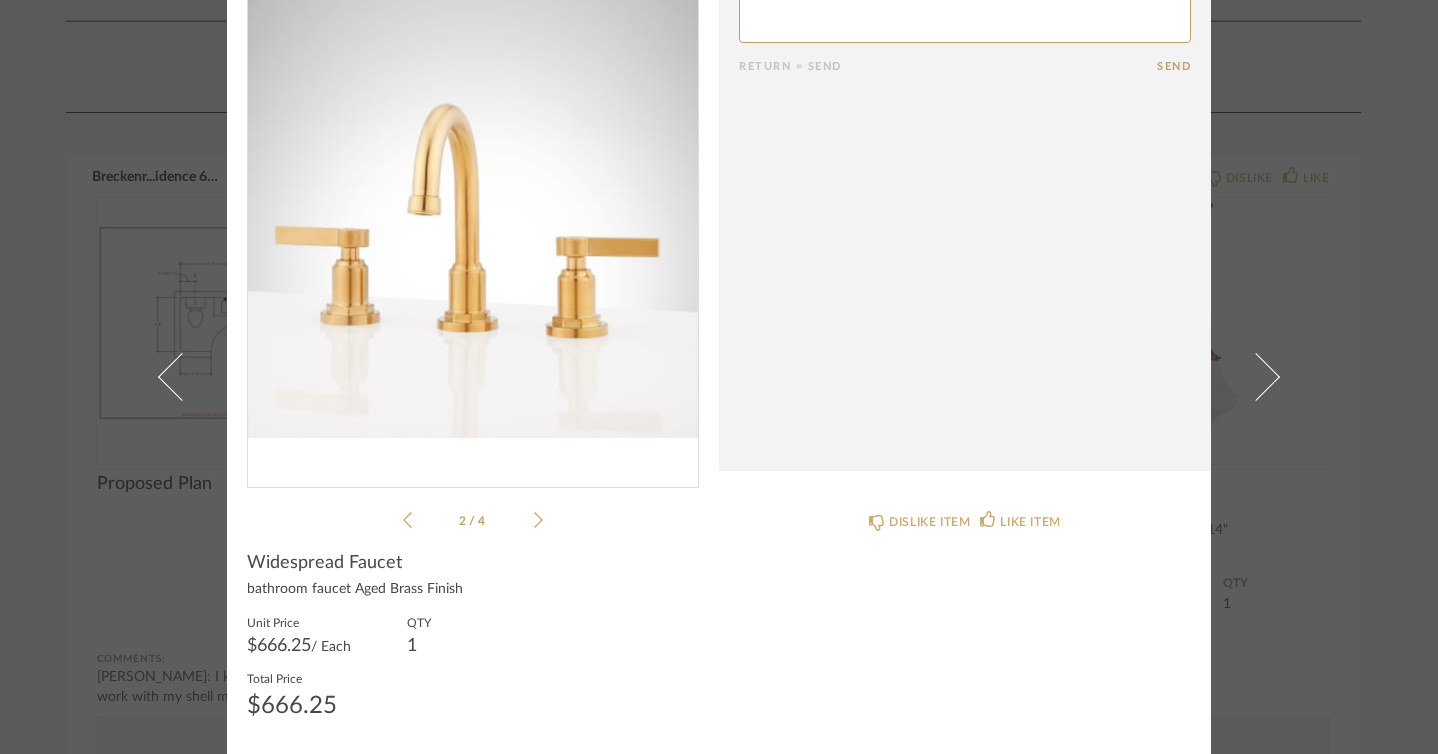 click 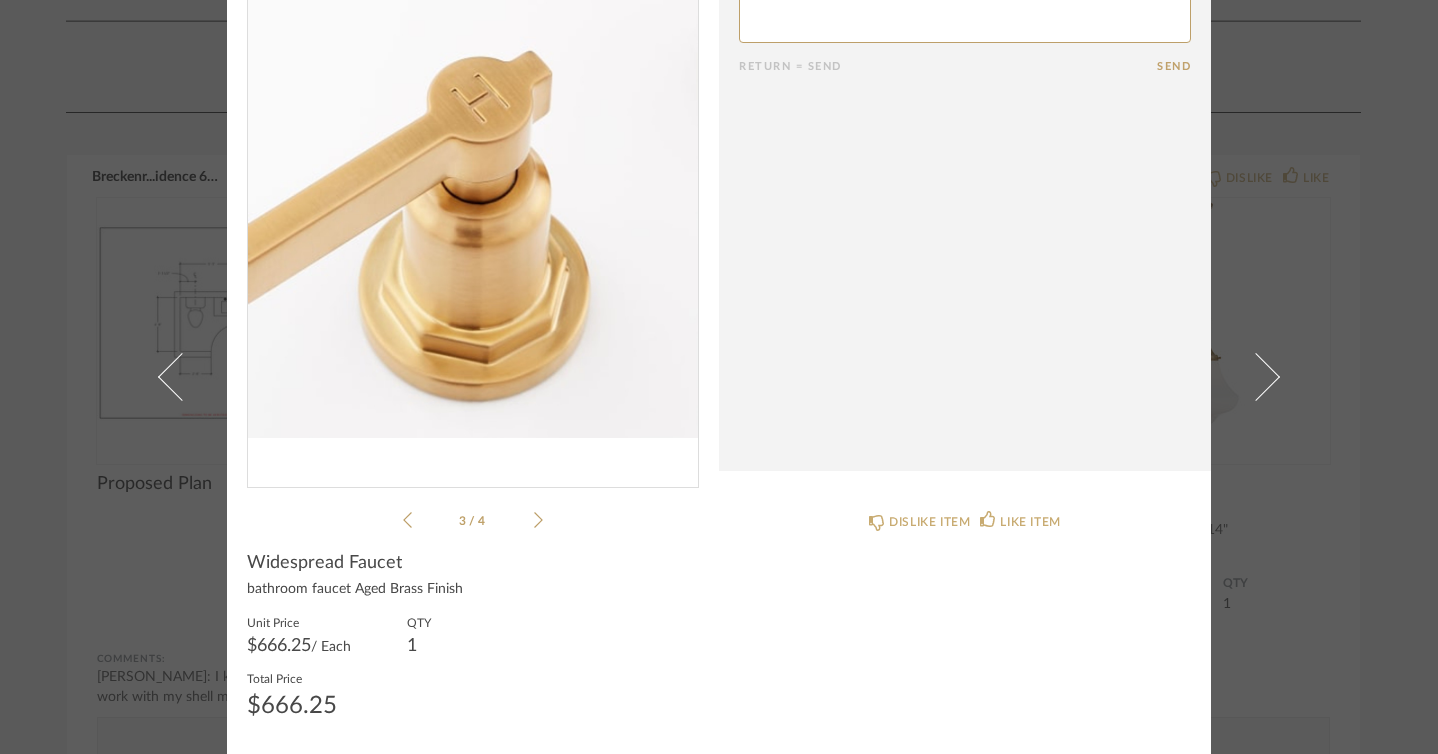click 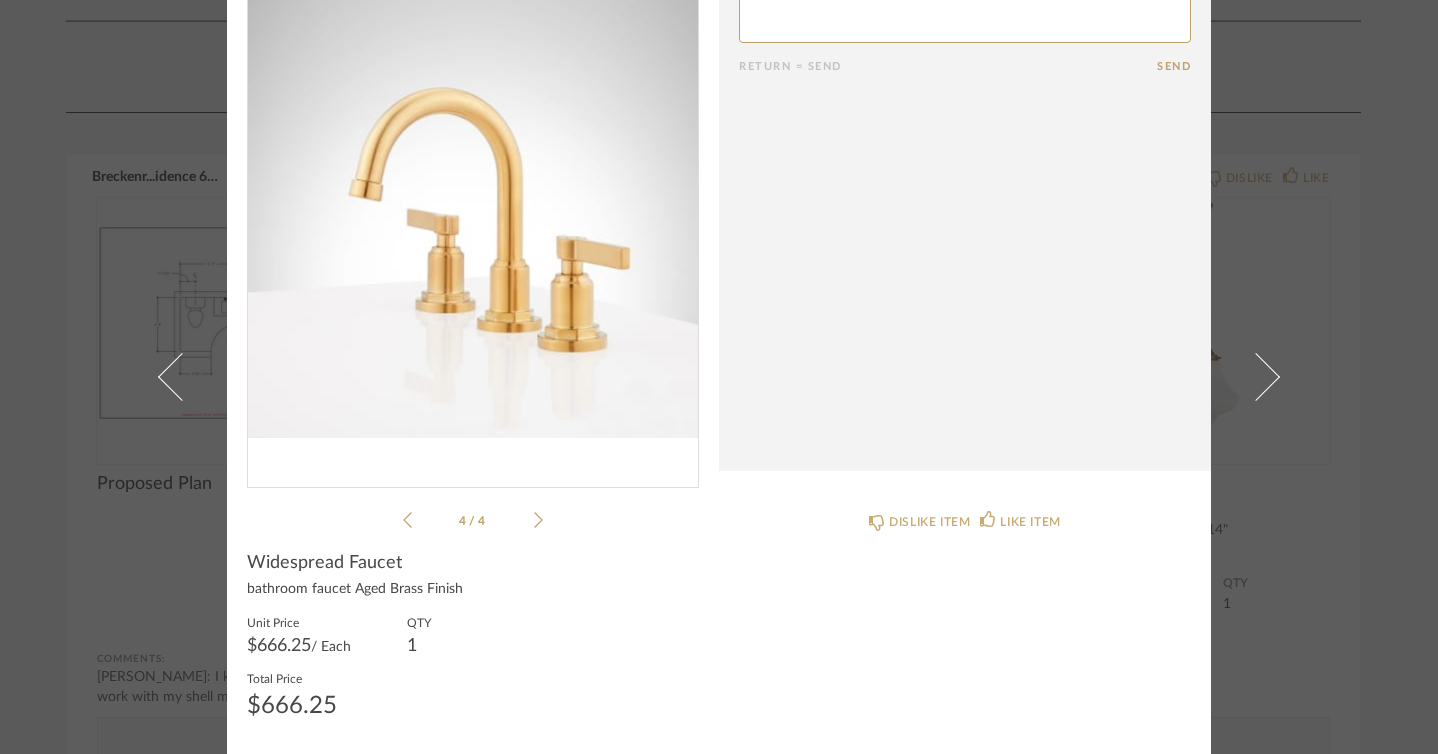 click 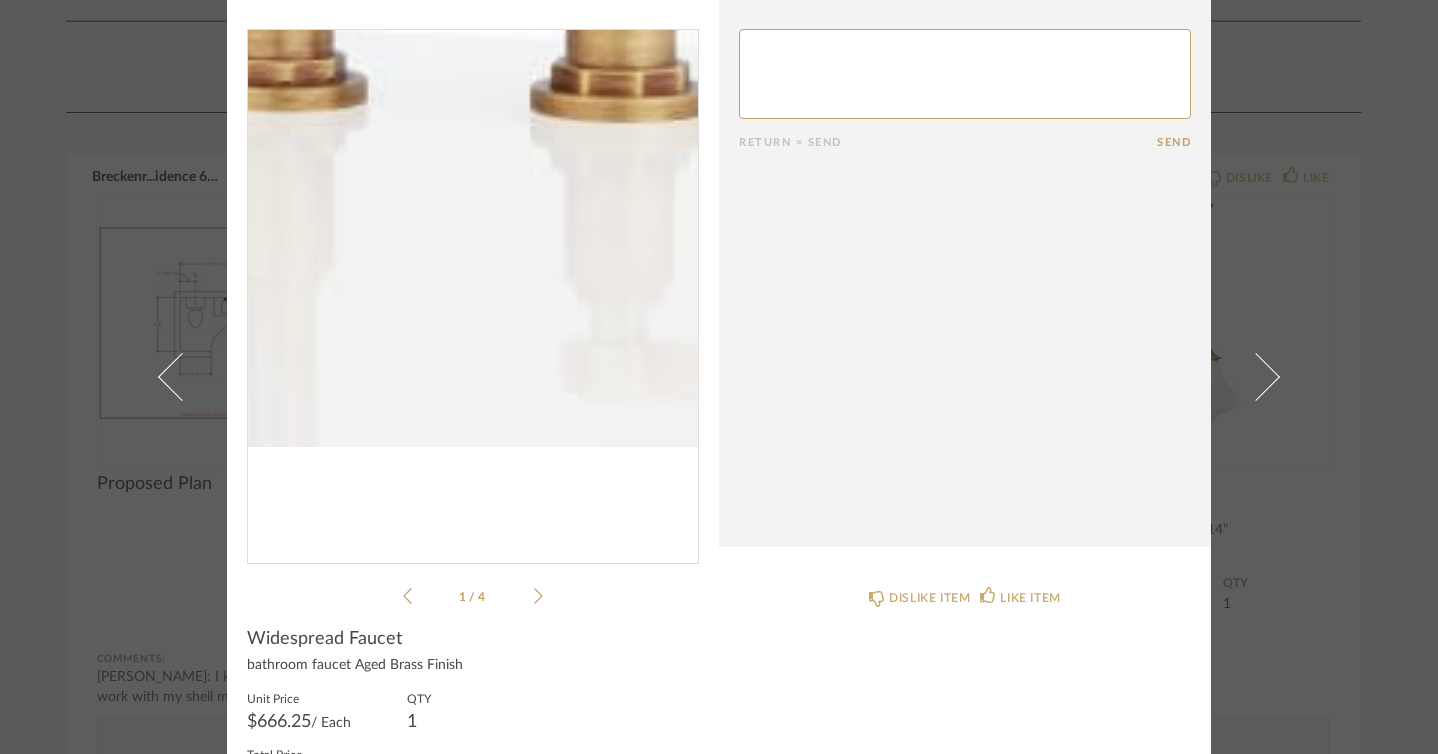 scroll, scrollTop: 0, scrollLeft: 0, axis: both 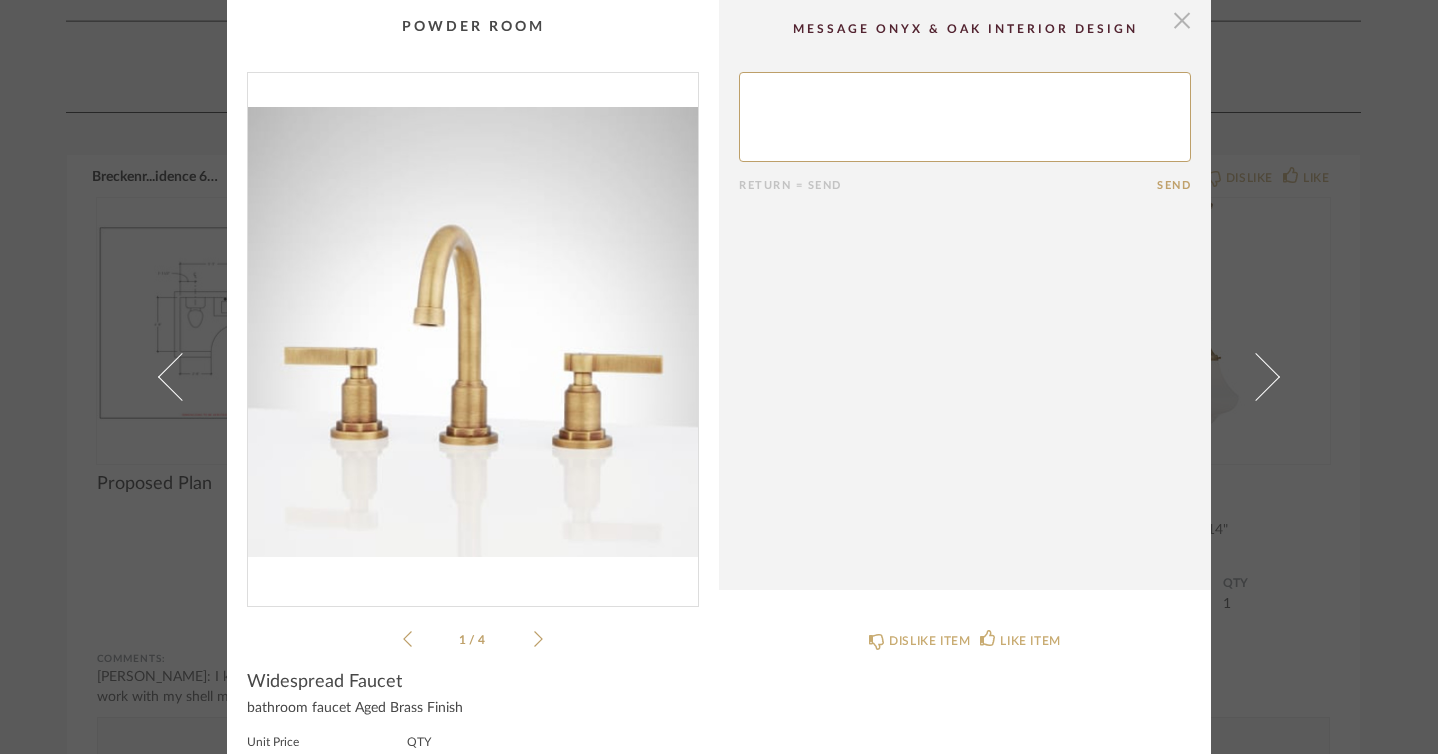 click at bounding box center [1182, 20] 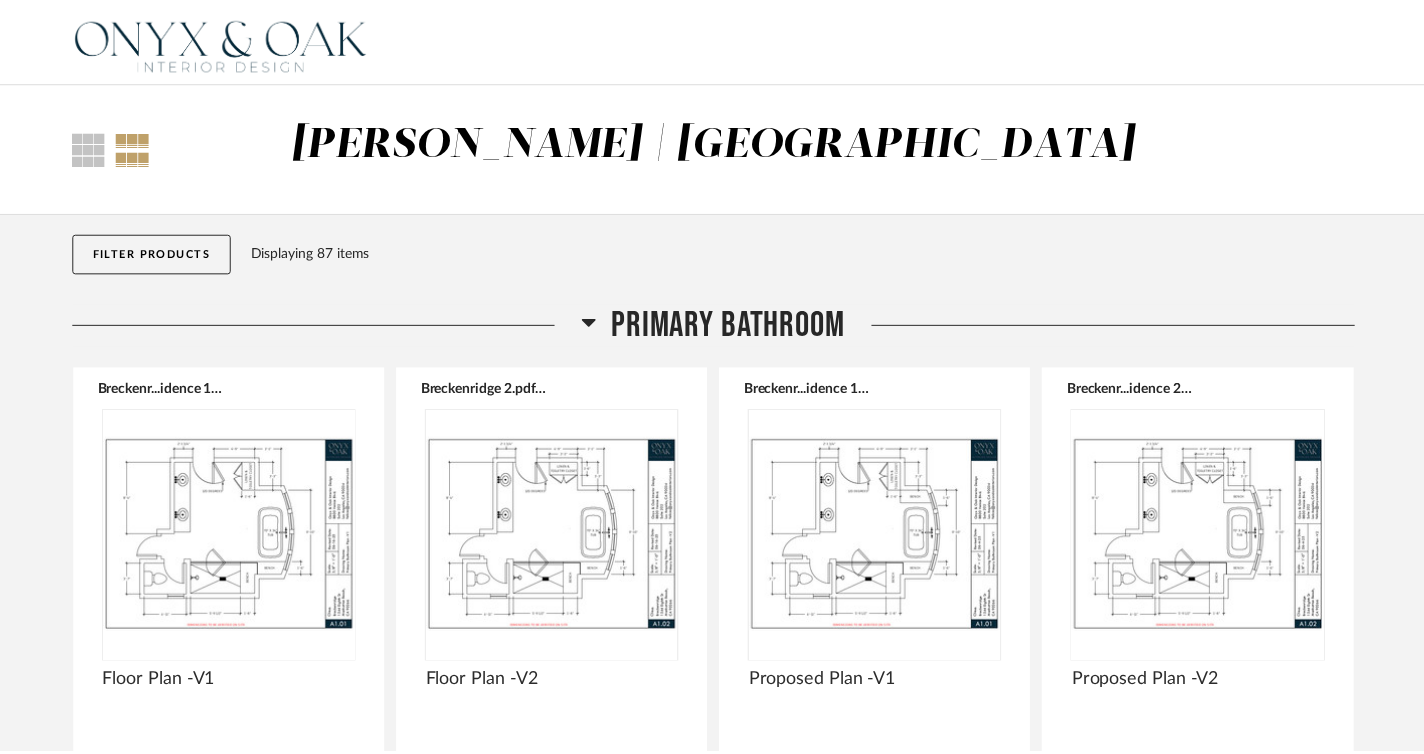 scroll, scrollTop: 12913, scrollLeft: 0, axis: vertical 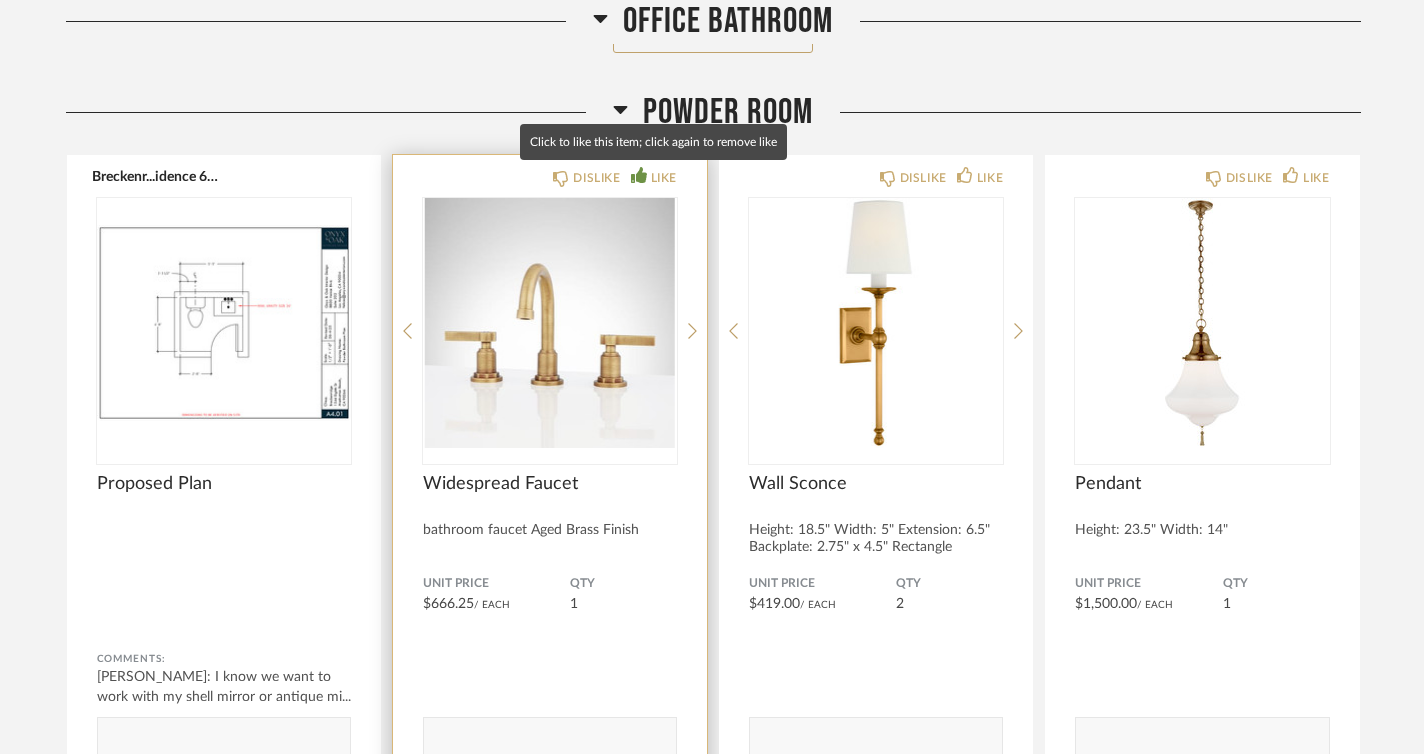 click 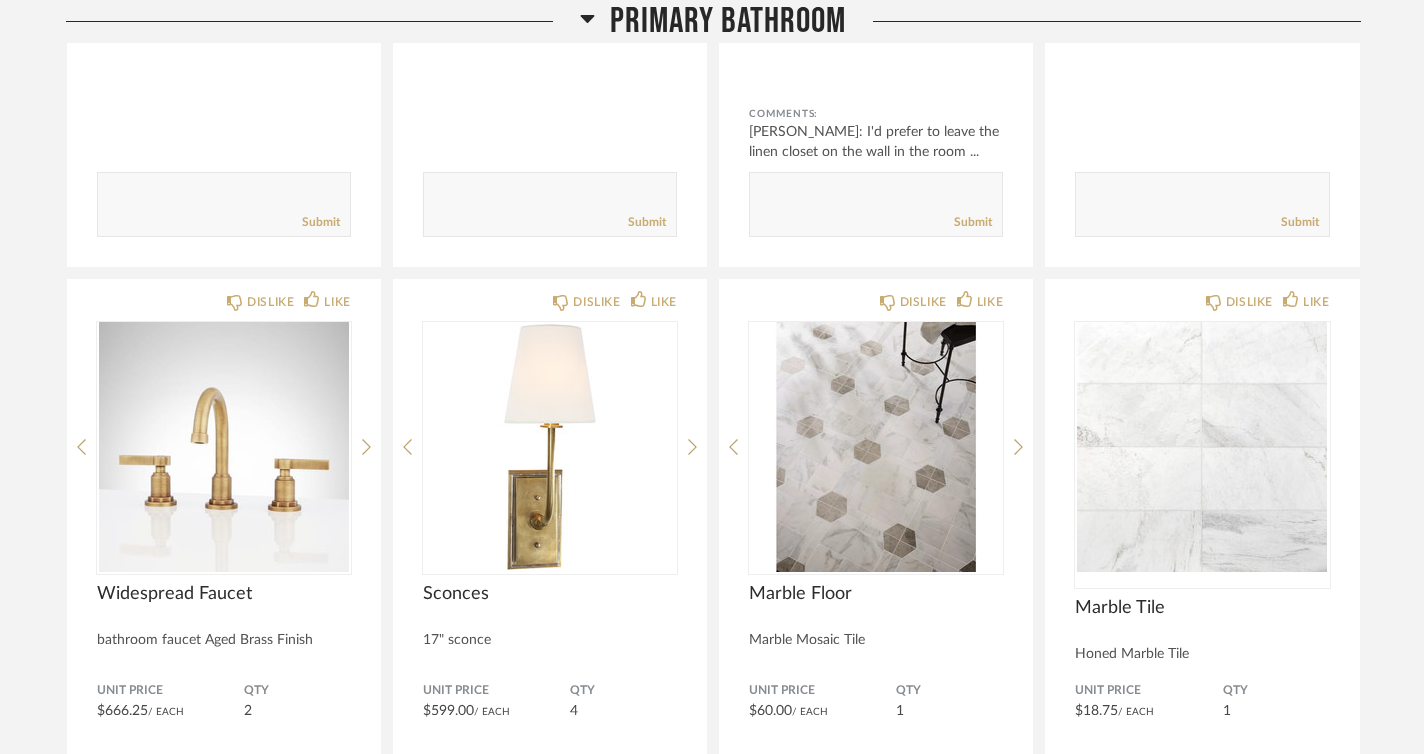 scroll, scrollTop: 735, scrollLeft: 0, axis: vertical 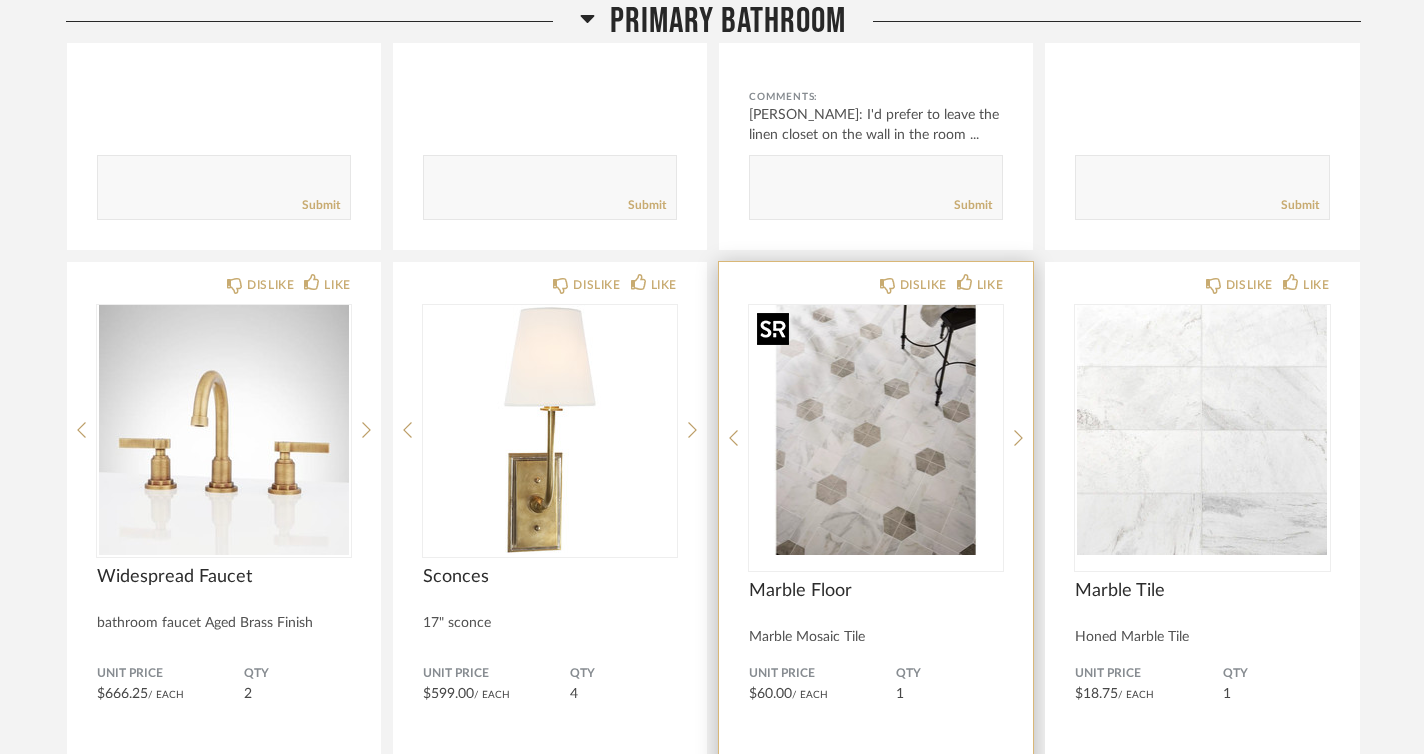 click at bounding box center (876, 430) 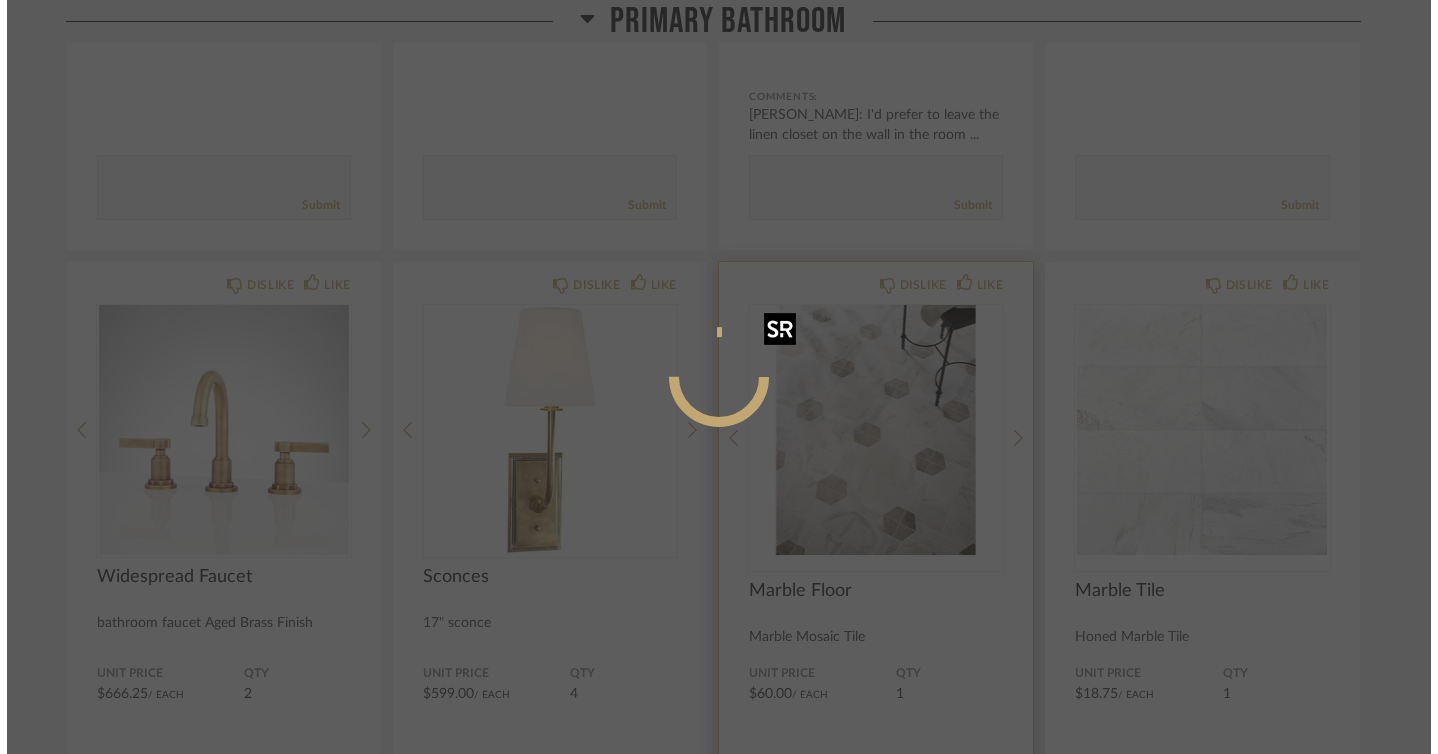 scroll, scrollTop: 0, scrollLeft: 0, axis: both 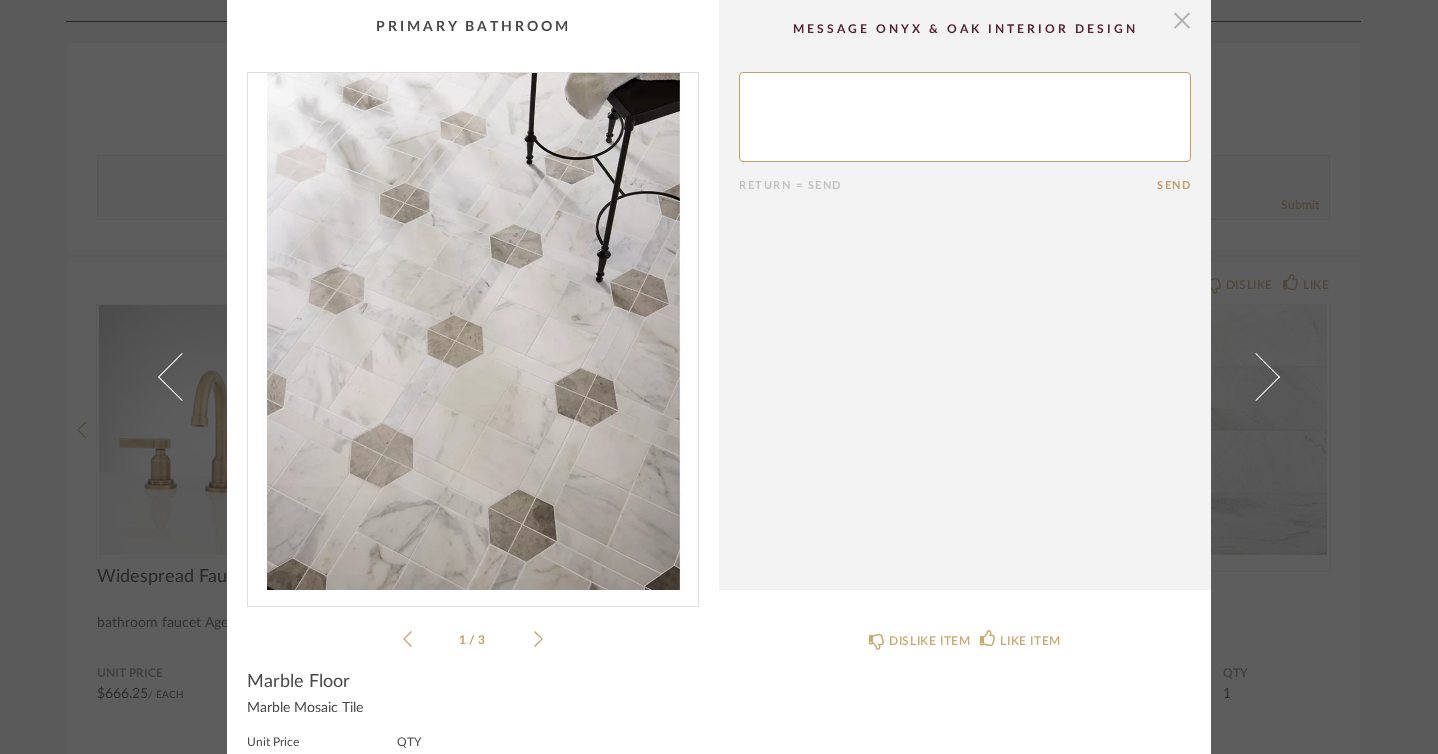 click at bounding box center (1182, 20) 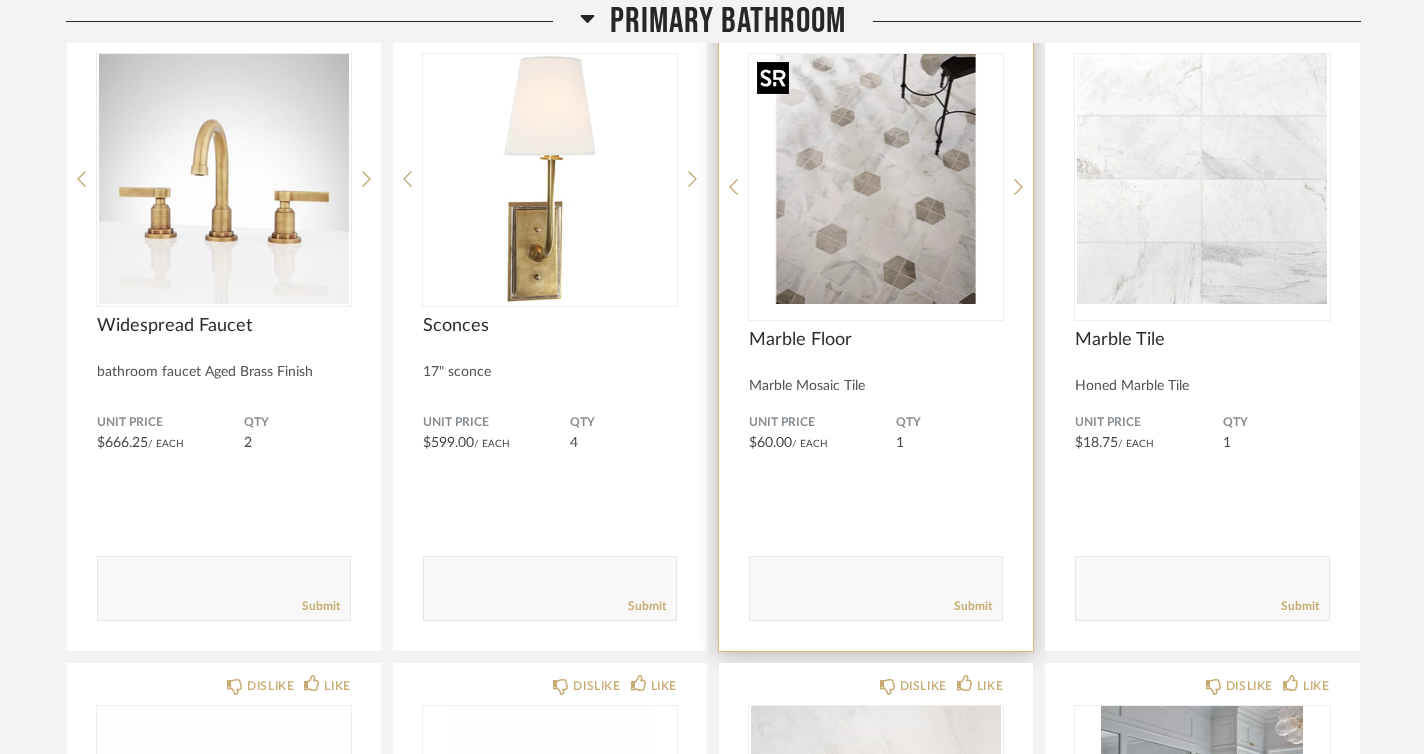 scroll, scrollTop: 985, scrollLeft: 0, axis: vertical 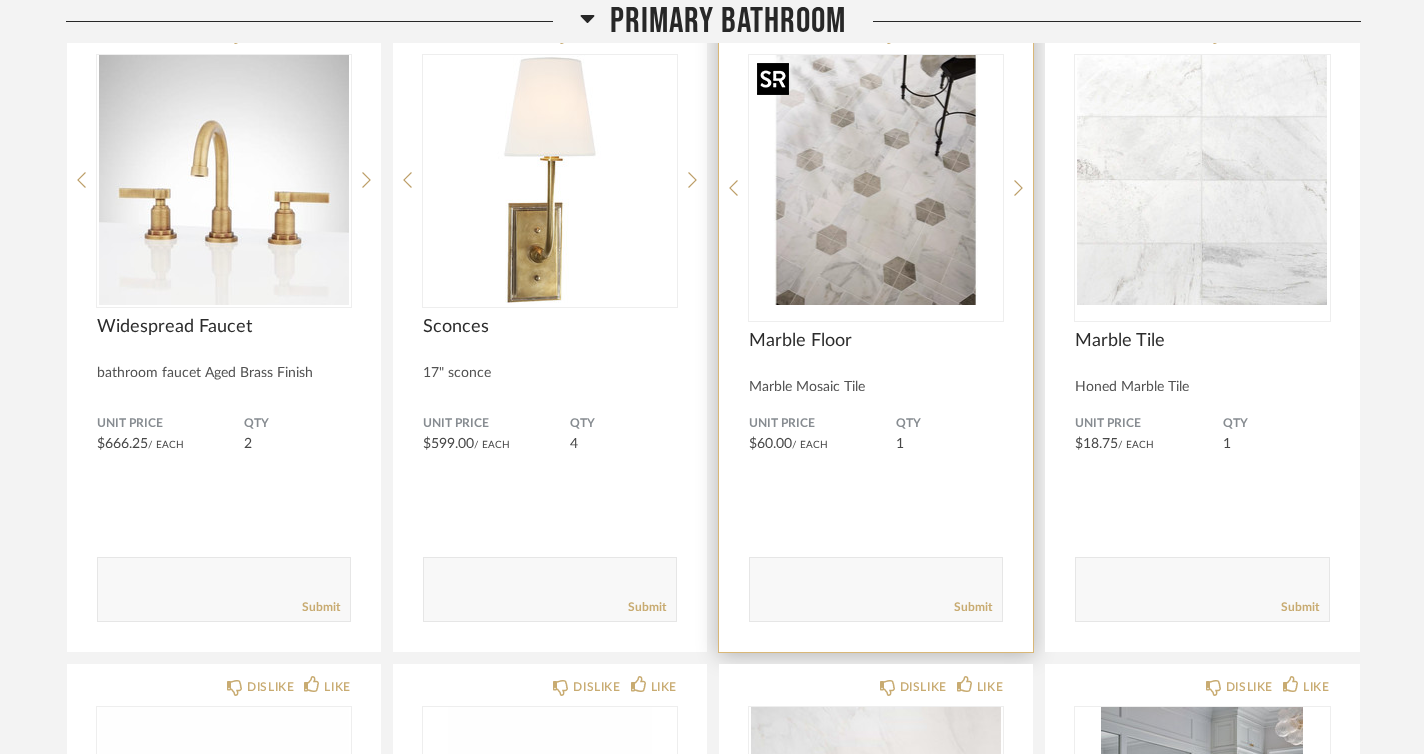 click at bounding box center (876, 180) 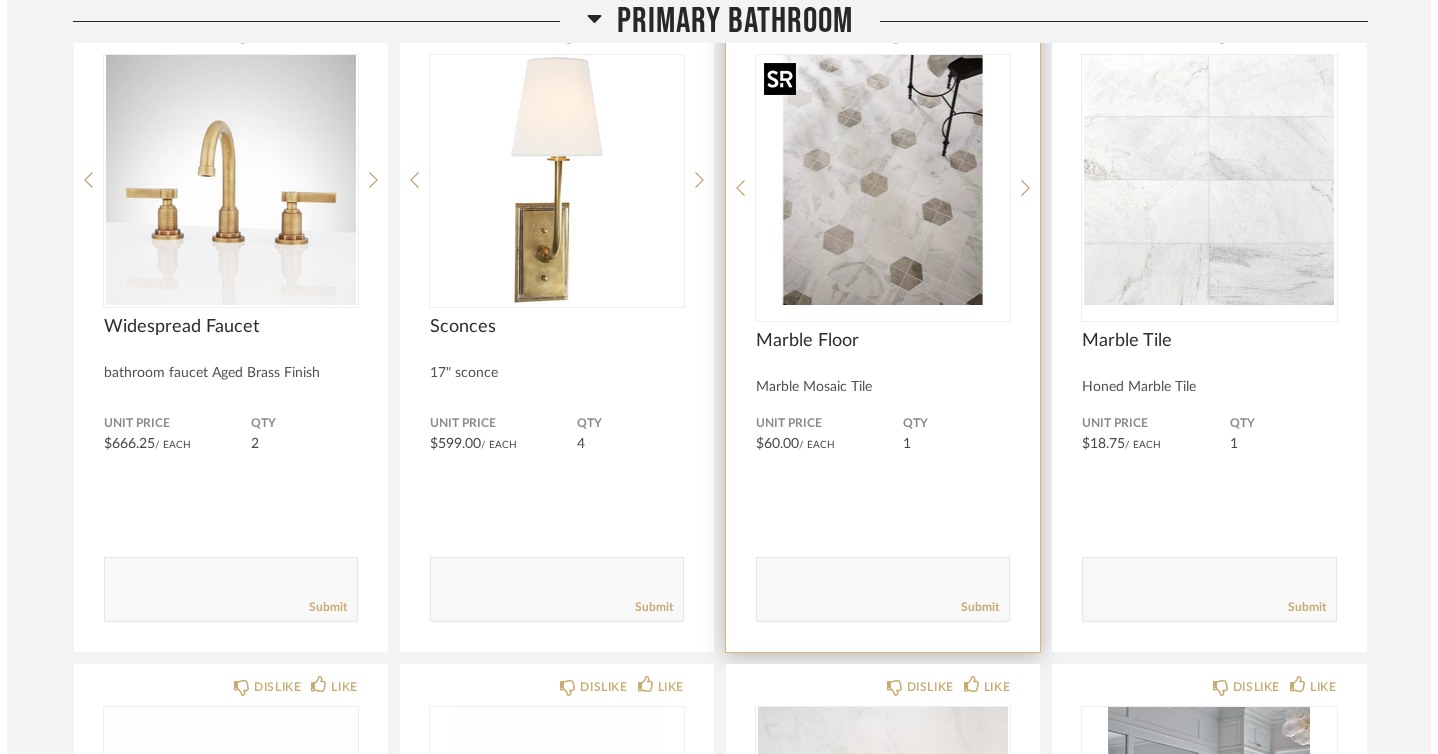 scroll, scrollTop: 0, scrollLeft: 0, axis: both 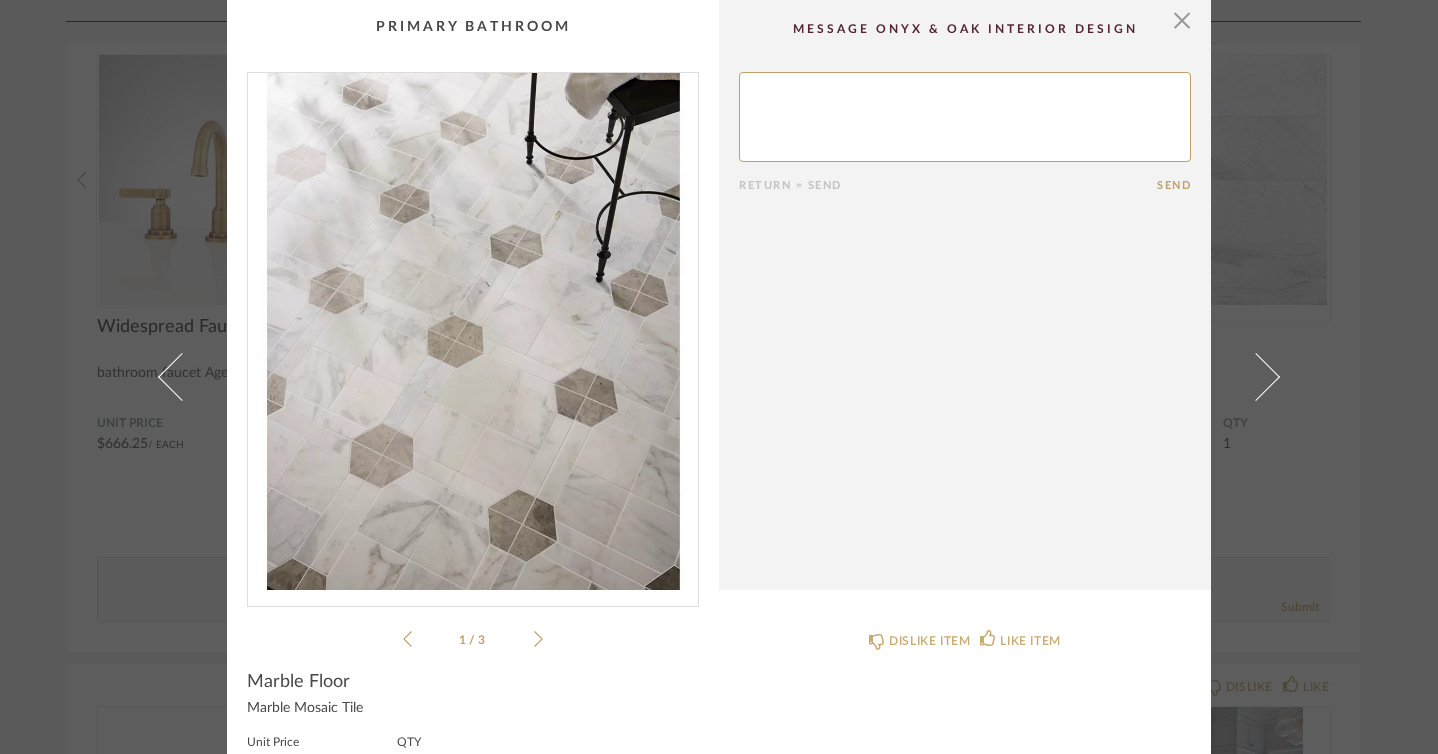 click on "1 / 3" 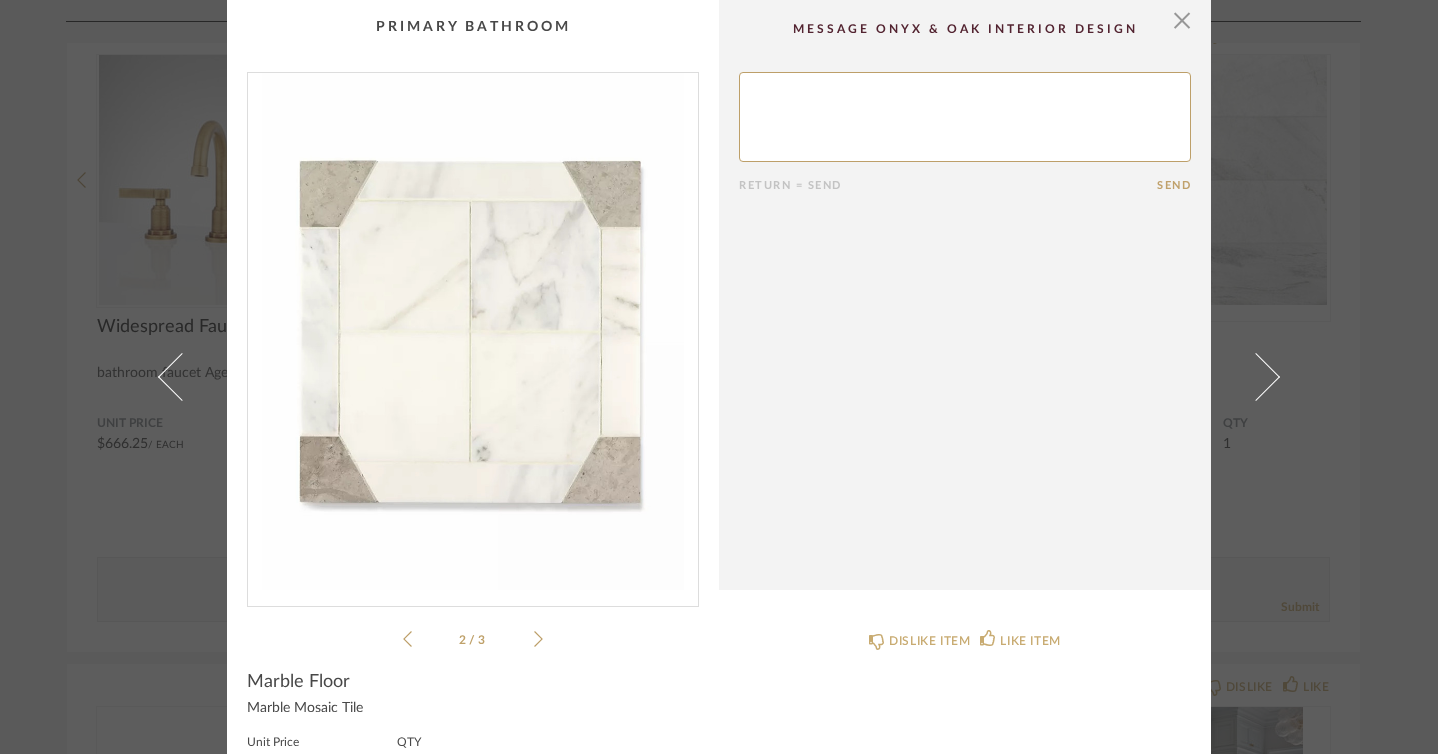 click 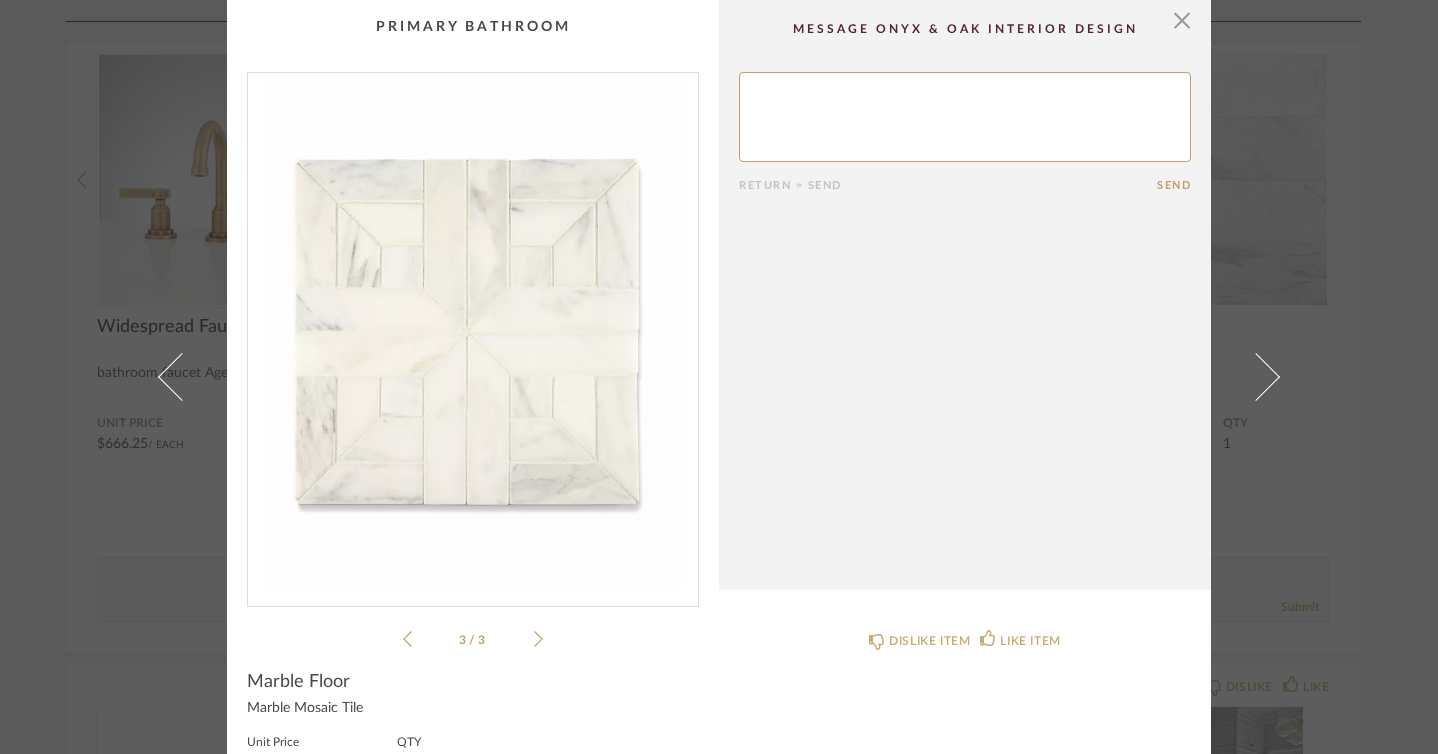 click 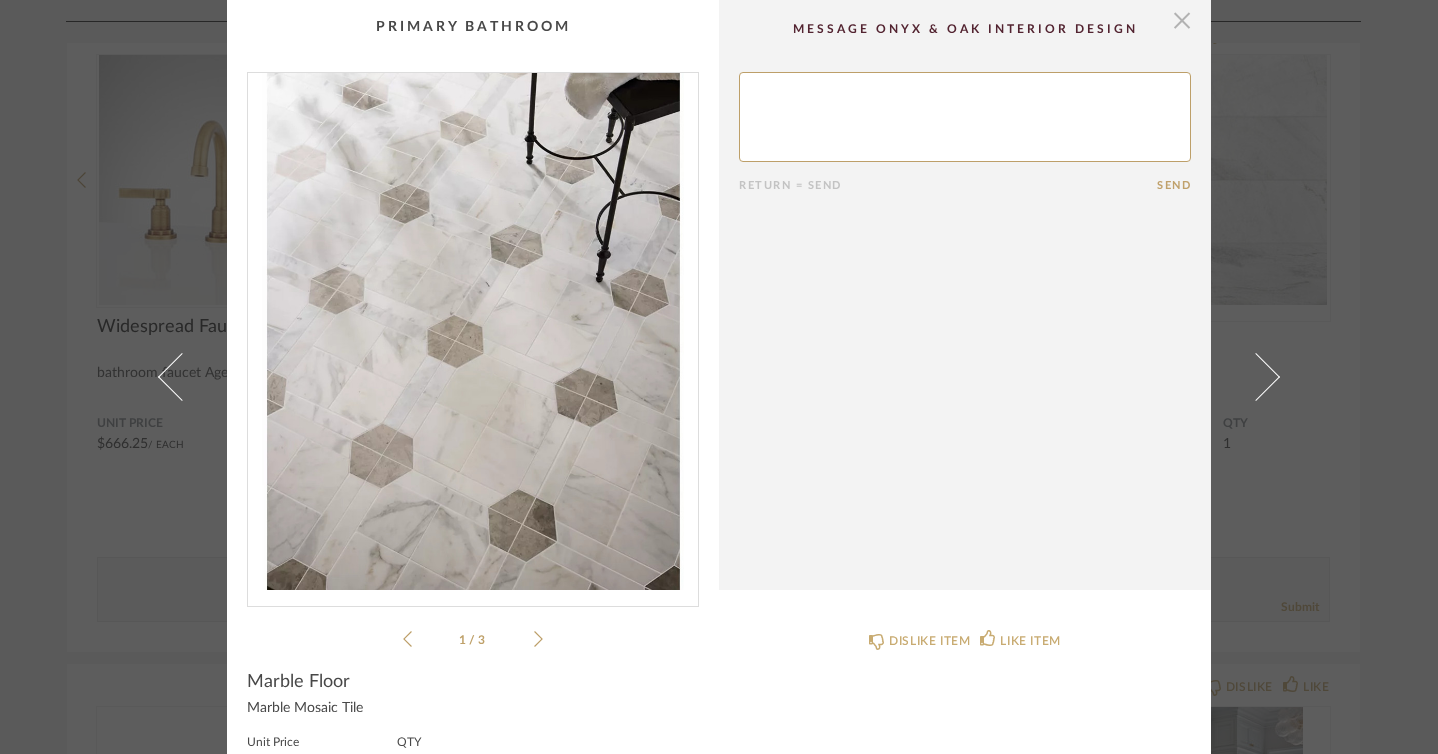 click at bounding box center [1182, 20] 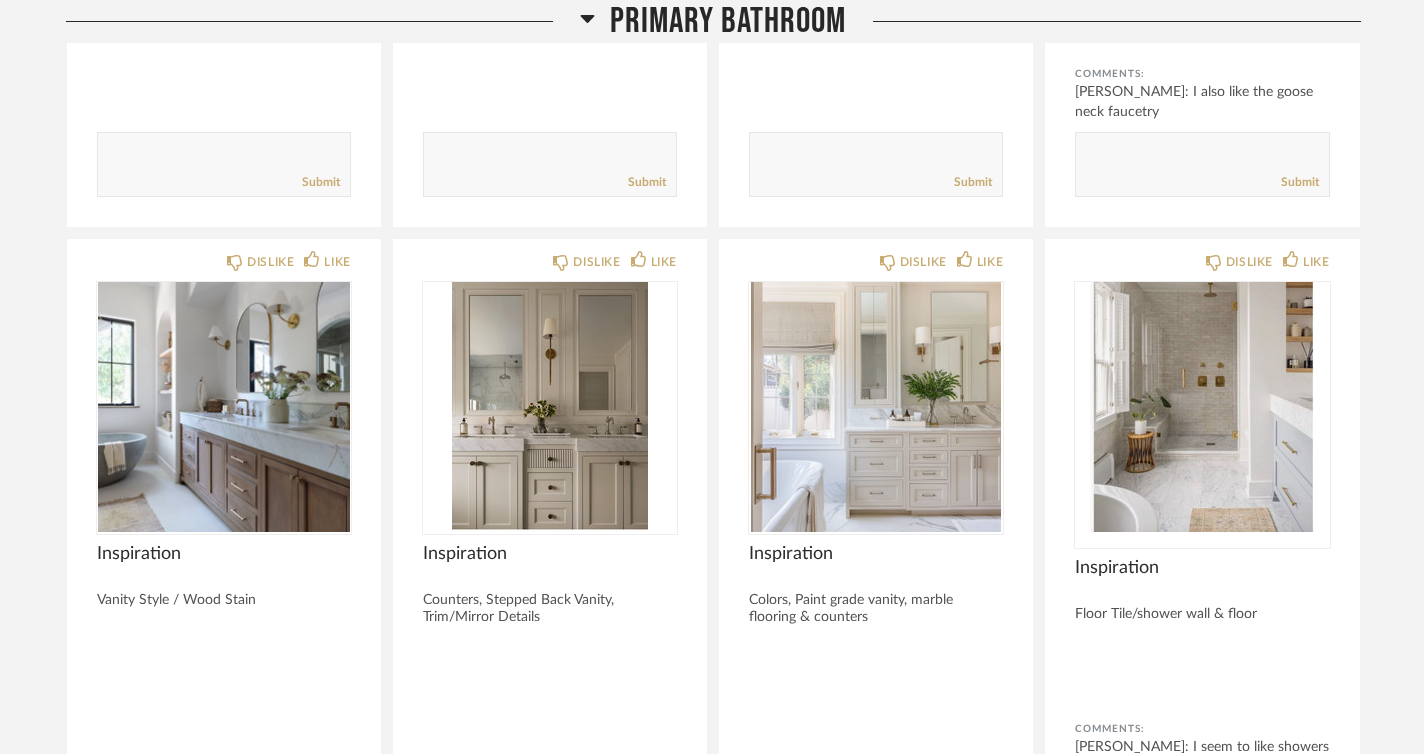 scroll, scrollTop: 3410, scrollLeft: 0, axis: vertical 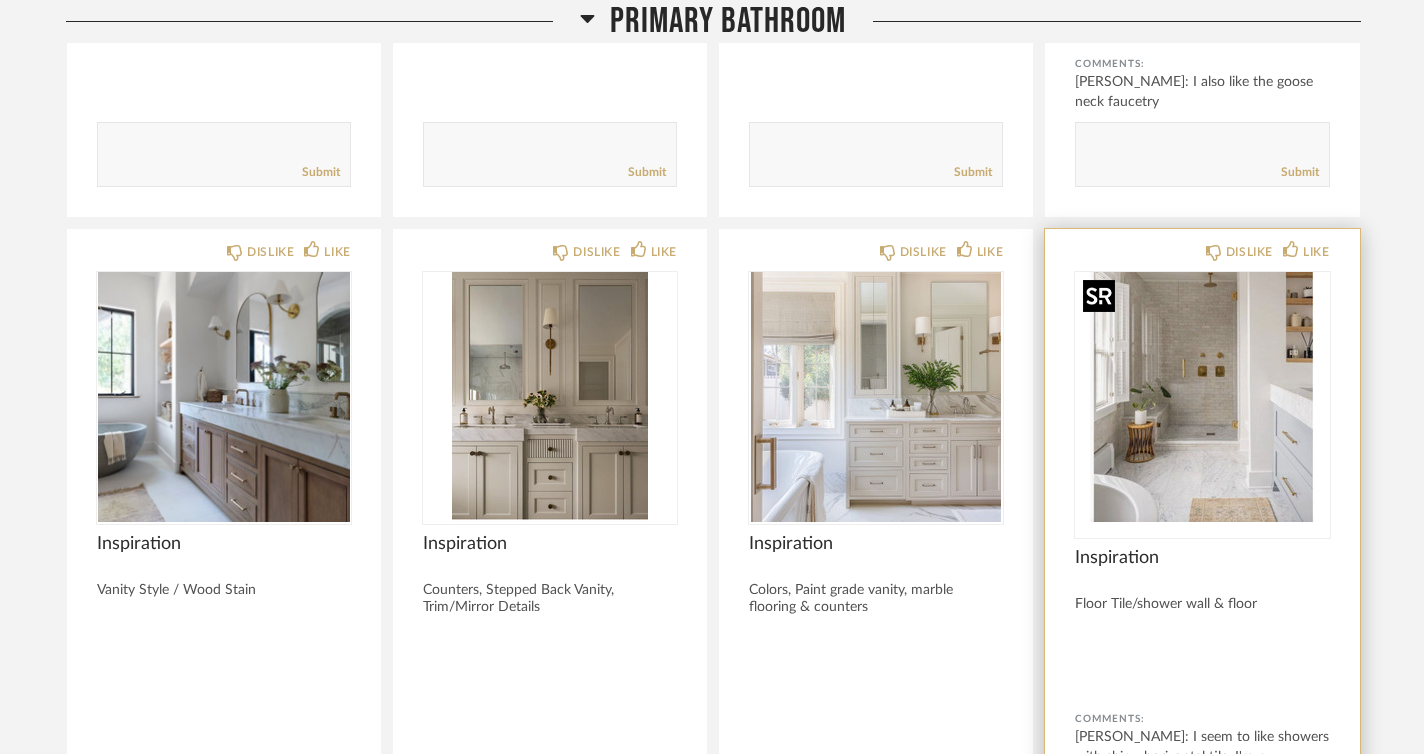 click at bounding box center (1202, 397) 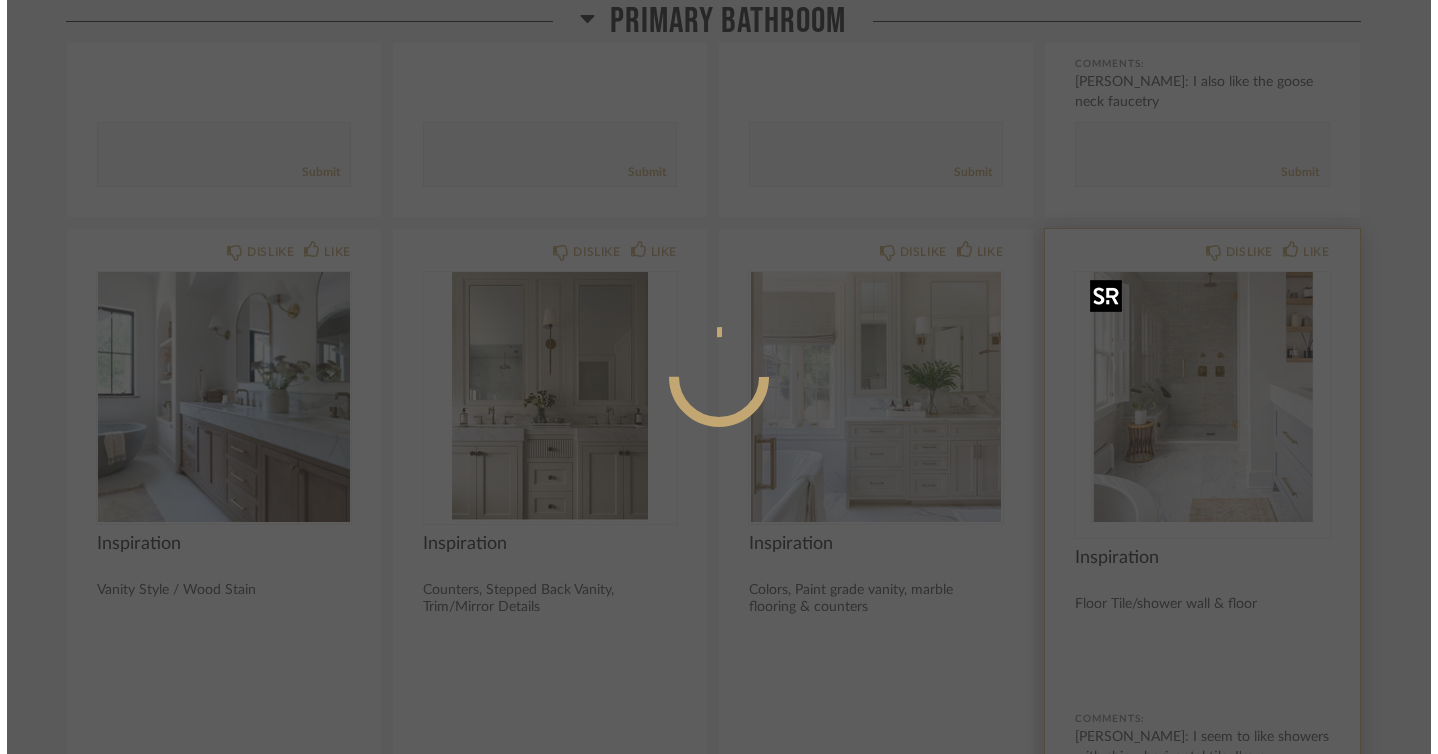 scroll, scrollTop: 0, scrollLeft: 0, axis: both 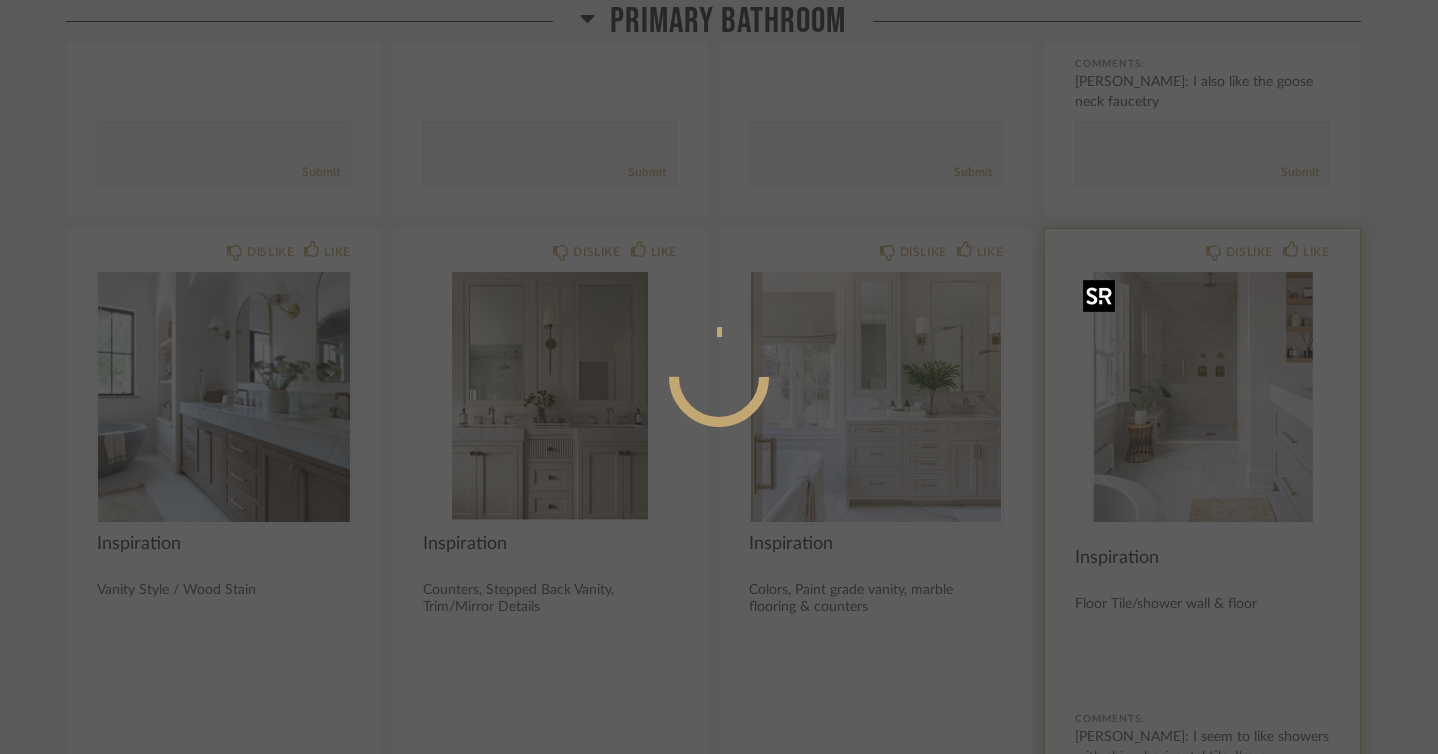 click at bounding box center [719, 377] 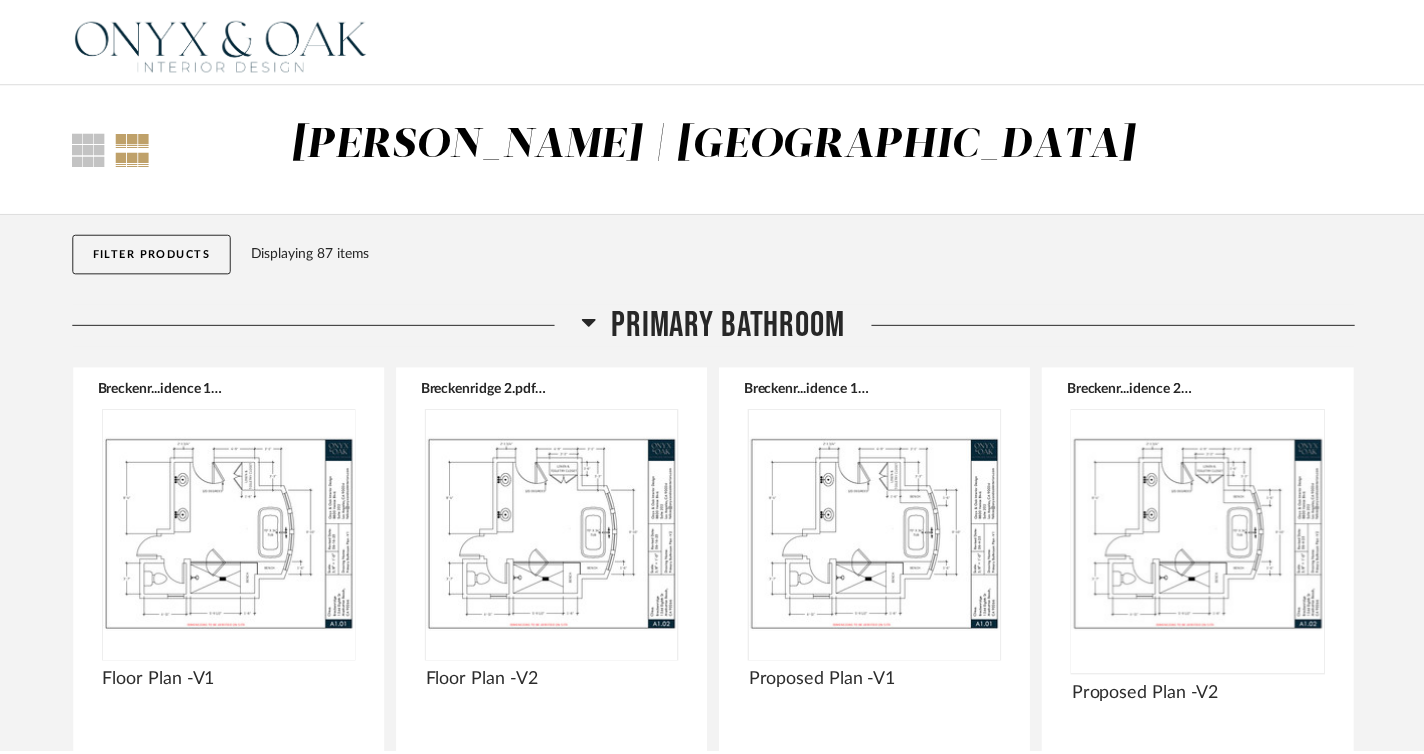 scroll, scrollTop: 3410, scrollLeft: 0, axis: vertical 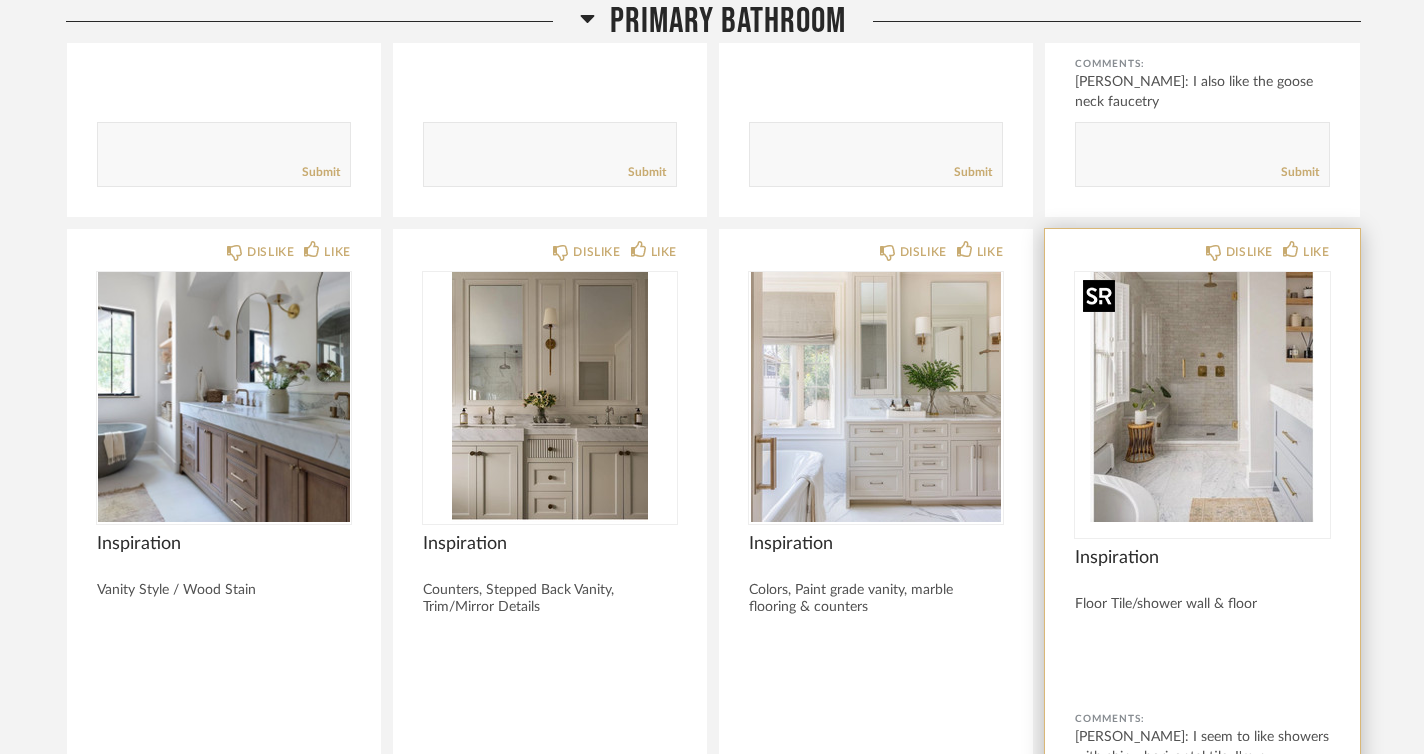 click at bounding box center [1202, 397] 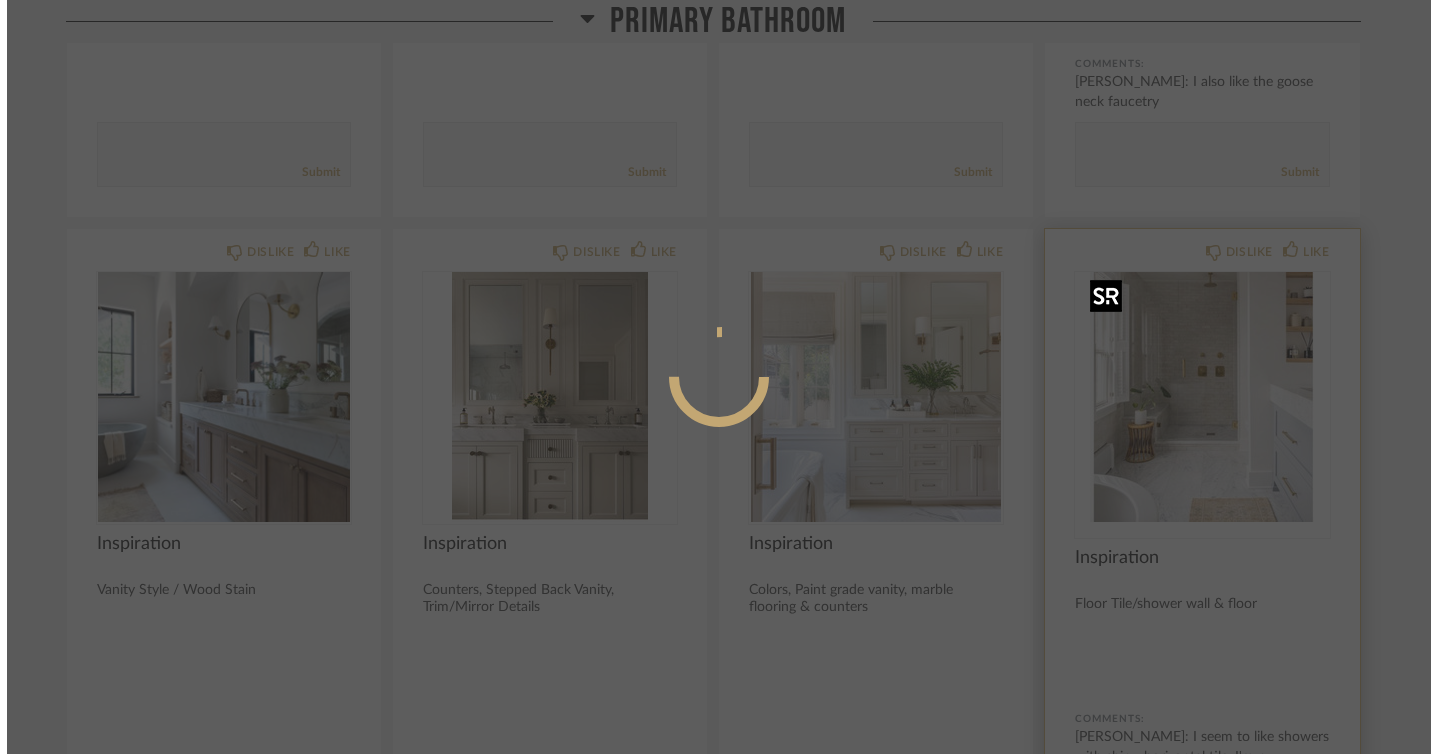scroll, scrollTop: 0, scrollLeft: 0, axis: both 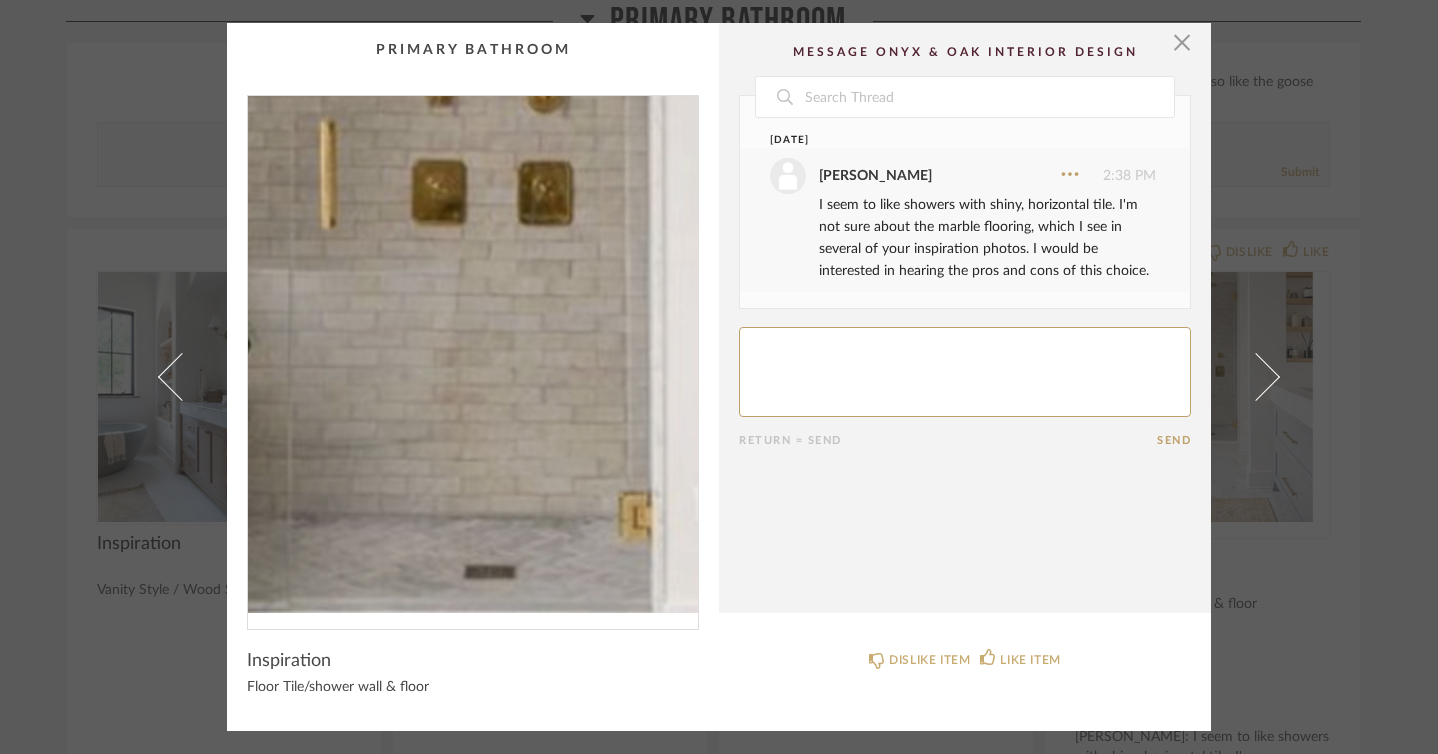 click at bounding box center [473, 354] 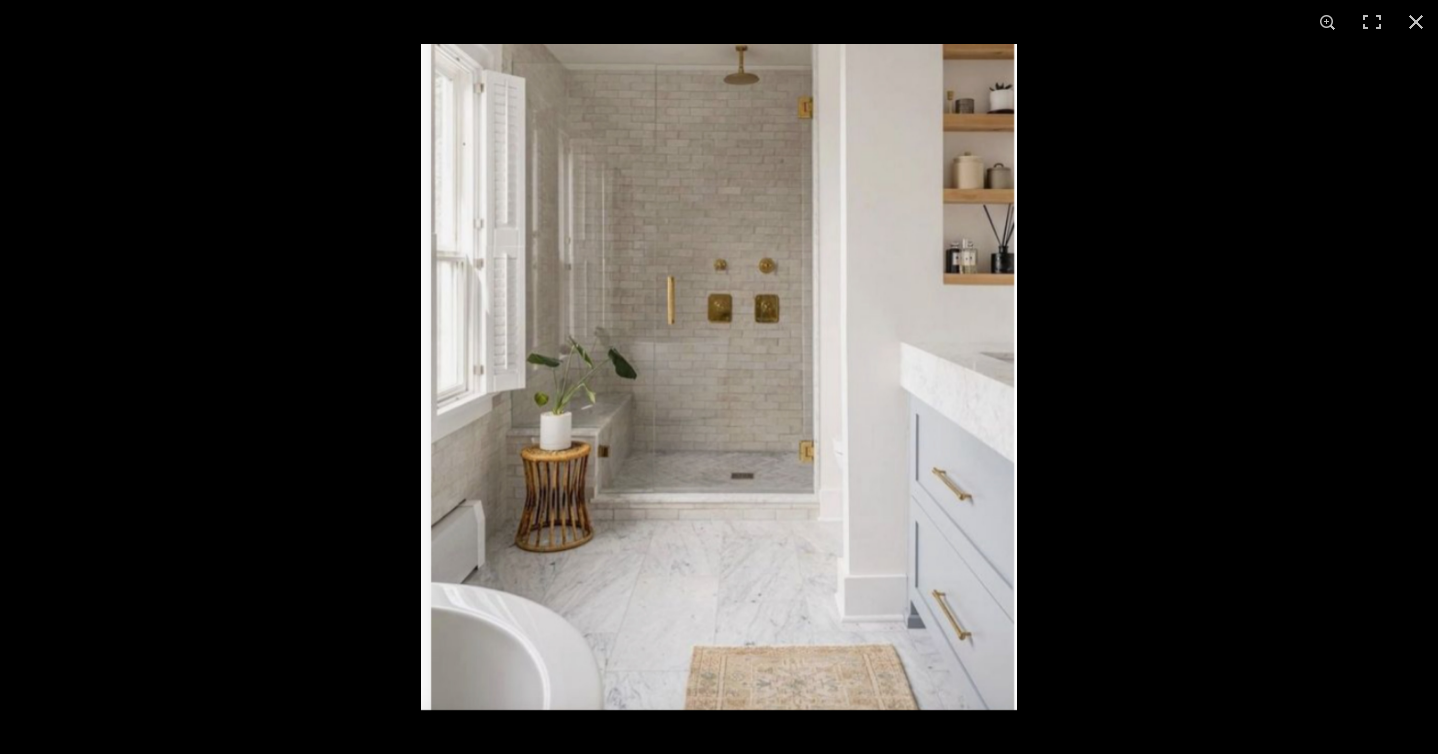 click at bounding box center (719, 377) 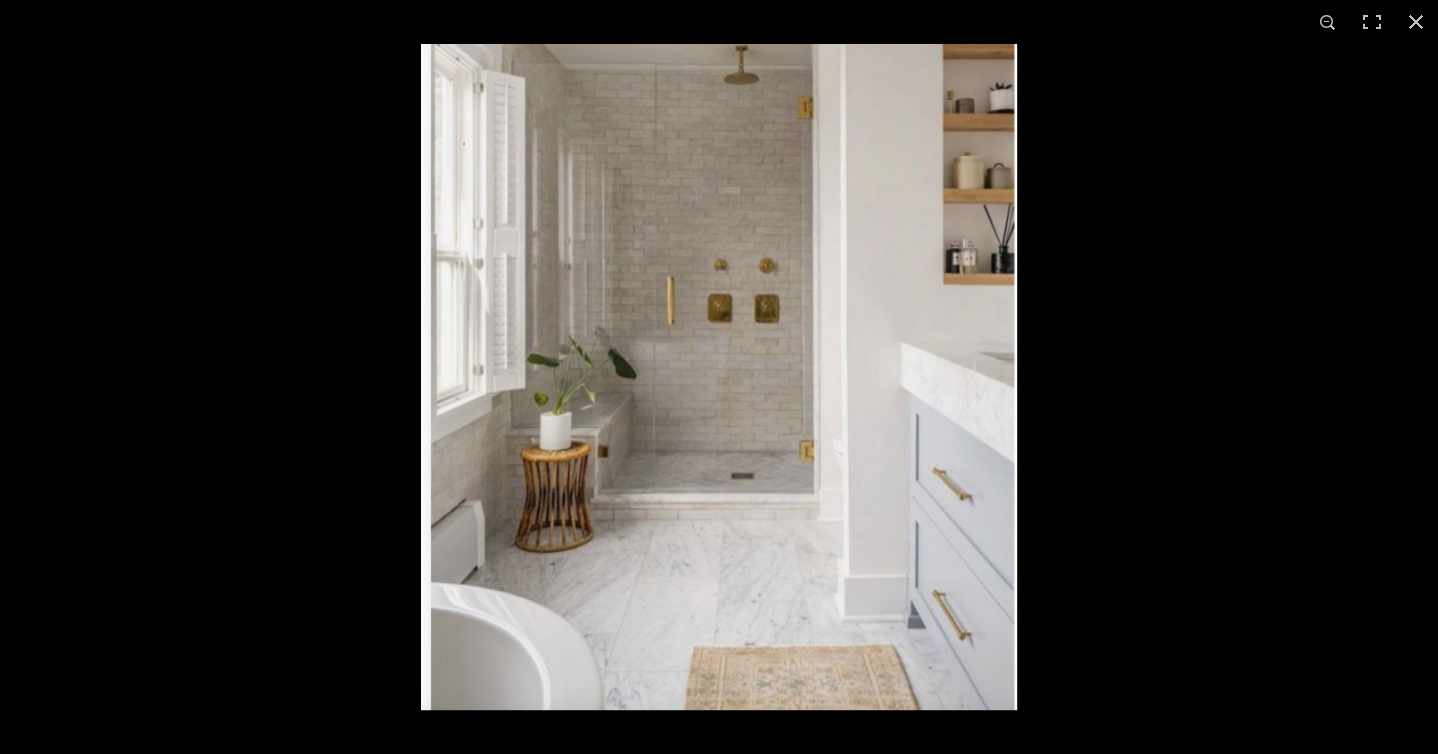 click at bounding box center (719, 377) 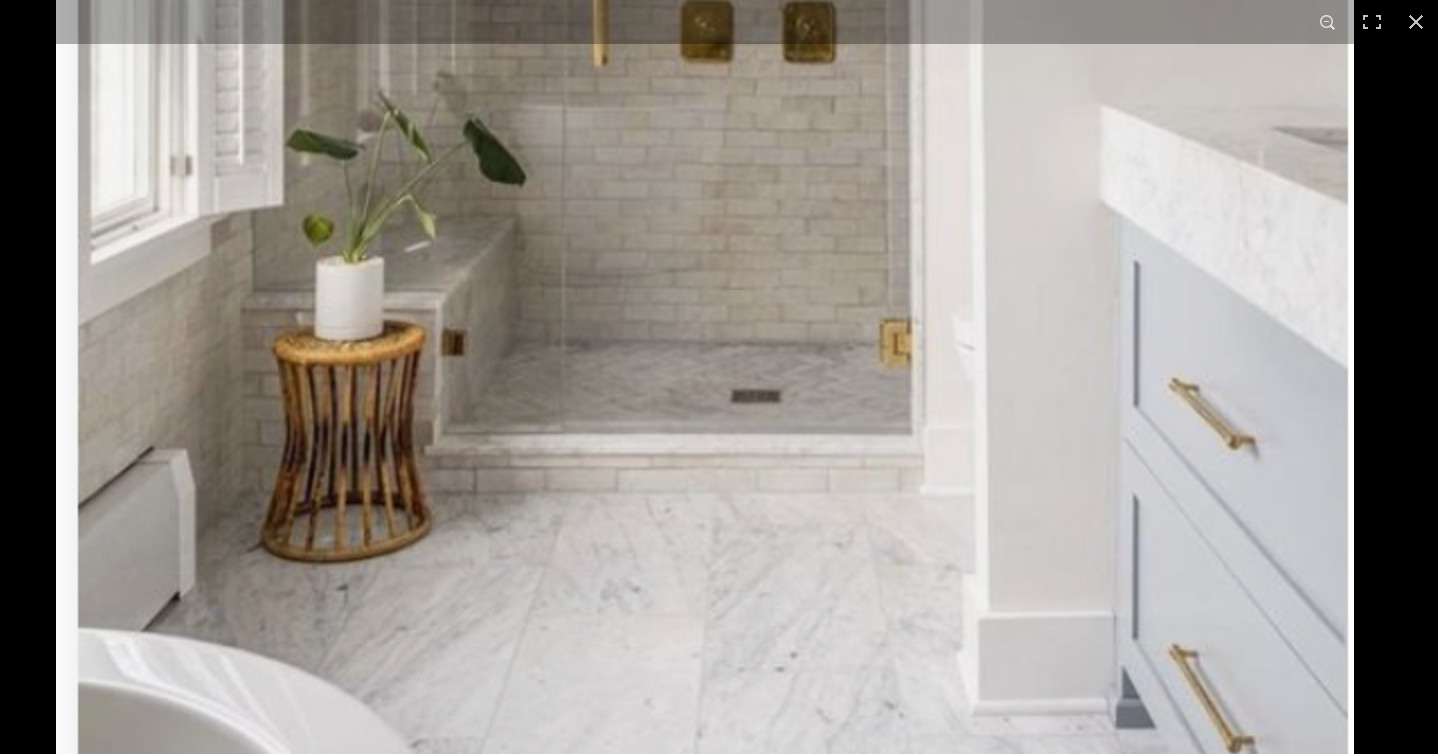 click at bounding box center (705, 181) 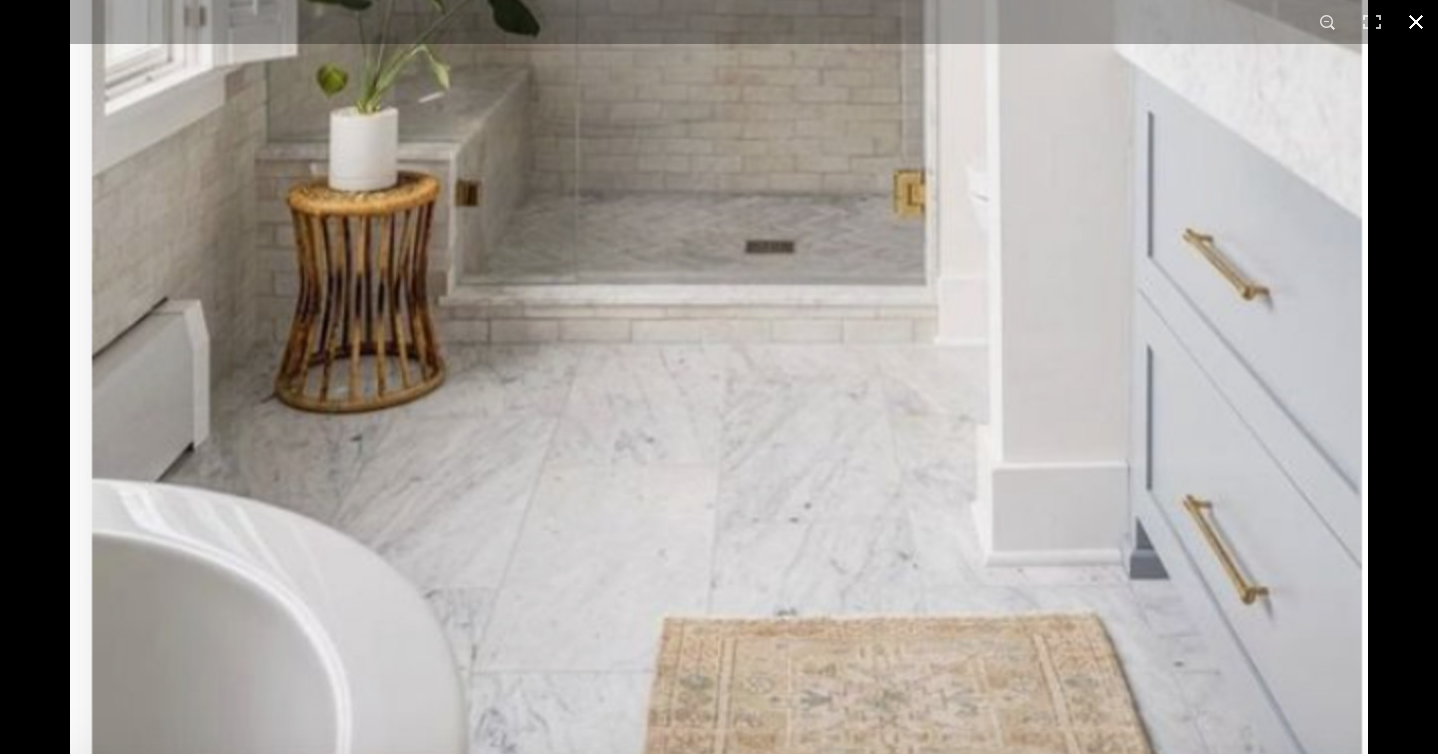 click at bounding box center [1416, 22] 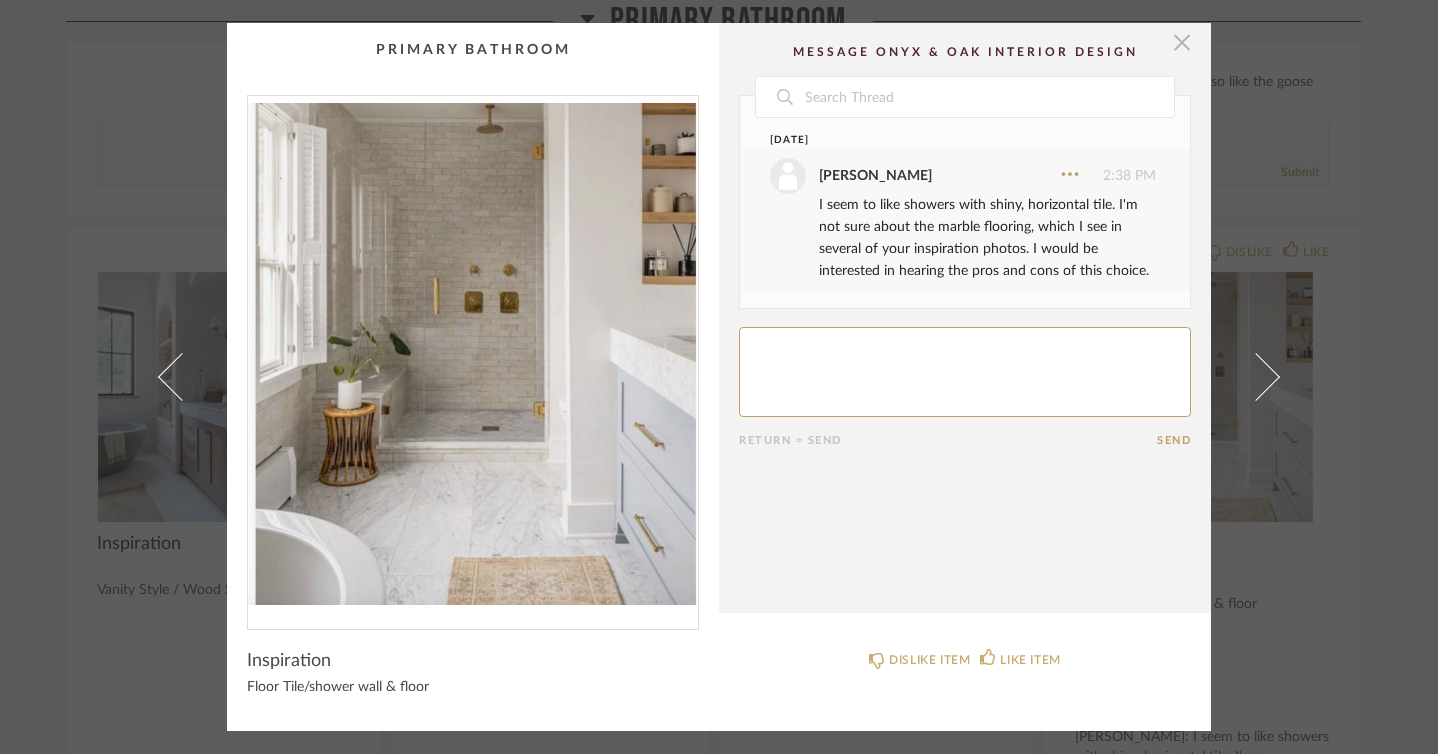 click at bounding box center (1182, 43) 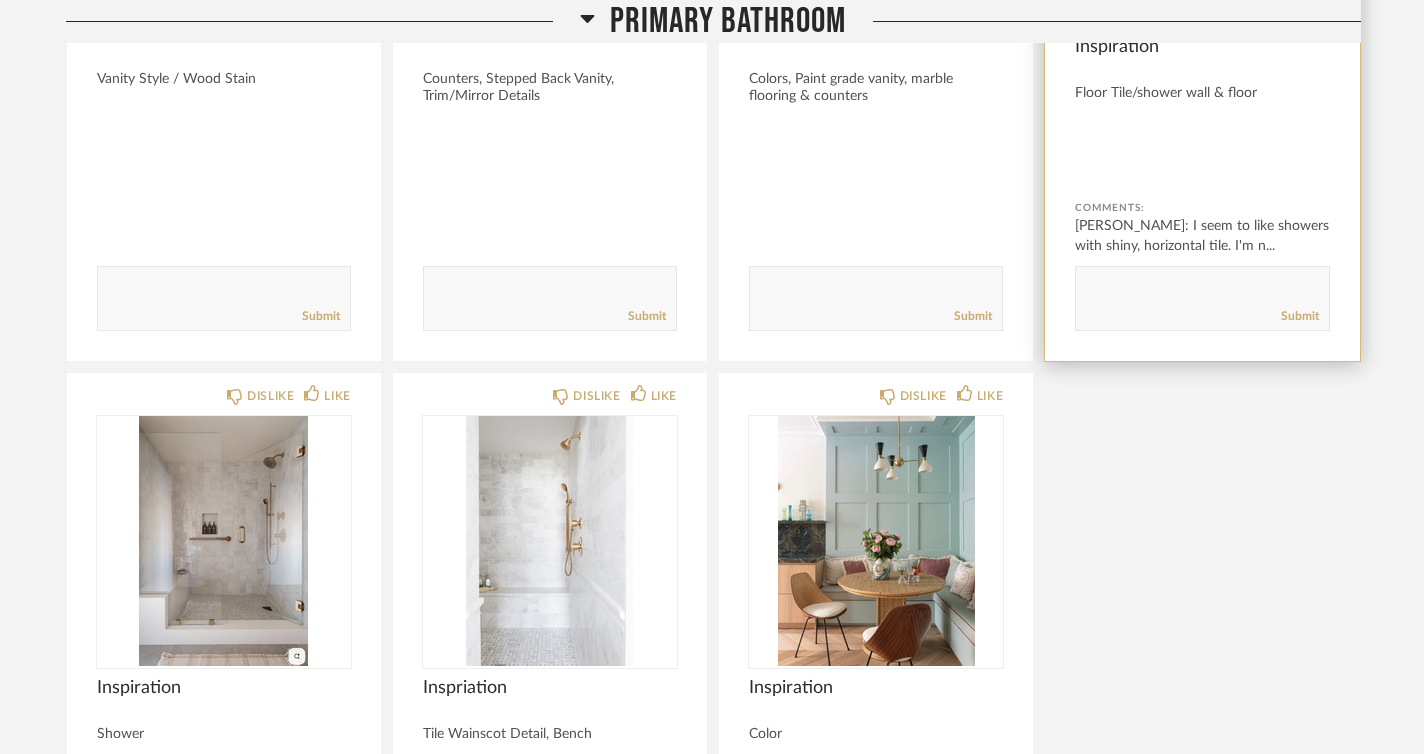 scroll, scrollTop: 3923, scrollLeft: 0, axis: vertical 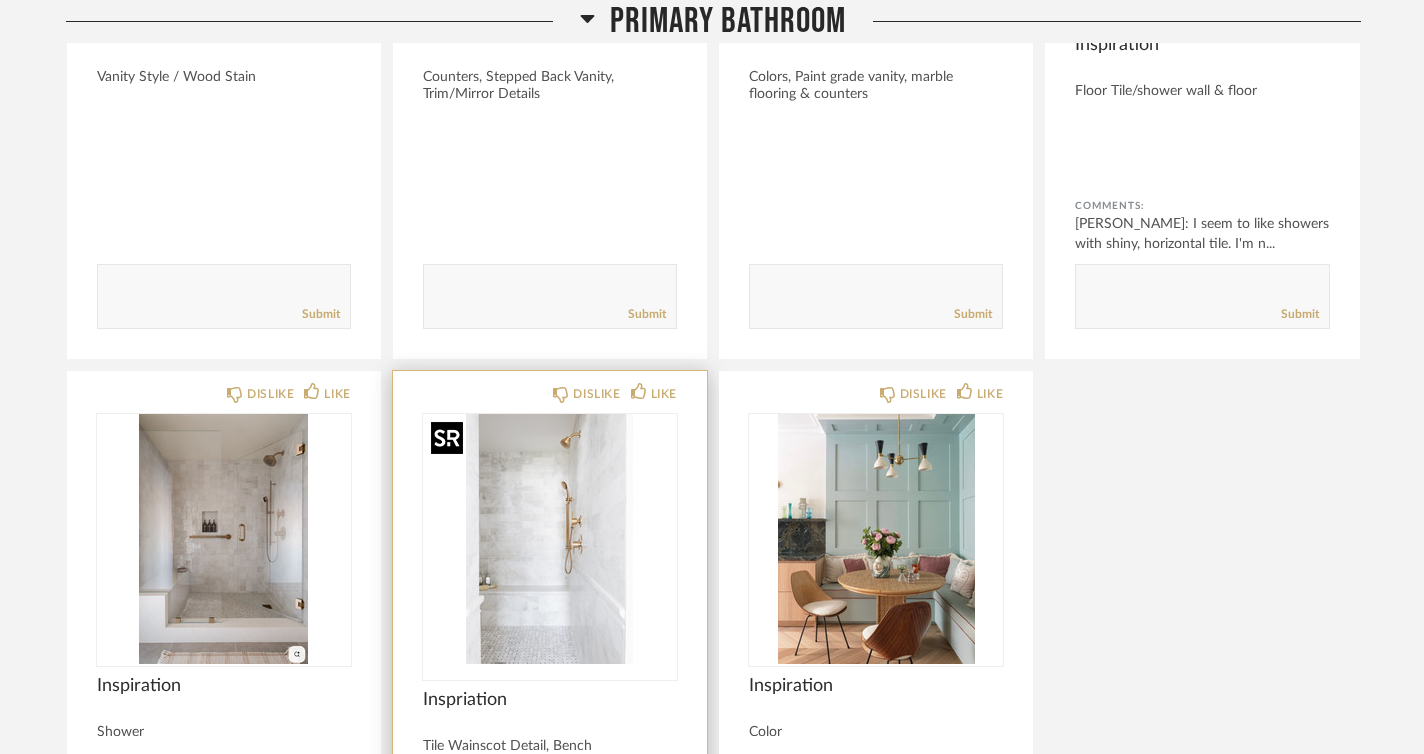 click at bounding box center (550, 539) 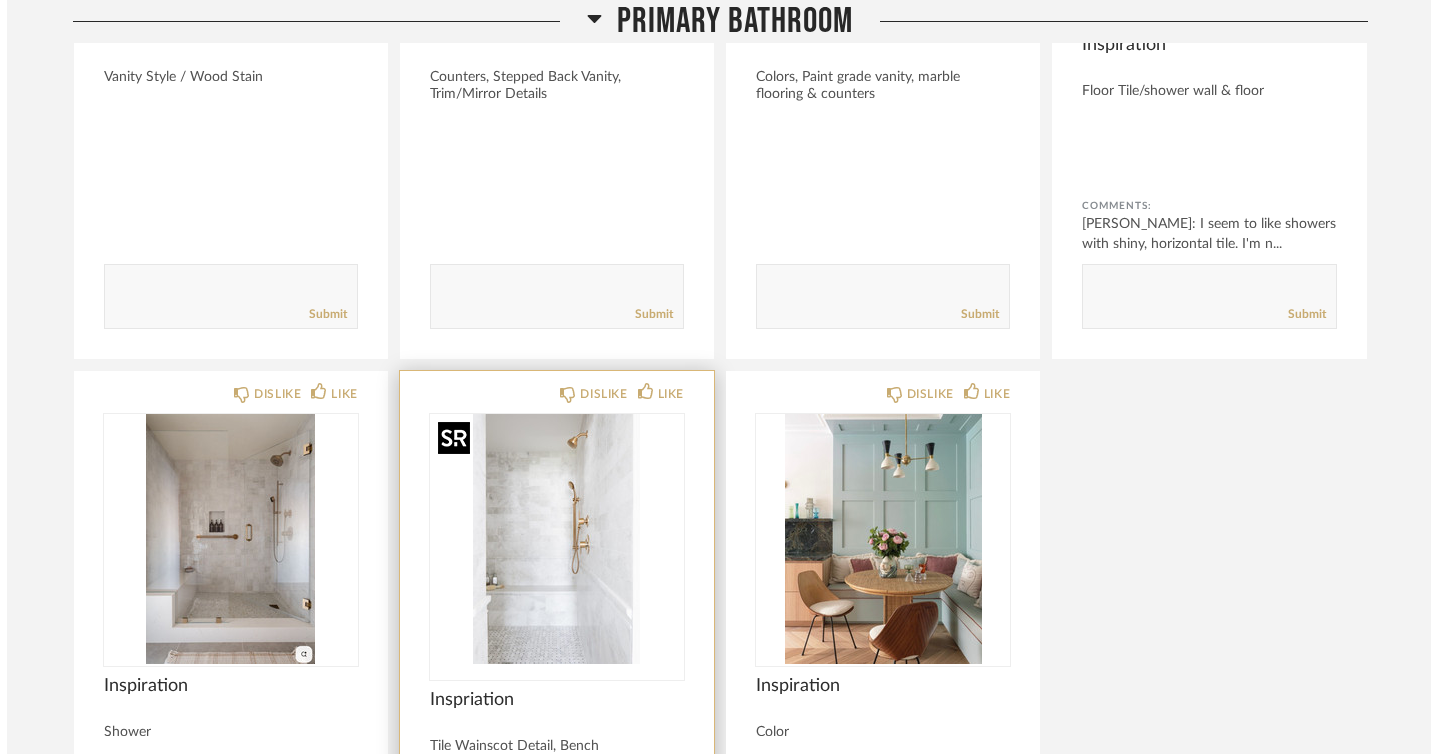 scroll, scrollTop: 0, scrollLeft: 0, axis: both 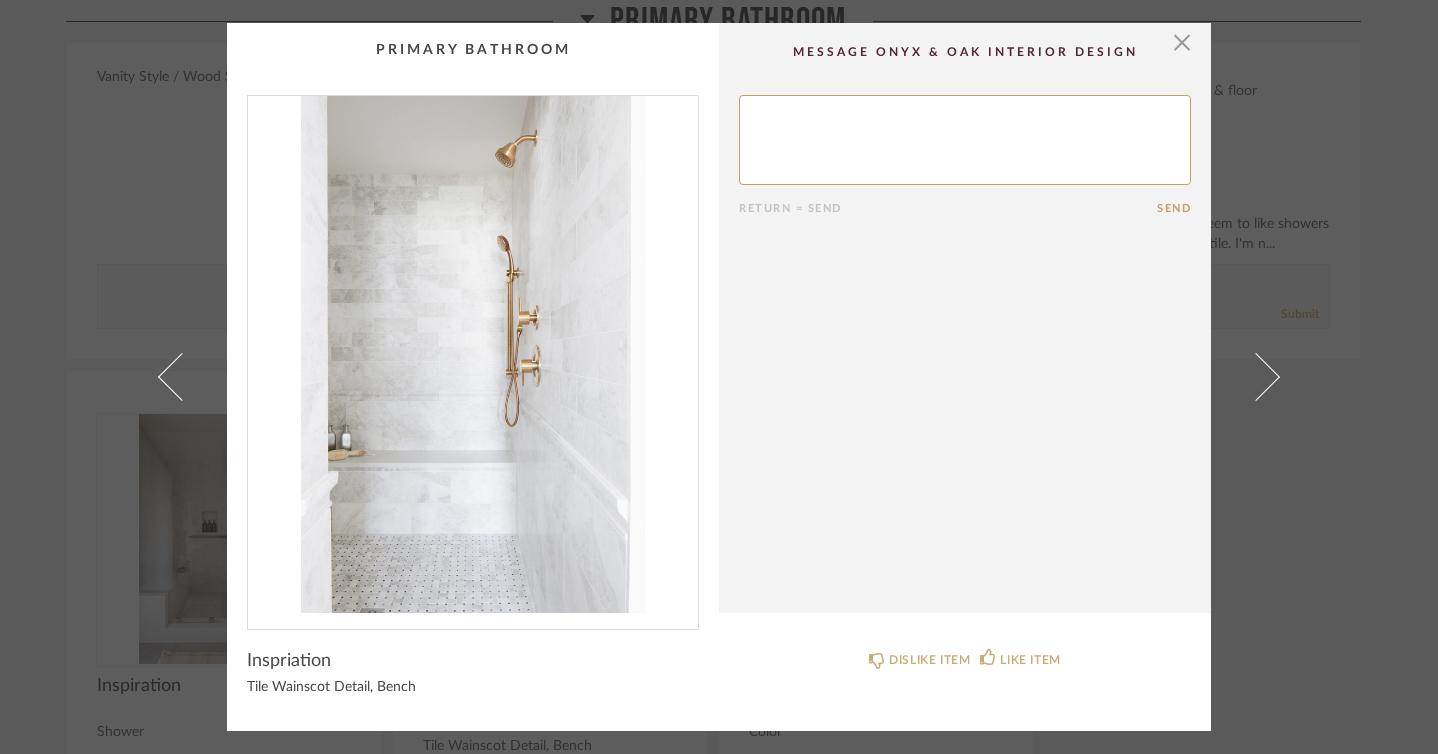 click at bounding box center [473, 354] 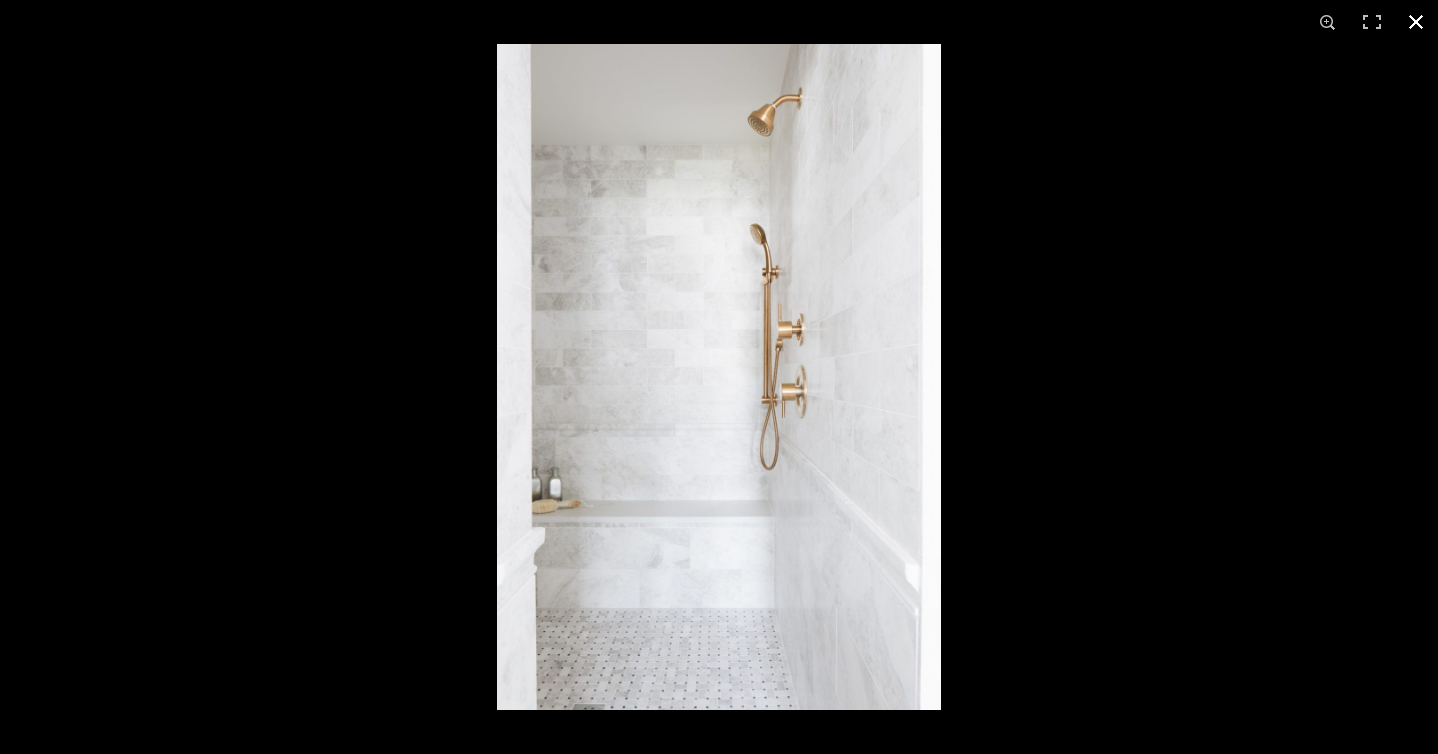 click at bounding box center [1416, 22] 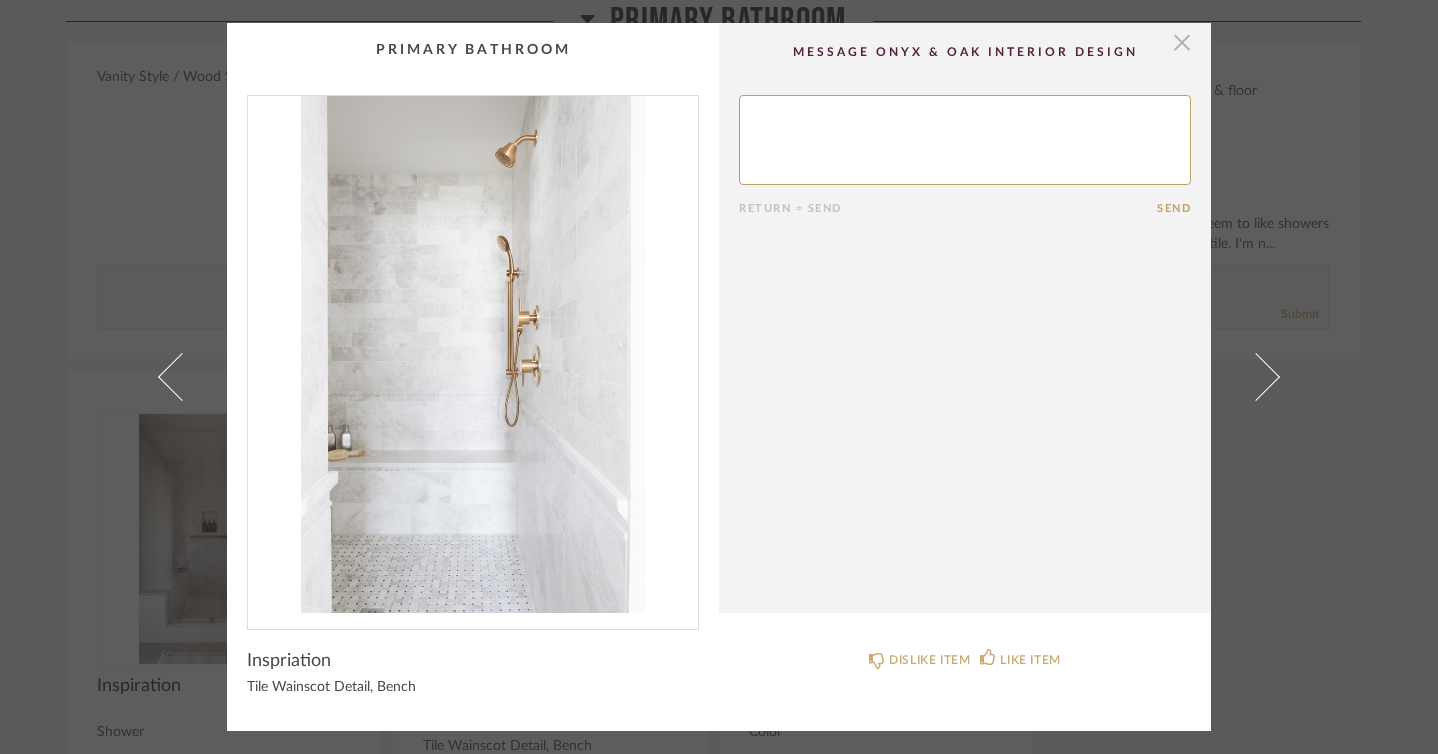 click at bounding box center (1182, 43) 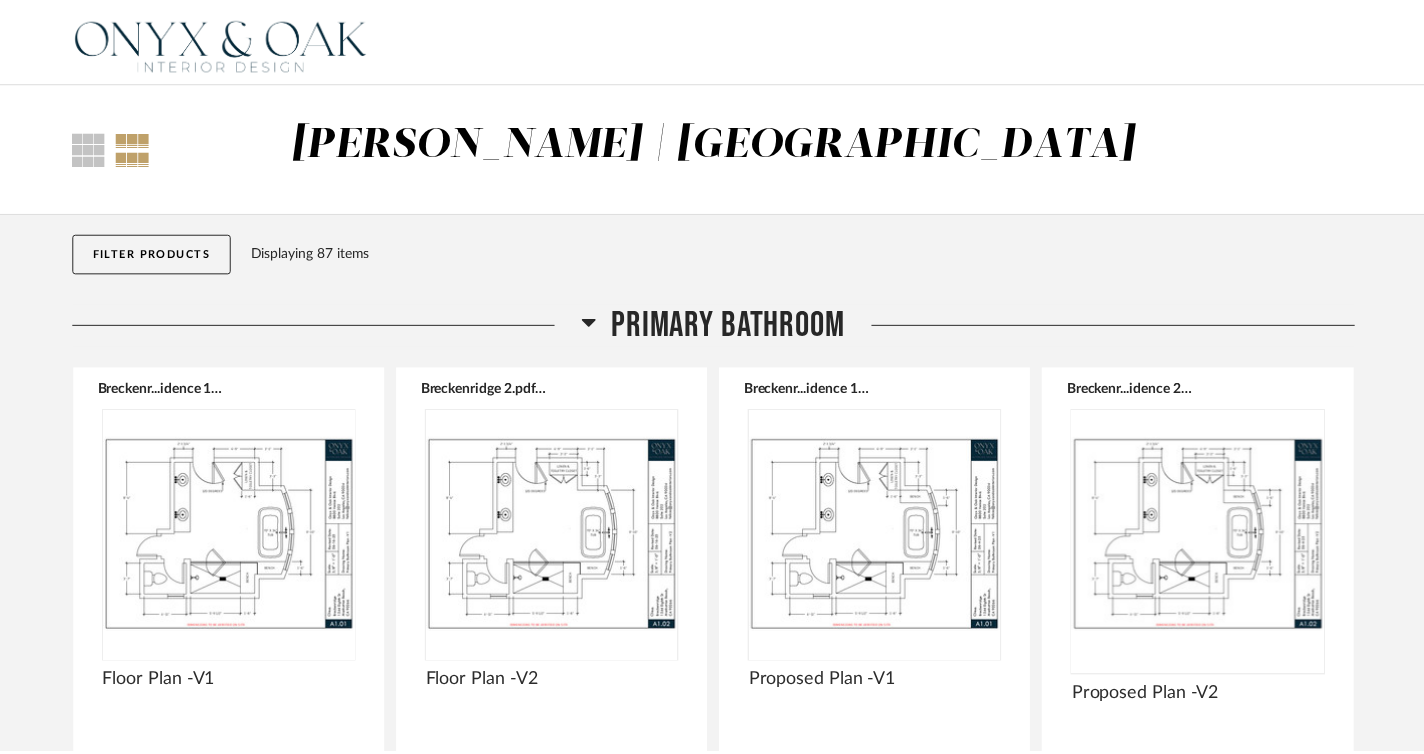 scroll, scrollTop: 3923, scrollLeft: 0, axis: vertical 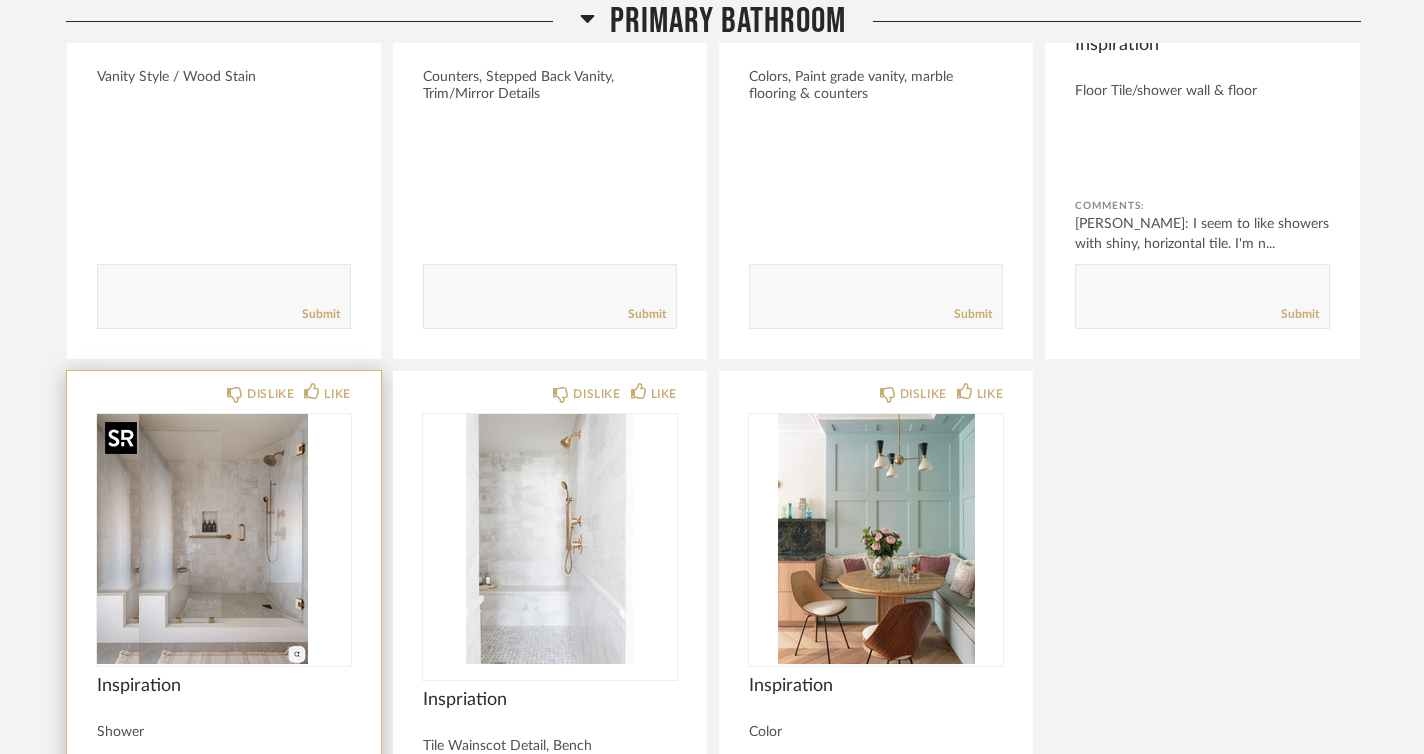 click 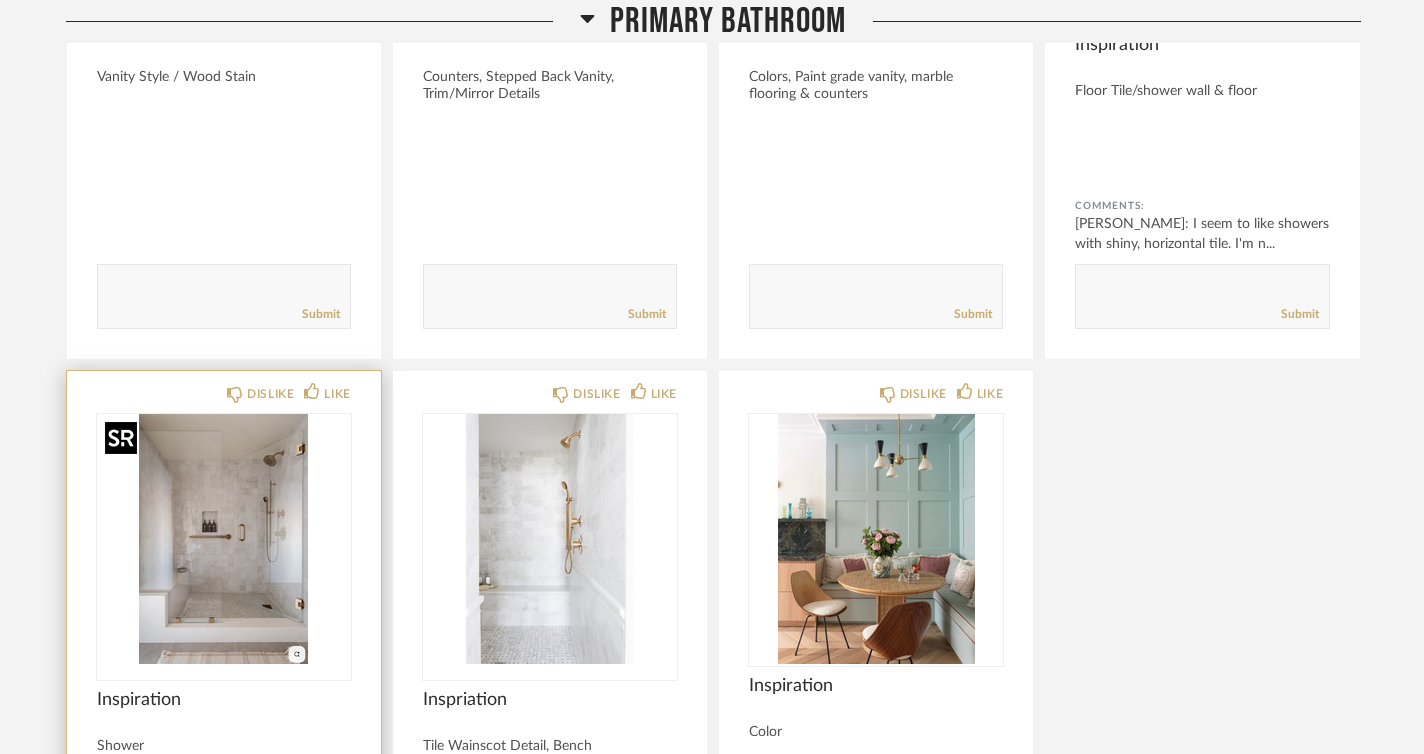 click at bounding box center (224, 539) 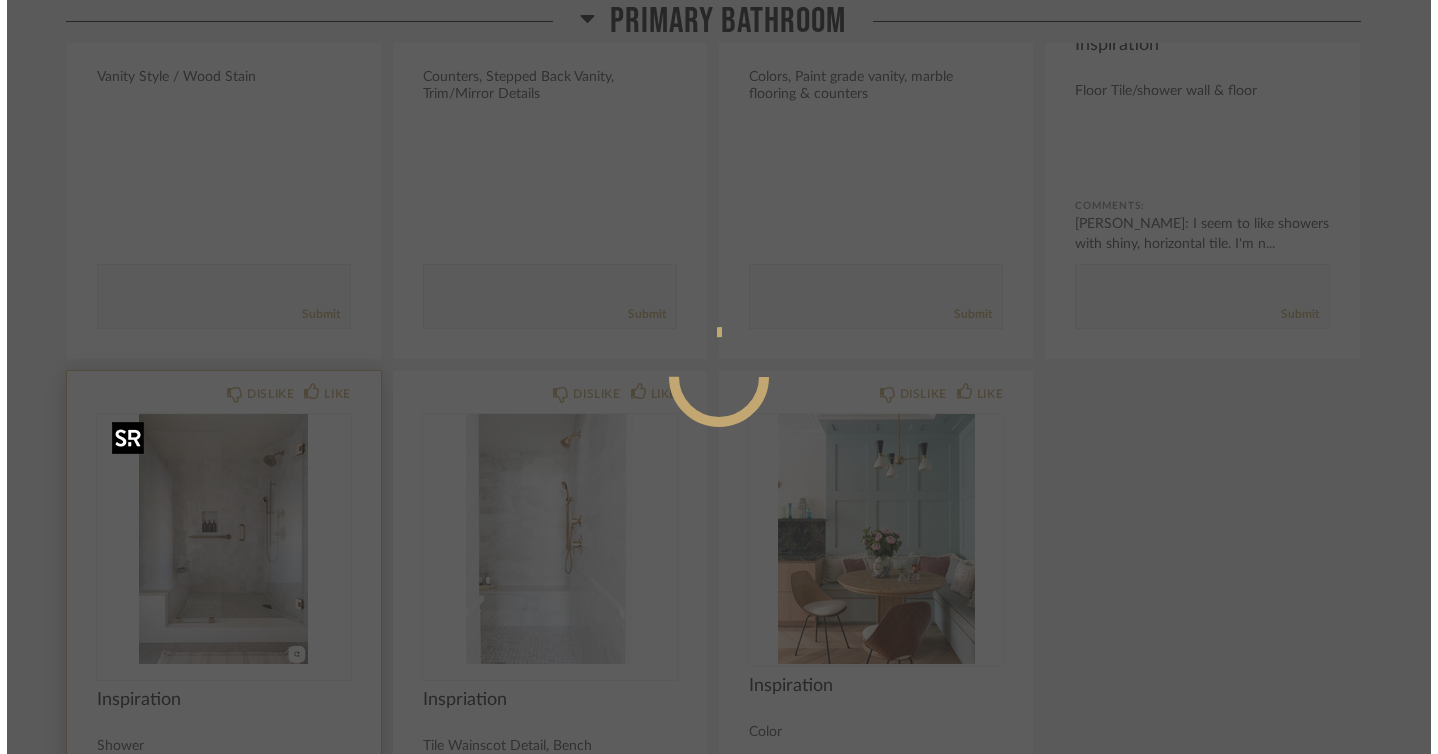 scroll, scrollTop: 0, scrollLeft: 0, axis: both 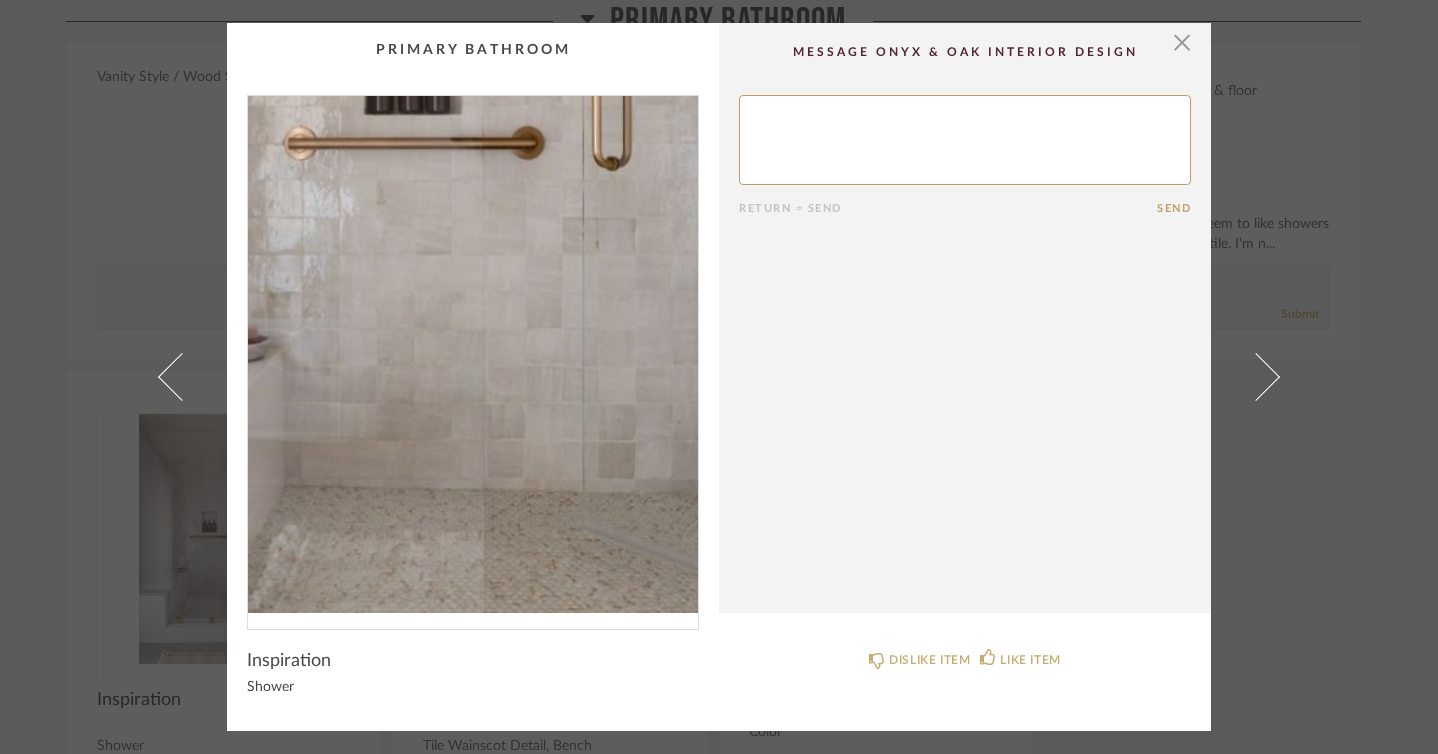 click at bounding box center [473, 354] 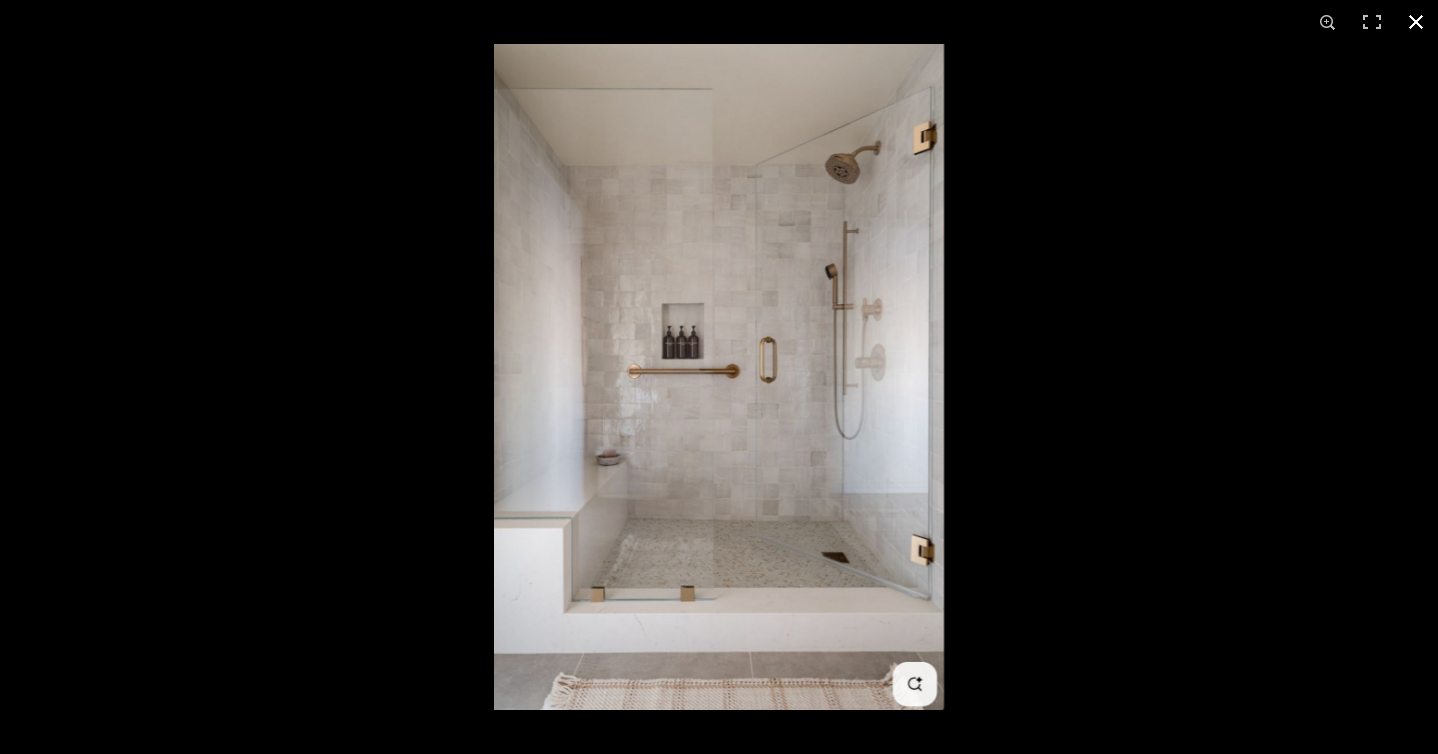 click at bounding box center [1416, 22] 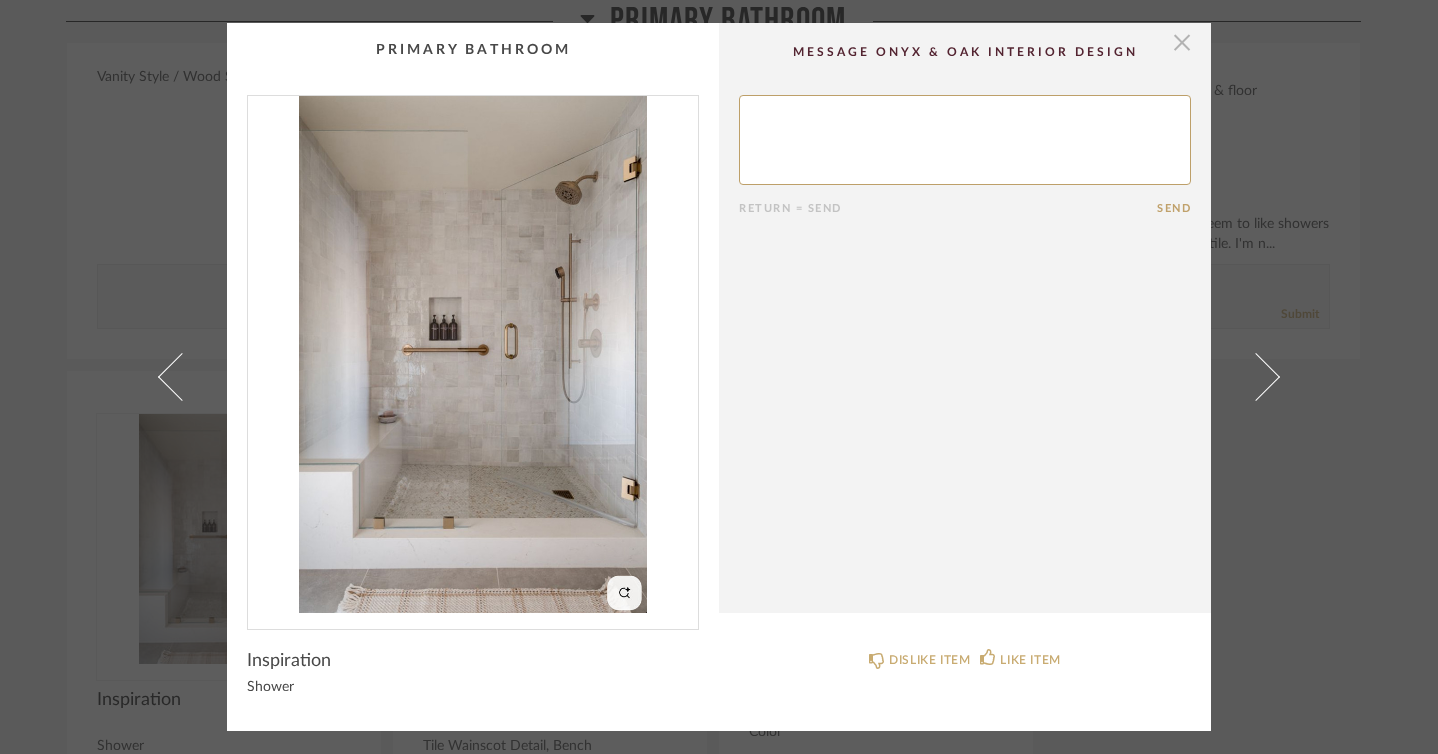 click at bounding box center (1182, 43) 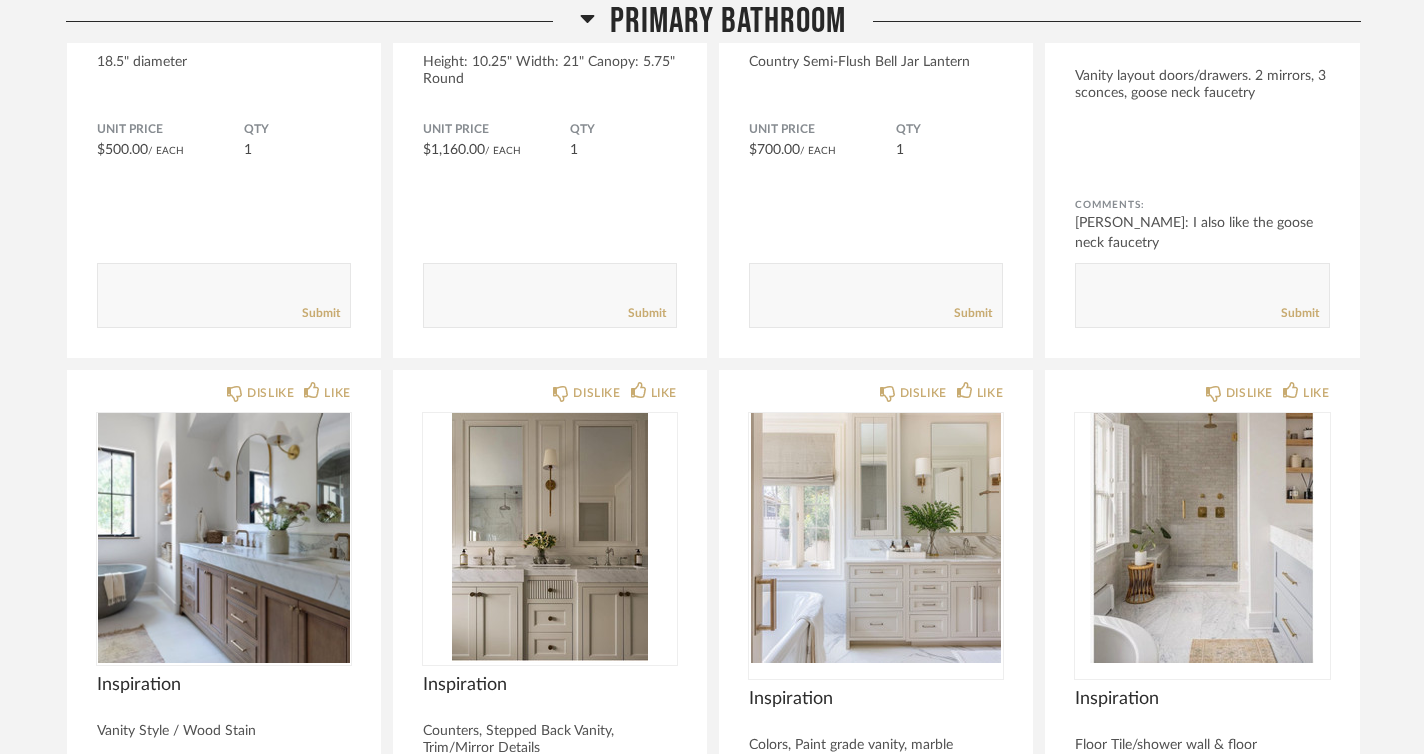 scroll, scrollTop: 3394, scrollLeft: 0, axis: vertical 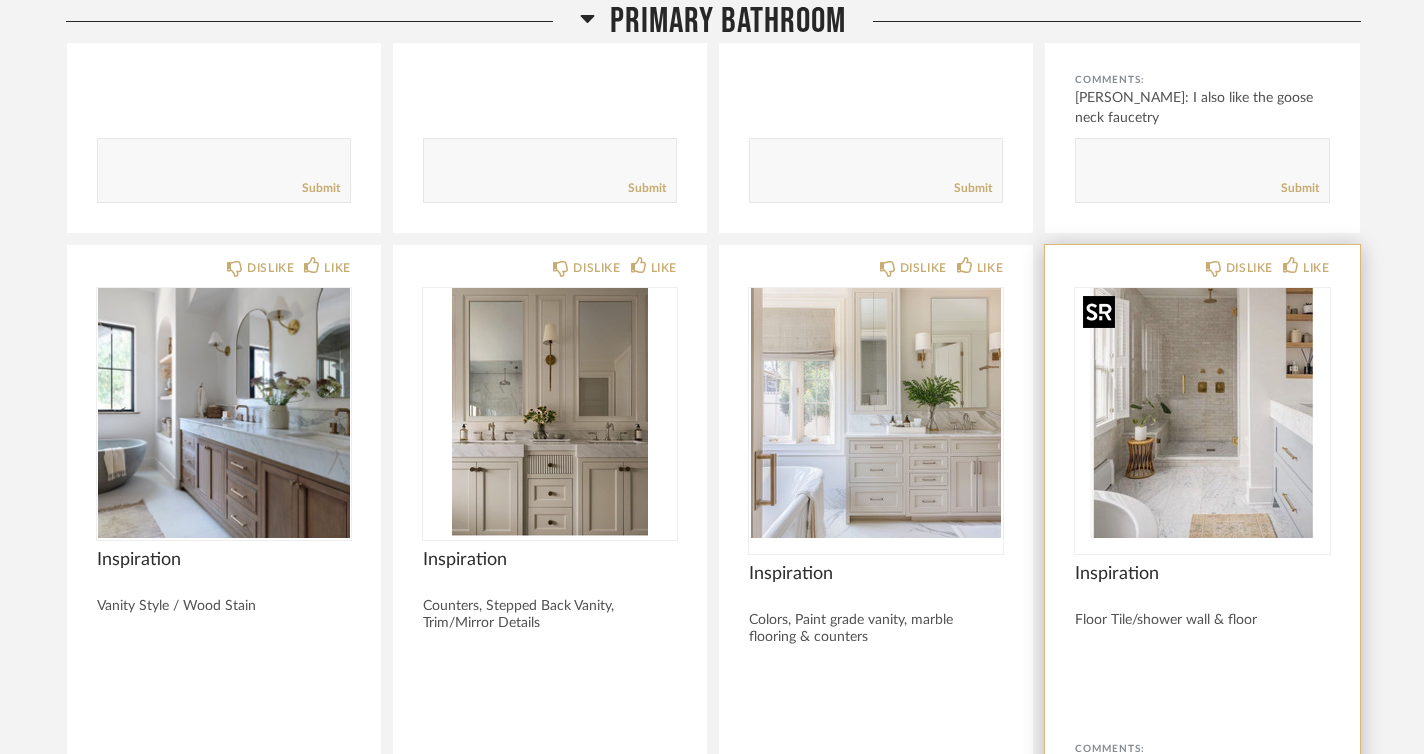 click at bounding box center [1202, 413] 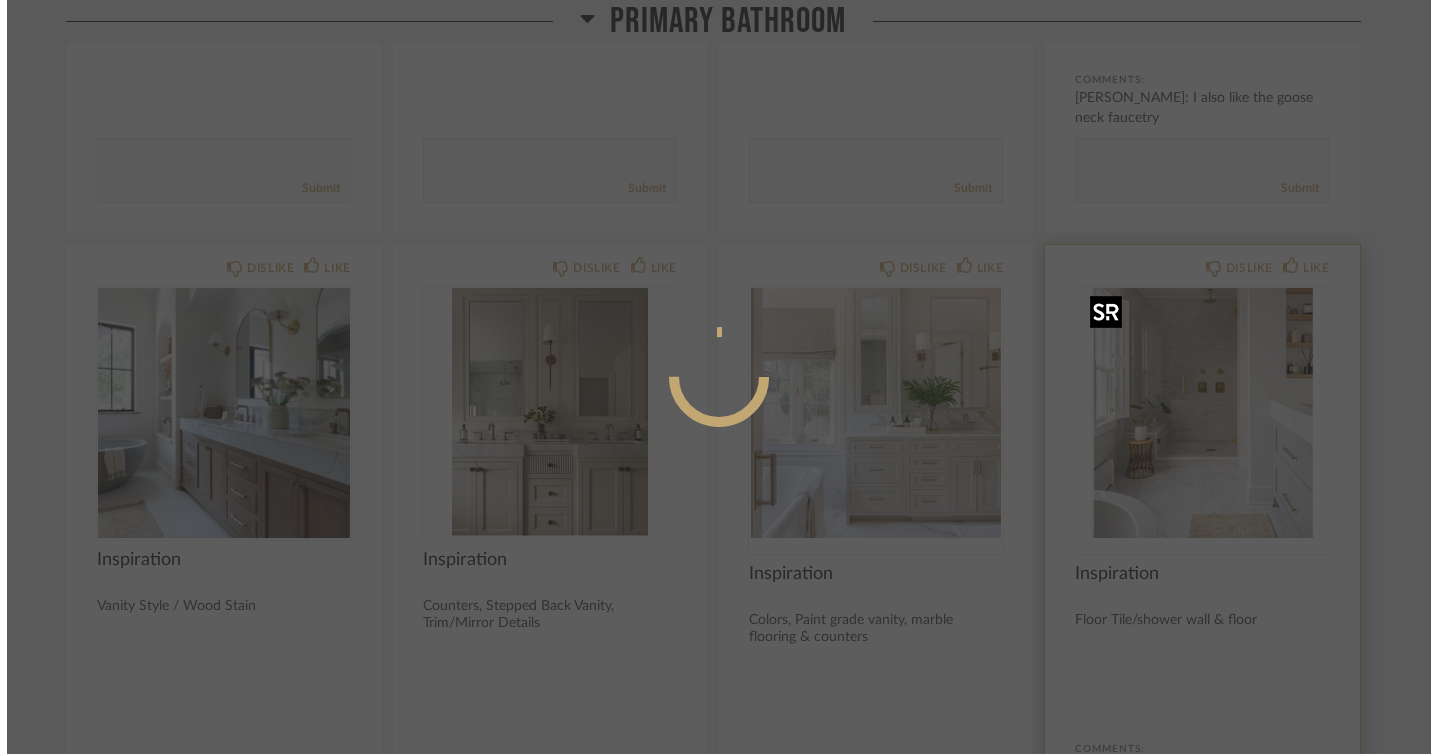 scroll, scrollTop: 0, scrollLeft: 0, axis: both 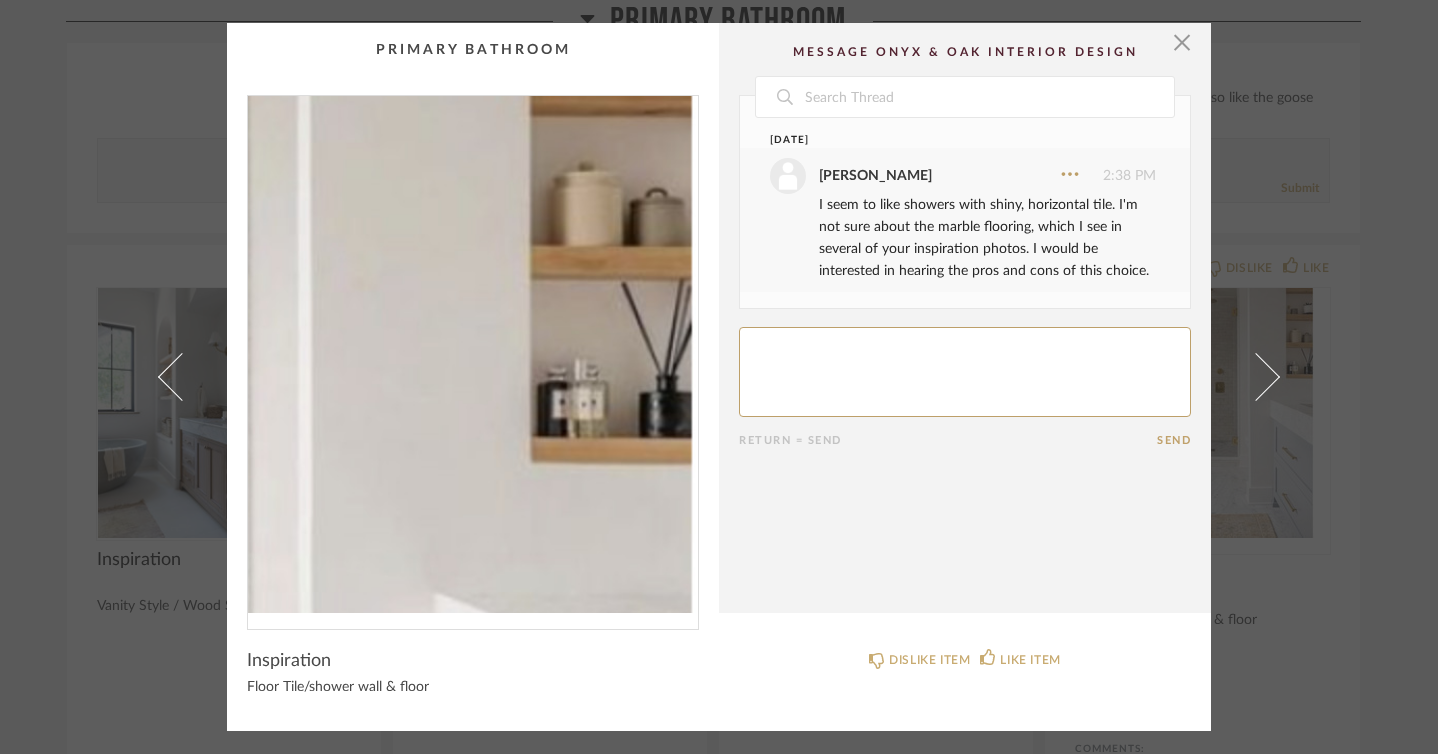 click at bounding box center (473, 354) 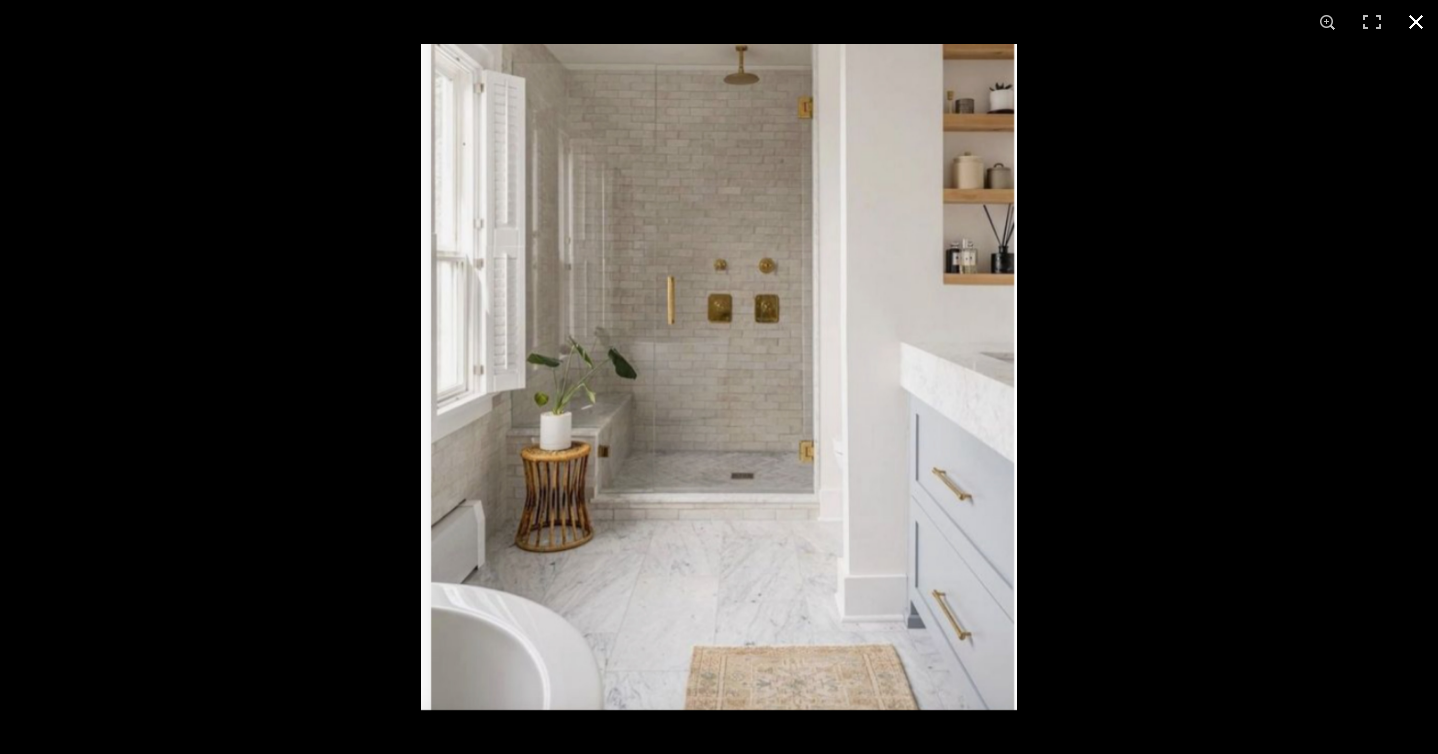 click at bounding box center (1416, 22) 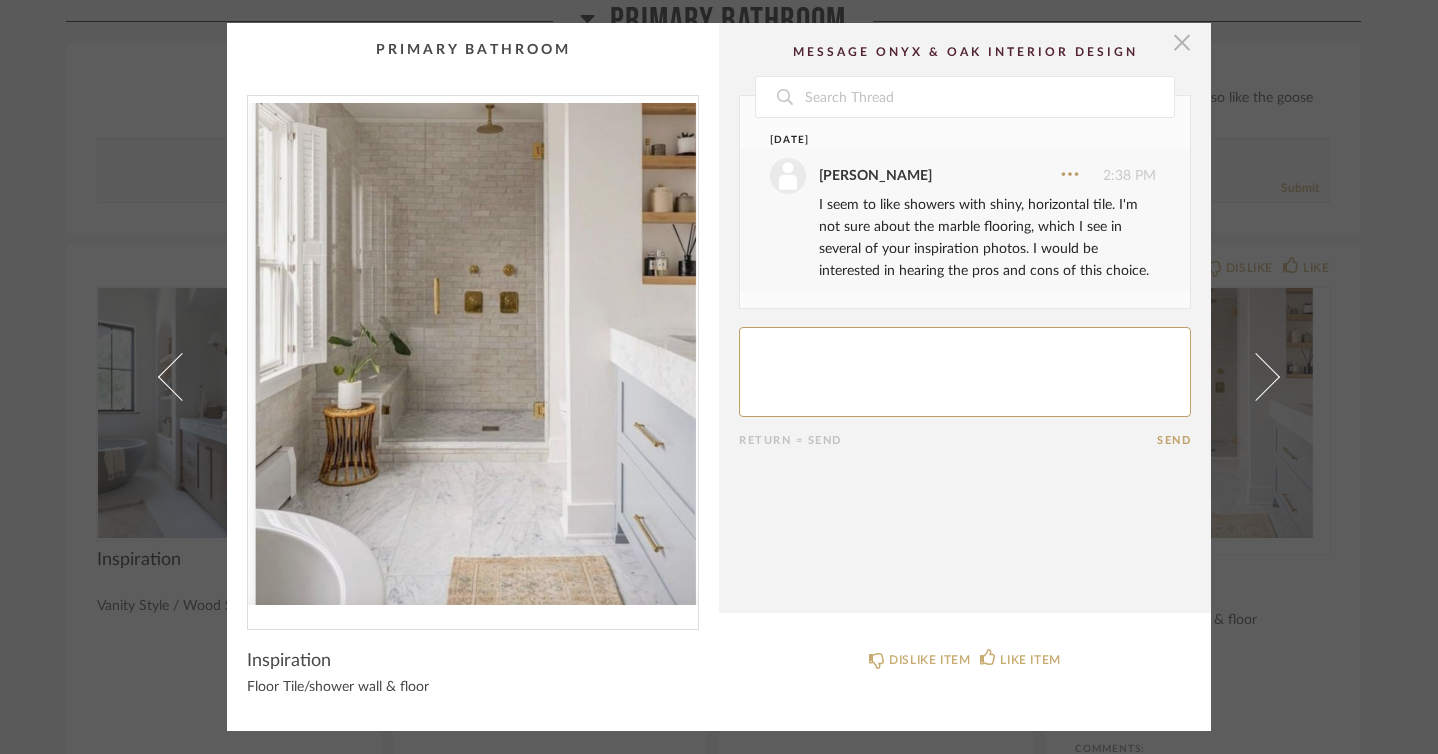 click at bounding box center [1182, 43] 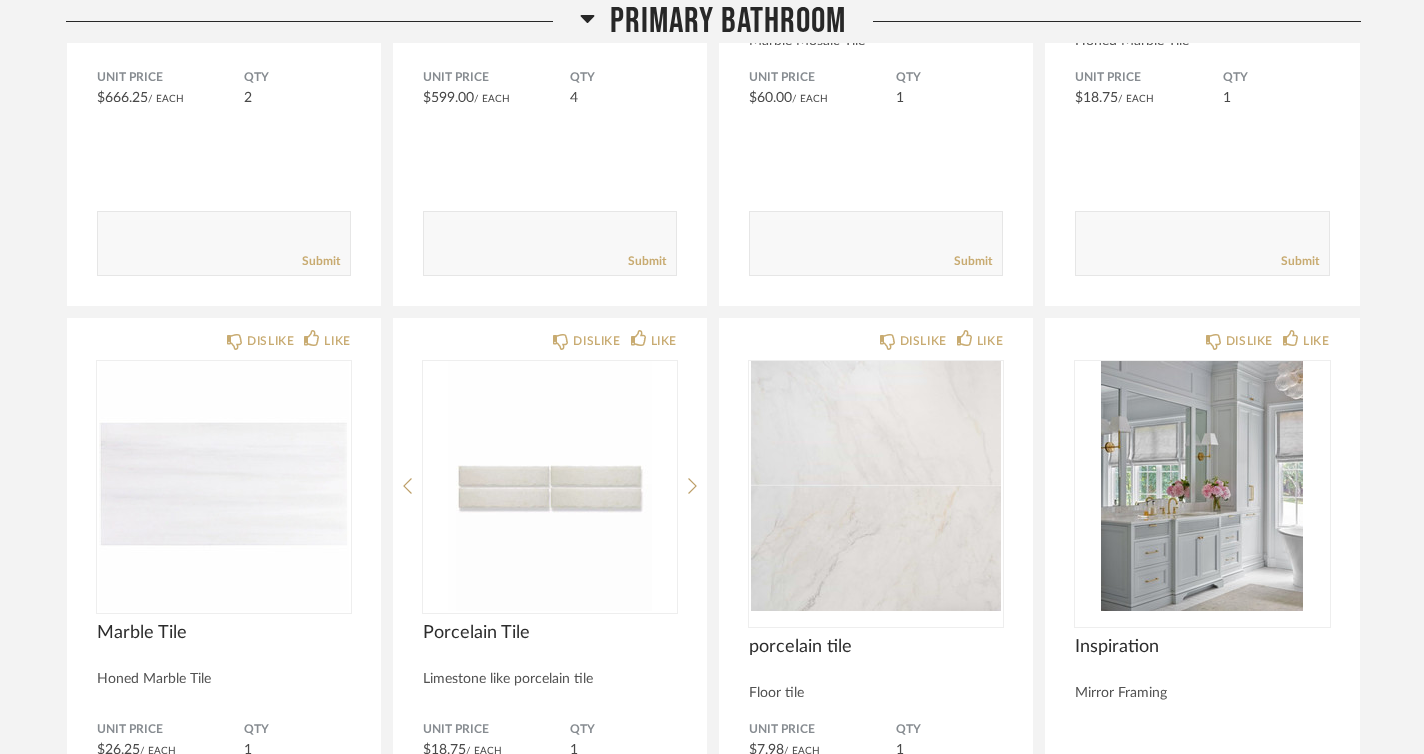 scroll, scrollTop: 1595, scrollLeft: 0, axis: vertical 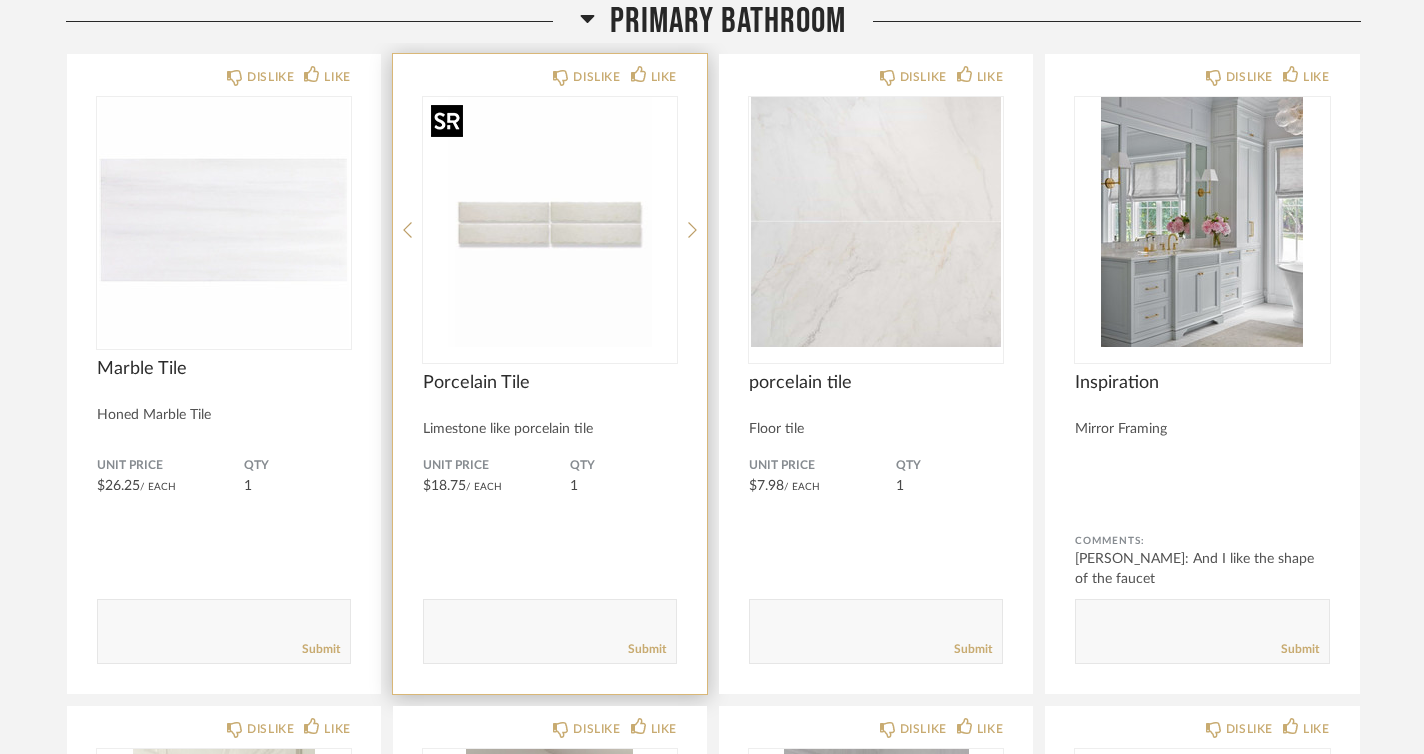 click at bounding box center [550, 222] 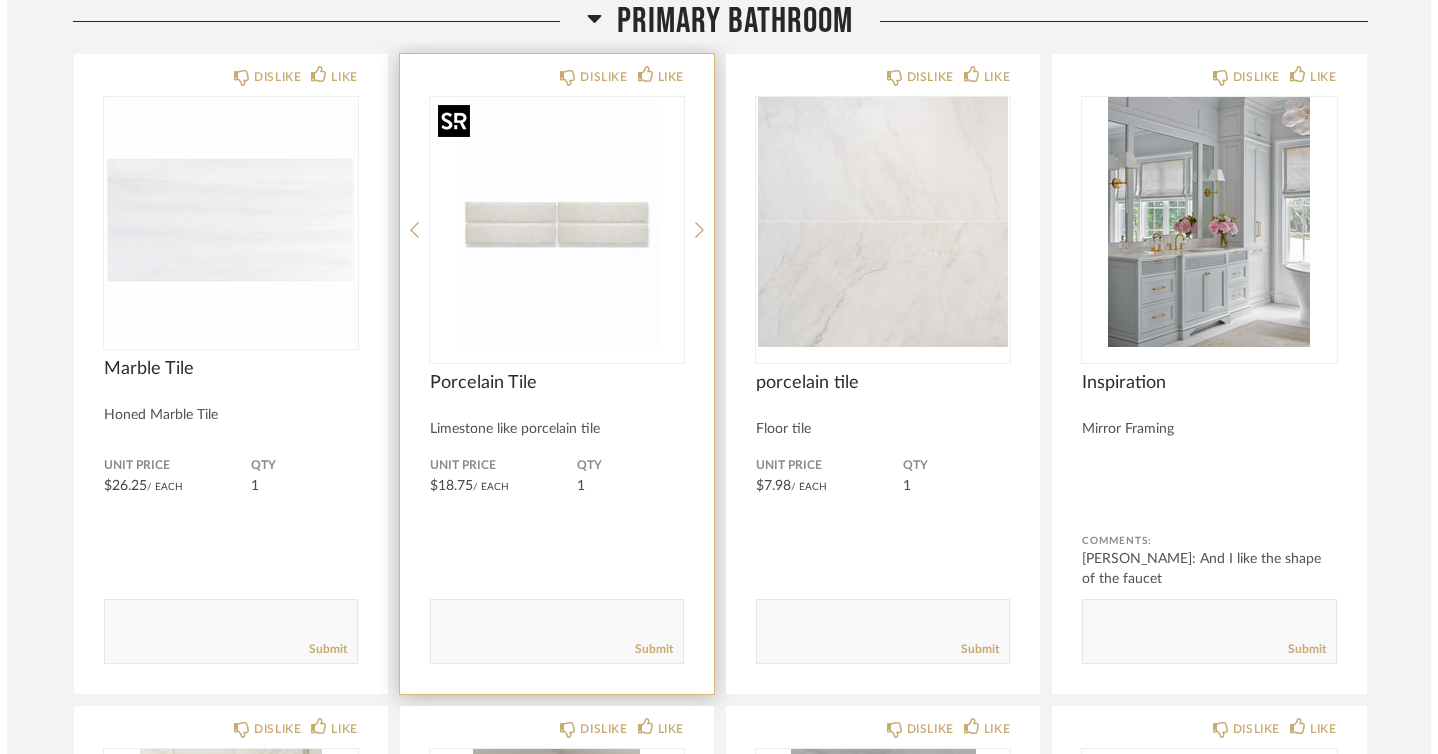 scroll, scrollTop: 0, scrollLeft: 0, axis: both 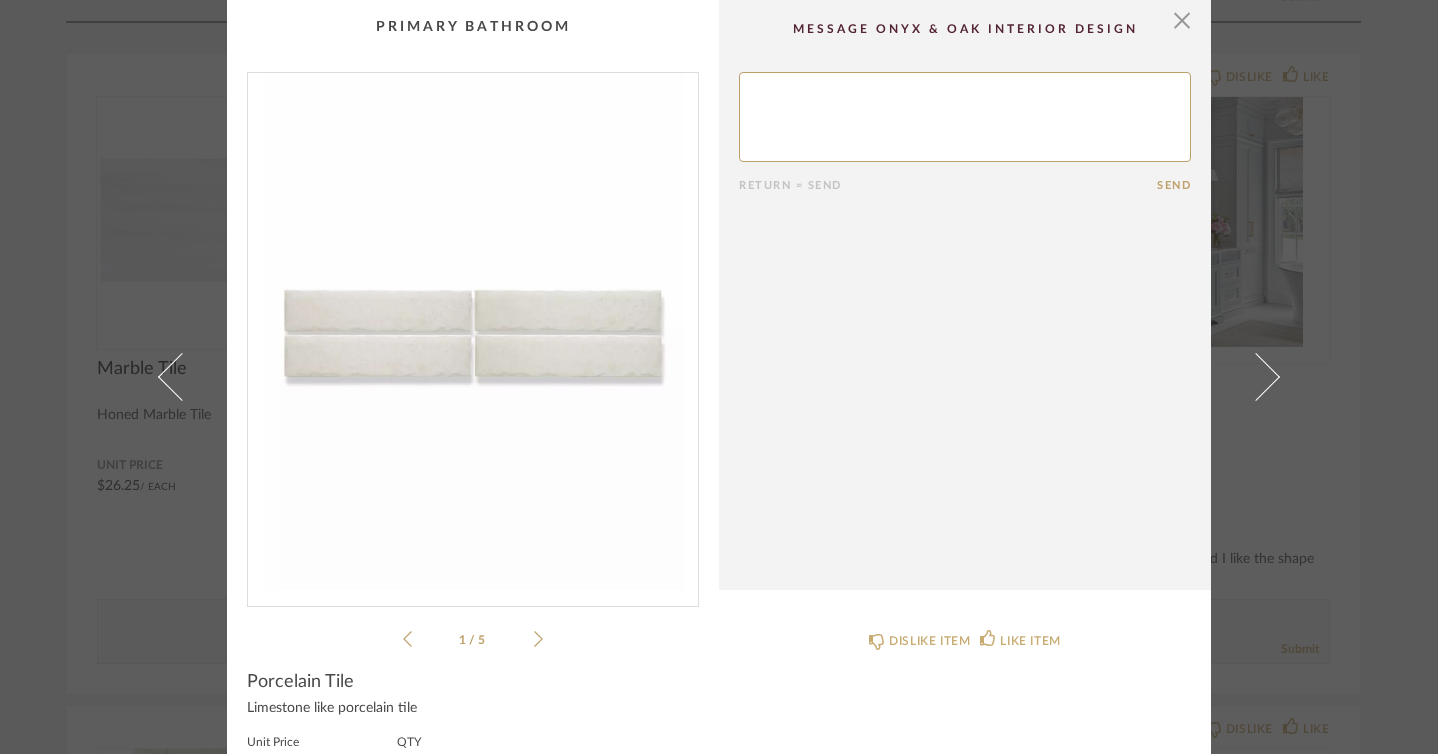 click at bounding box center (473, 331) 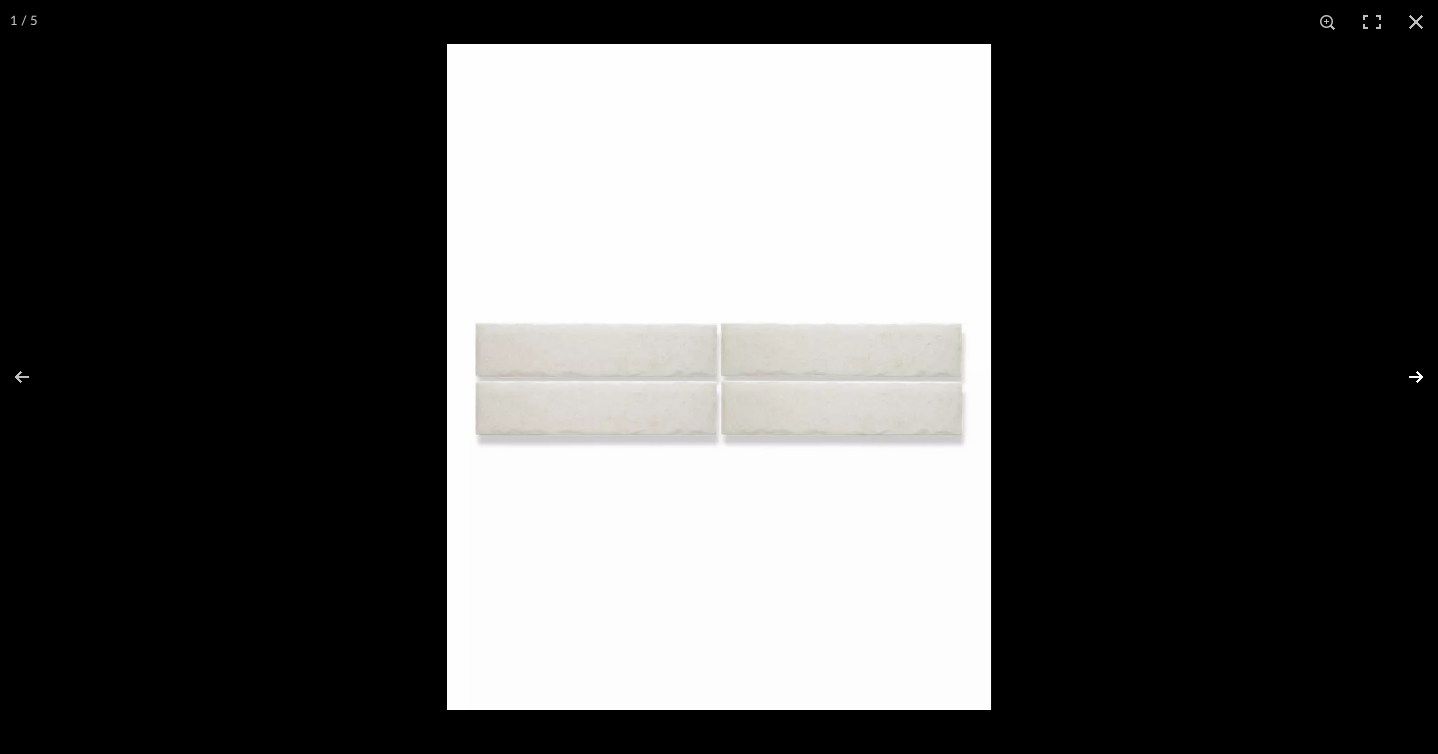 click at bounding box center (1403, 377) 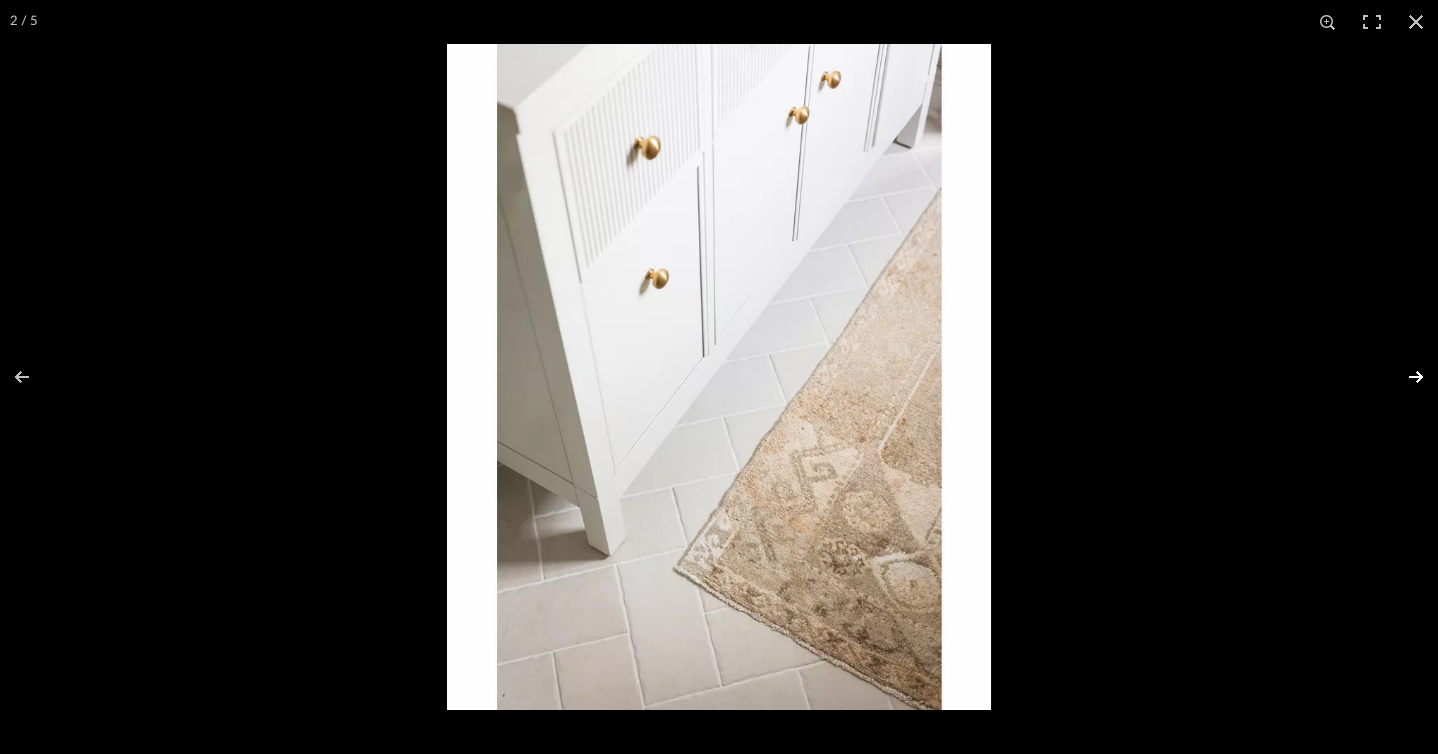 click at bounding box center (1403, 377) 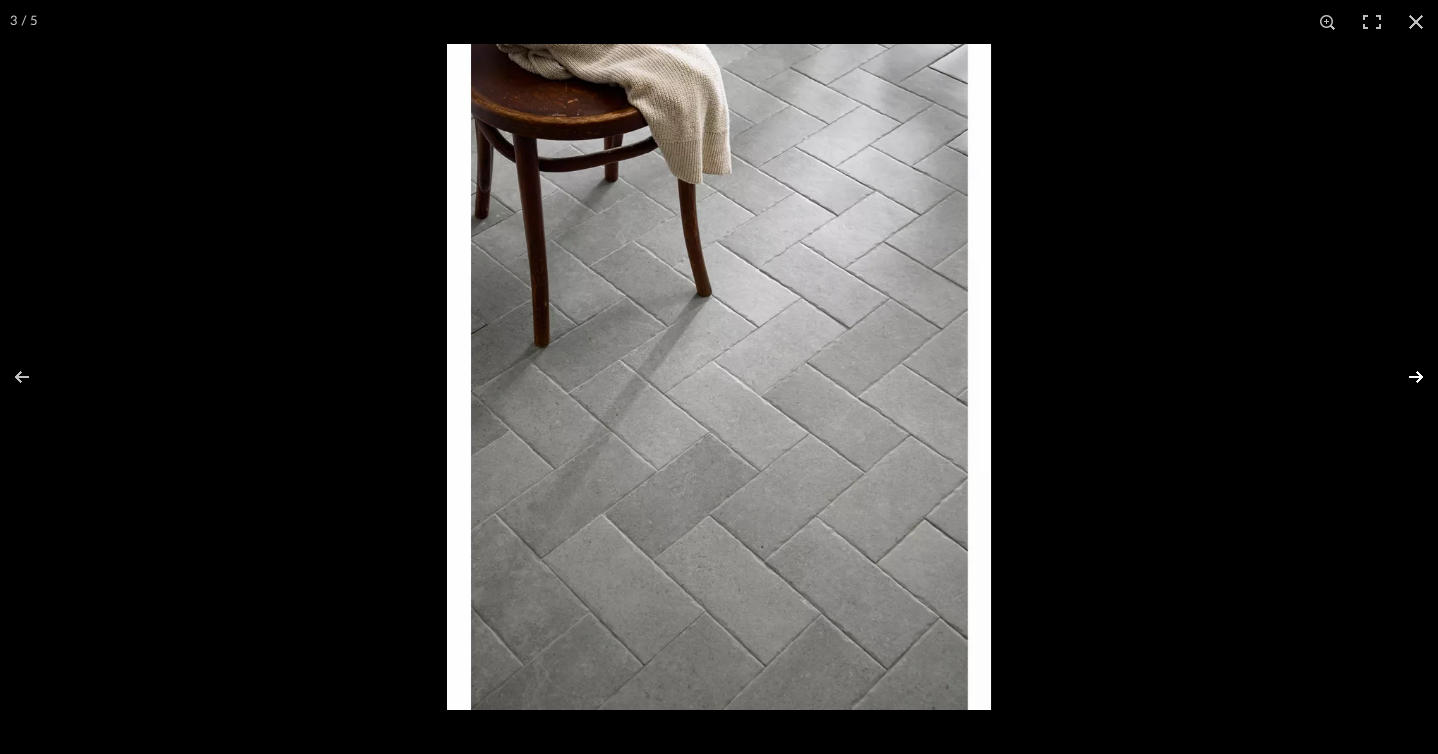 click at bounding box center [1403, 377] 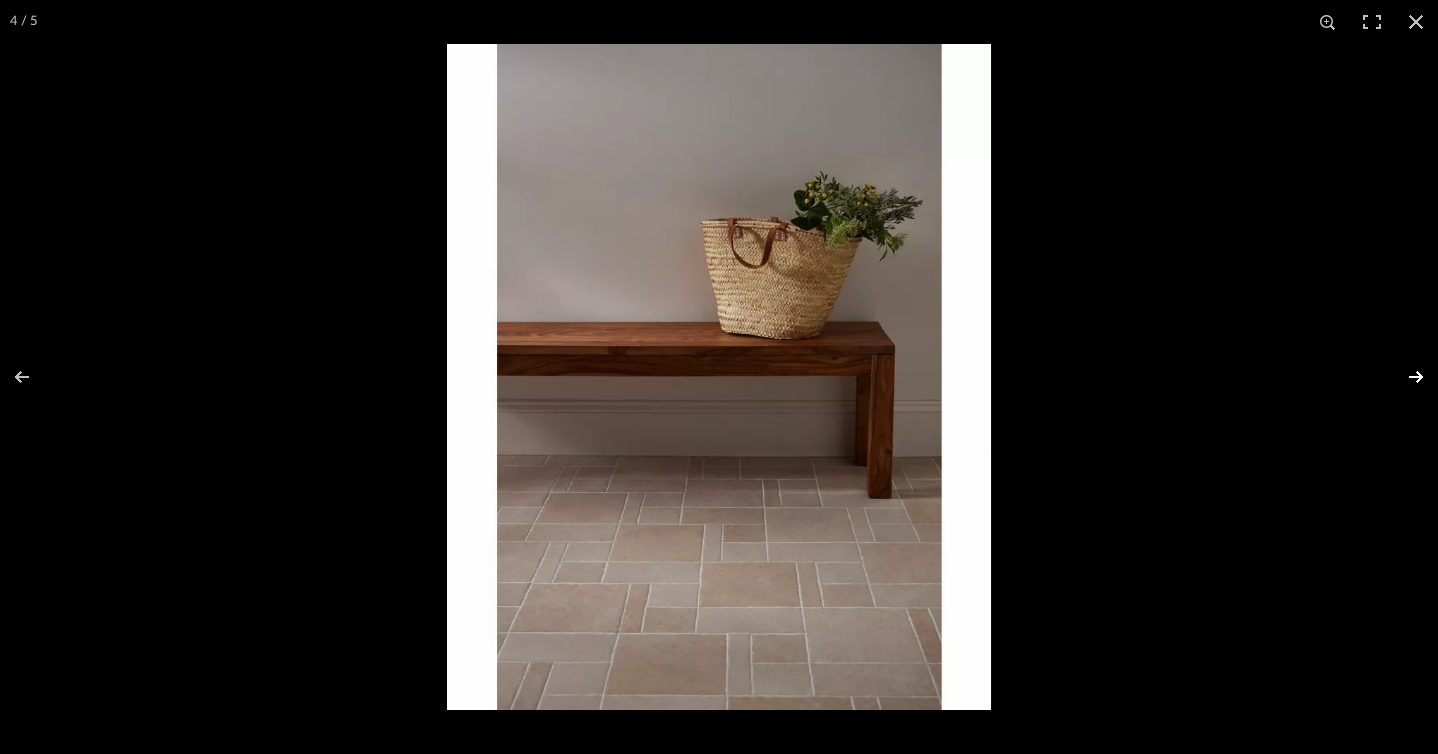 click at bounding box center [1403, 377] 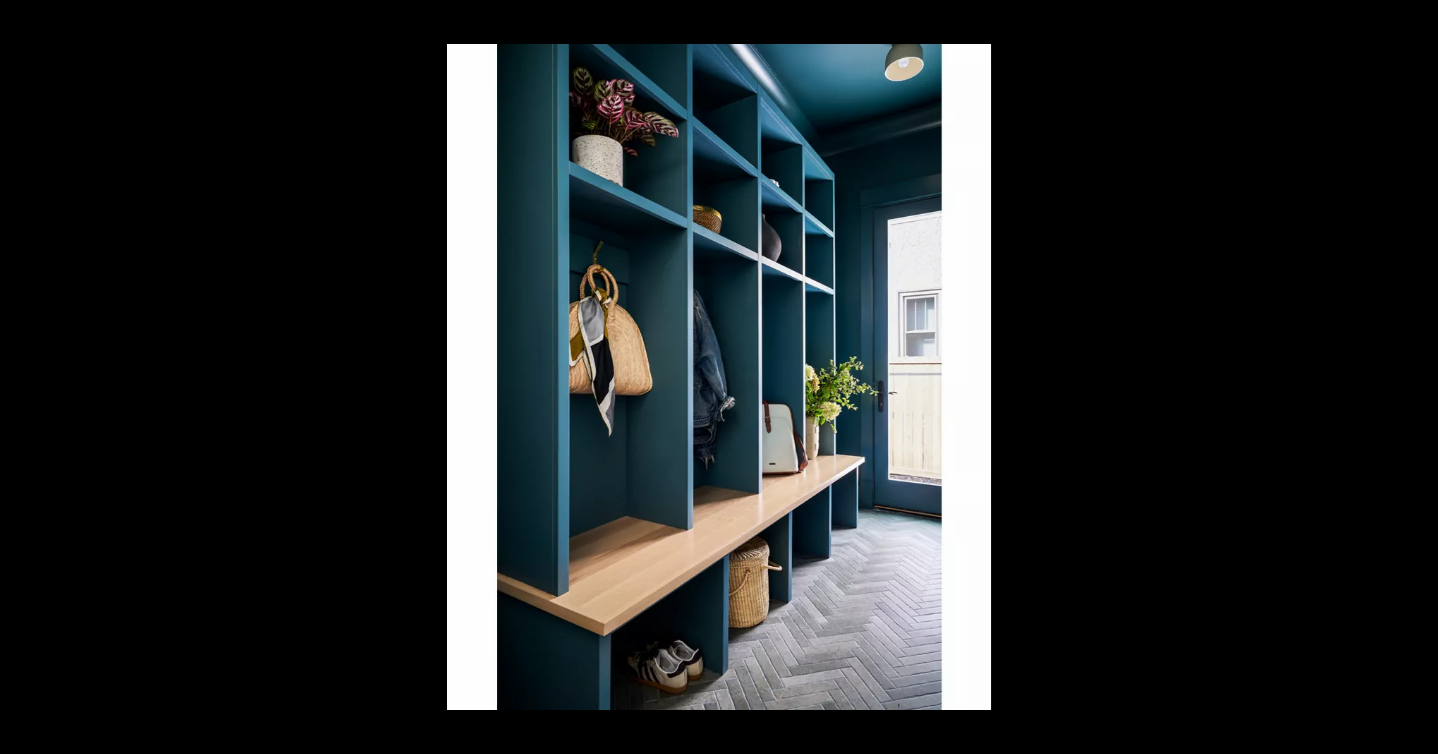 click at bounding box center [1403, 377] 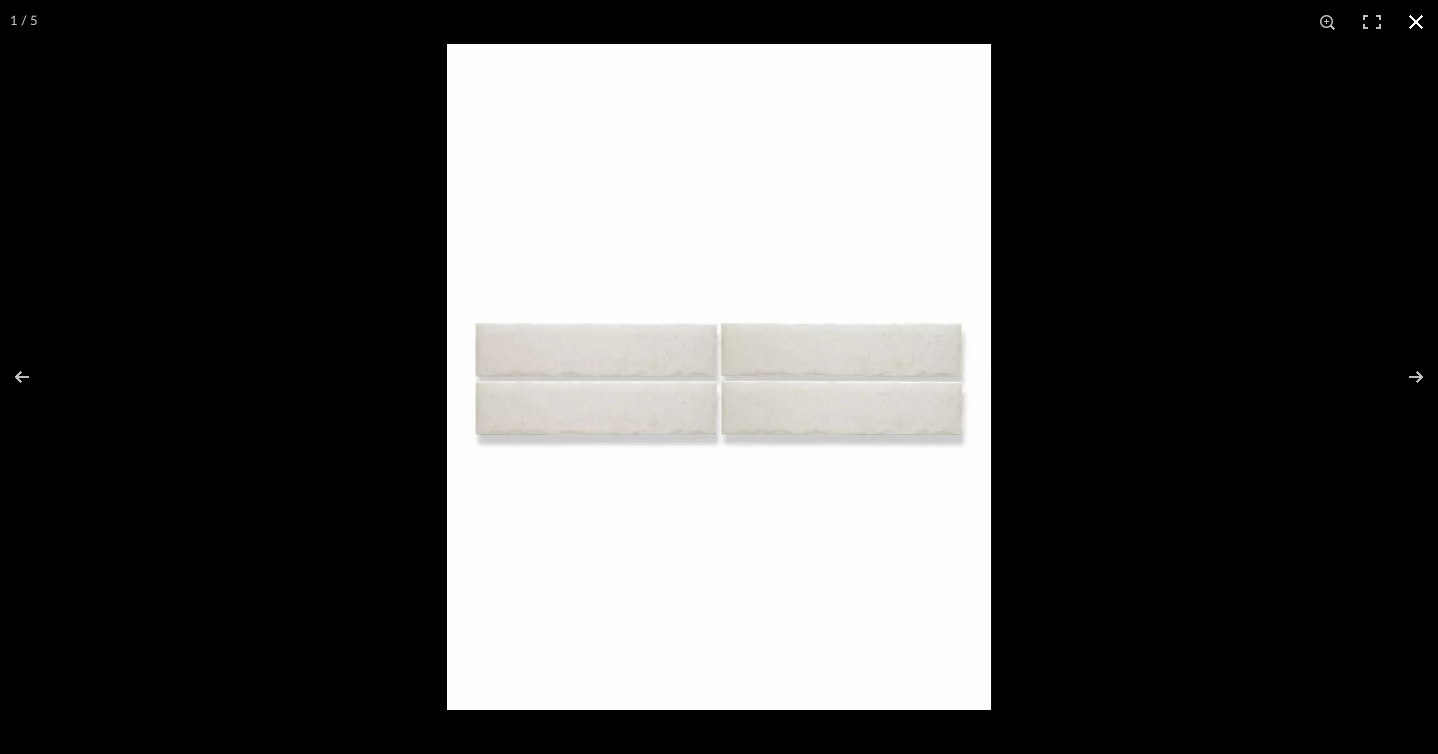 click at bounding box center (1416, 22) 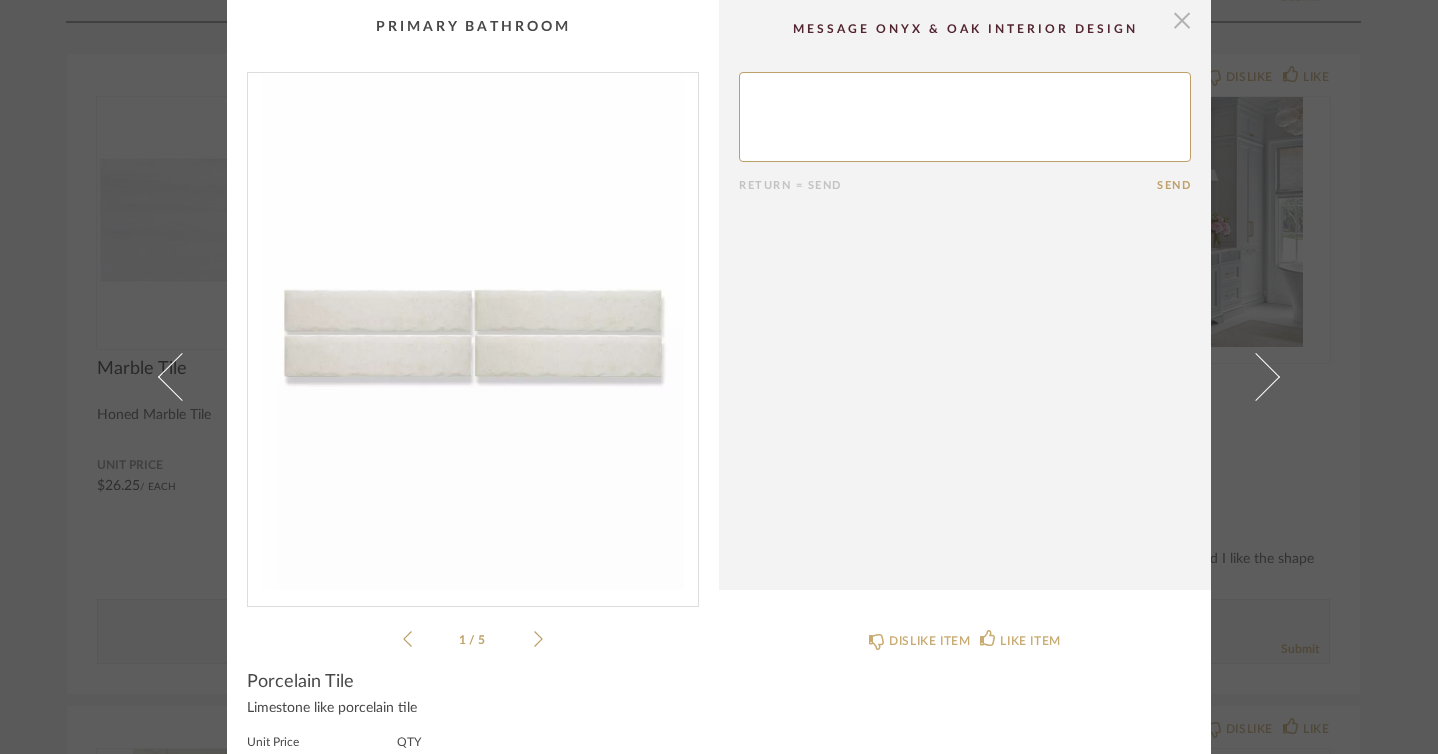 click at bounding box center [1182, 20] 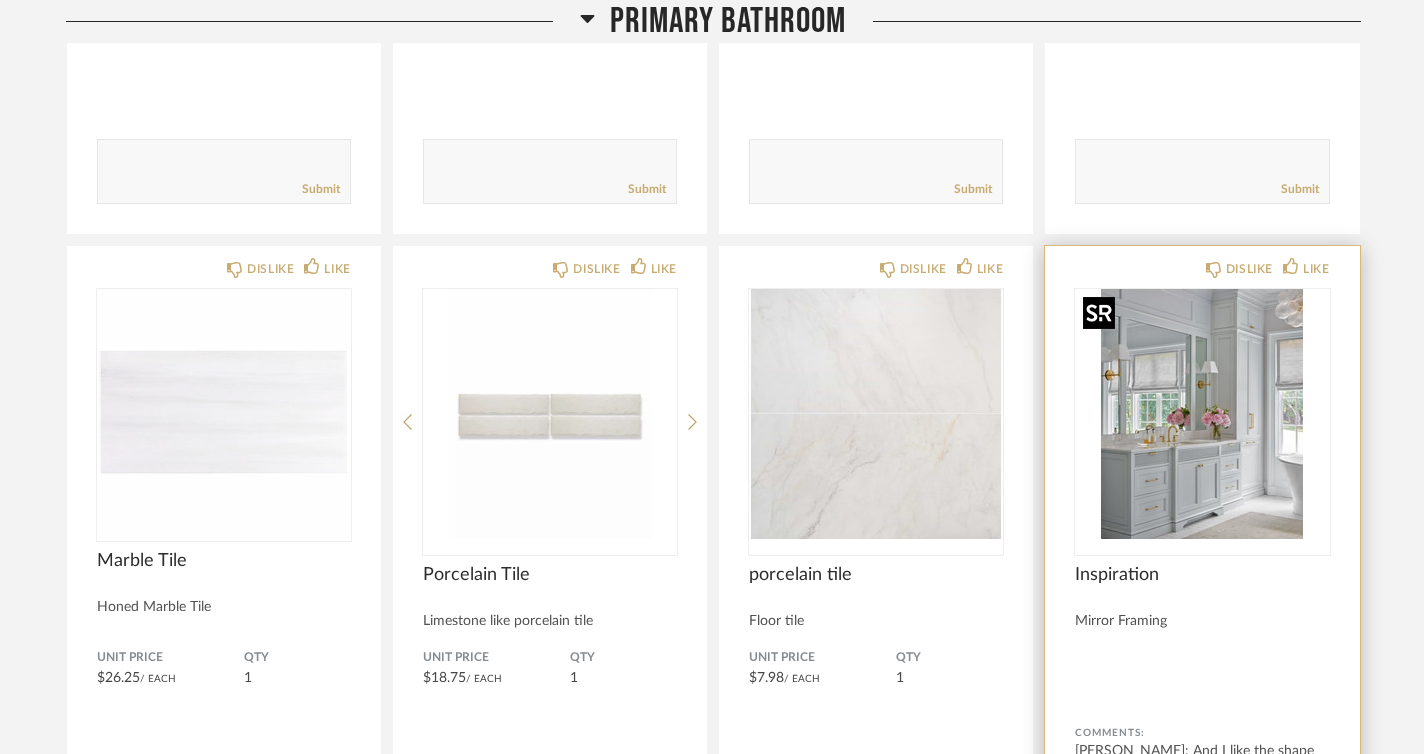scroll, scrollTop: 1509, scrollLeft: 0, axis: vertical 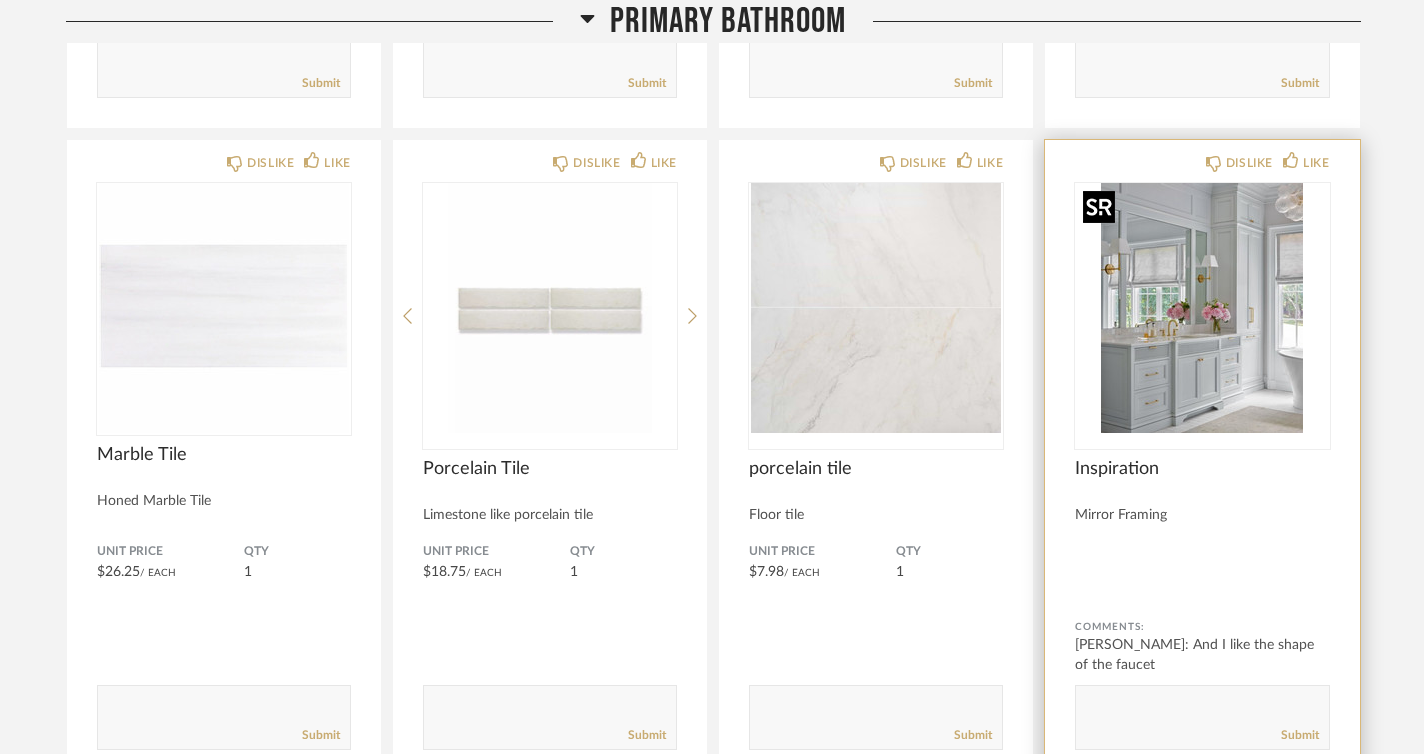 click at bounding box center [1202, 308] 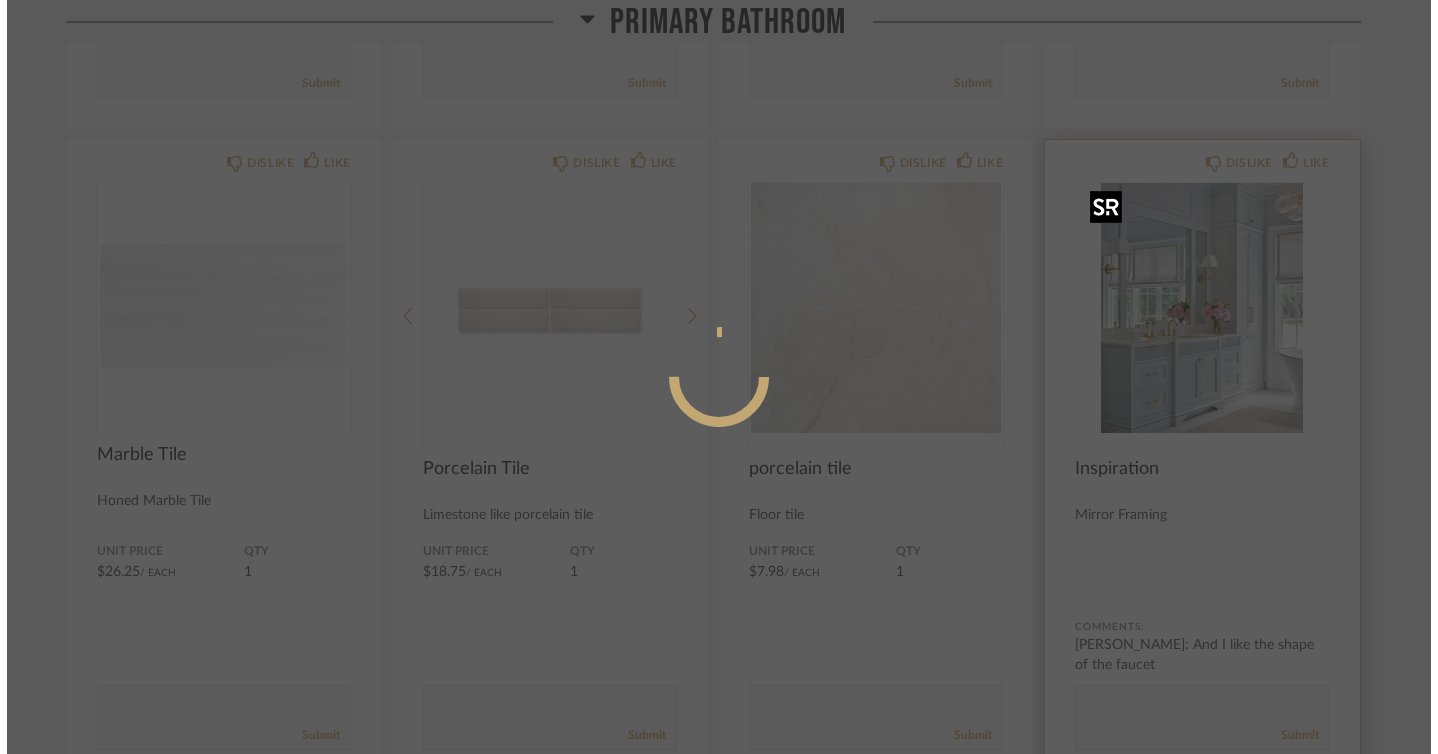scroll, scrollTop: 0, scrollLeft: 0, axis: both 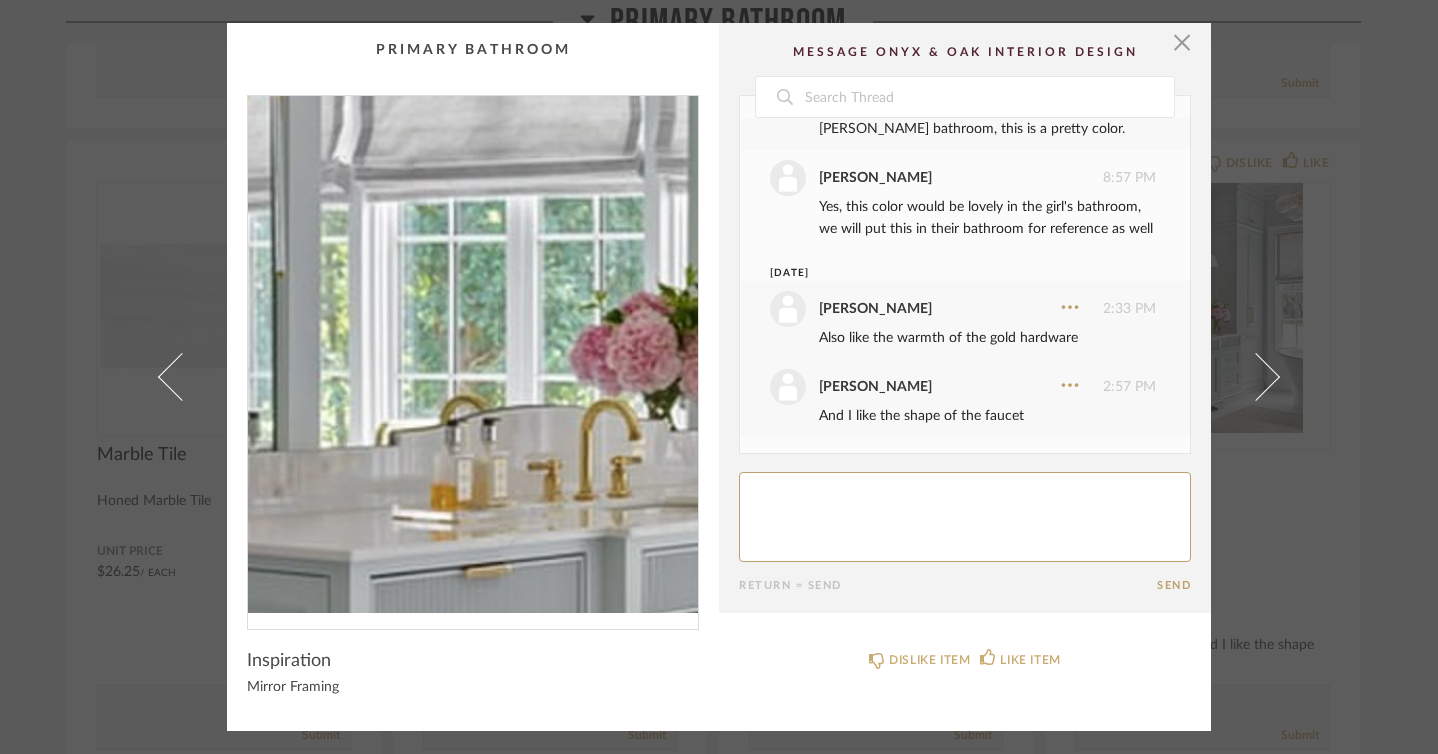 click at bounding box center (473, 354) 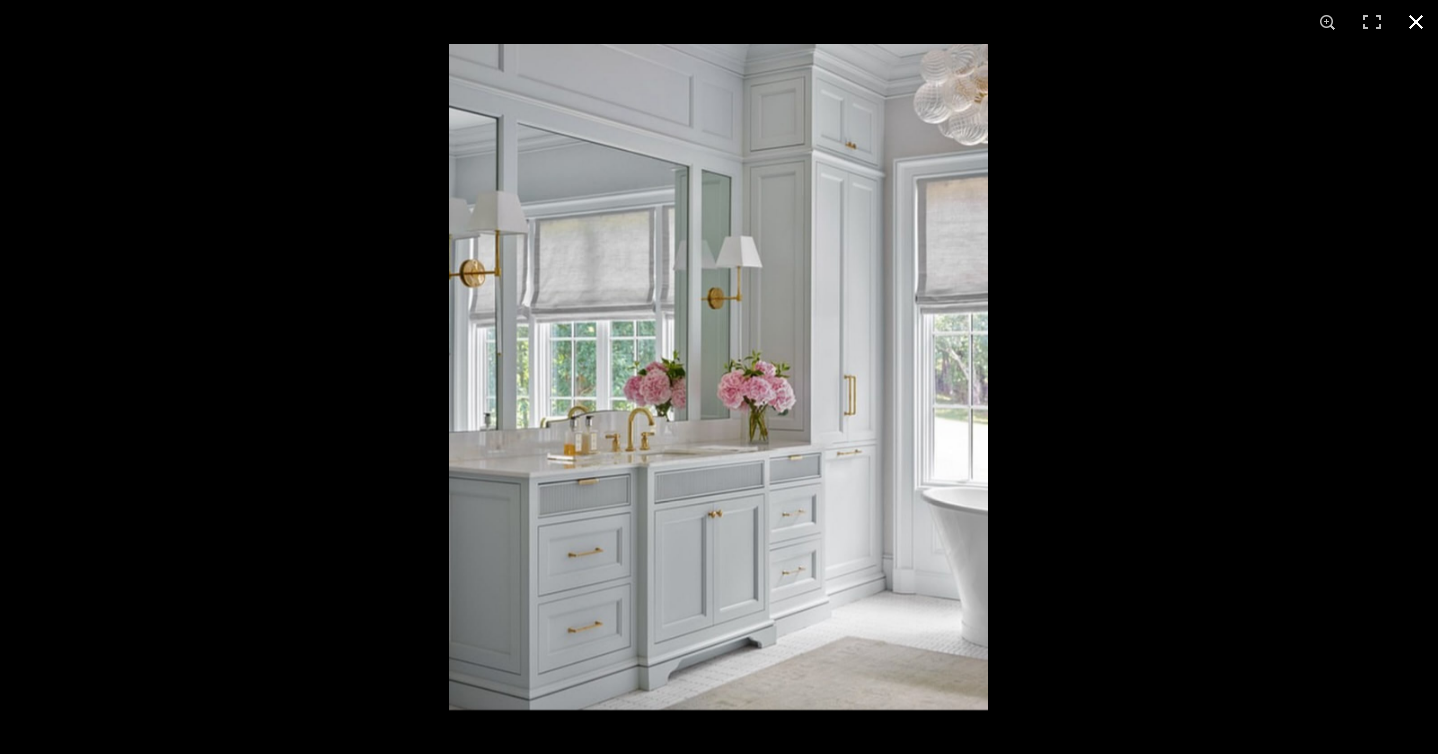 click at bounding box center (1416, 22) 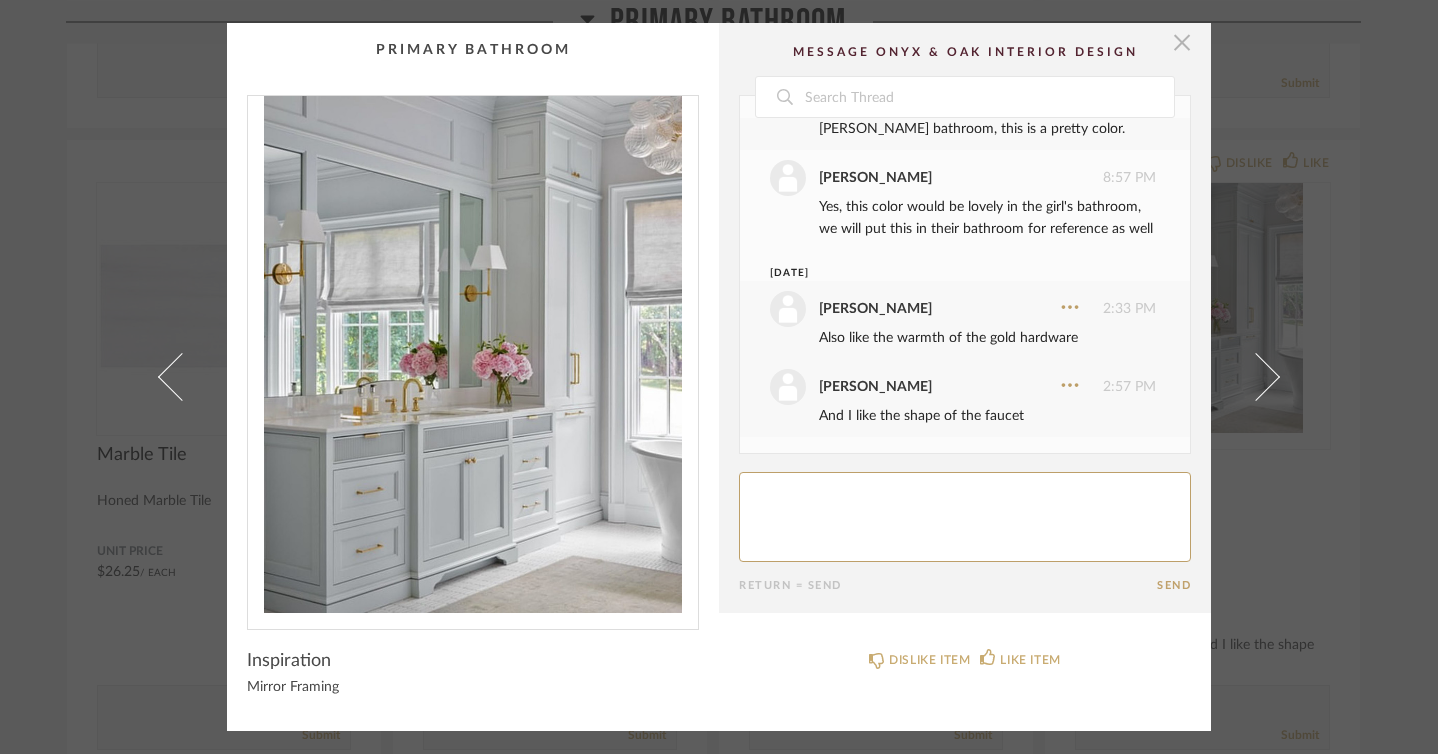click at bounding box center [1182, 43] 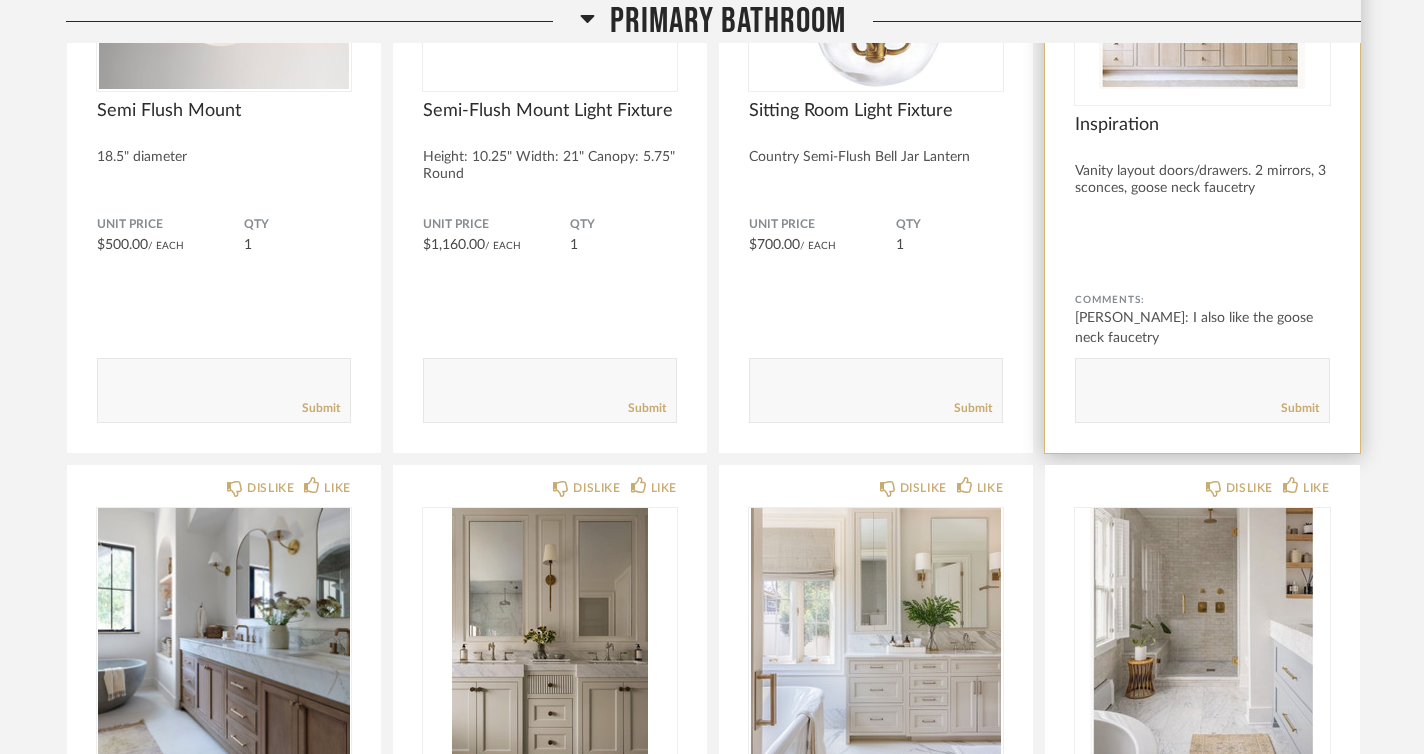 scroll, scrollTop: 3273, scrollLeft: 0, axis: vertical 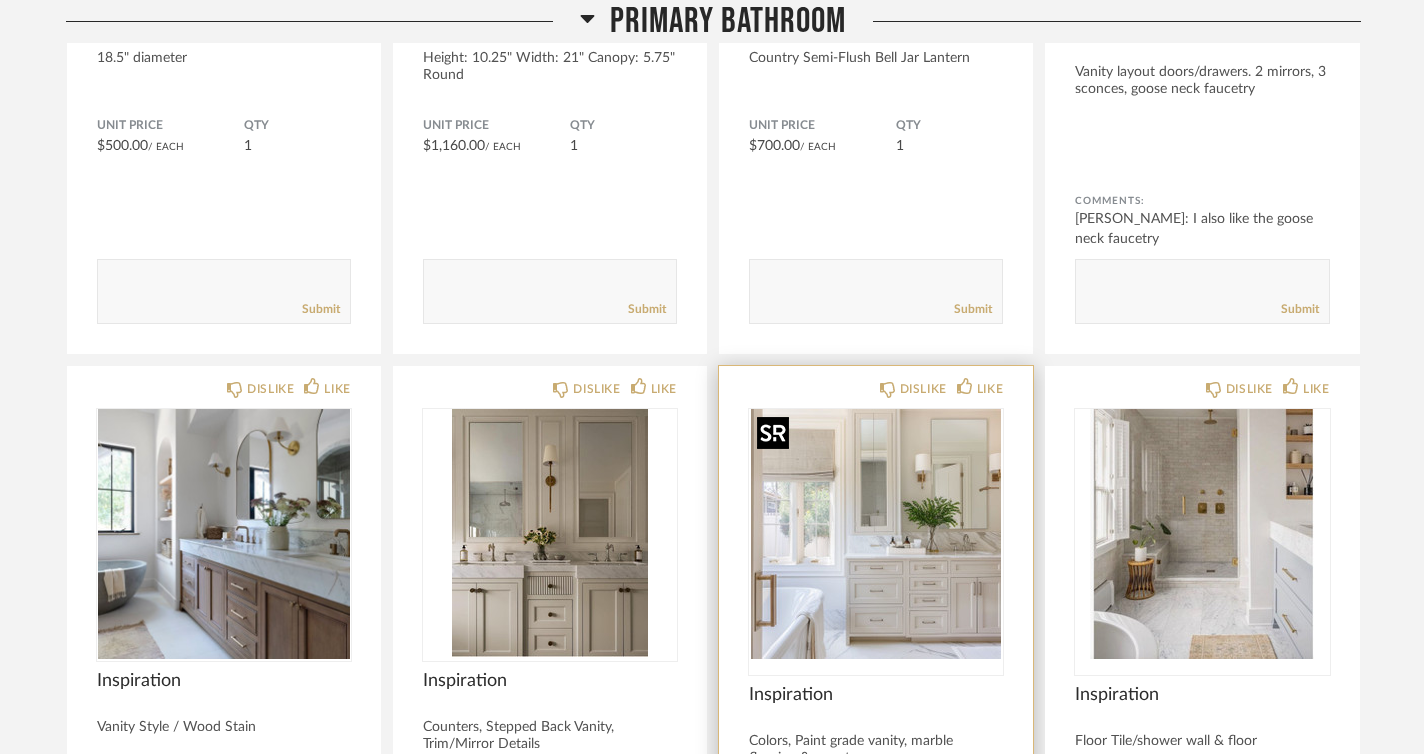 click at bounding box center (876, 534) 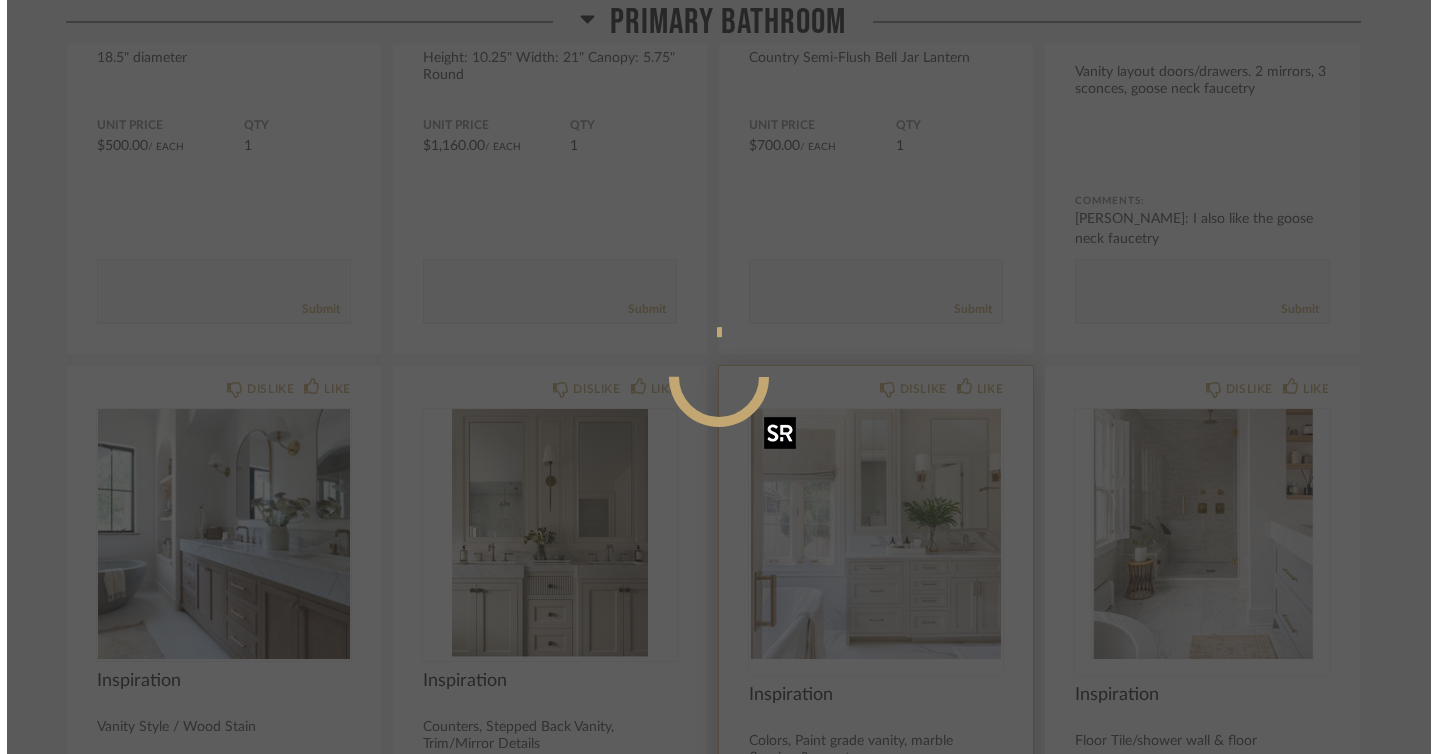 scroll, scrollTop: 0, scrollLeft: 0, axis: both 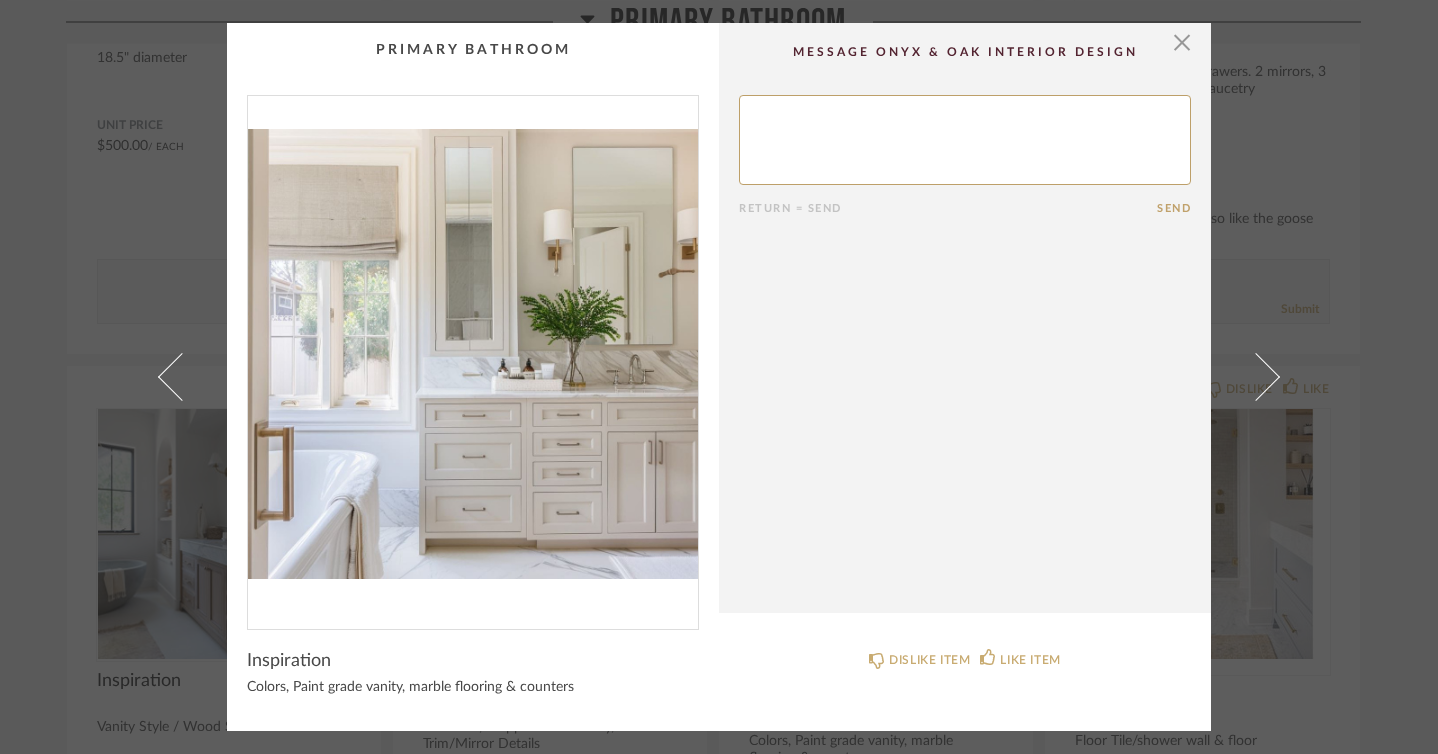 click at bounding box center [473, 354] 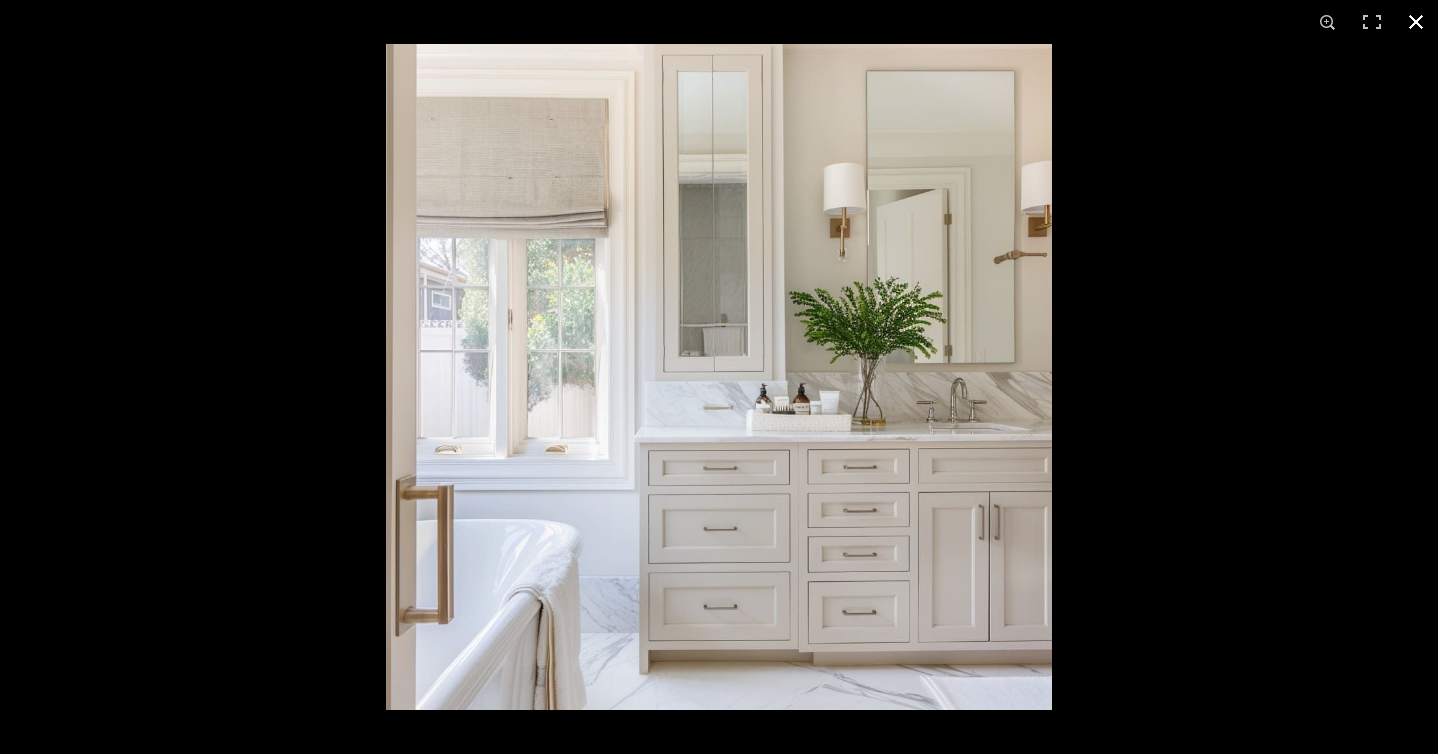click at bounding box center (1416, 22) 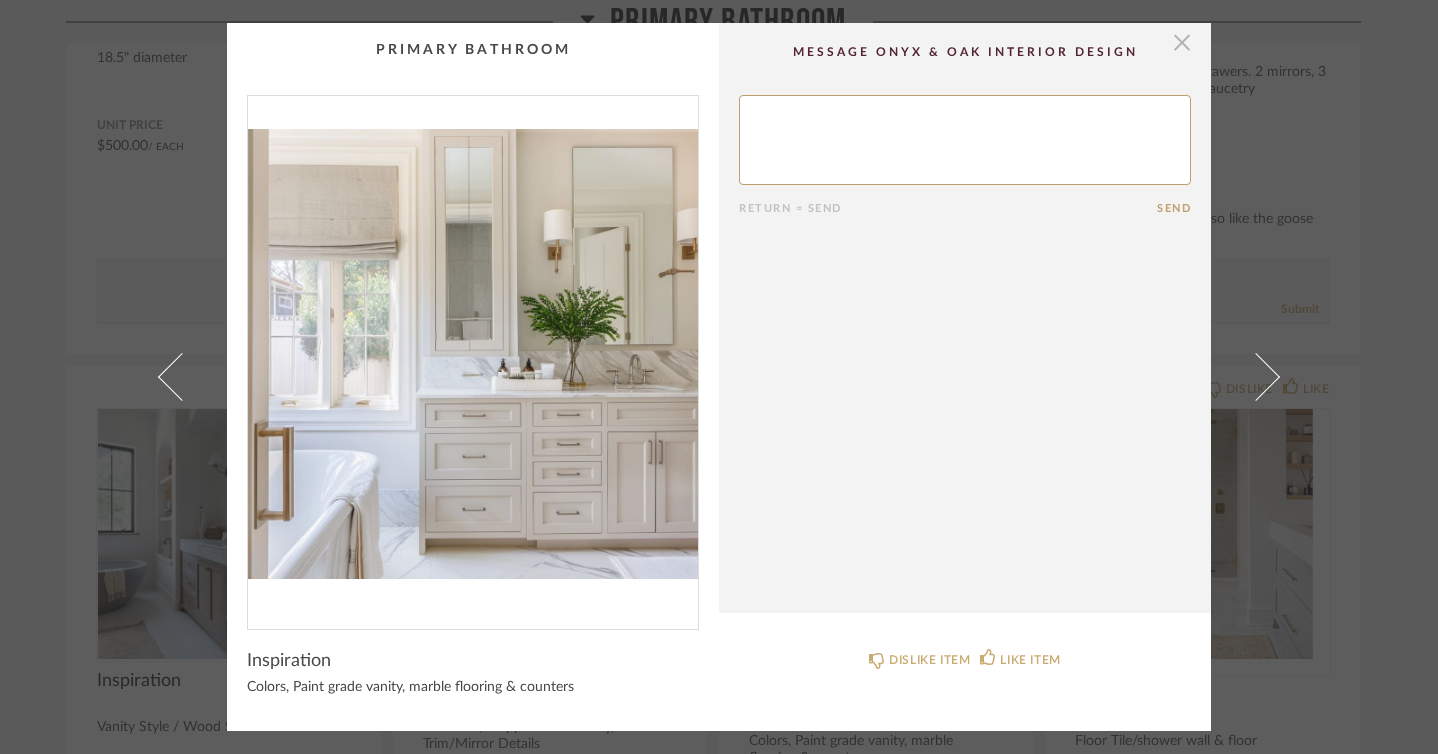 click at bounding box center [1182, 43] 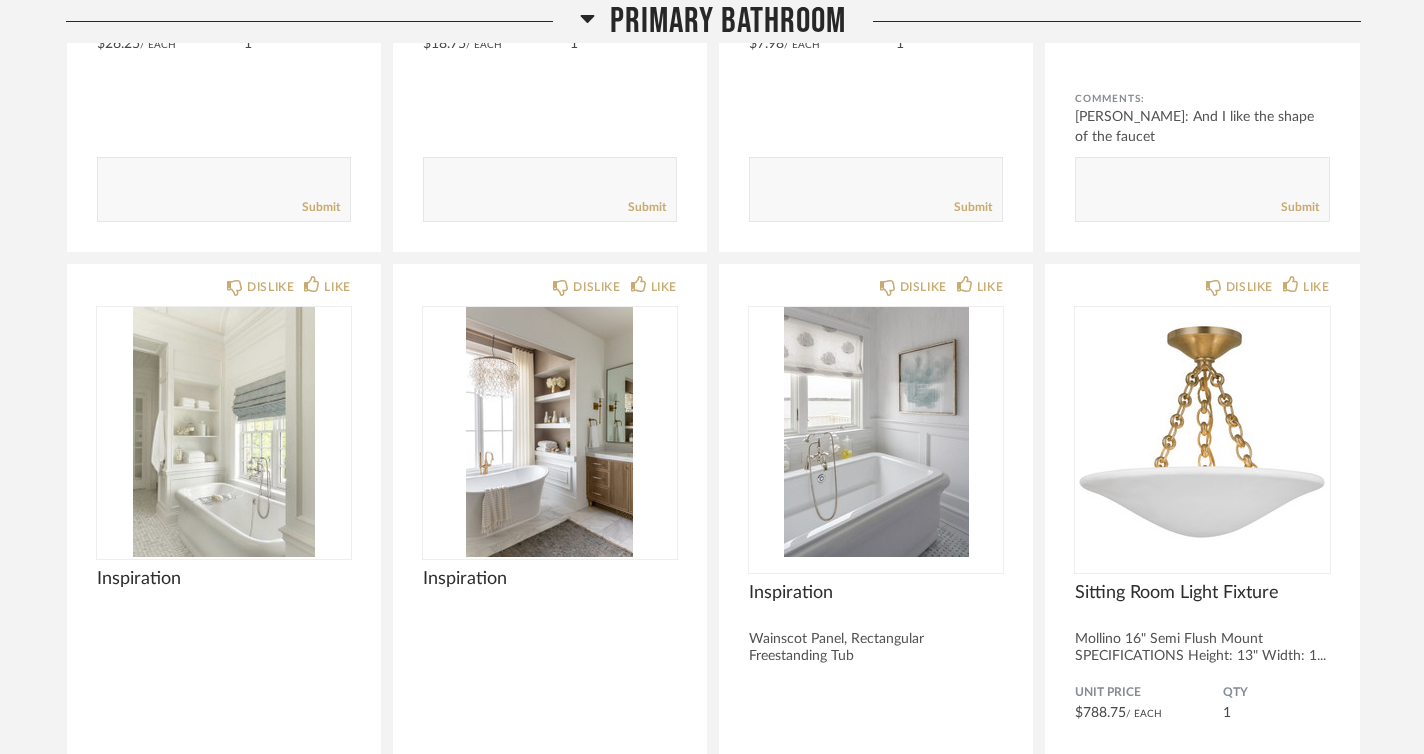scroll, scrollTop: 2044, scrollLeft: 0, axis: vertical 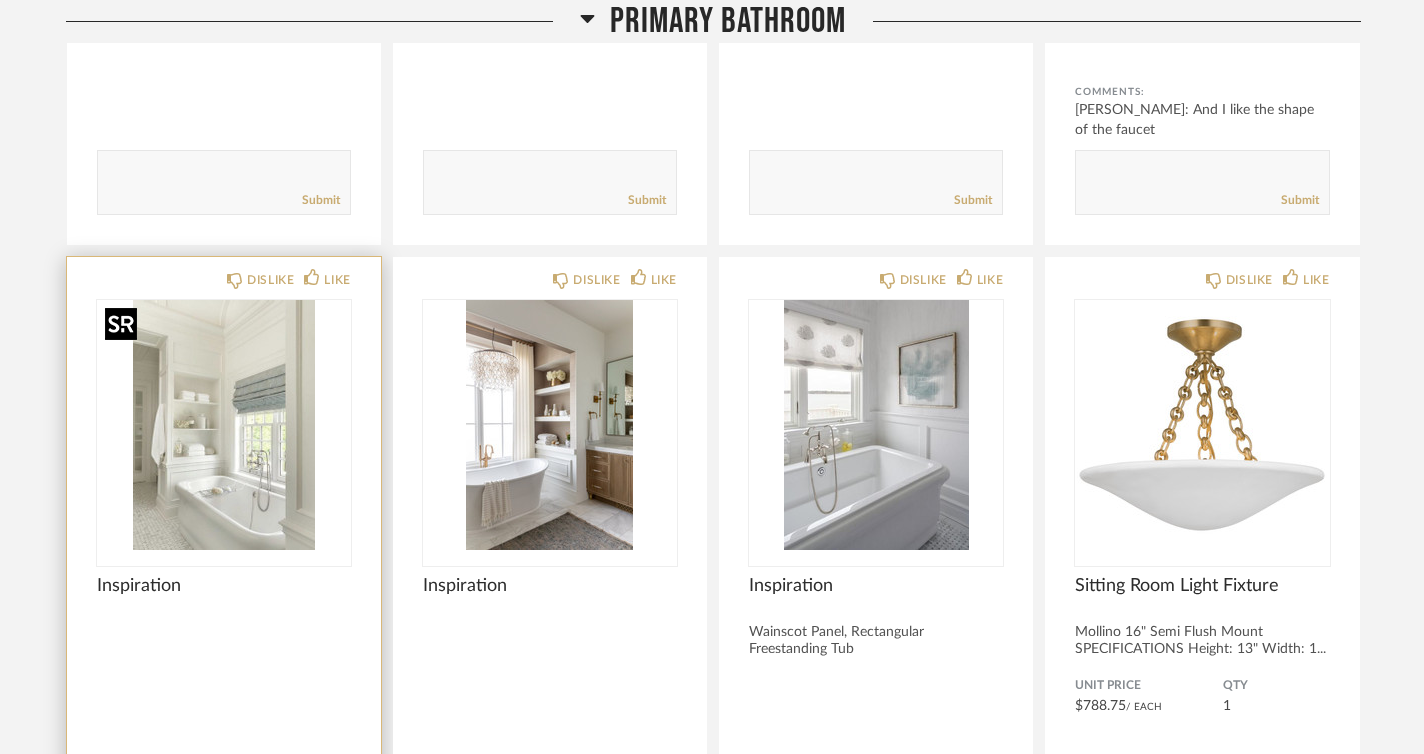 click at bounding box center (224, 425) 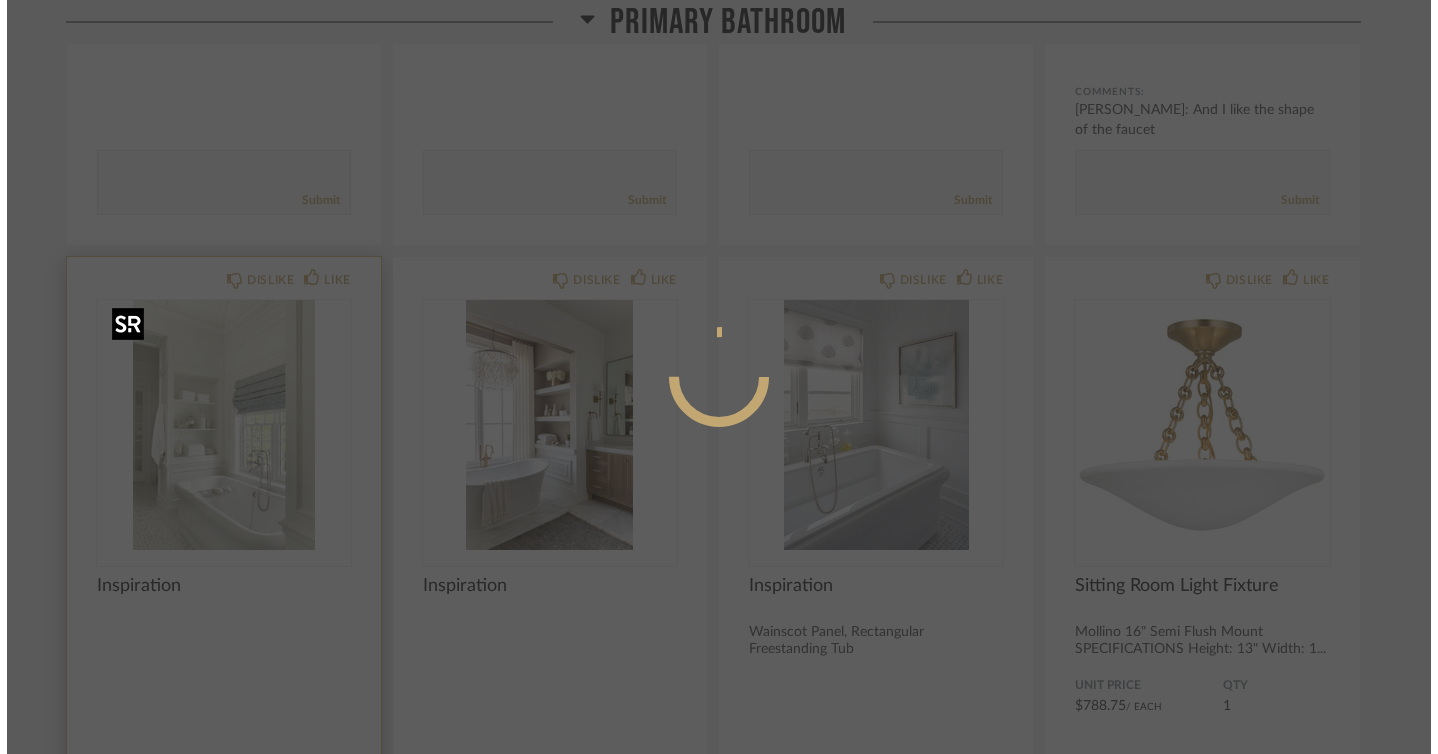 scroll, scrollTop: 0, scrollLeft: 0, axis: both 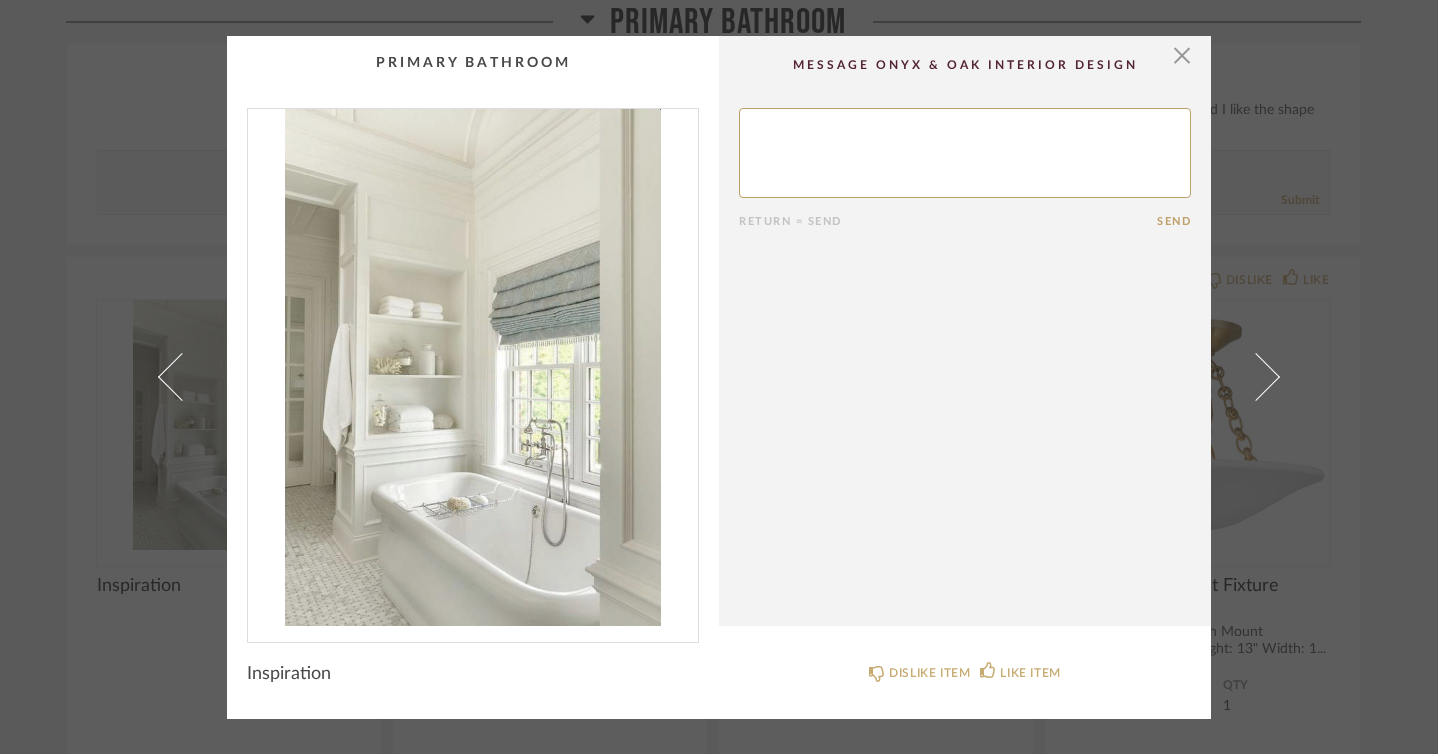 click at bounding box center [473, 367] 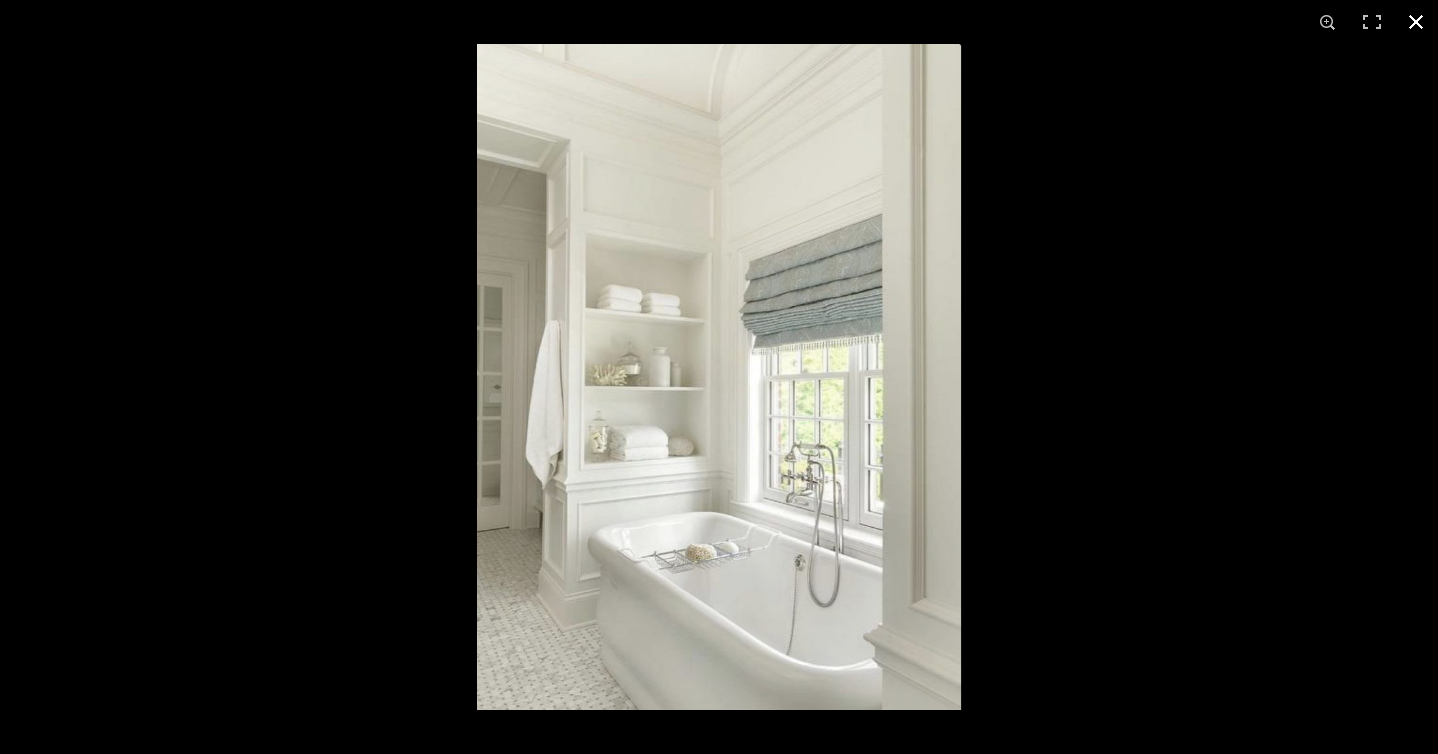 click at bounding box center (1416, 22) 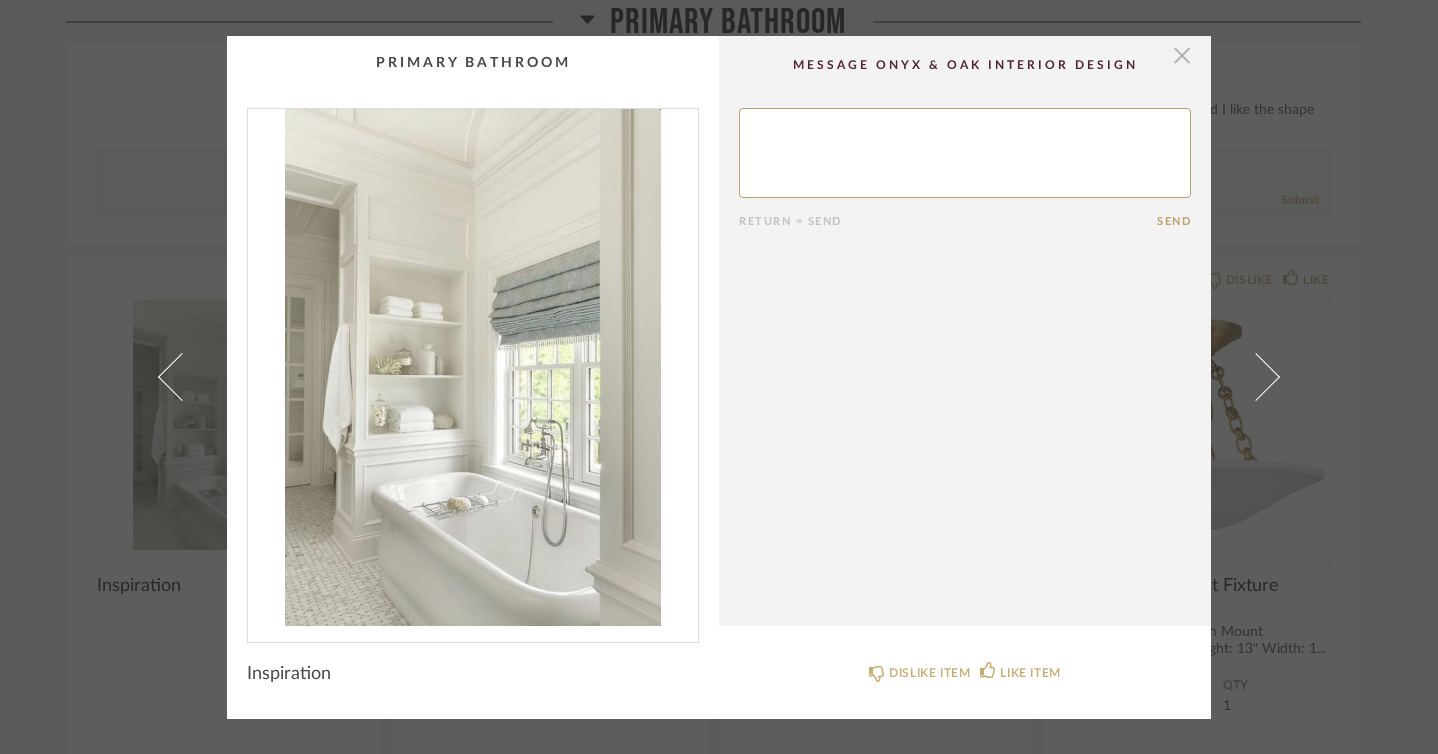 click at bounding box center (1182, 56) 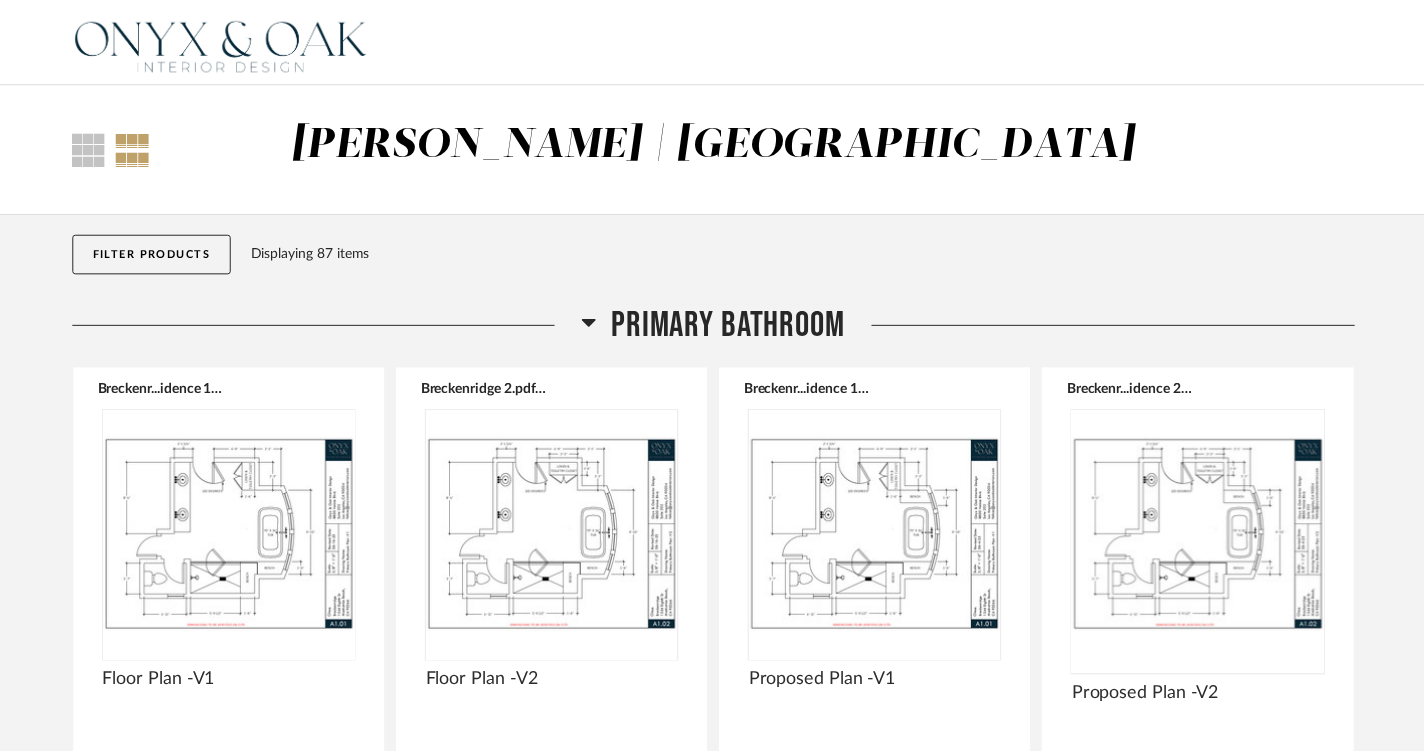 scroll, scrollTop: 2044, scrollLeft: 0, axis: vertical 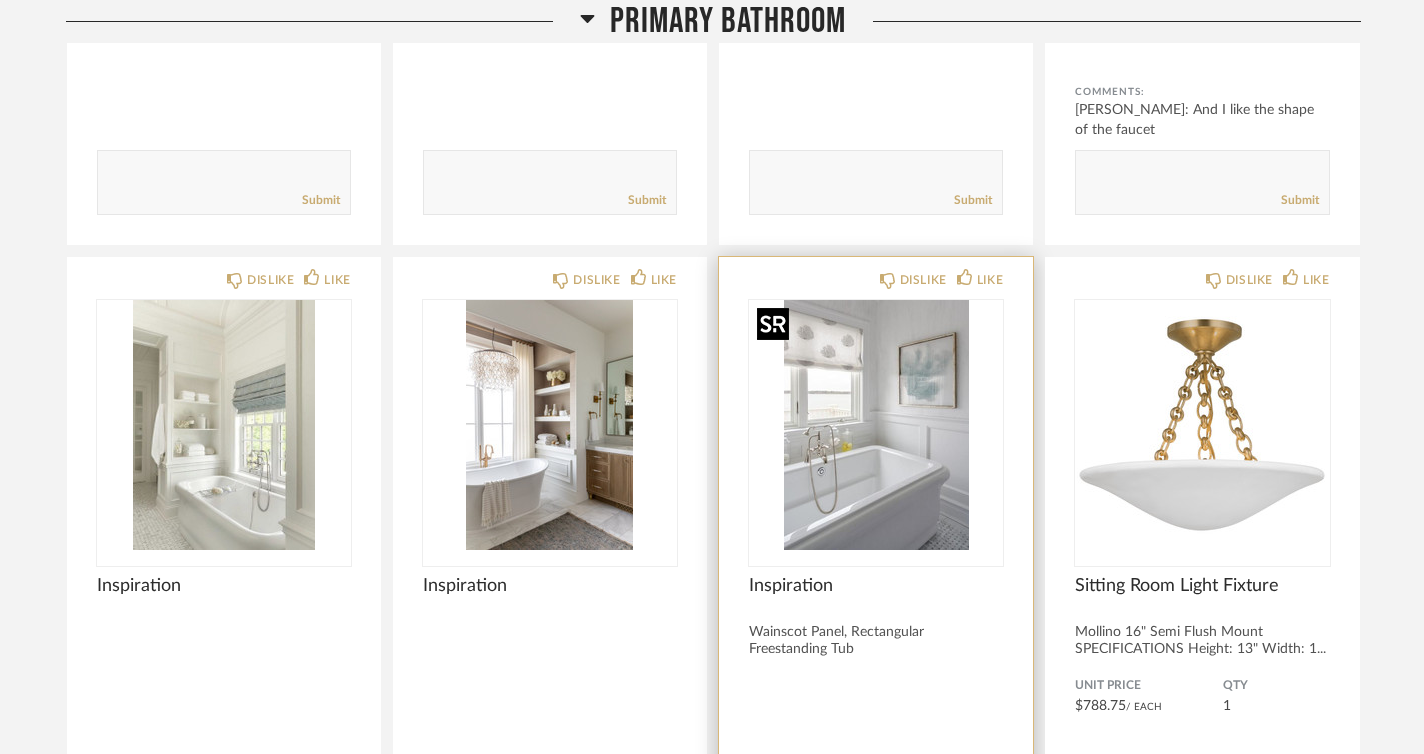 click at bounding box center [876, 425] 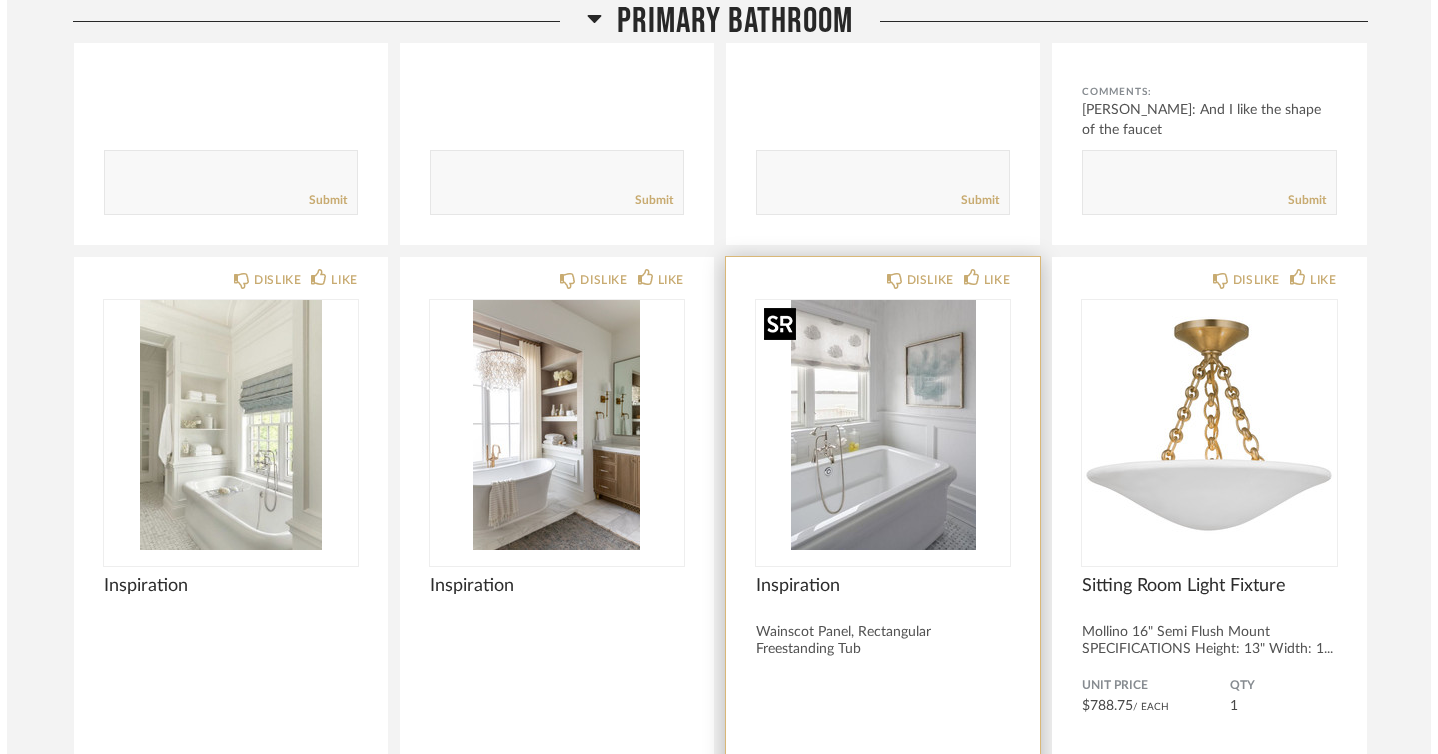 scroll, scrollTop: 0, scrollLeft: 0, axis: both 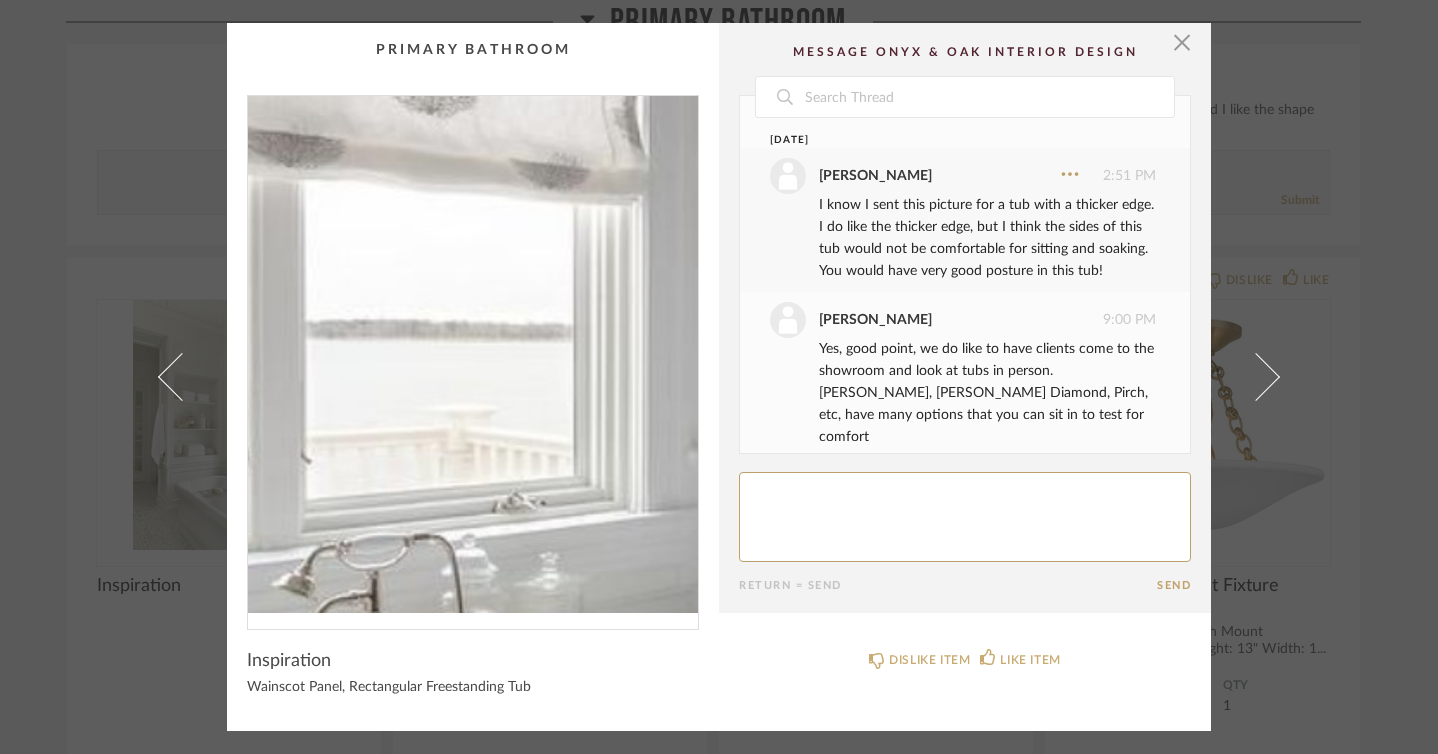 click at bounding box center [473, 354] 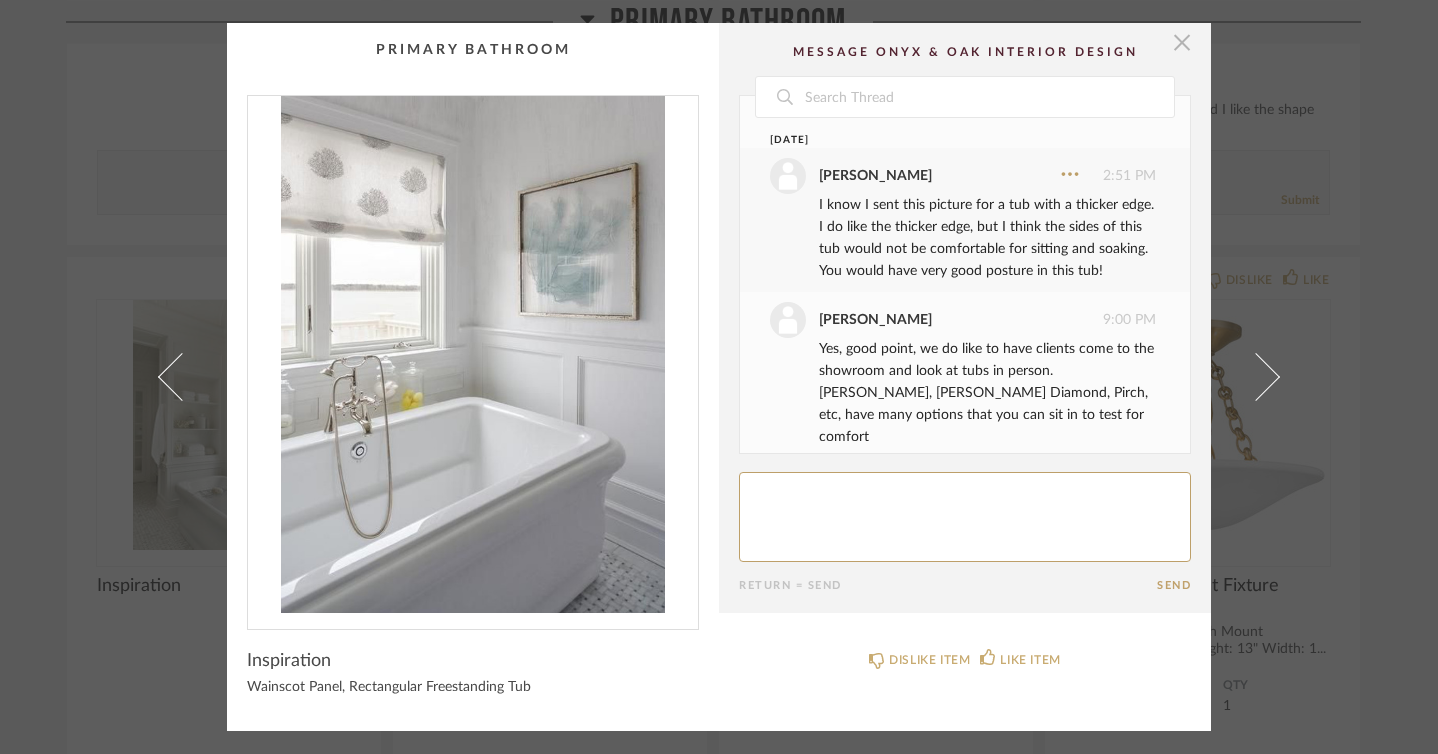 click at bounding box center [1182, 43] 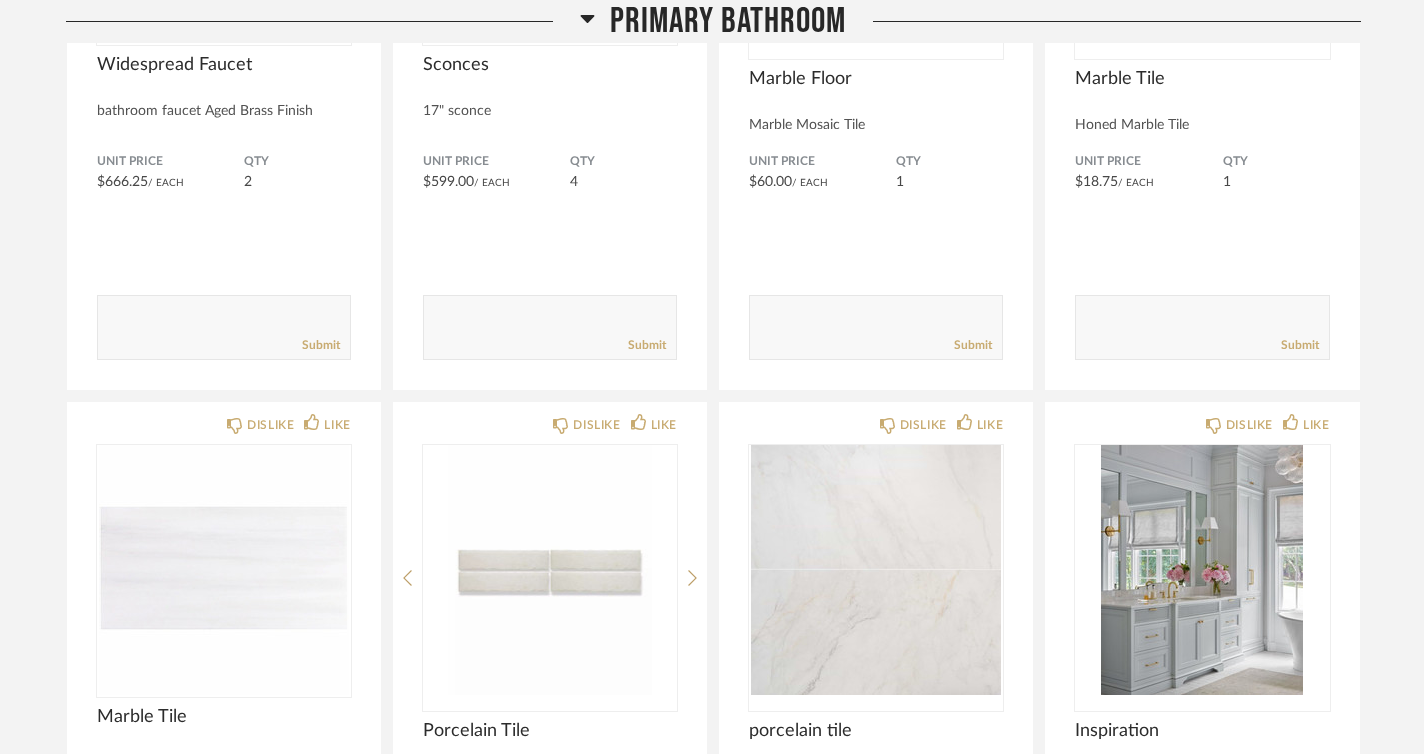 scroll, scrollTop: 1267, scrollLeft: 0, axis: vertical 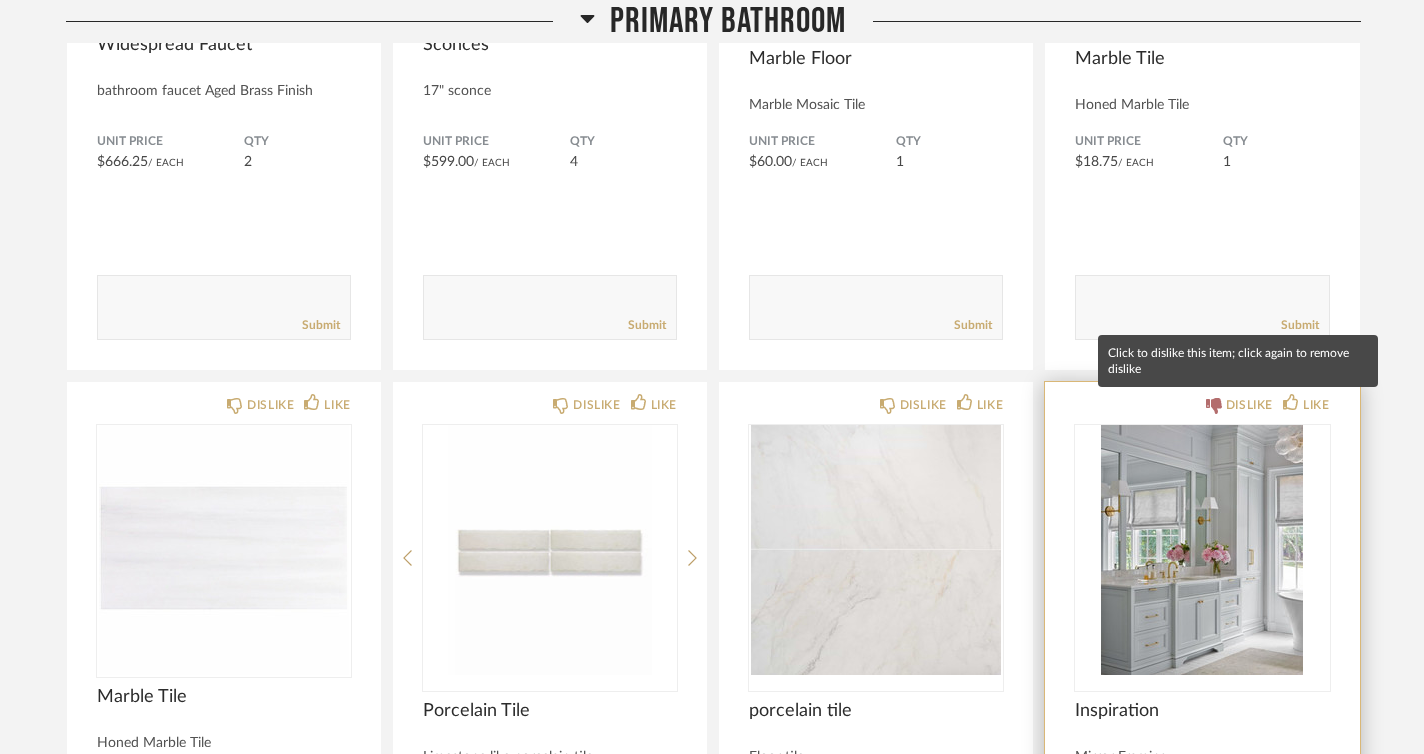 click 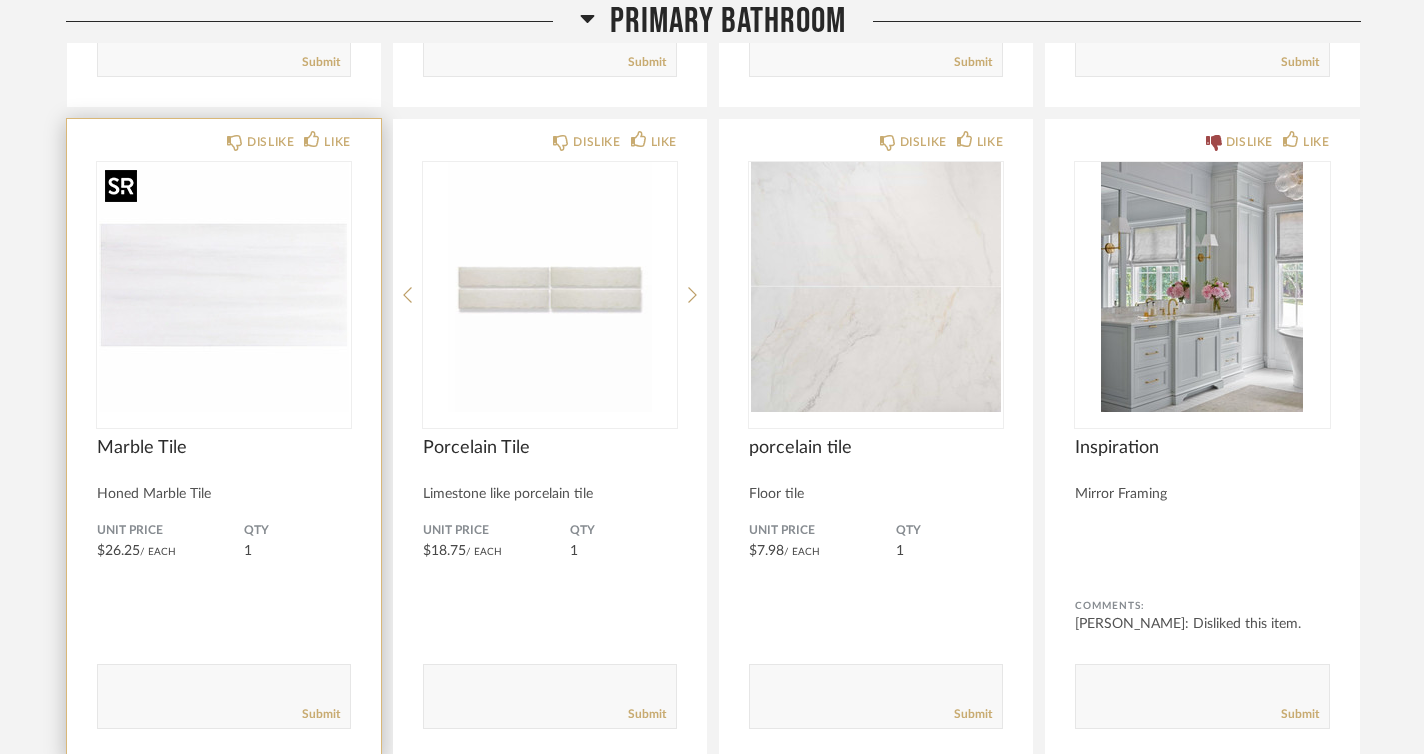 scroll, scrollTop: 1511, scrollLeft: 0, axis: vertical 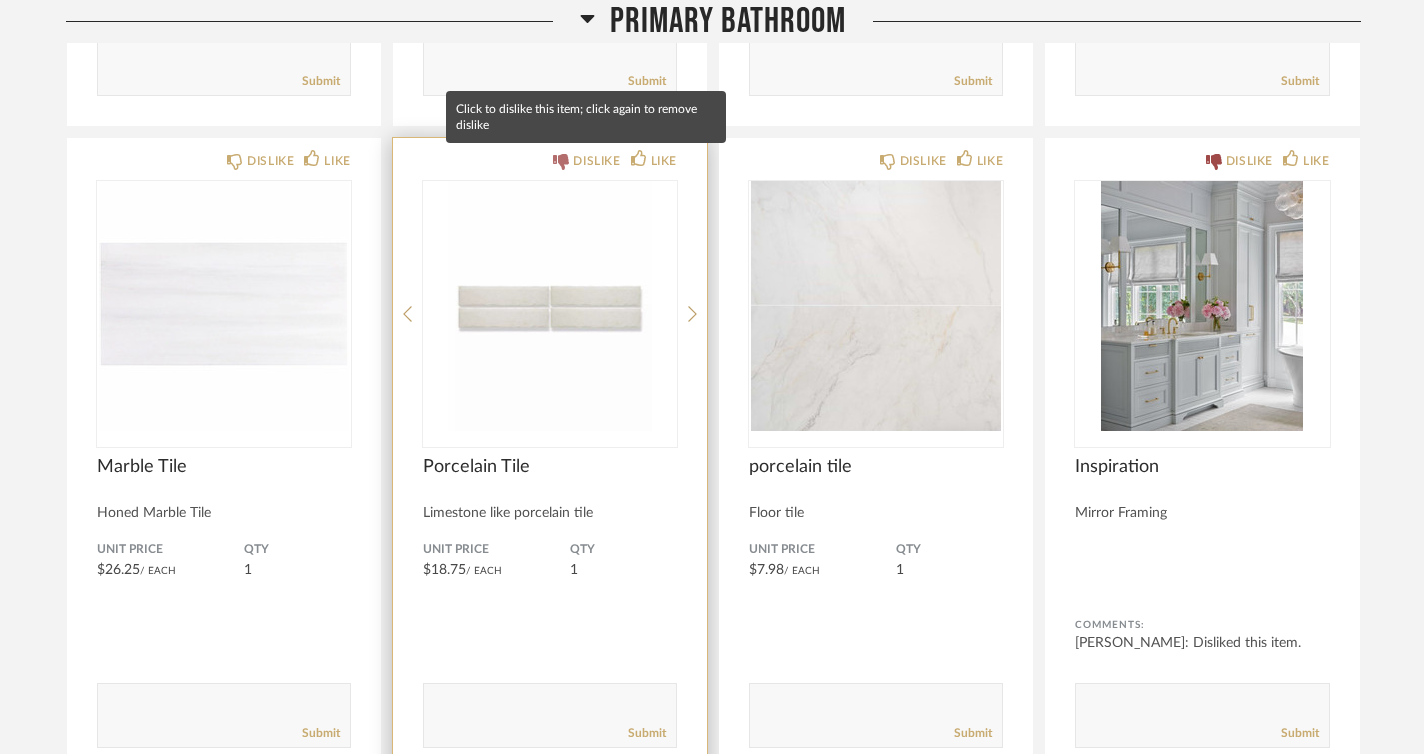 click 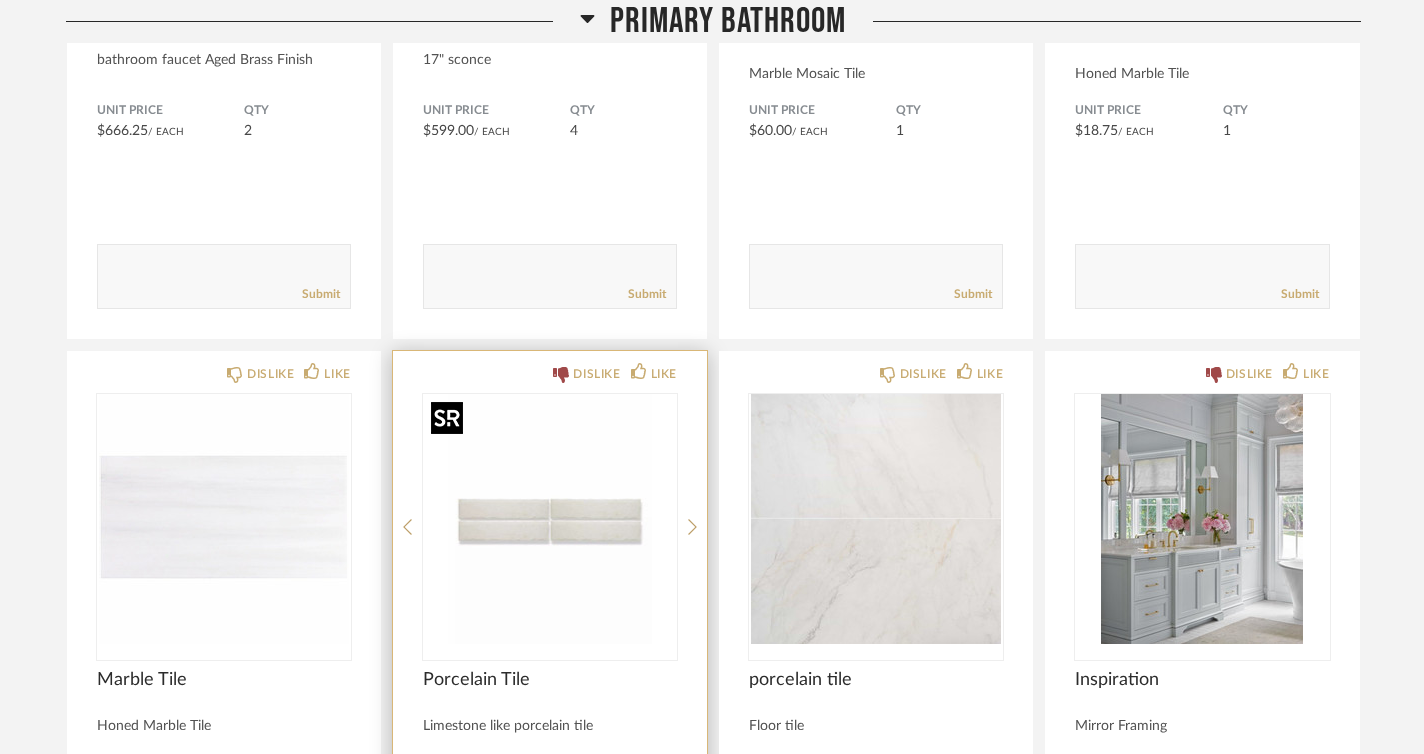 scroll, scrollTop: 1288, scrollLeft: 0, axis: vertical 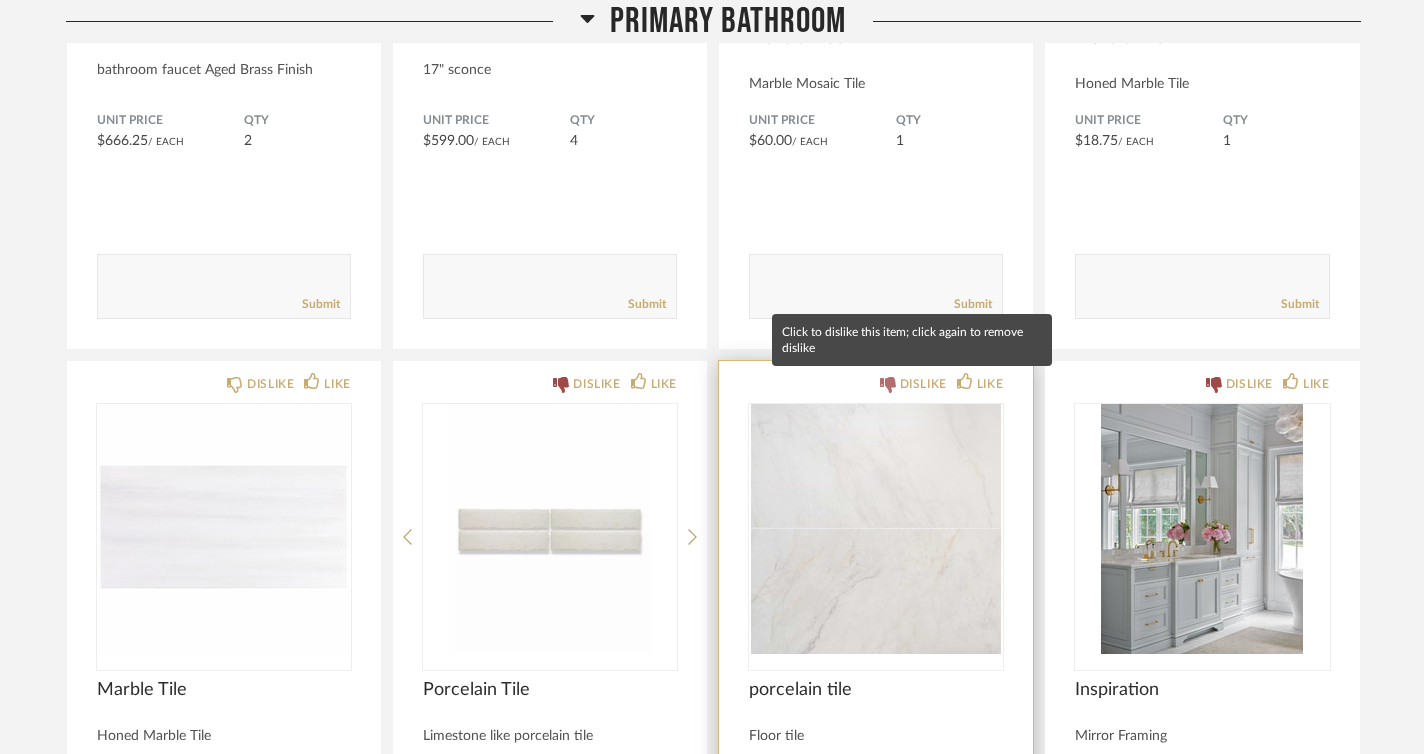 click 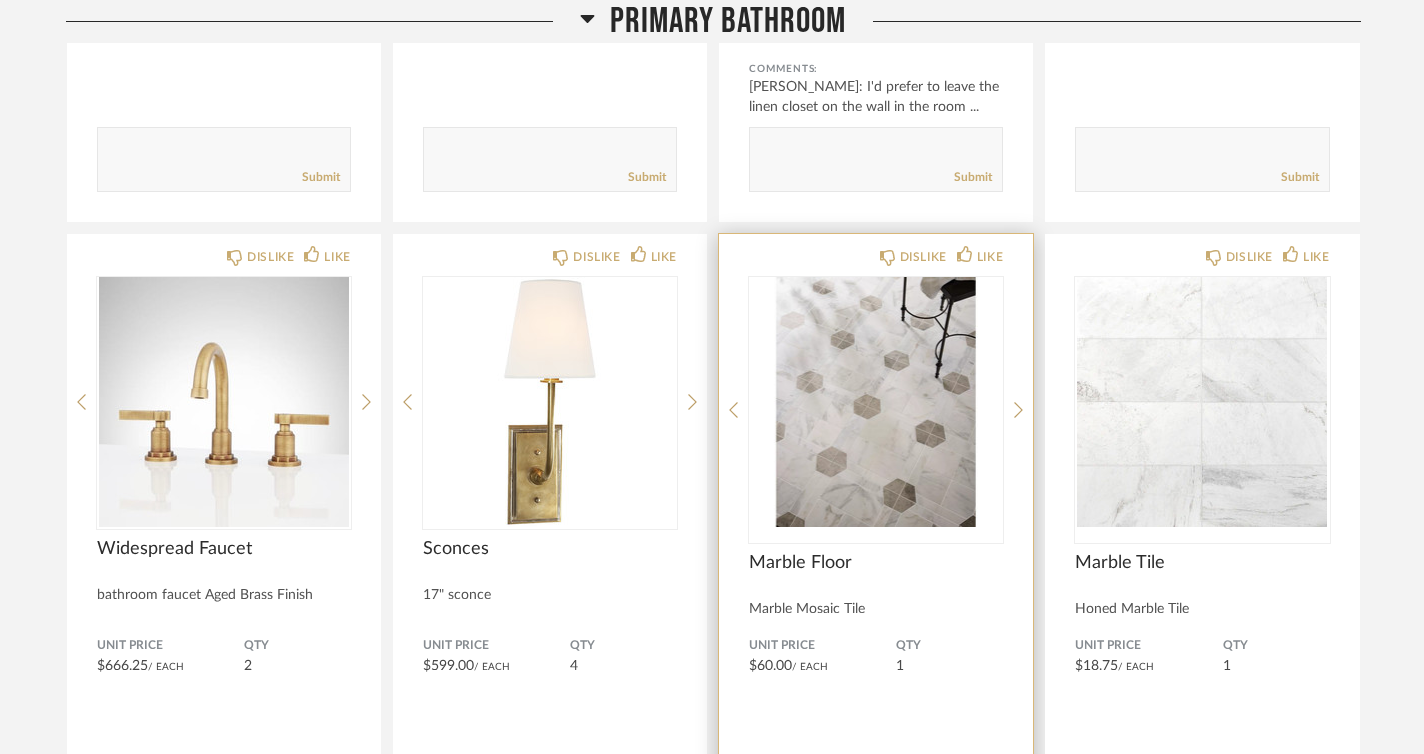 scroll, scrollTop: 764, scrollLeft: 0, axis: vertical 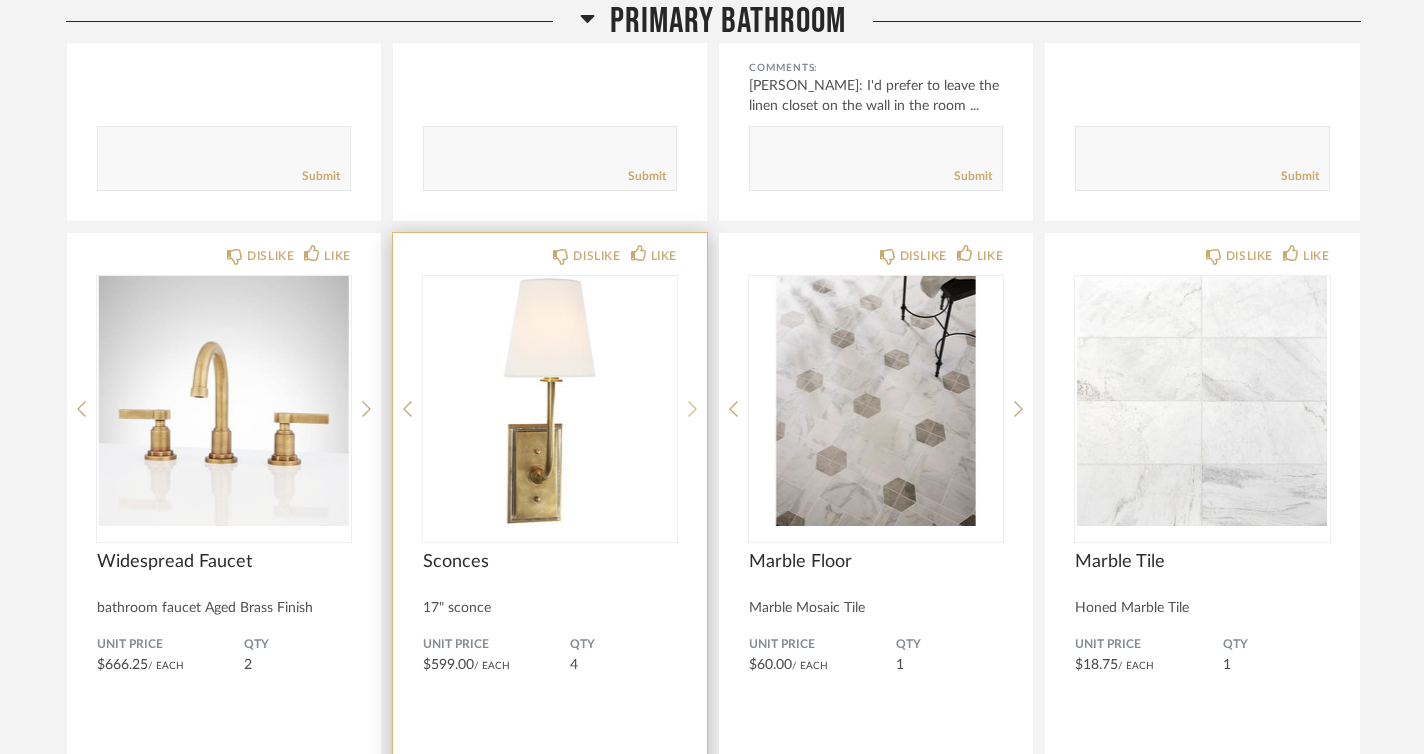 click 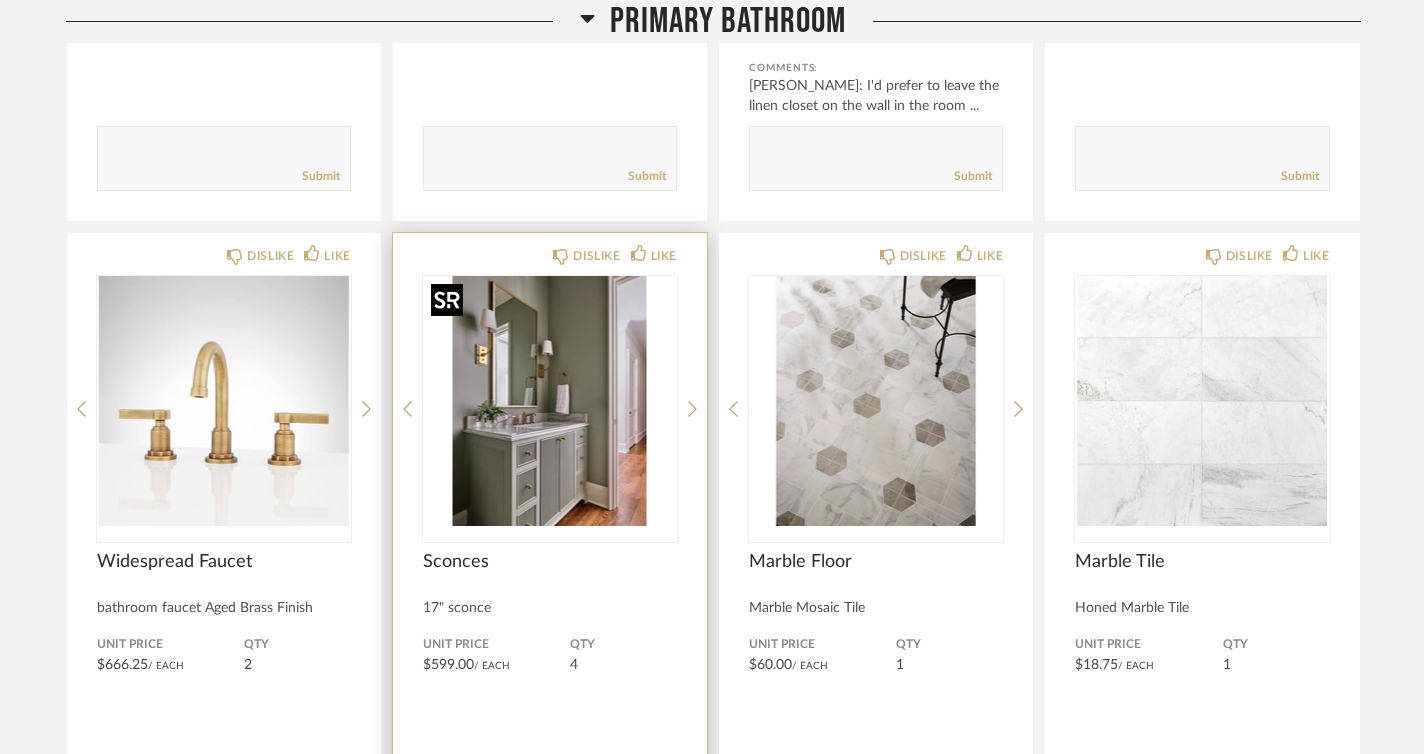 click at bounding box center (550, 401) 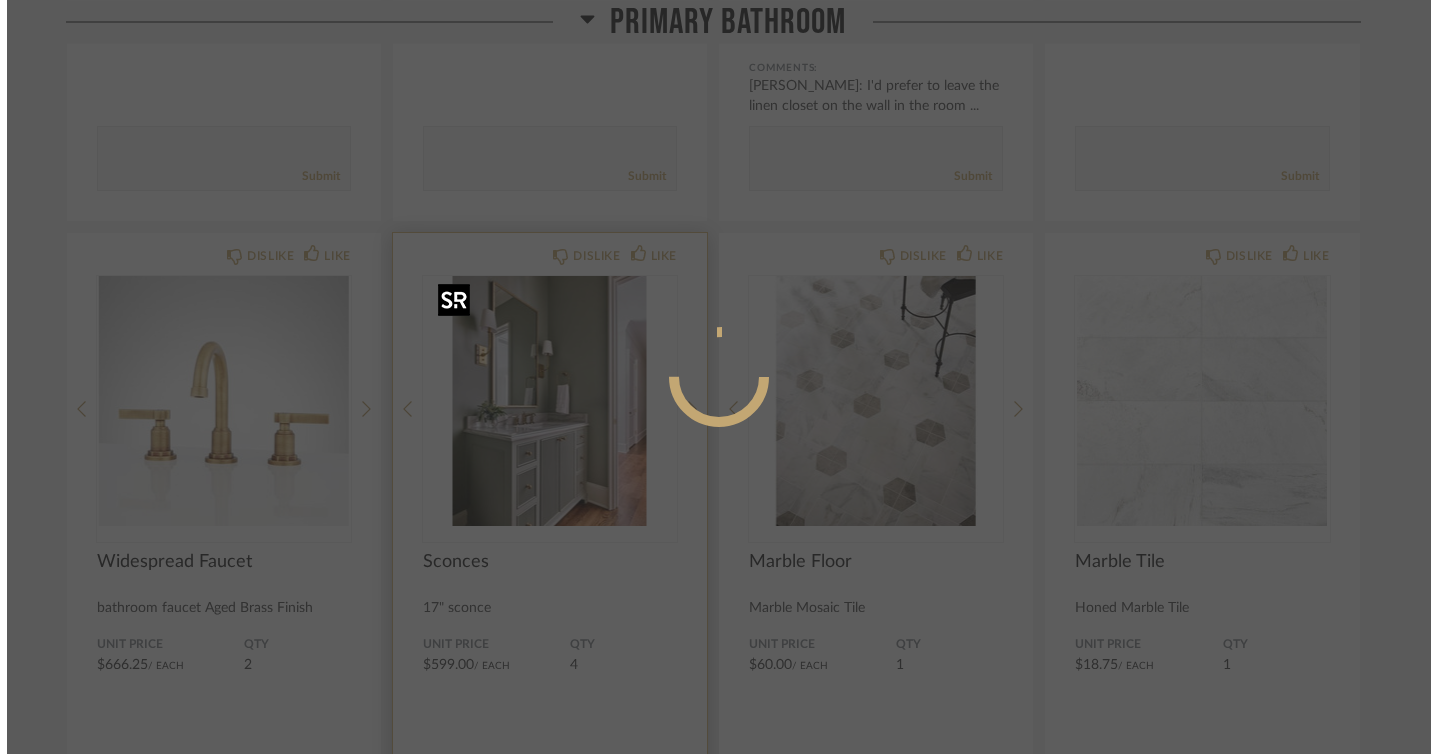 scroll, scrollTop: 0, scrollLeft: 0, axis: both 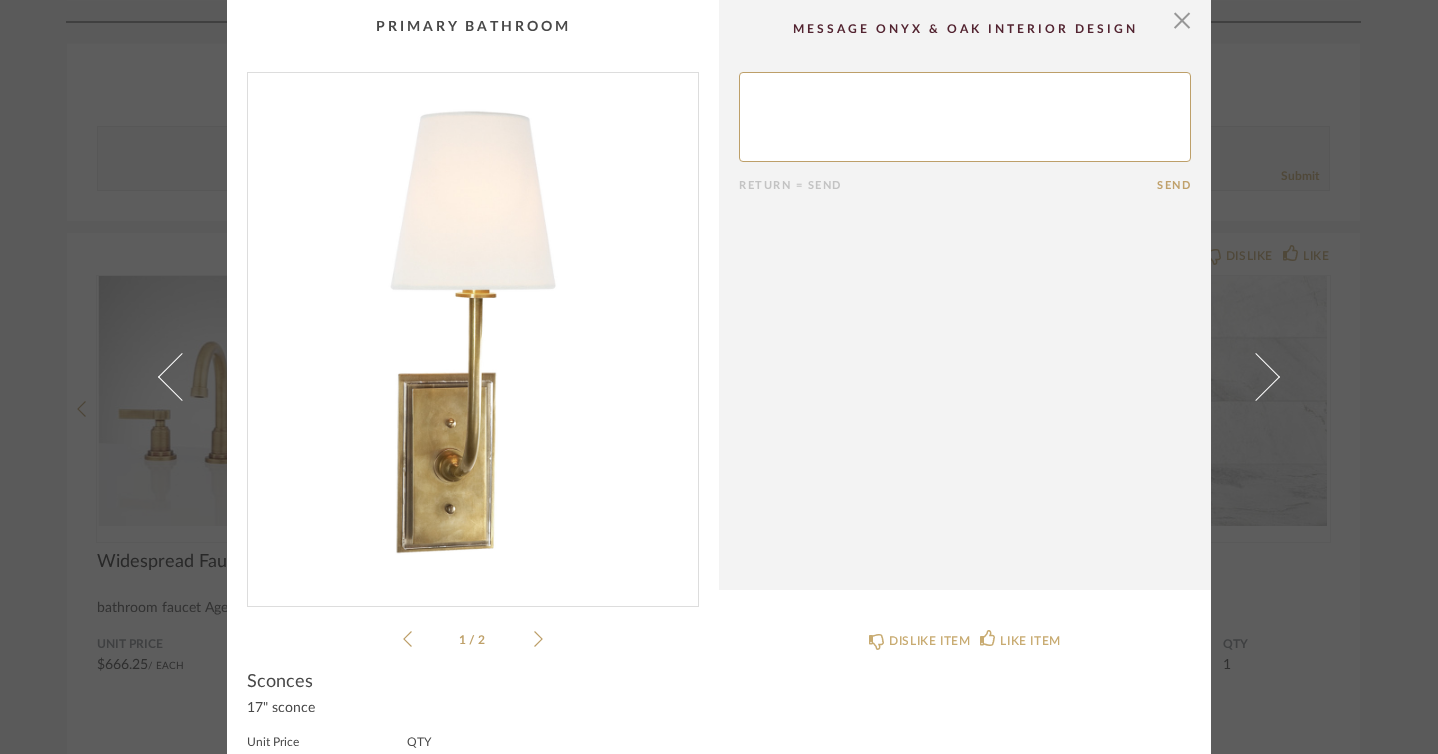 click on "1 / 2" 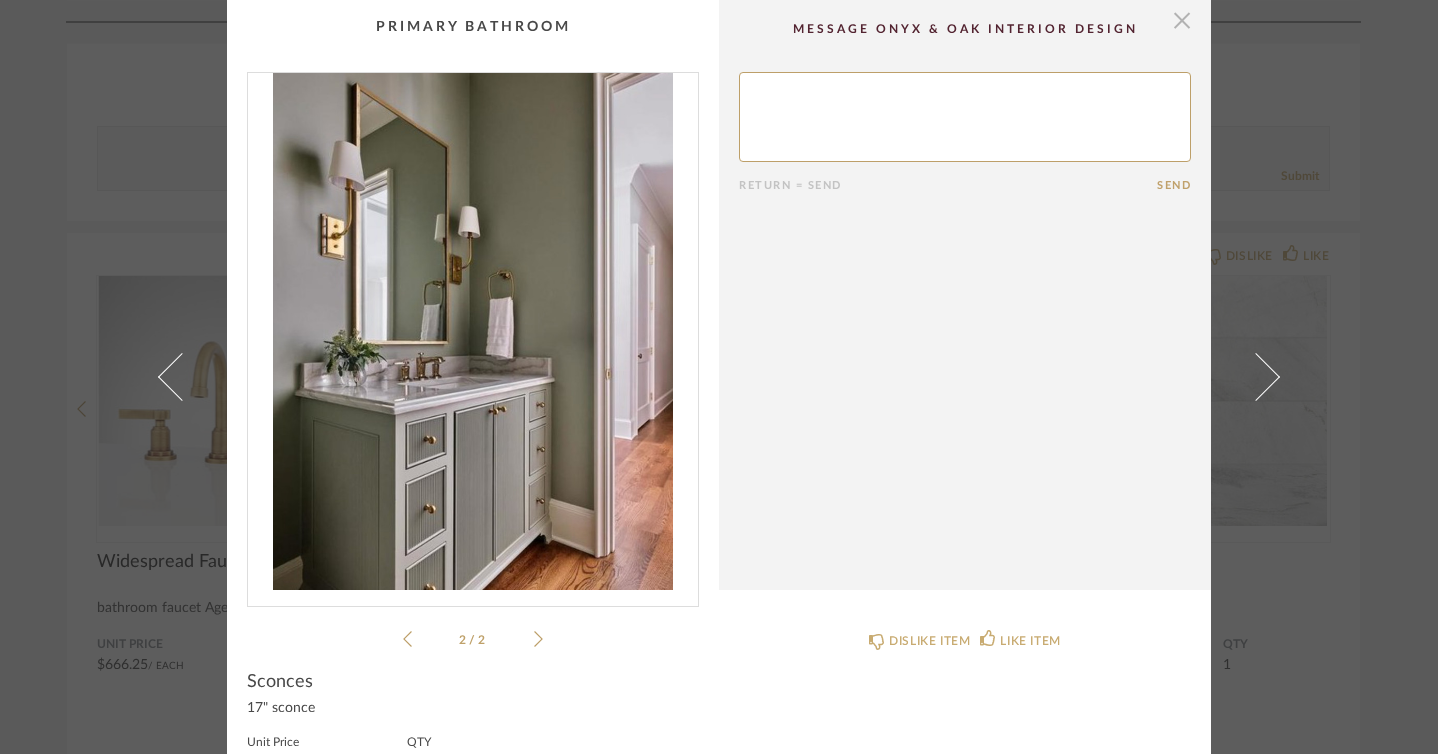 click at bounding box center (1182, 20) 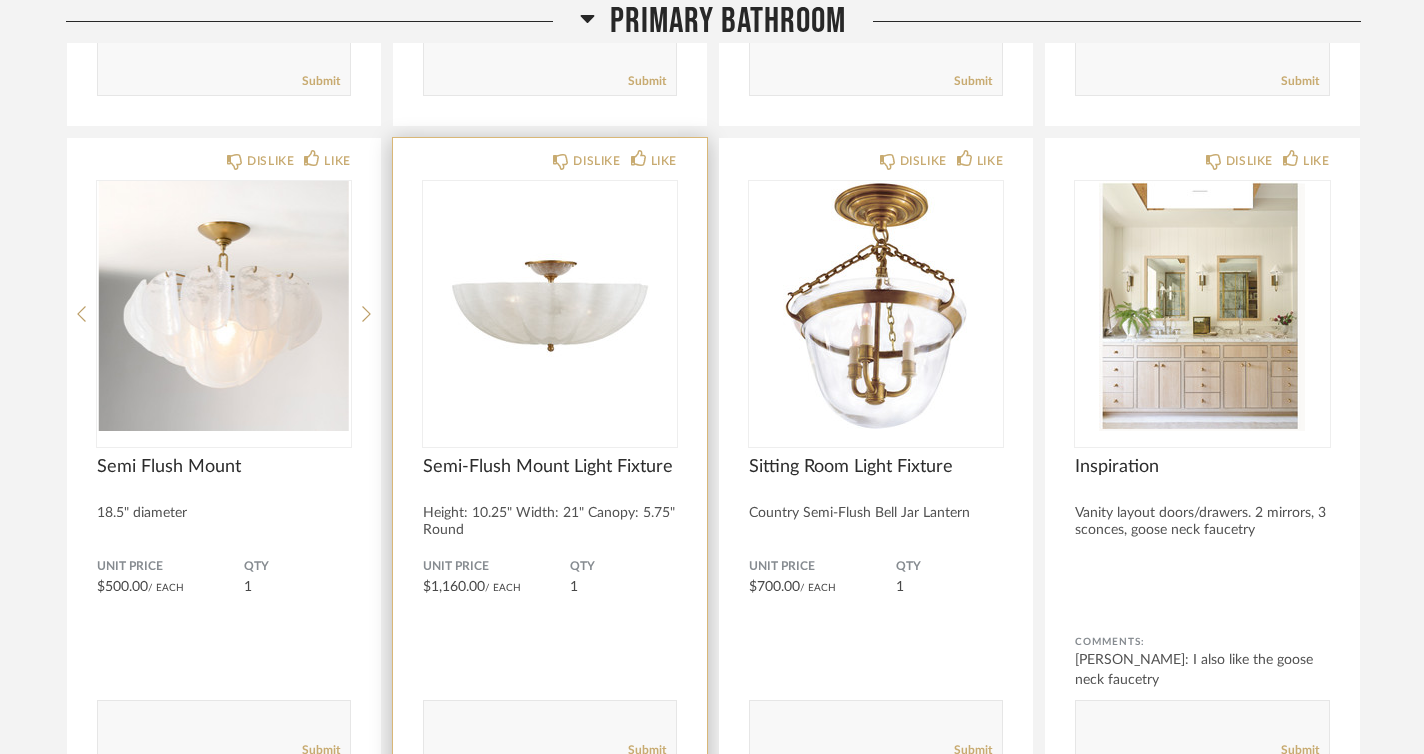 scroll, scrollTop: 2854, scrollLeft: 0, axis: vertical 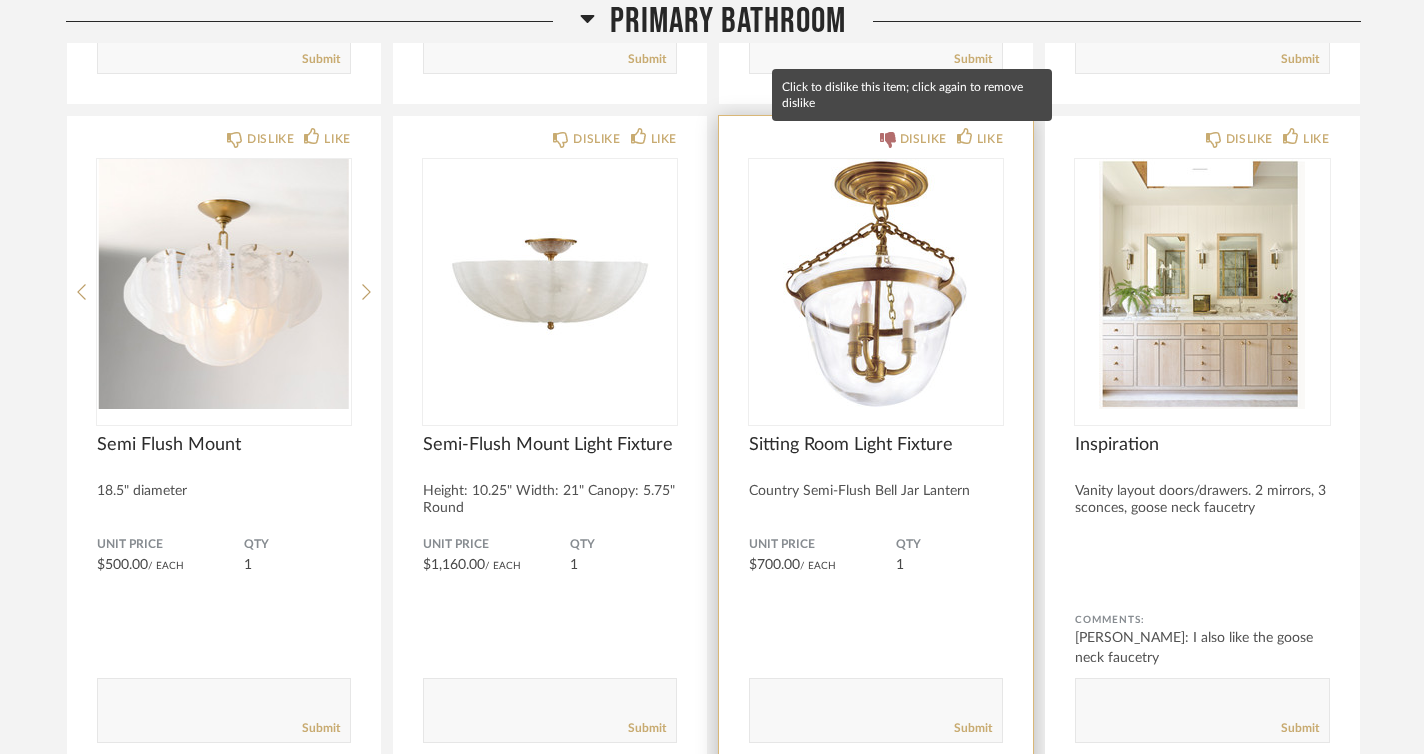 click 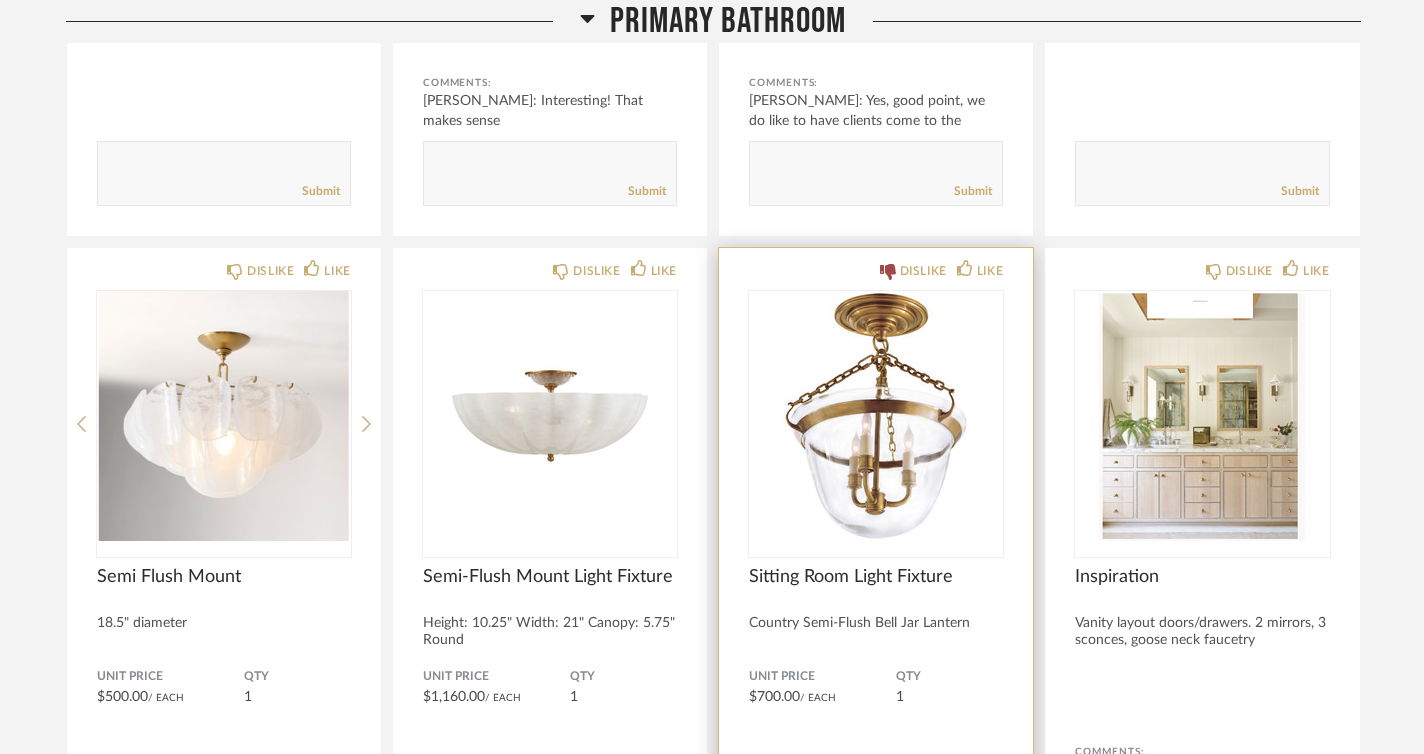 scroll, scrollTop: 2257, scrollLeft: 0, axis: vertical 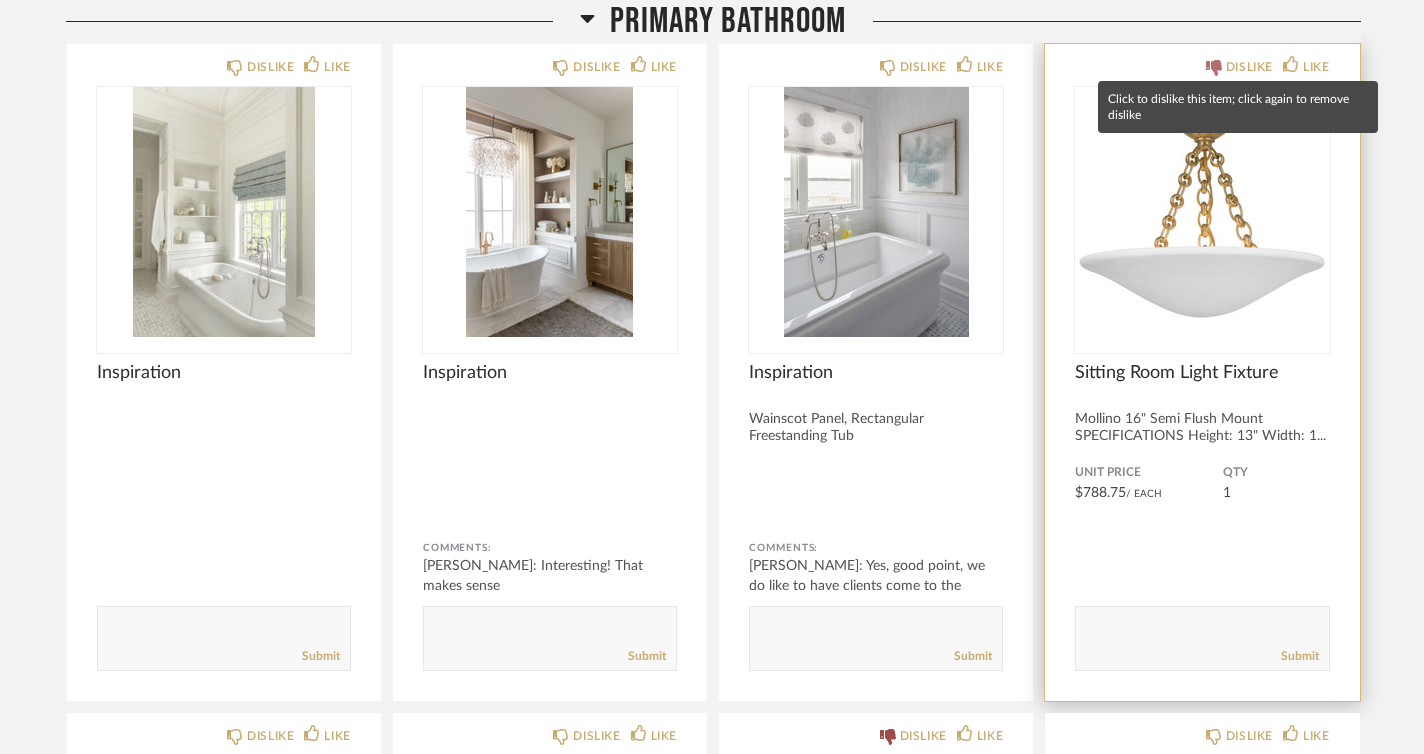 click on "DISLIKE" 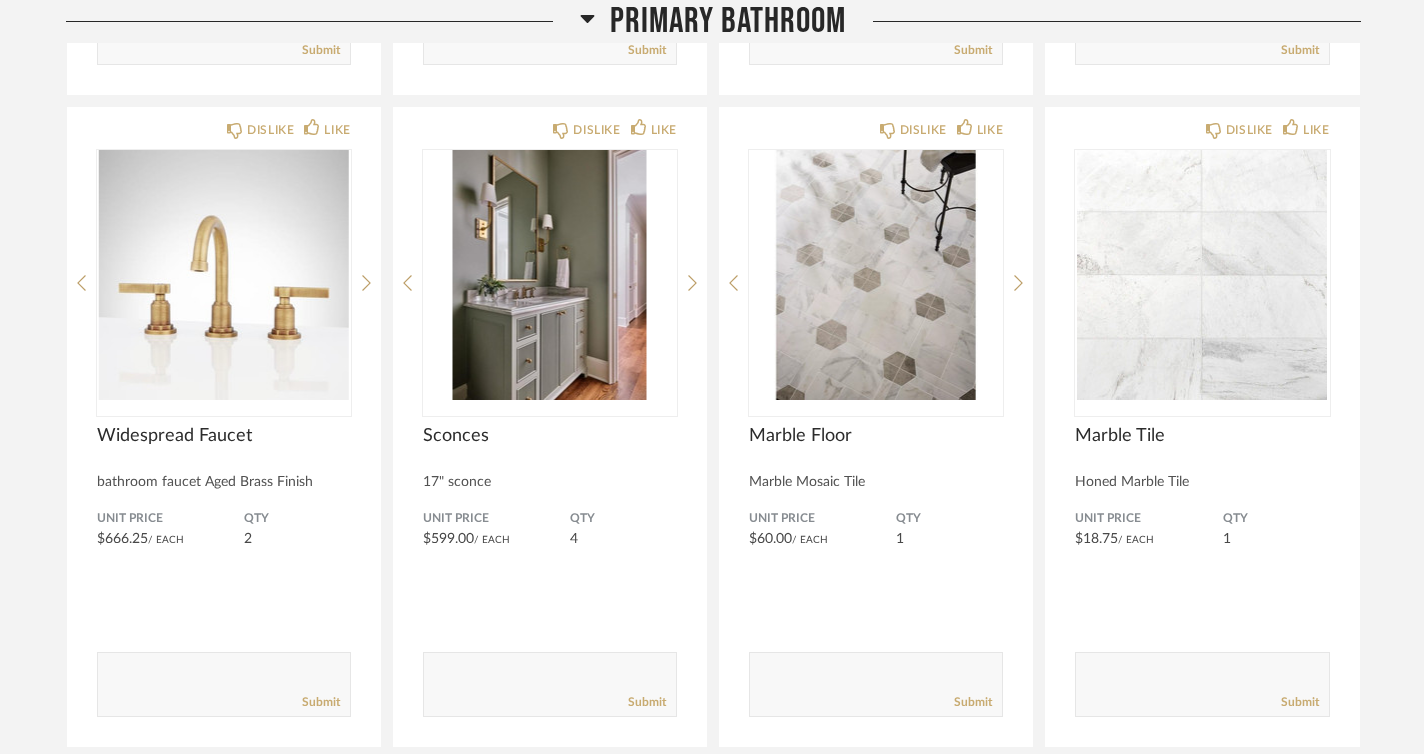 scroll, scrollTop: 816, scrollLeft: 0, axis: vertical 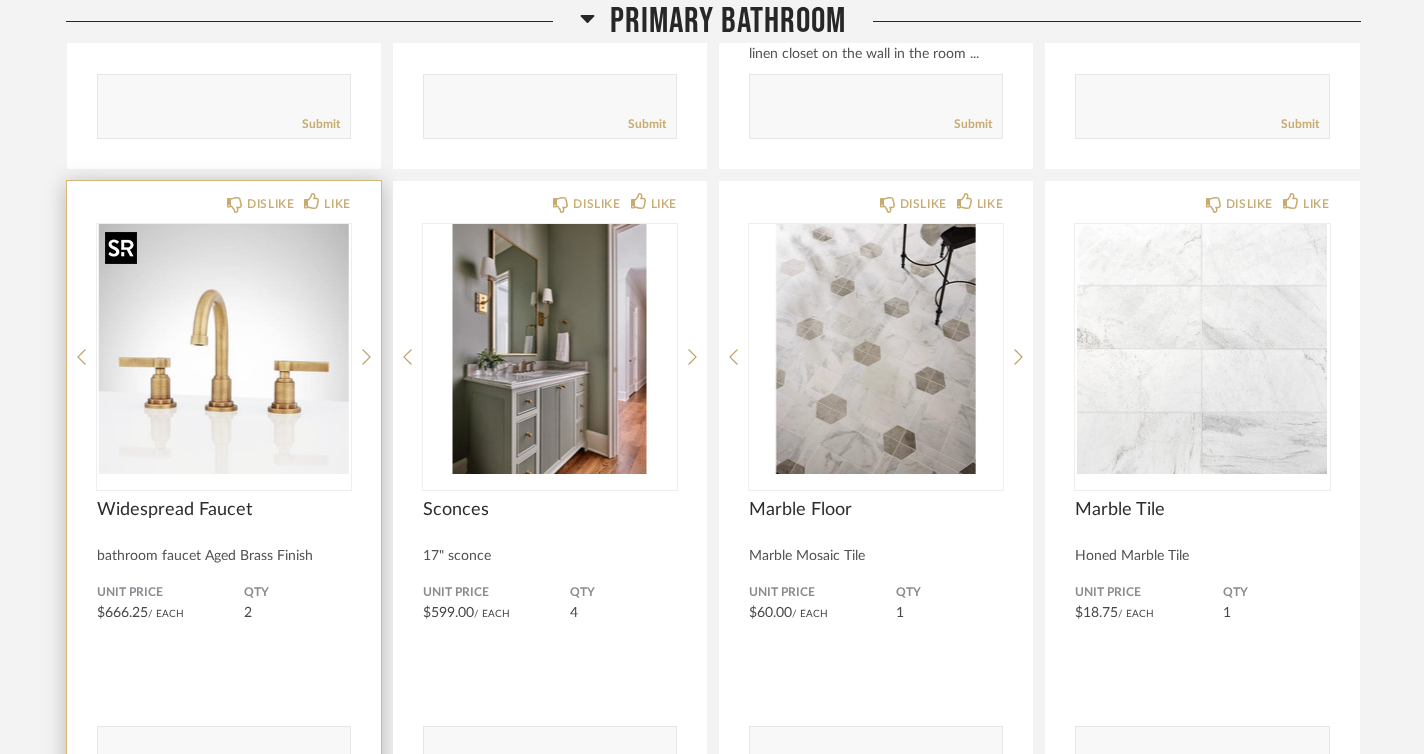 click at bounding box center [224, 349] 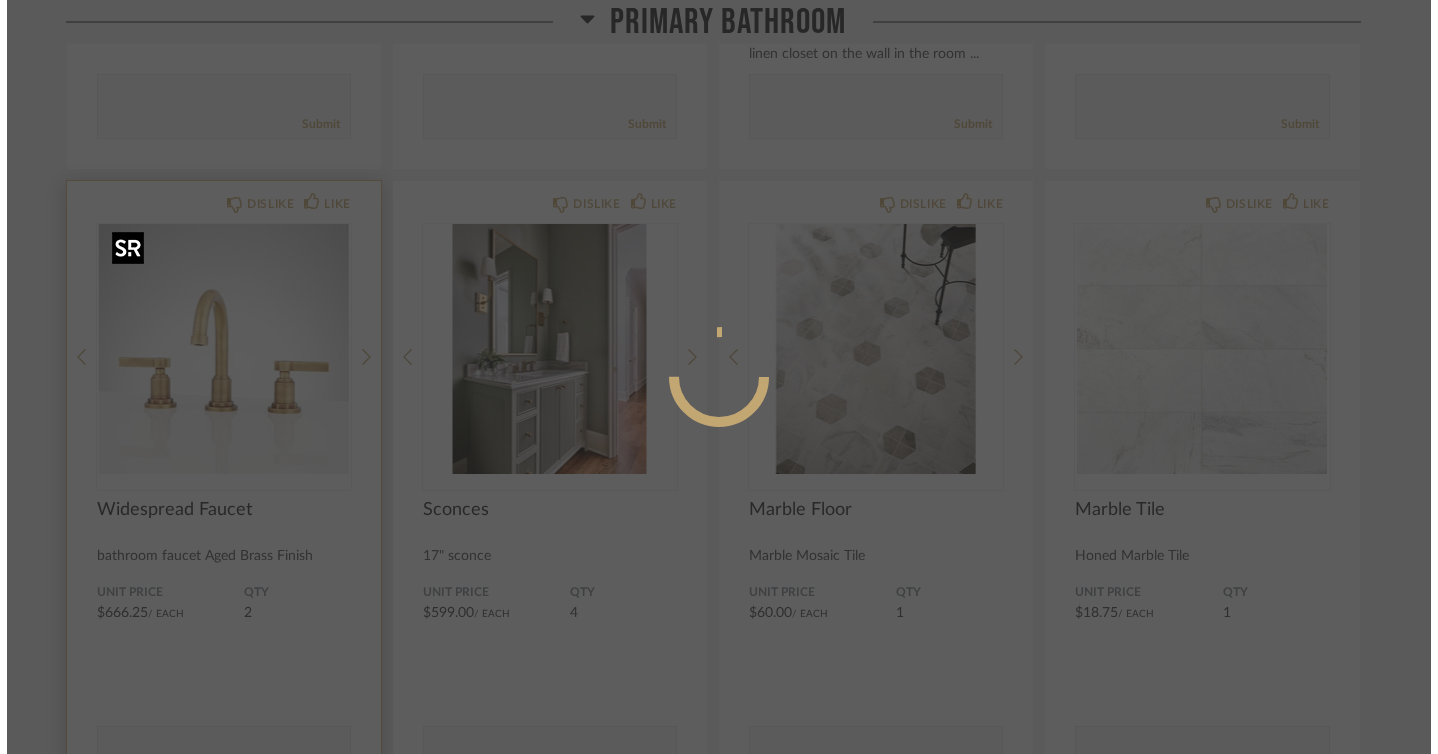 scroll, scrollTop: 0, scrollLeft: 0, axis: both 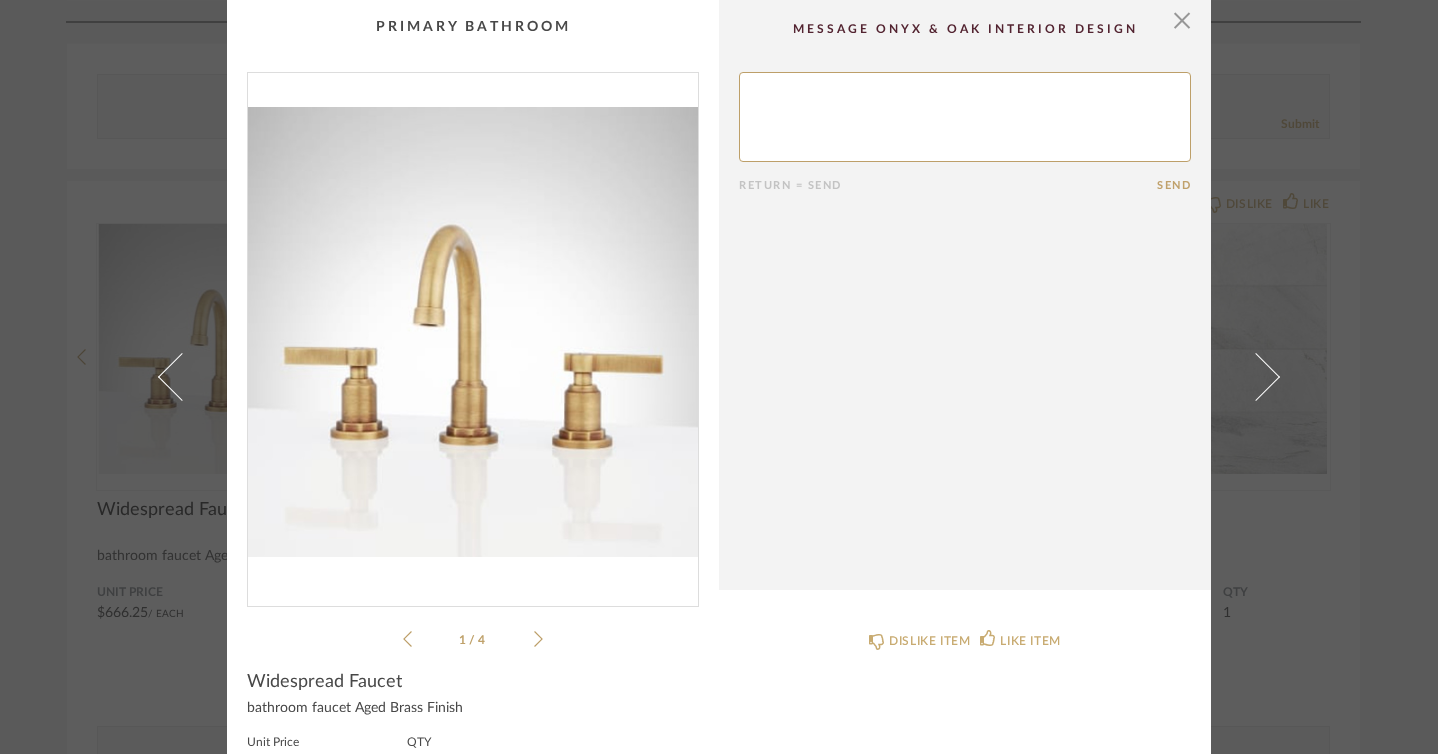 click at bounding box center (473, 331) 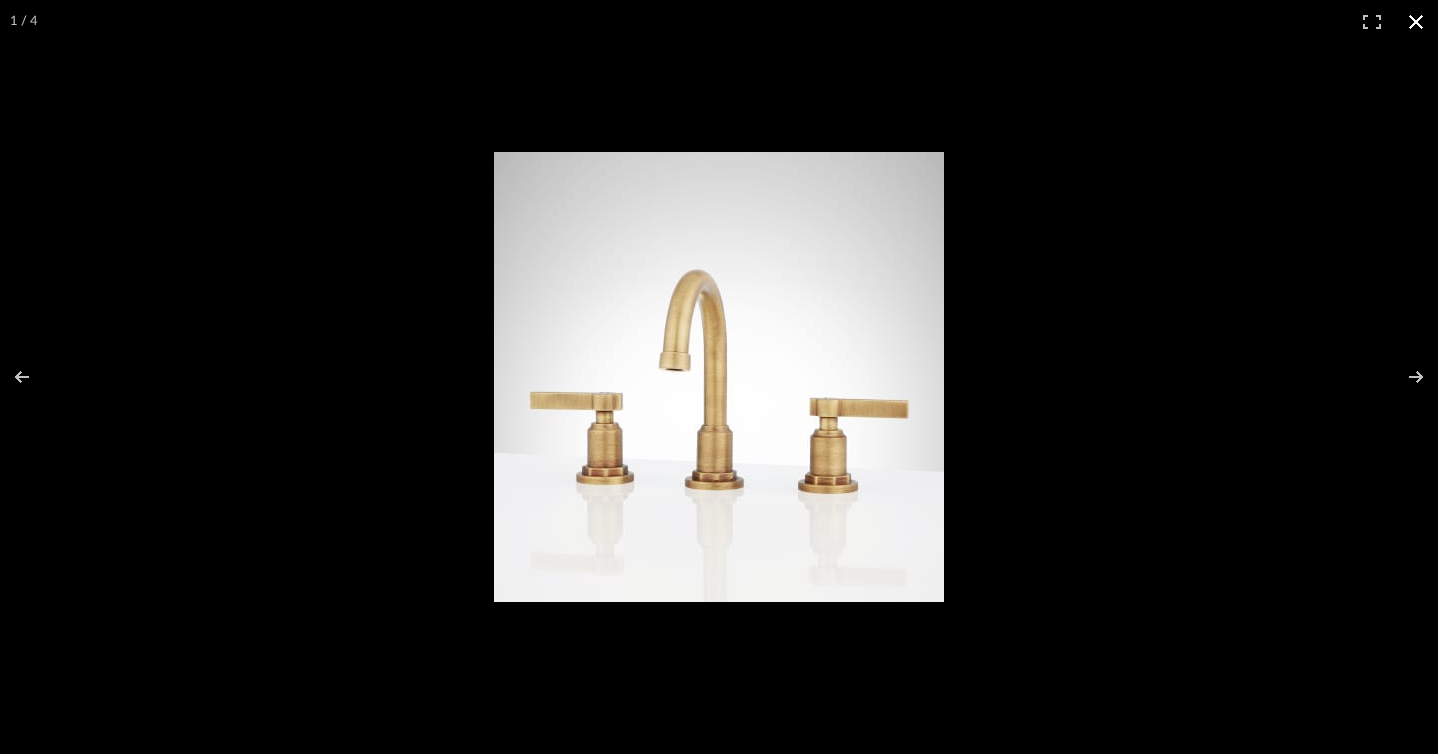 click at bounding box center [1416, 22] 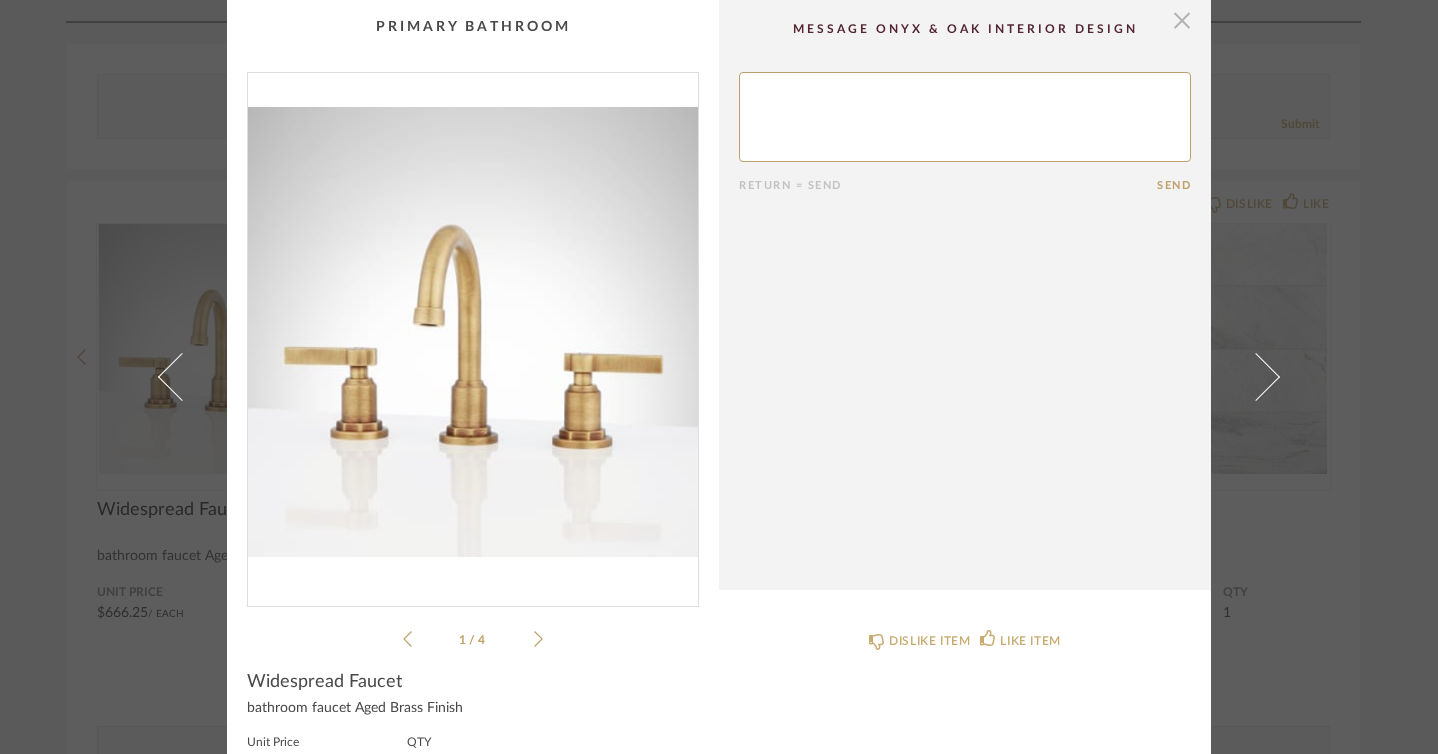 click at bounding box center [1182, 20] 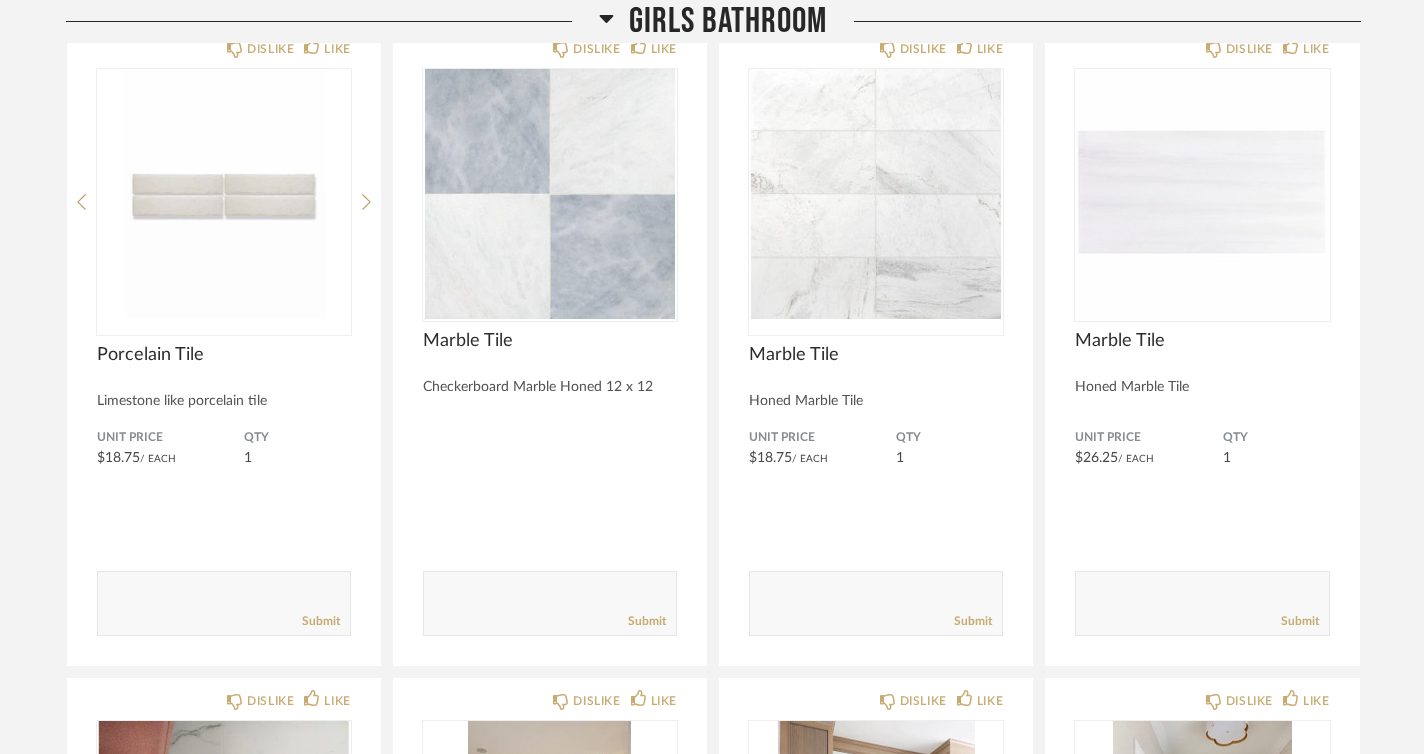 scroll, scrollTop: 7027, scrollLeft: 0, axis: vertical 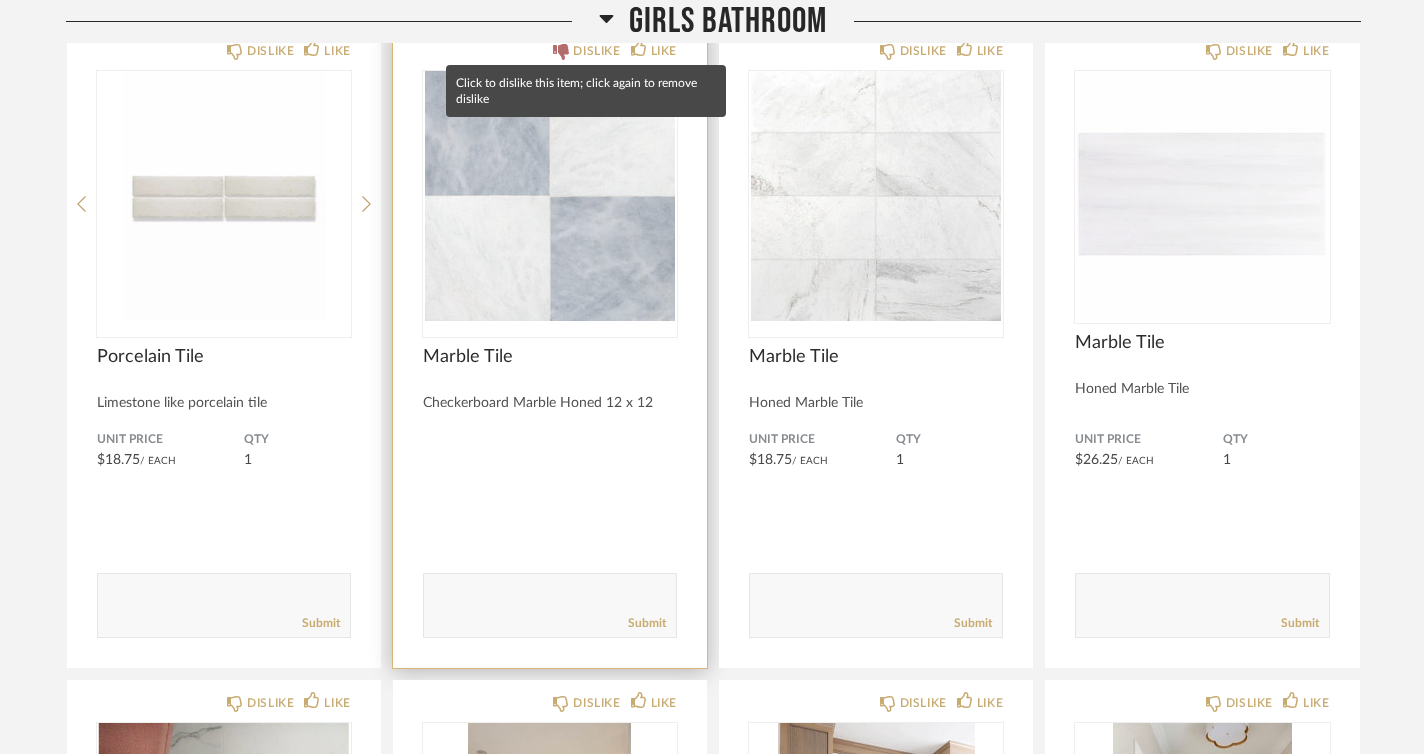 click 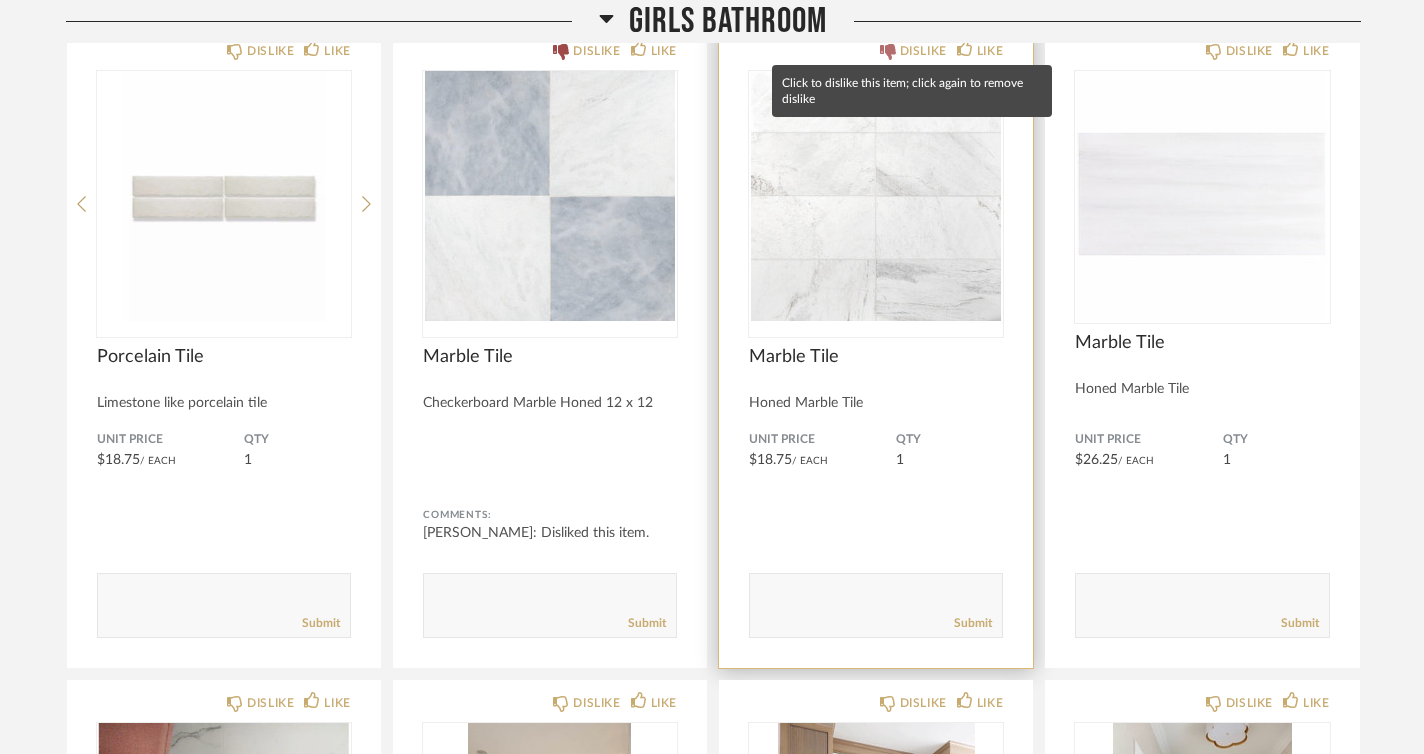 click 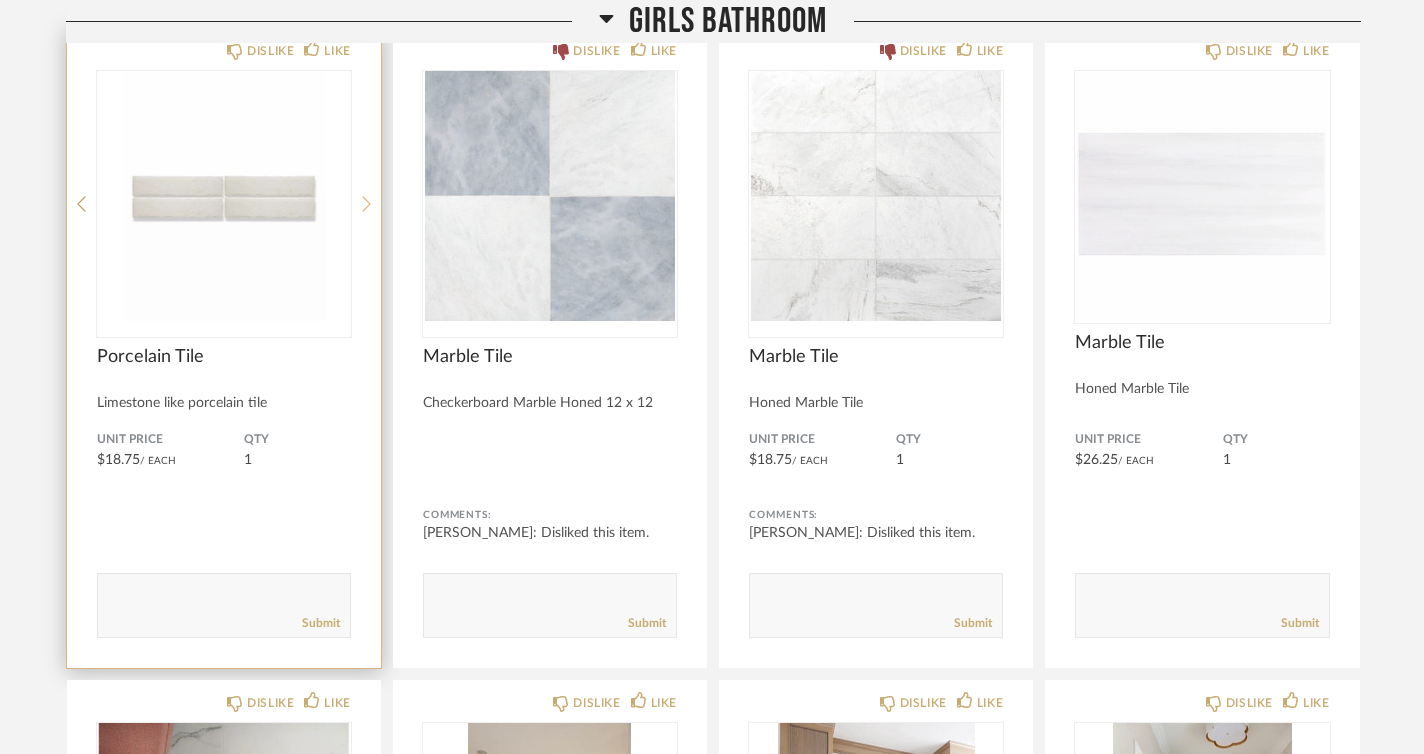 click 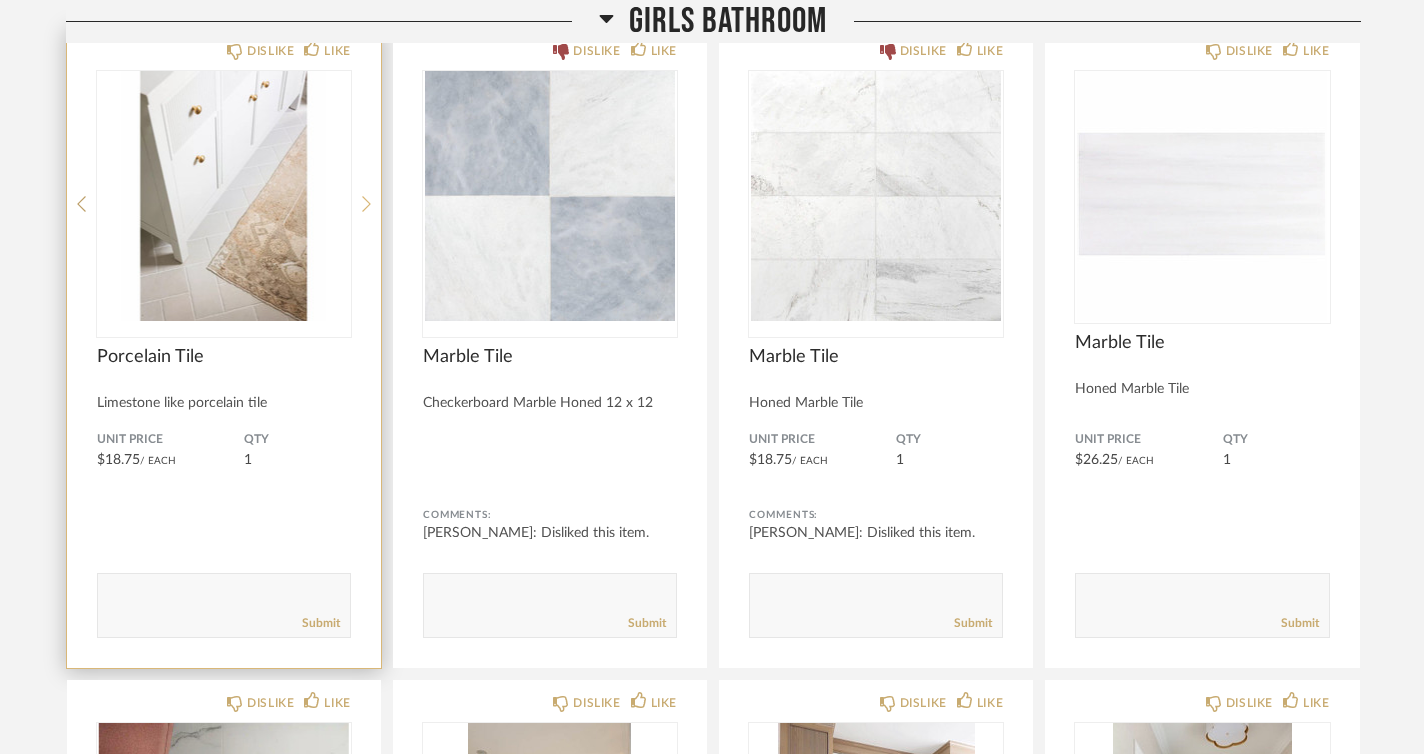 click 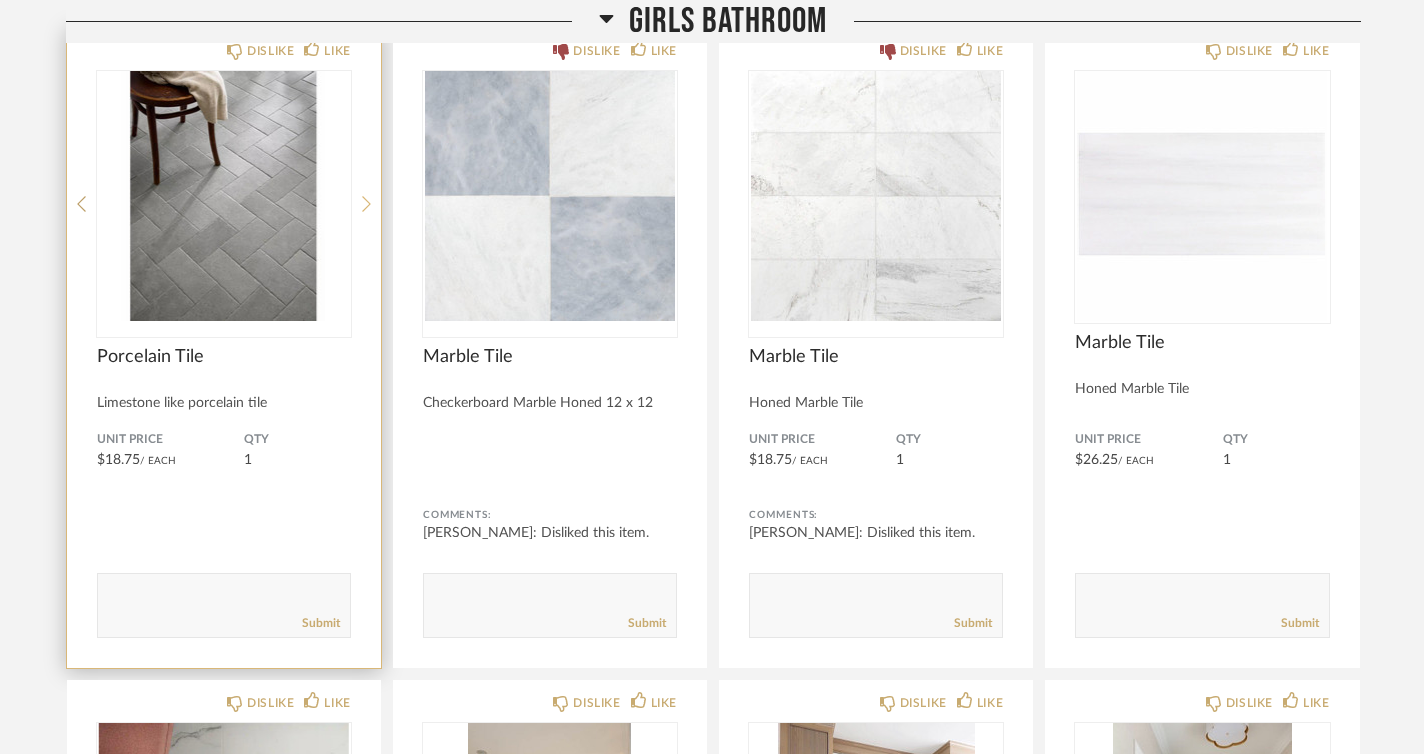 click 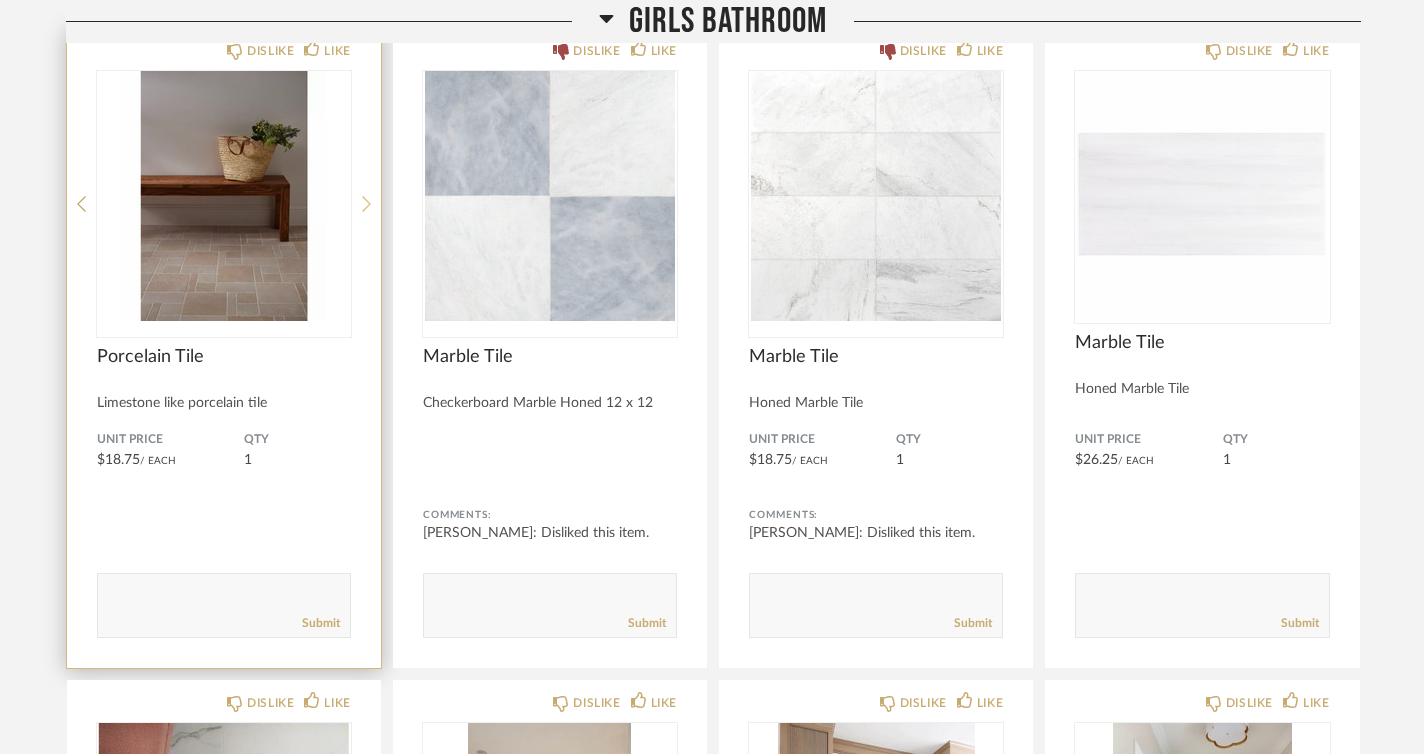 click 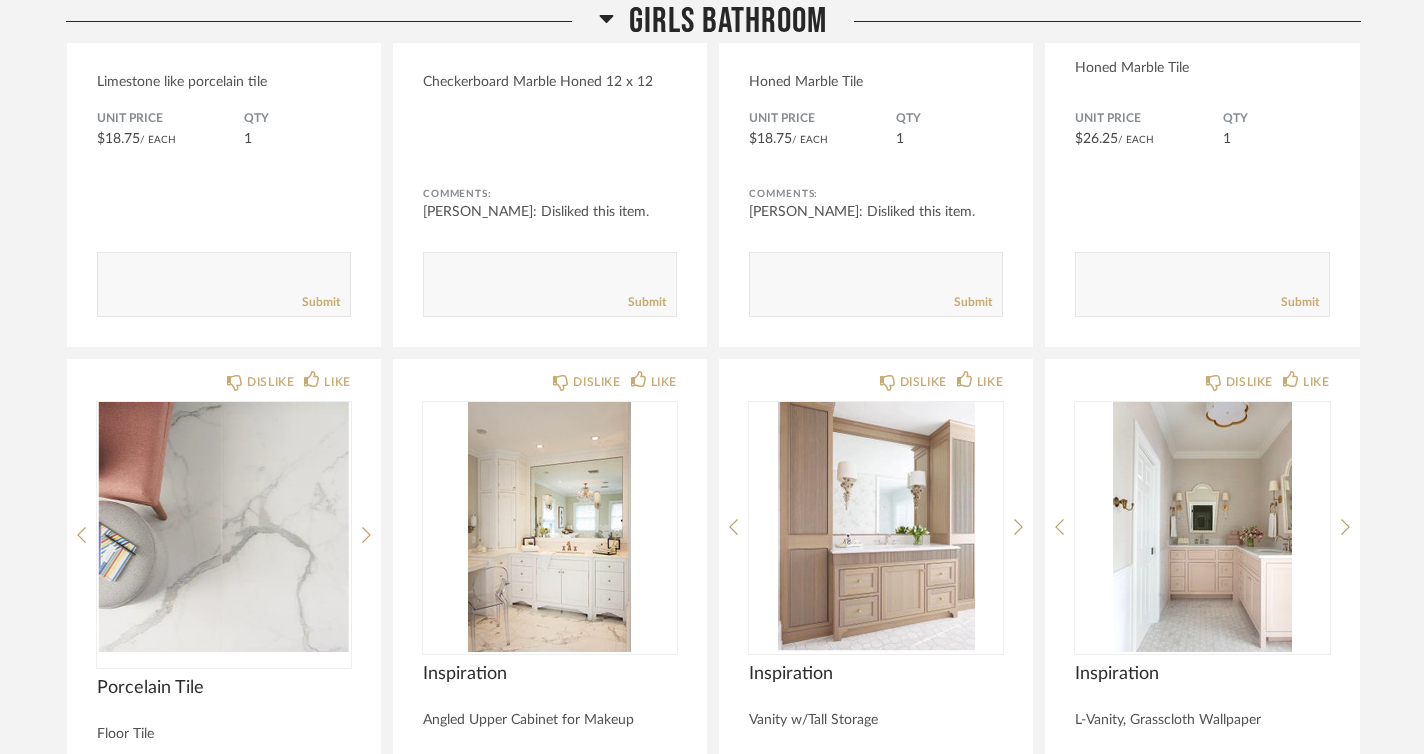 scroll, scrollTop: 7381, scrollLeft: 0, axis: vertical 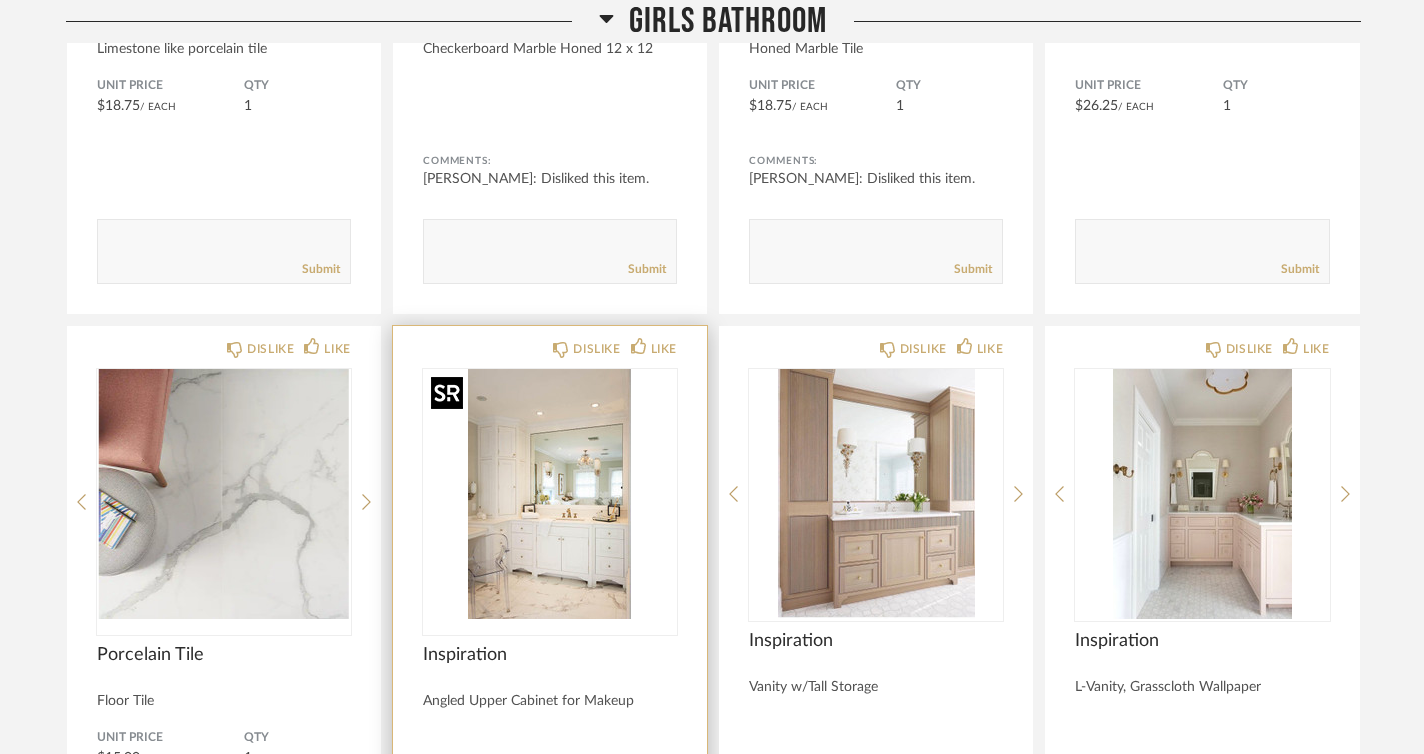 click at bounding box center (550, 494) 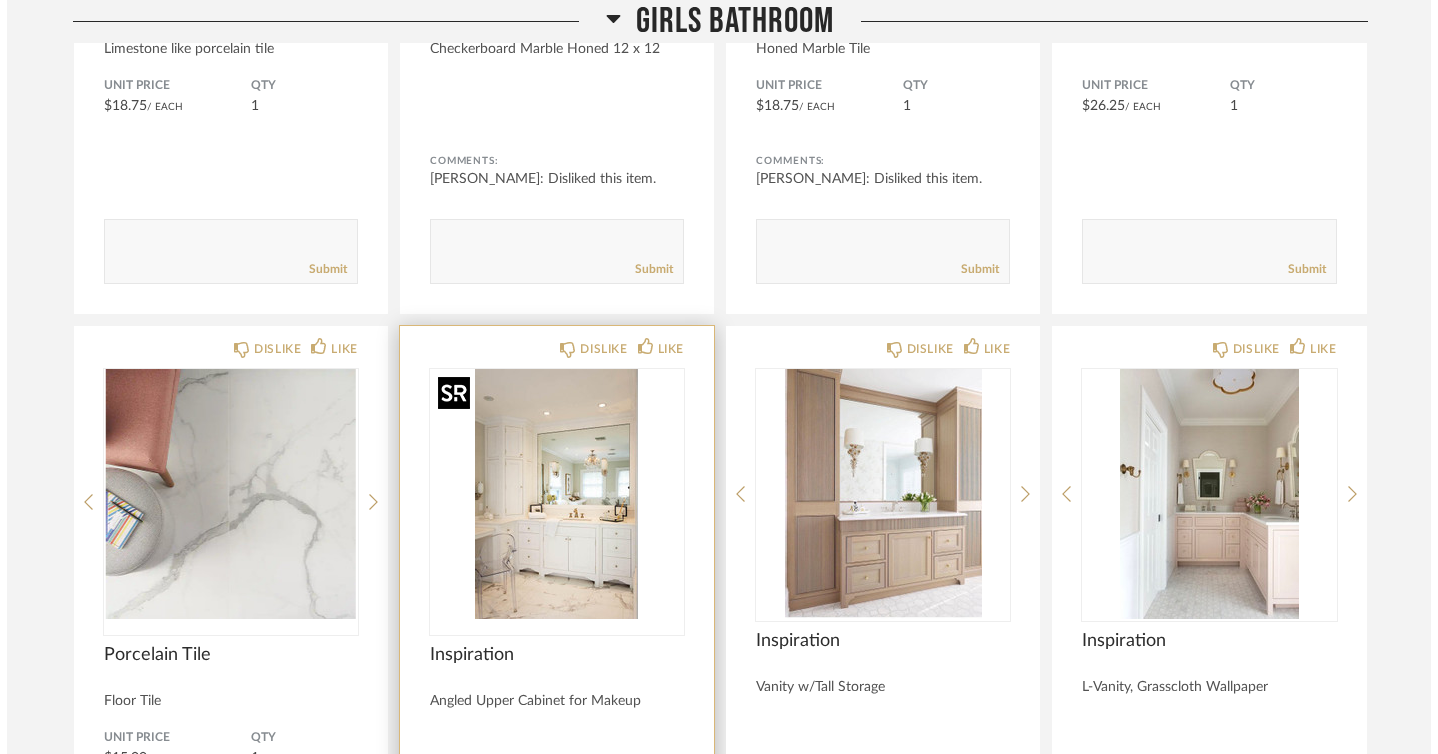 scroll, scrollTop: 0, scrollLeft: 0, axis: both 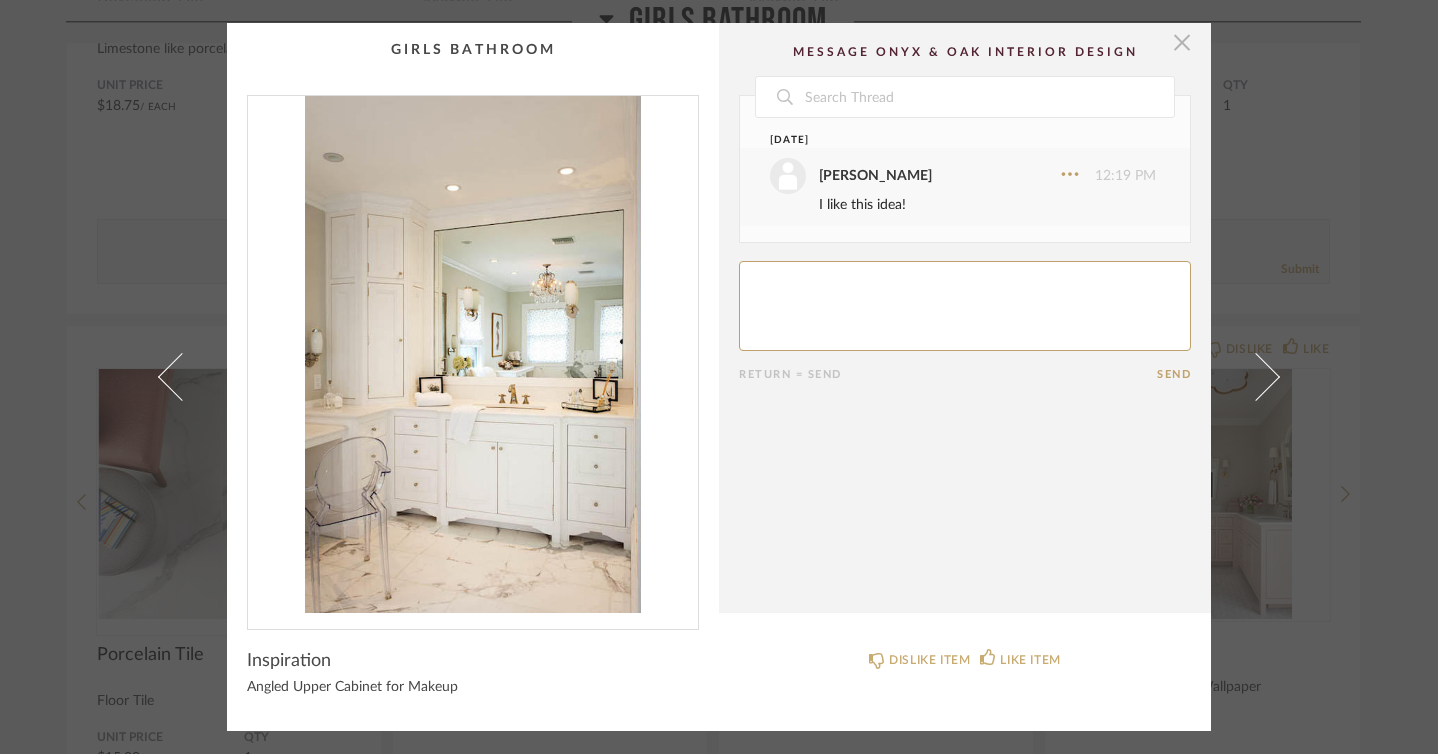 click at bounding box center [1182, 43] 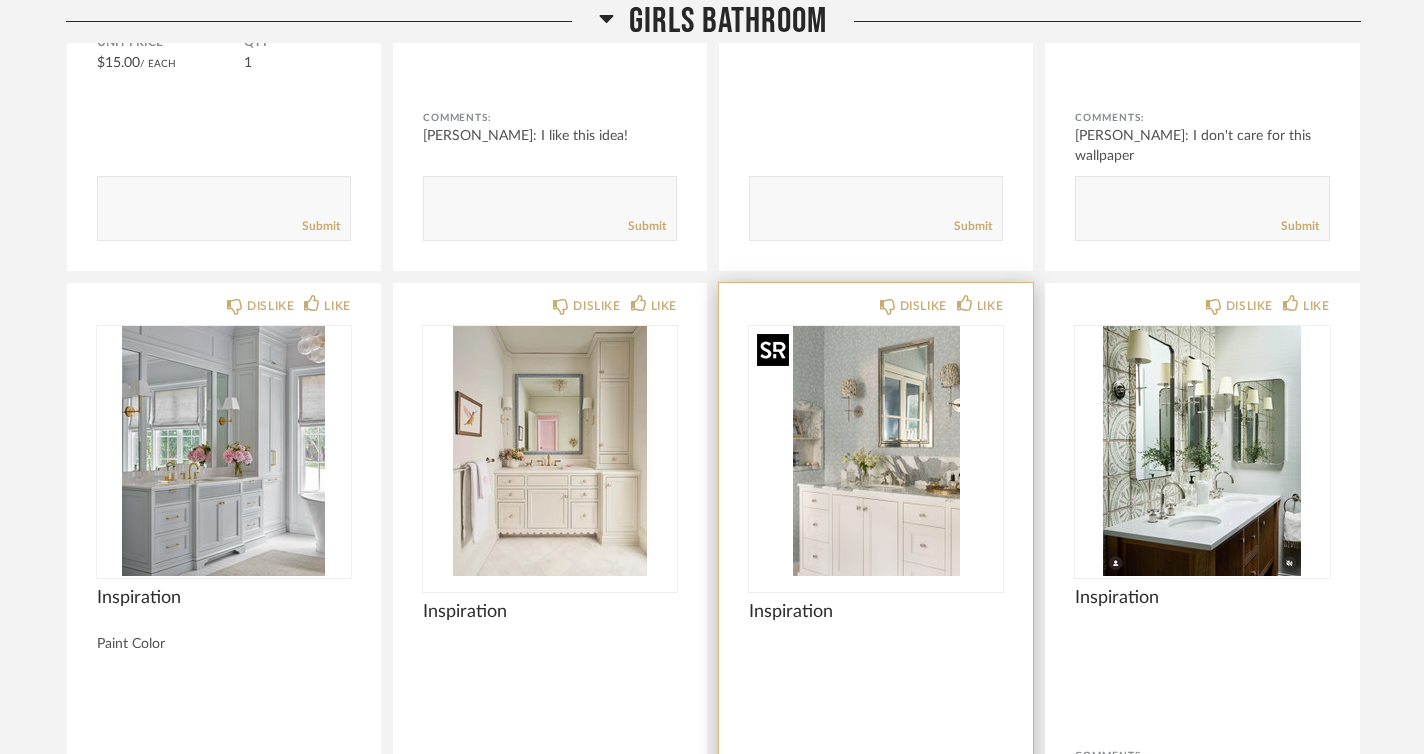 scroll, scrollTop: 8078, scrollLeft: 0, axis: vertical 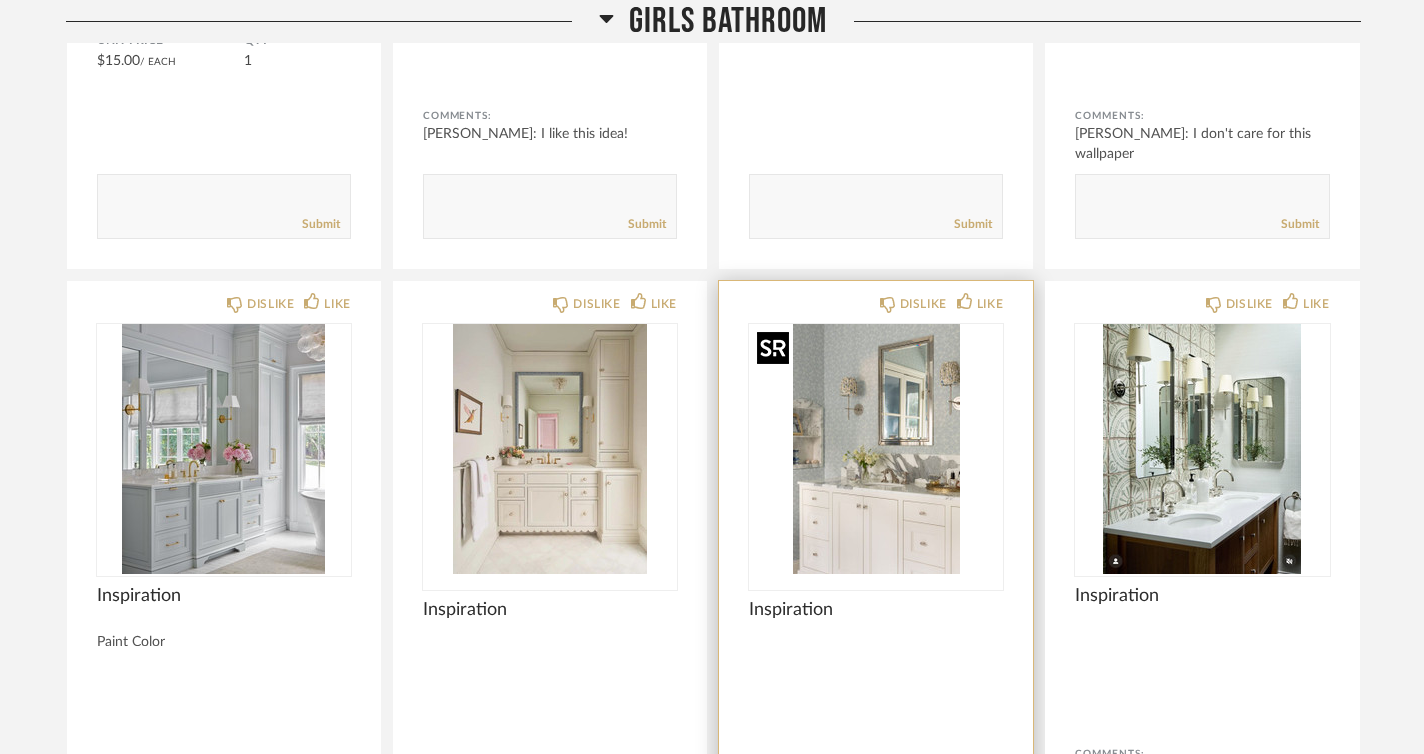 click at bounding box center (876, 449) 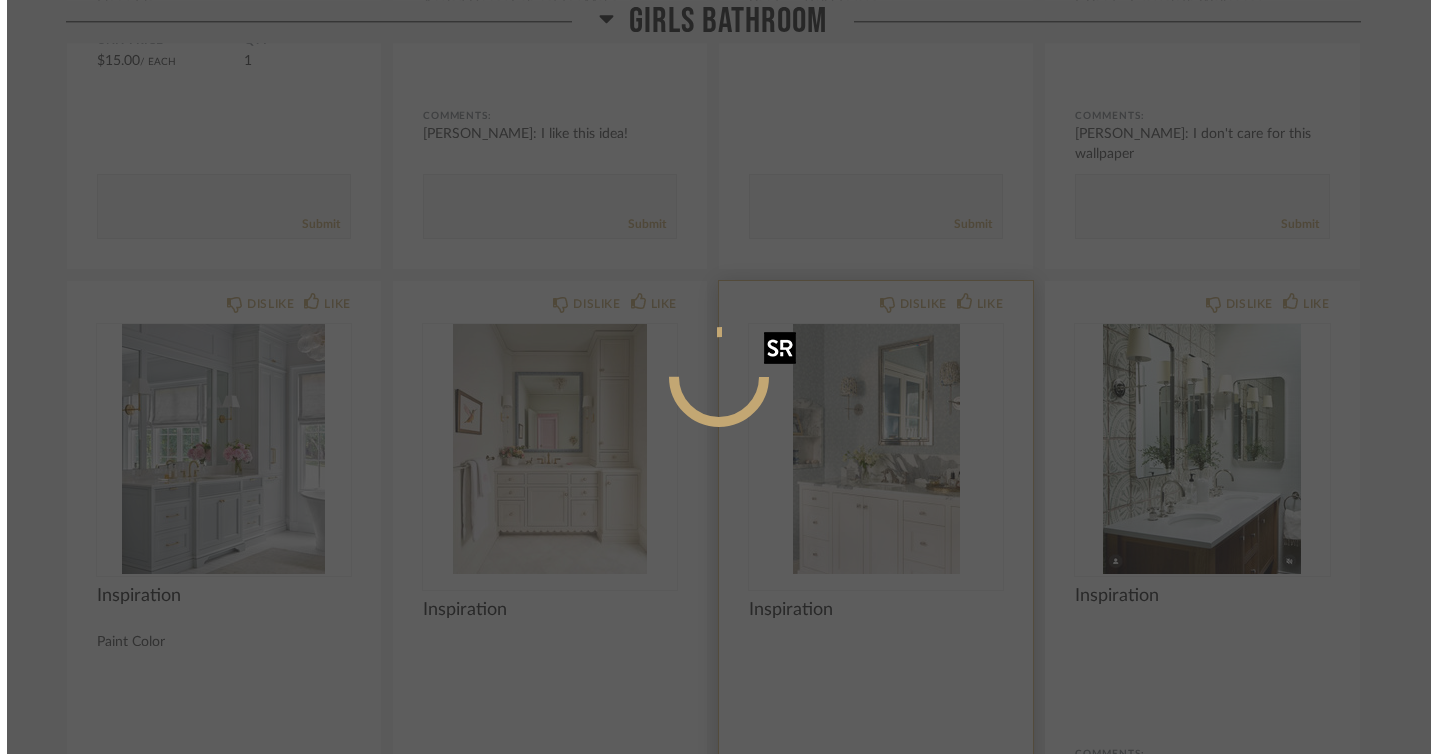 scroll, scrollTop: 0, scrollLeft: 0, axis: both 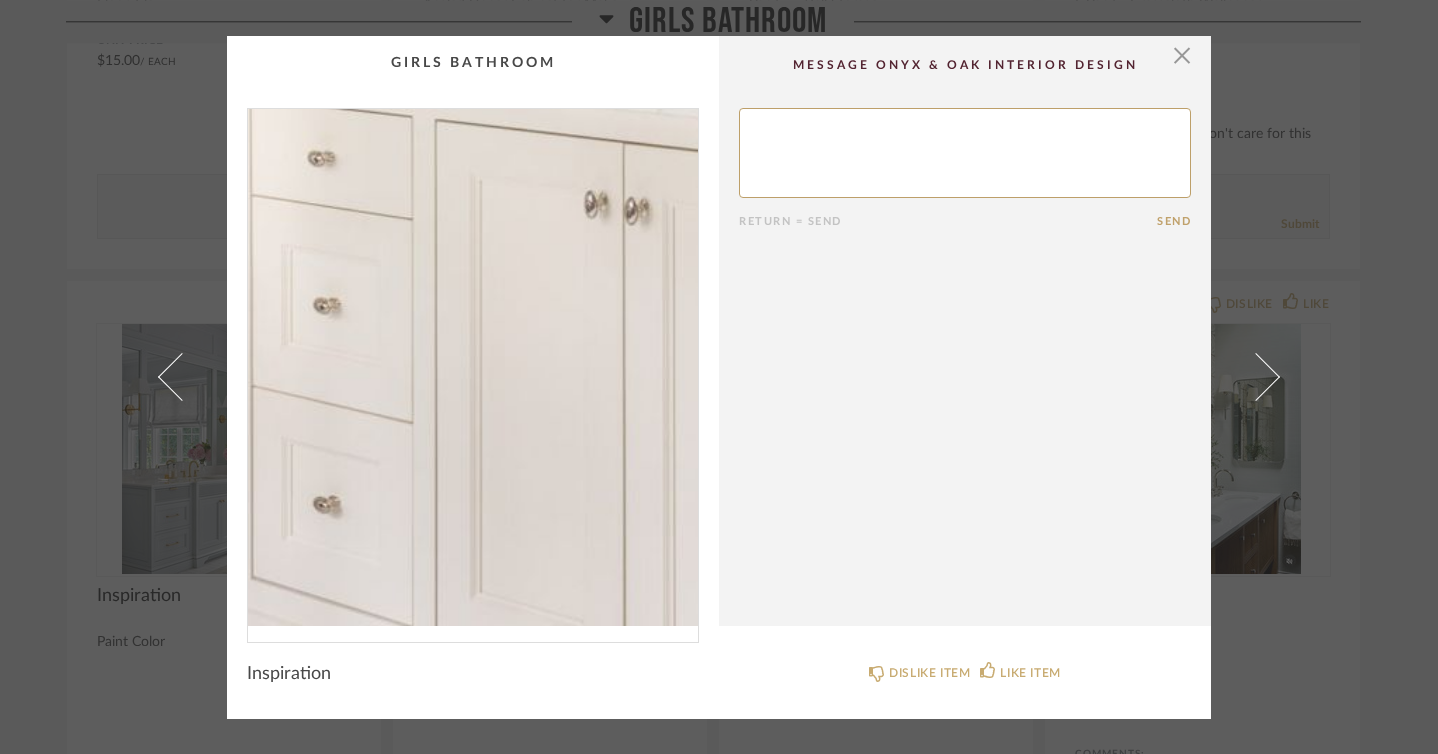 click at bounding box center (473, 367) 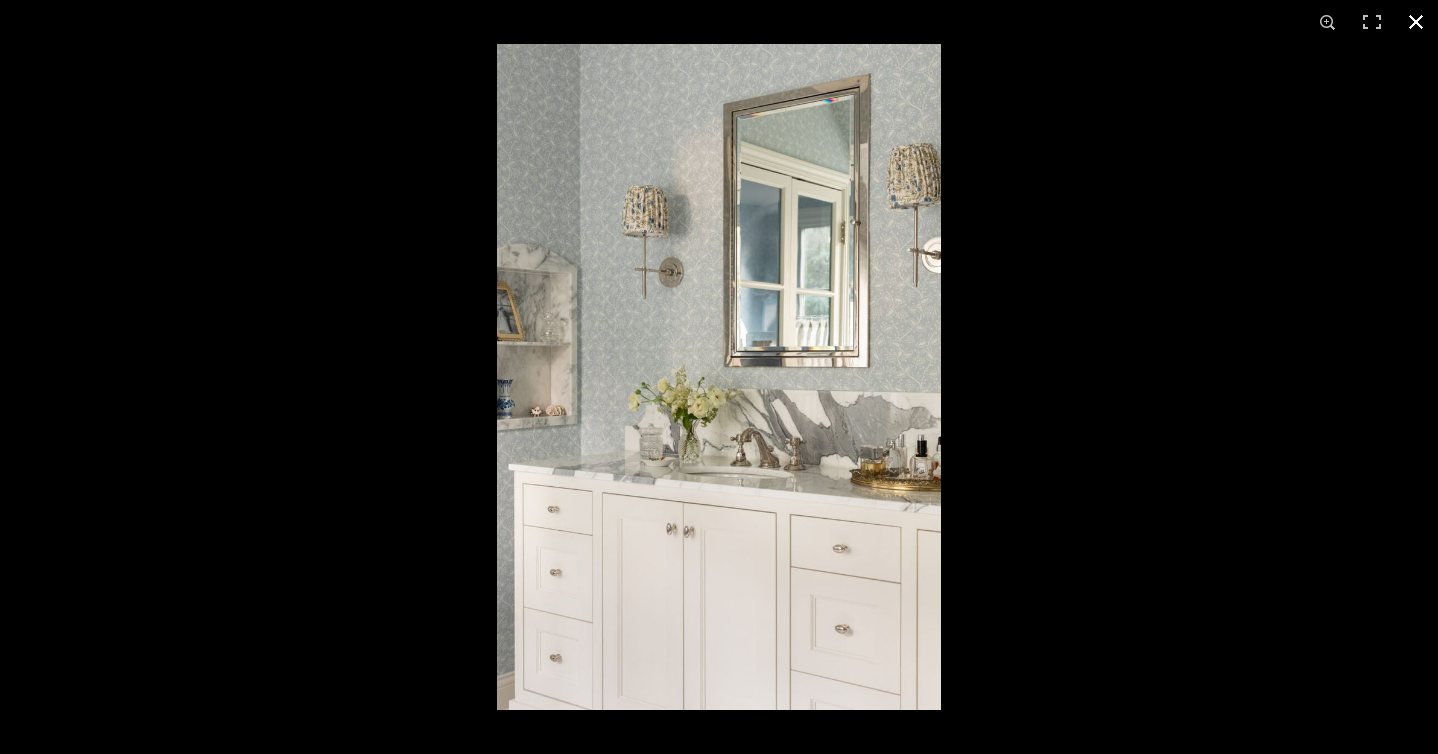 click at bounding box center [1416, 22] 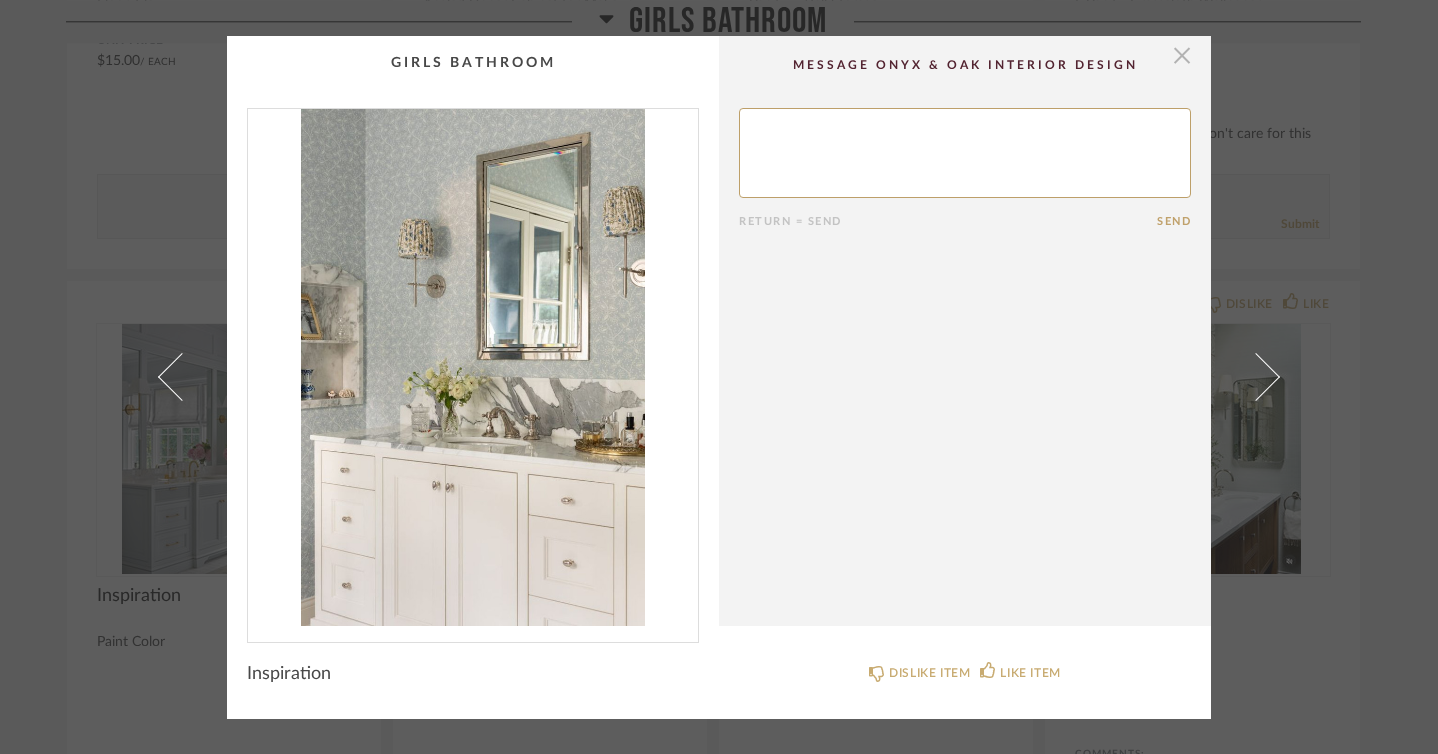 click at bounding box center [1182, 56] 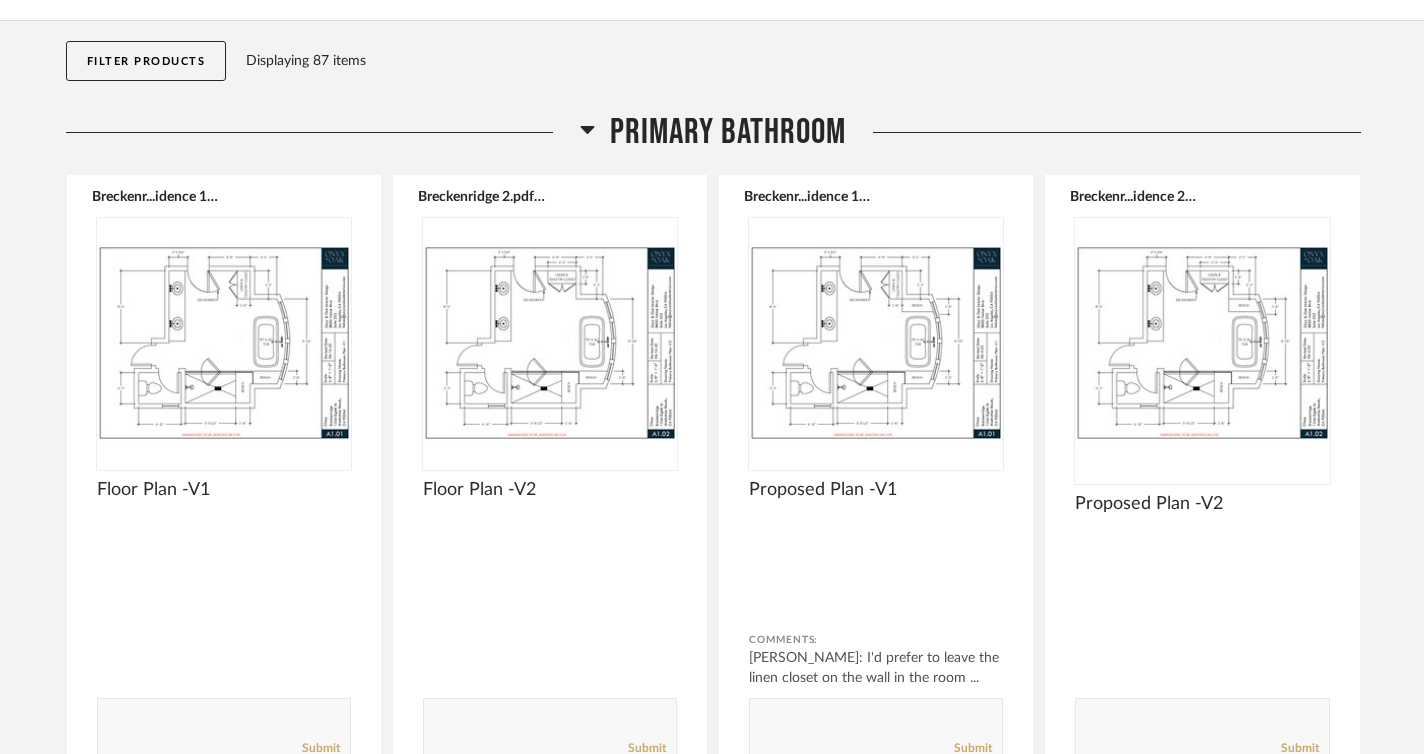scroll, scrollTop: 197, scrollLeft: 0, axis: vertical 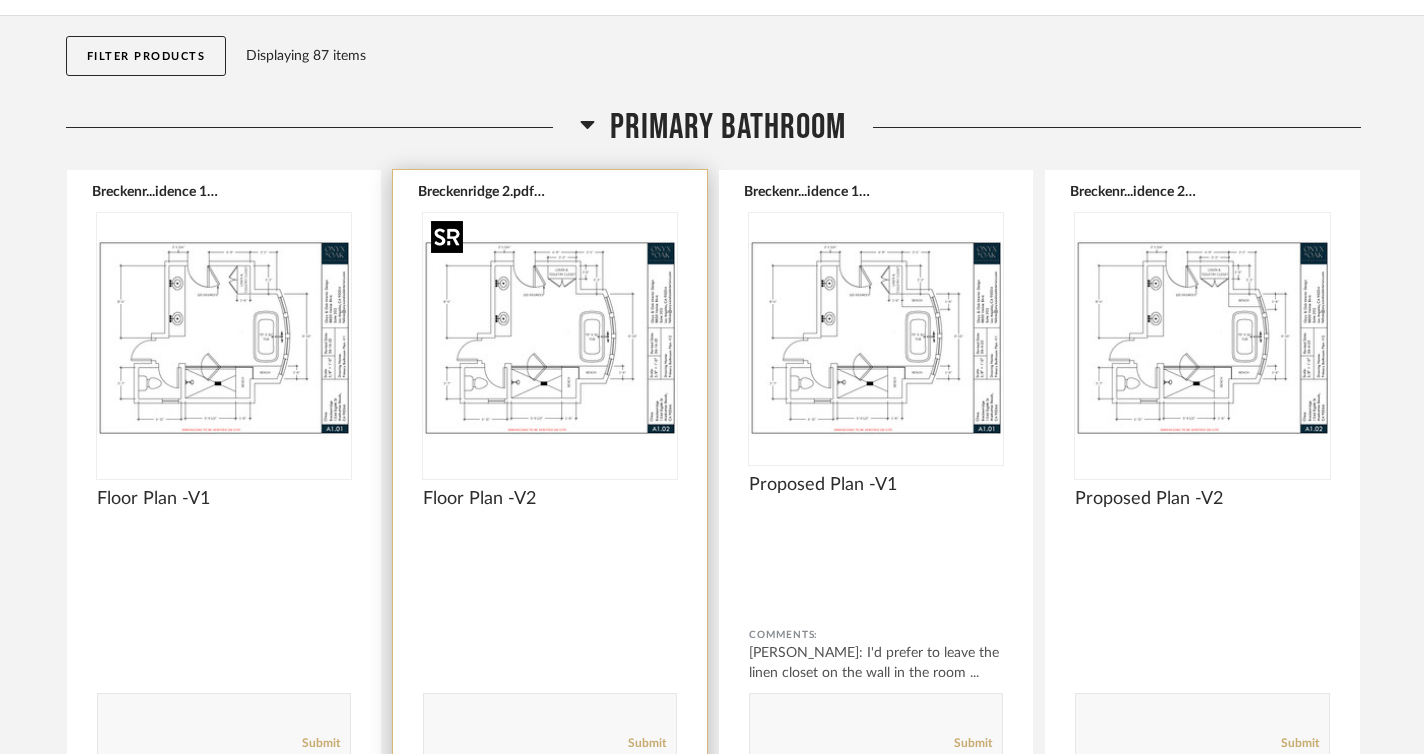 click at bounding box center [550, 338] 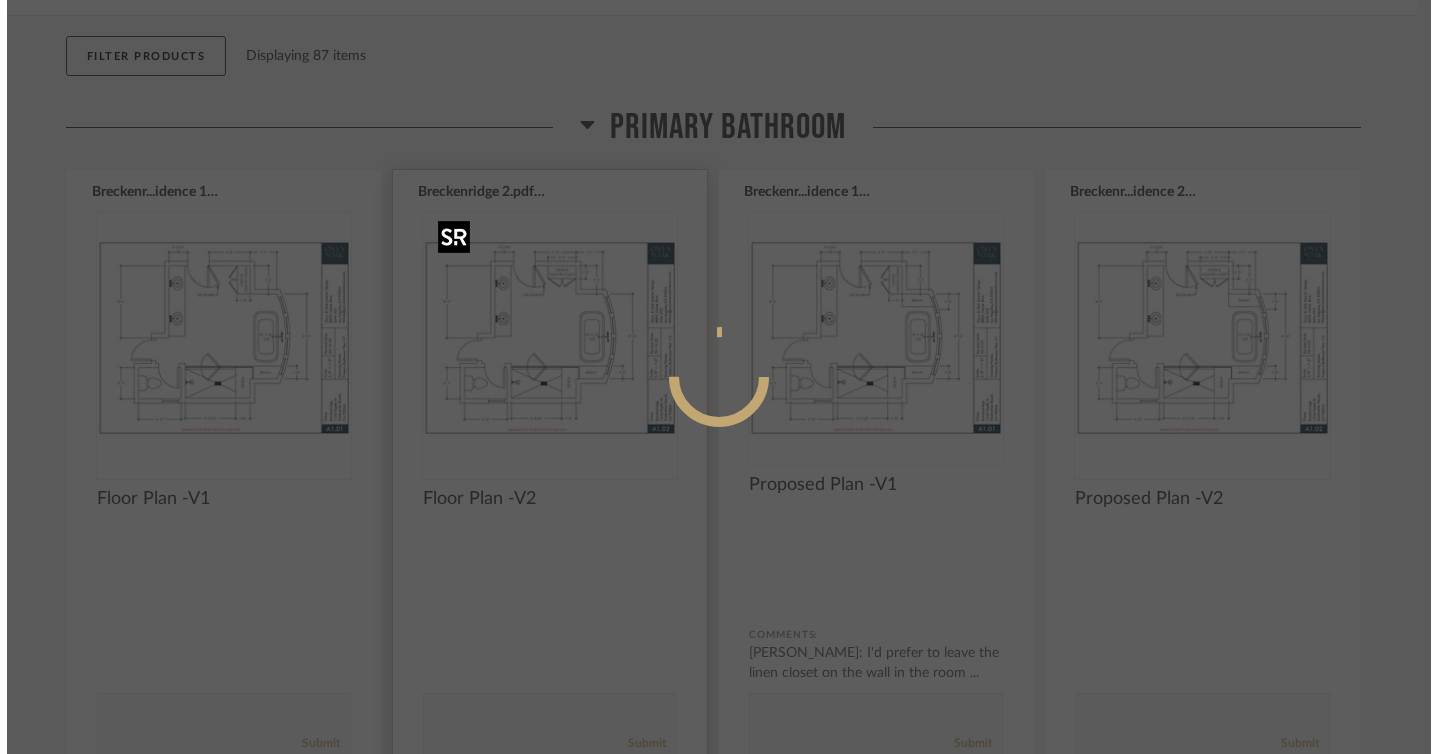 scroll, scrollTop: 0, scrollLeft: 0, axis: both 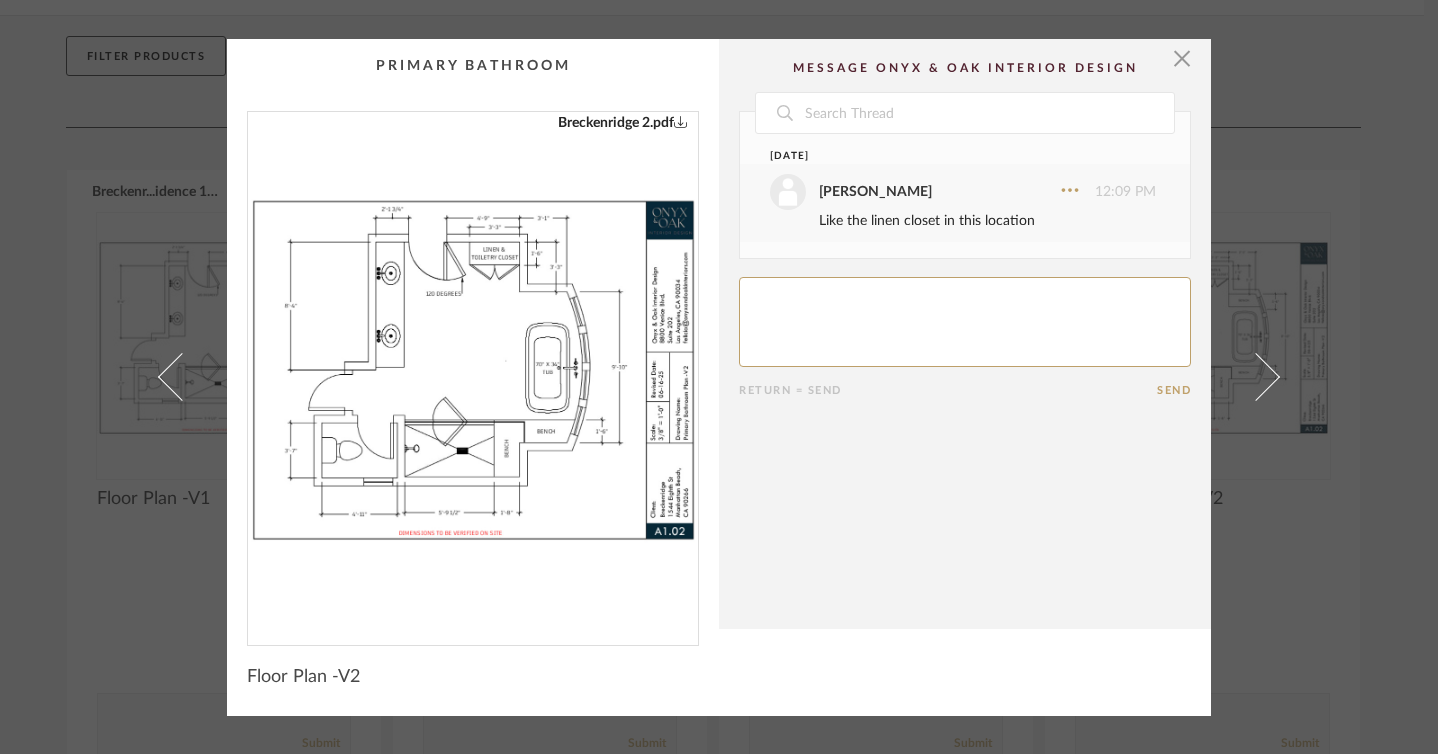 click at bounding box center (473, 370) 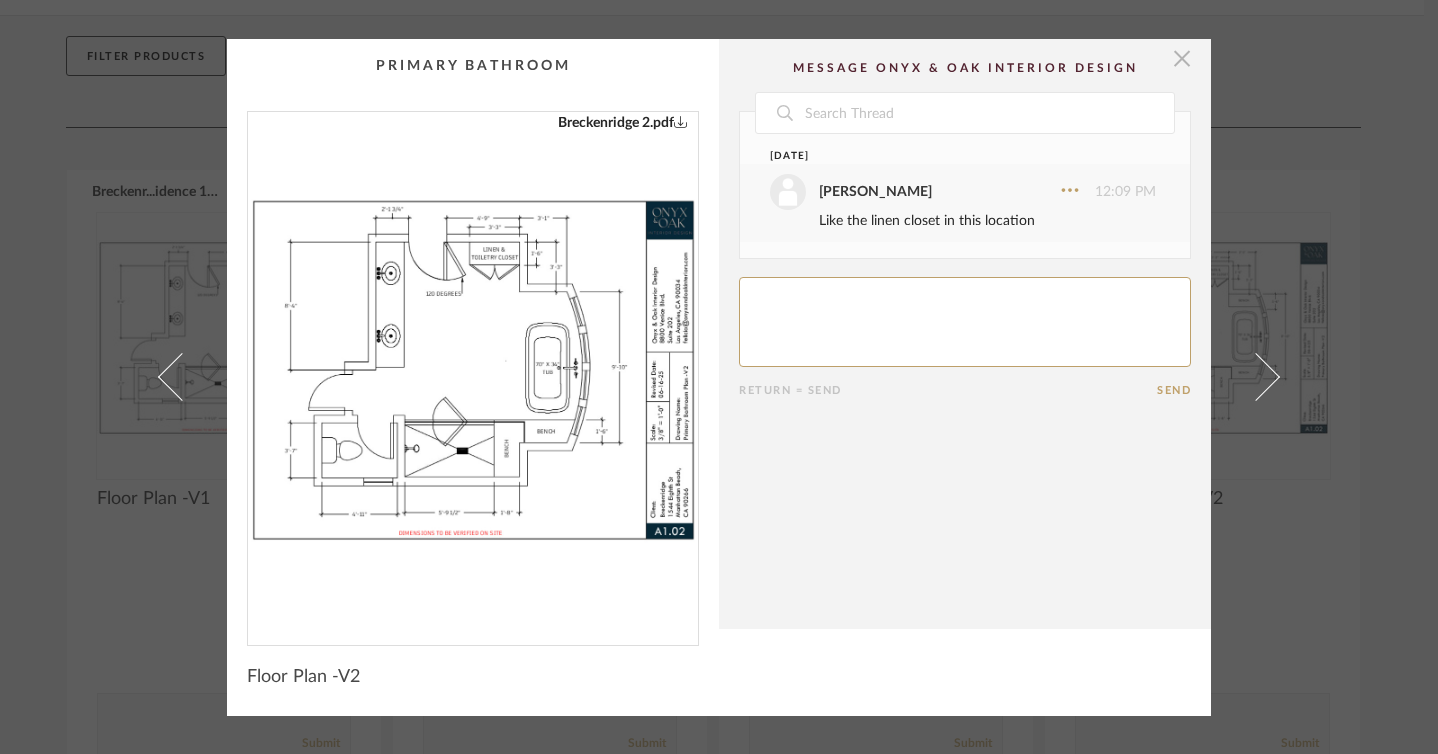 click at bounding box center [1182, 59] 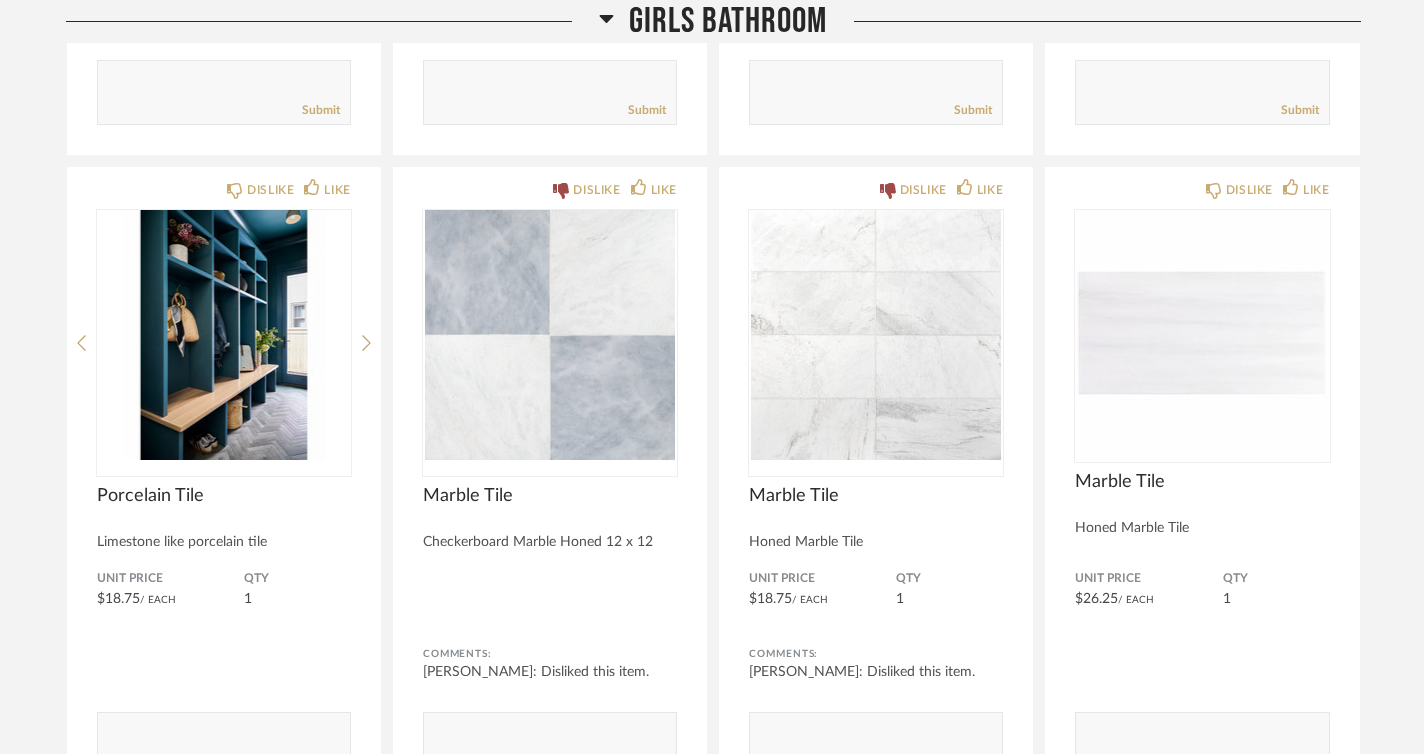 scroll, scrollTop: 6876, scrollLeft: 0, axis: vertical 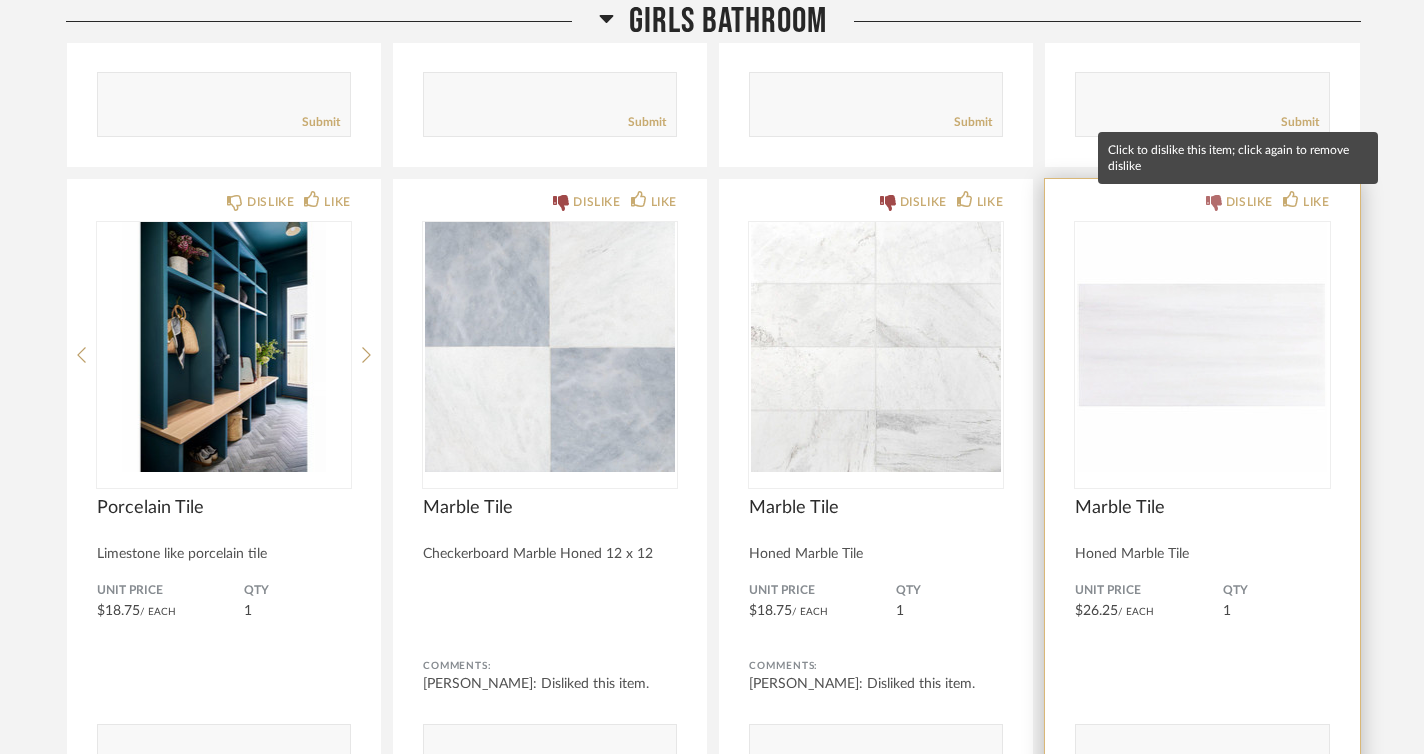 click 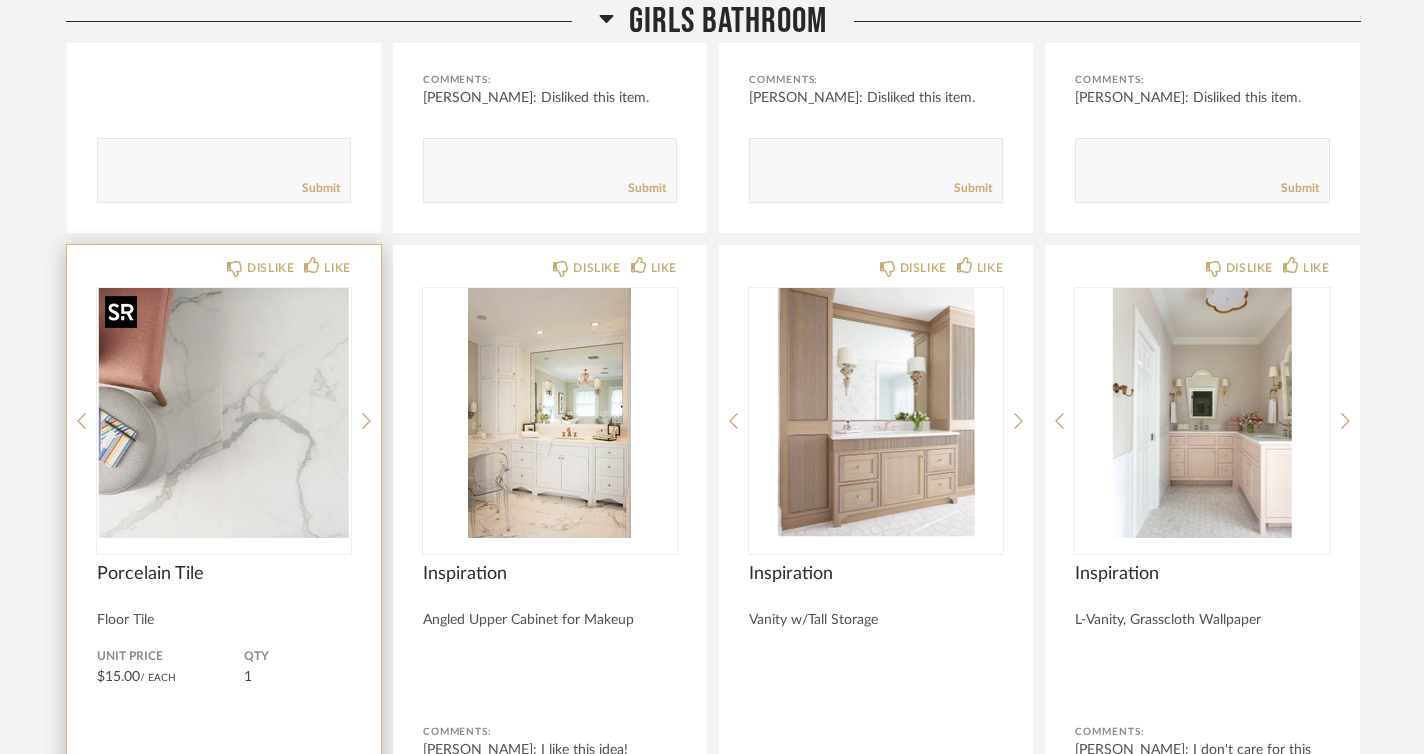 scroll, scrollTop: 7469, scrollLeft: 0, axis: vertical 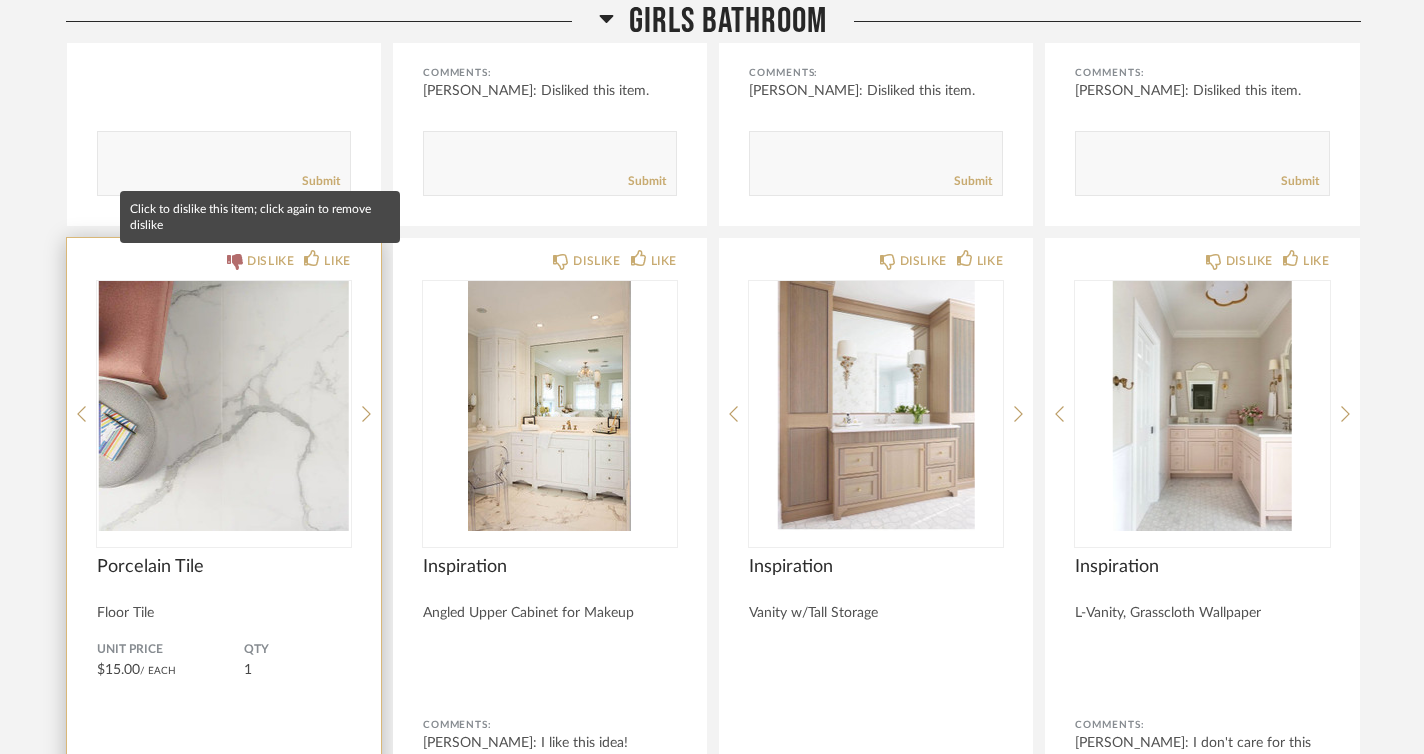 click 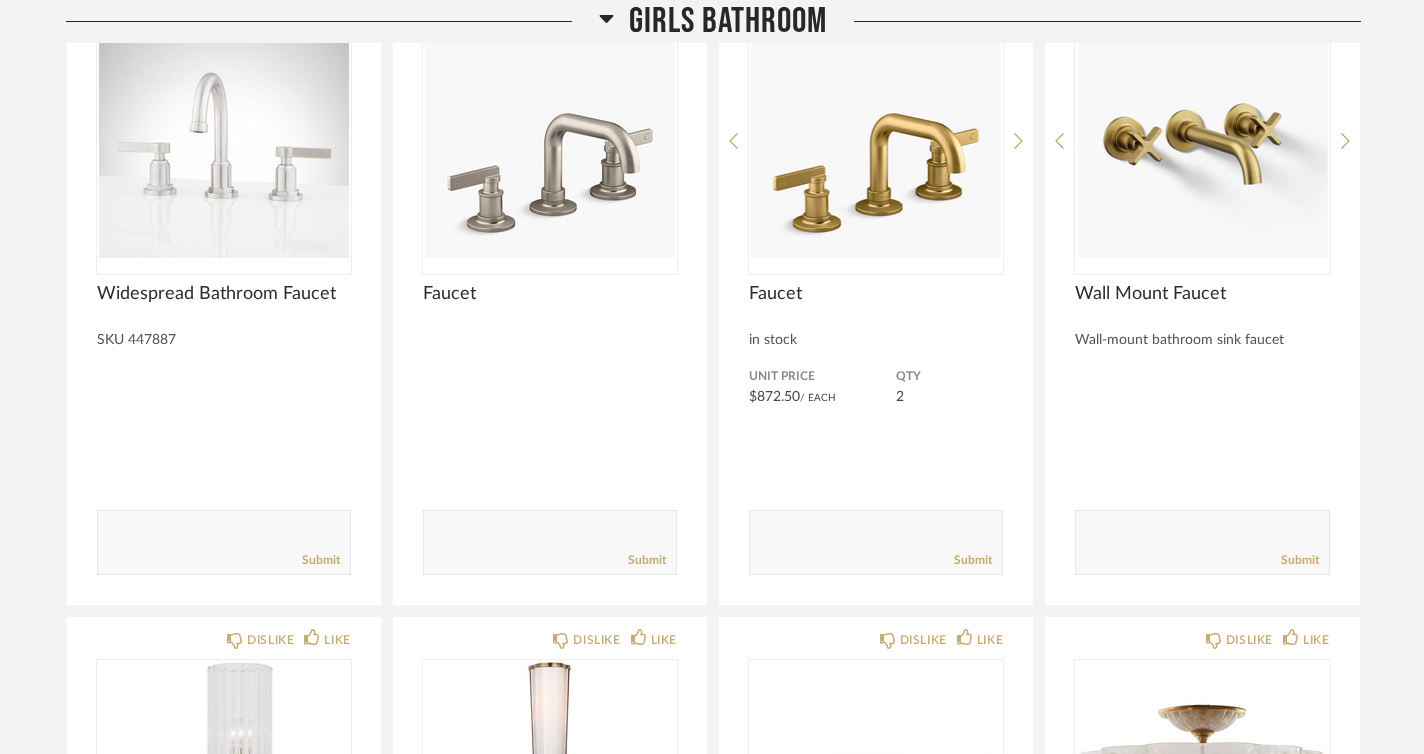 scroll, scrollTop: 5789, scrollLeft: 0, axis: vertical 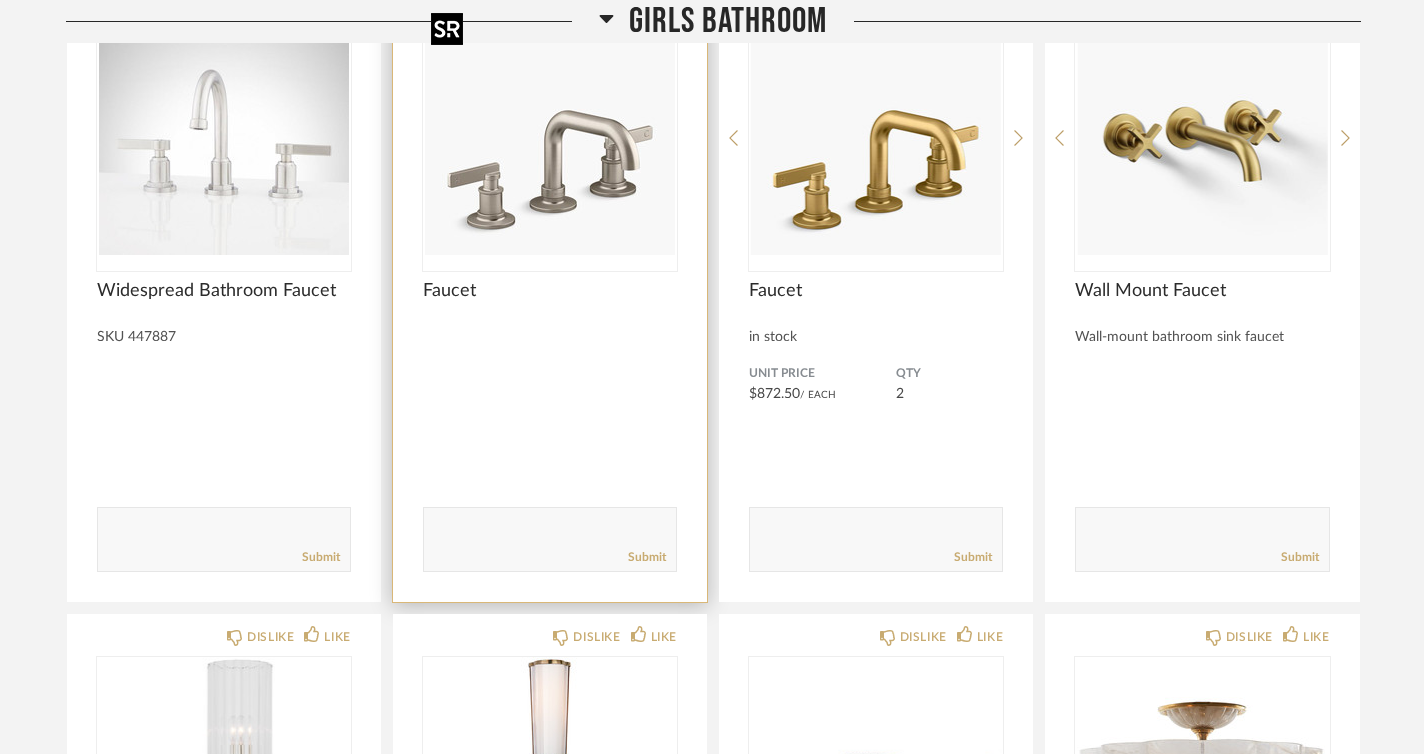 click at bounding box center (550, 130) 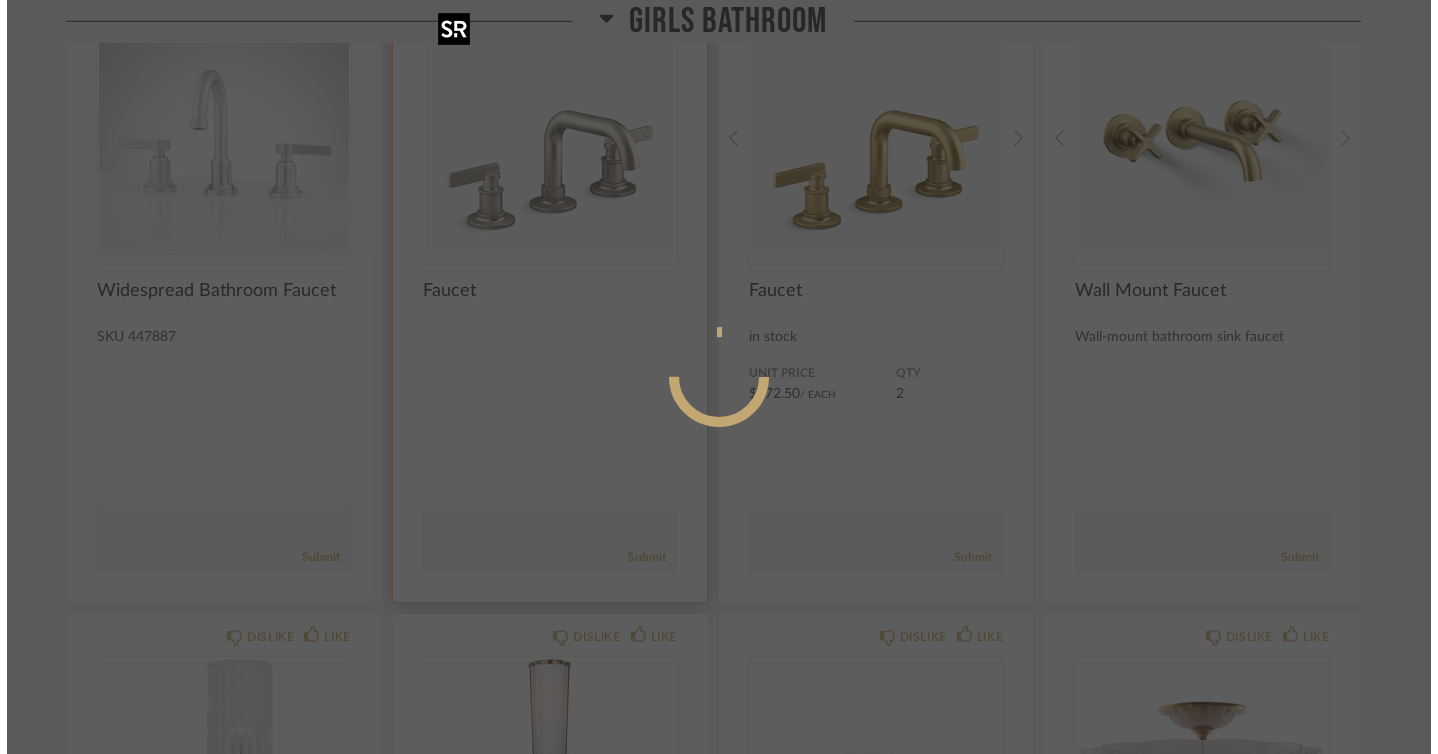 scroll, scrollTop: 0, scrollLeft: 0, axis: both 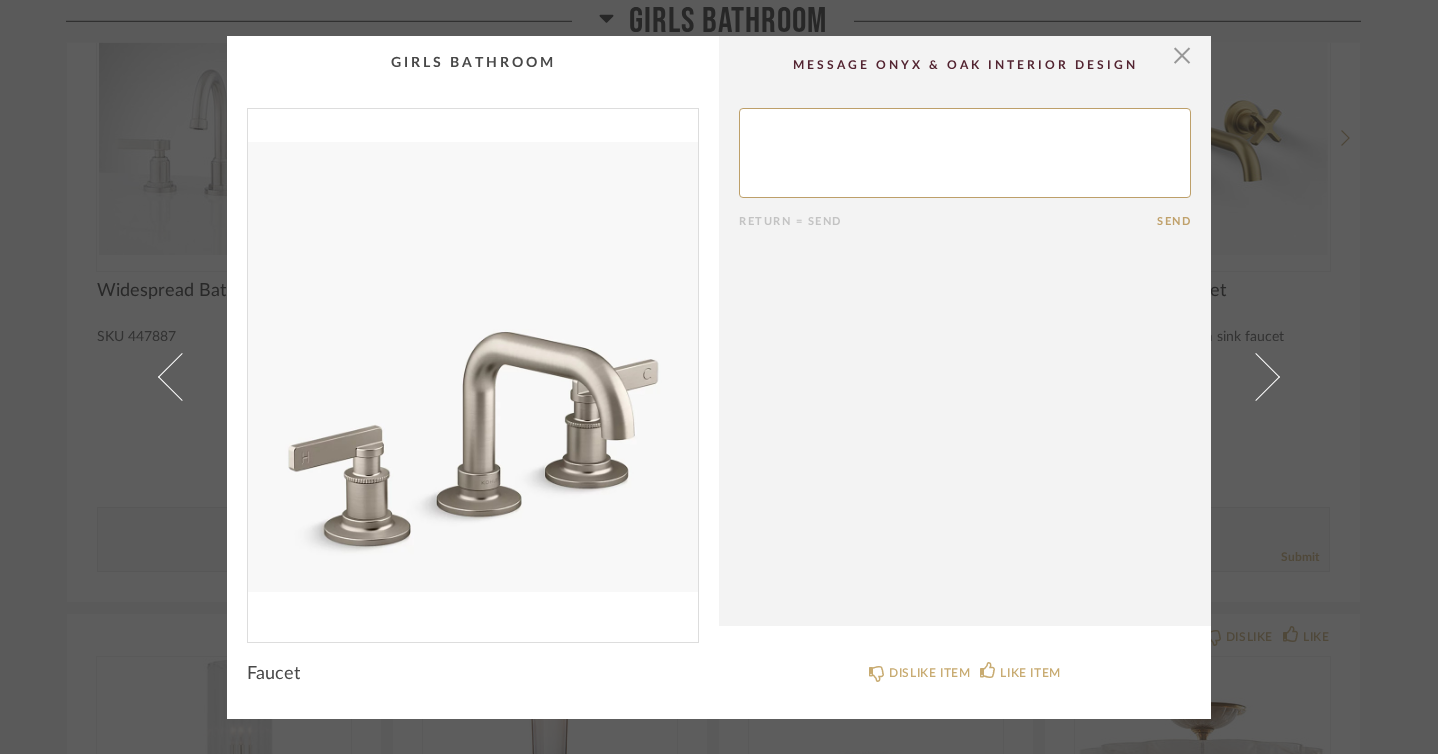 click at bounding box center (473, 367) 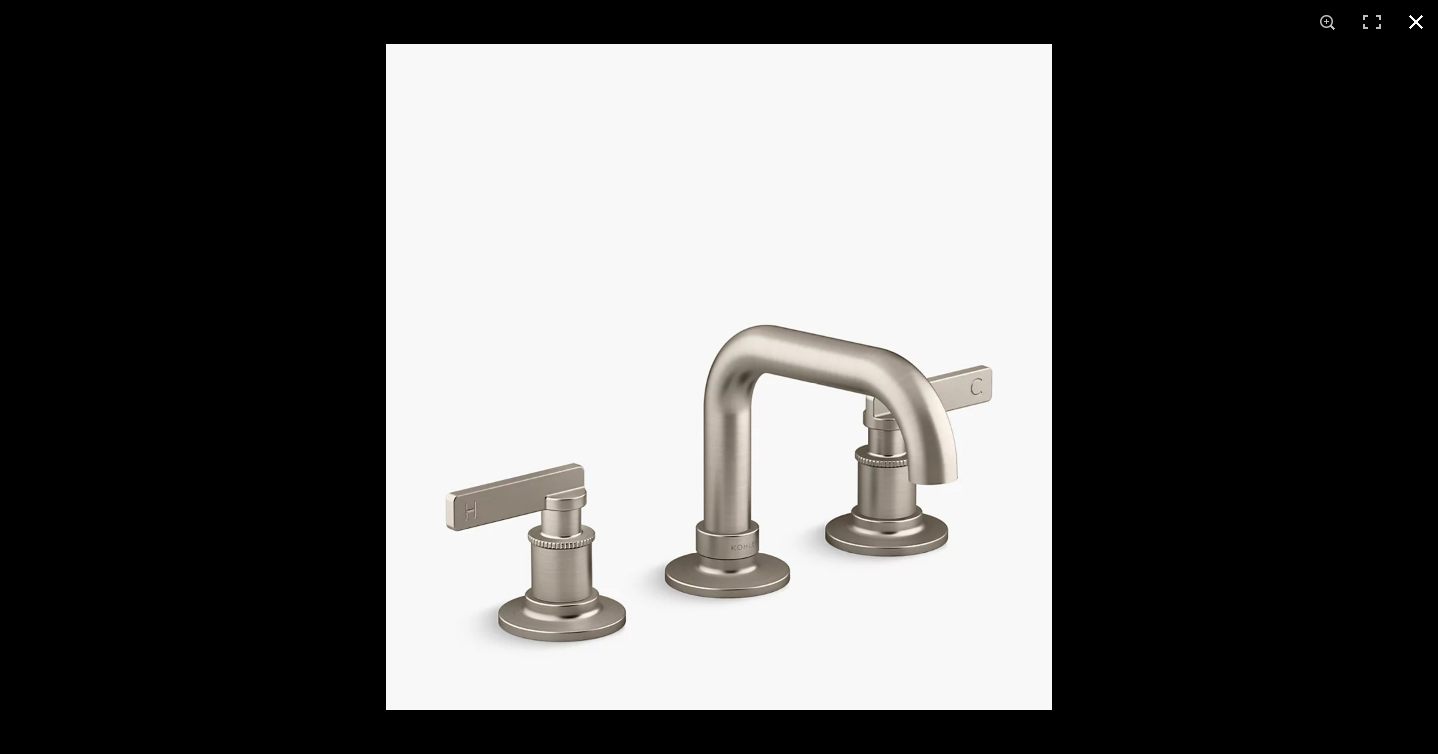 click at bounding box center (1416, 22) 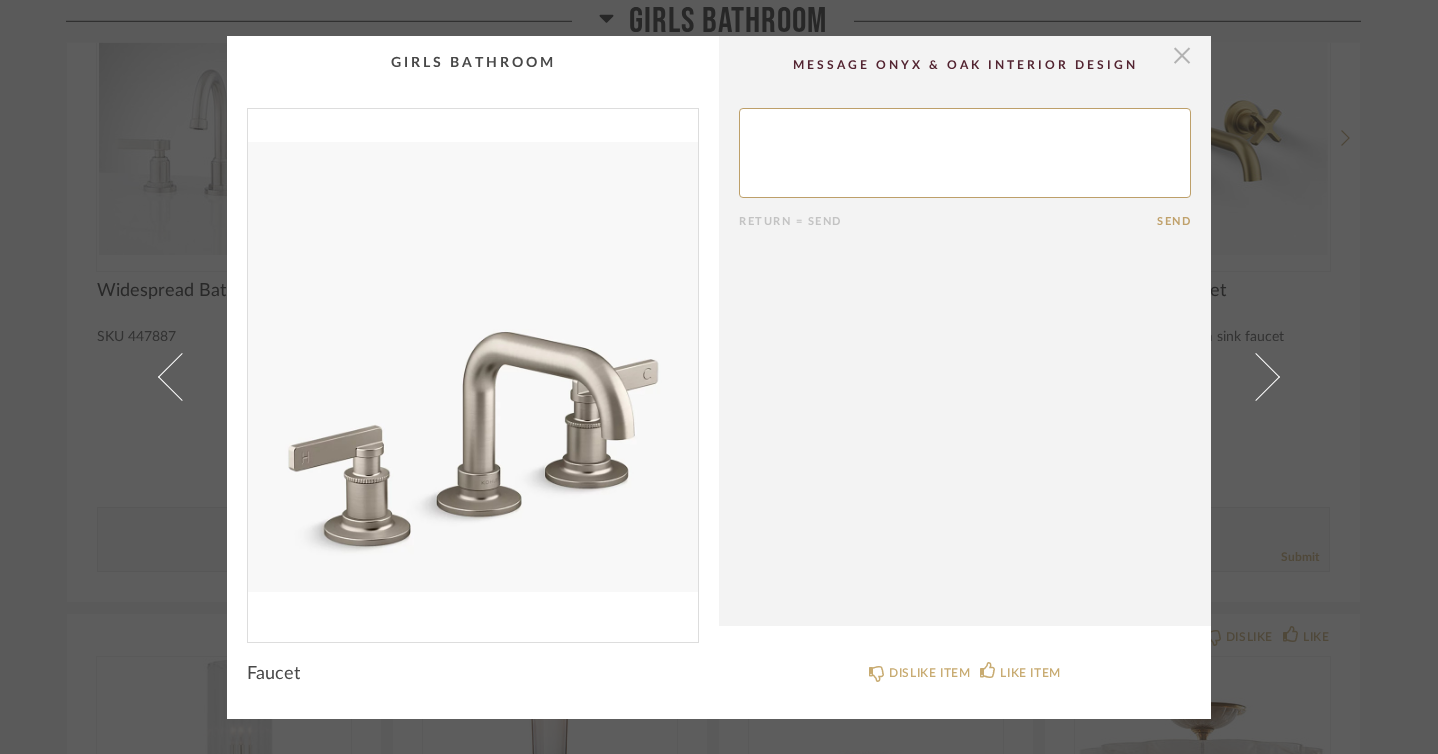 click at bounding box center (1182, 56) 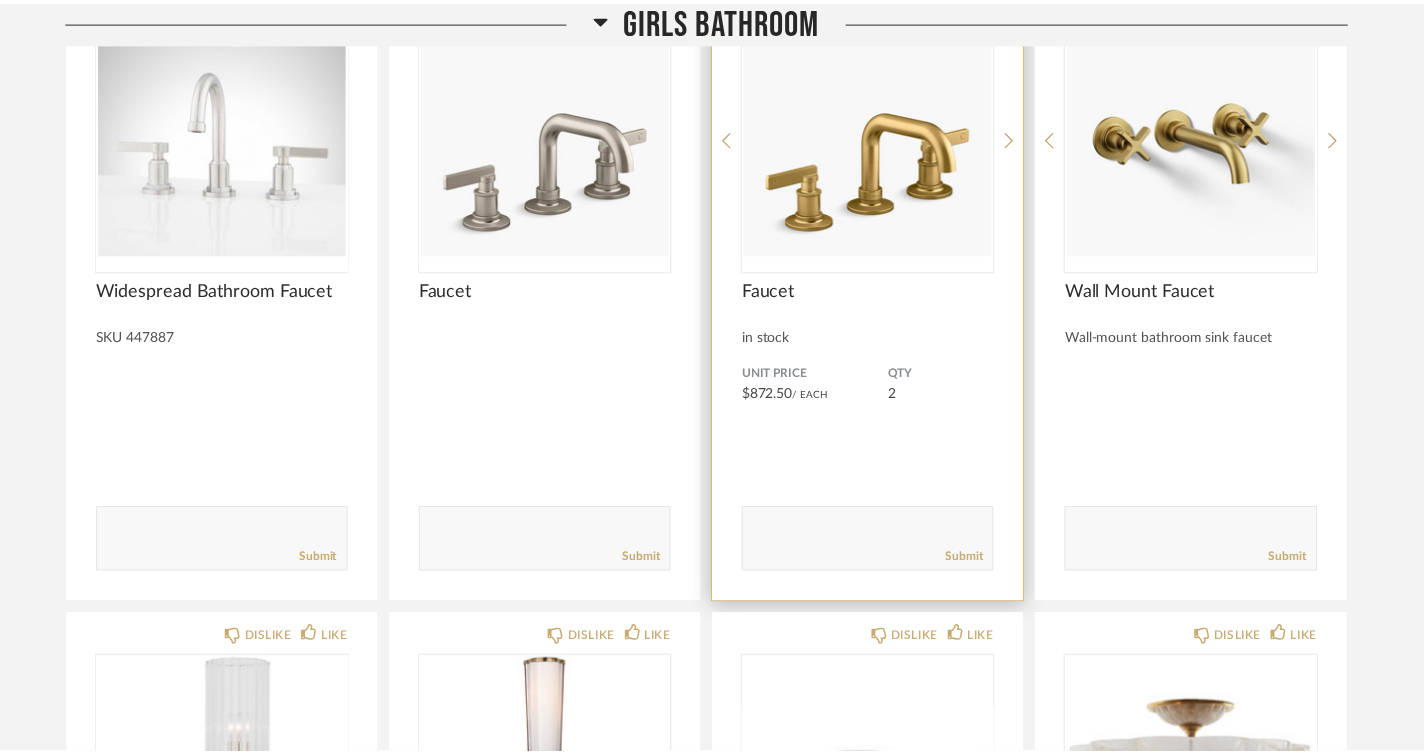 scroll, scrollTop: 5789, scrollLeft: 0, axis: vertical 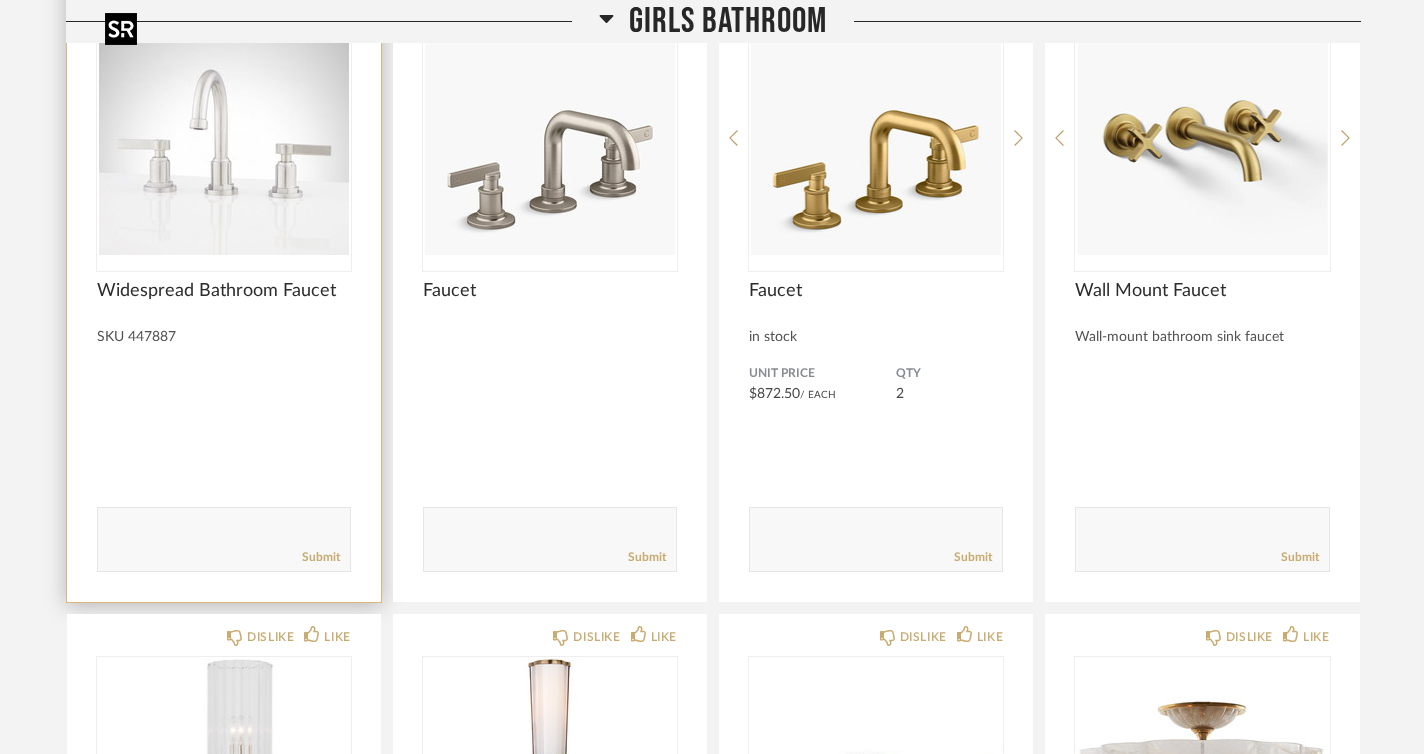 click at bounding box center [224, 130] 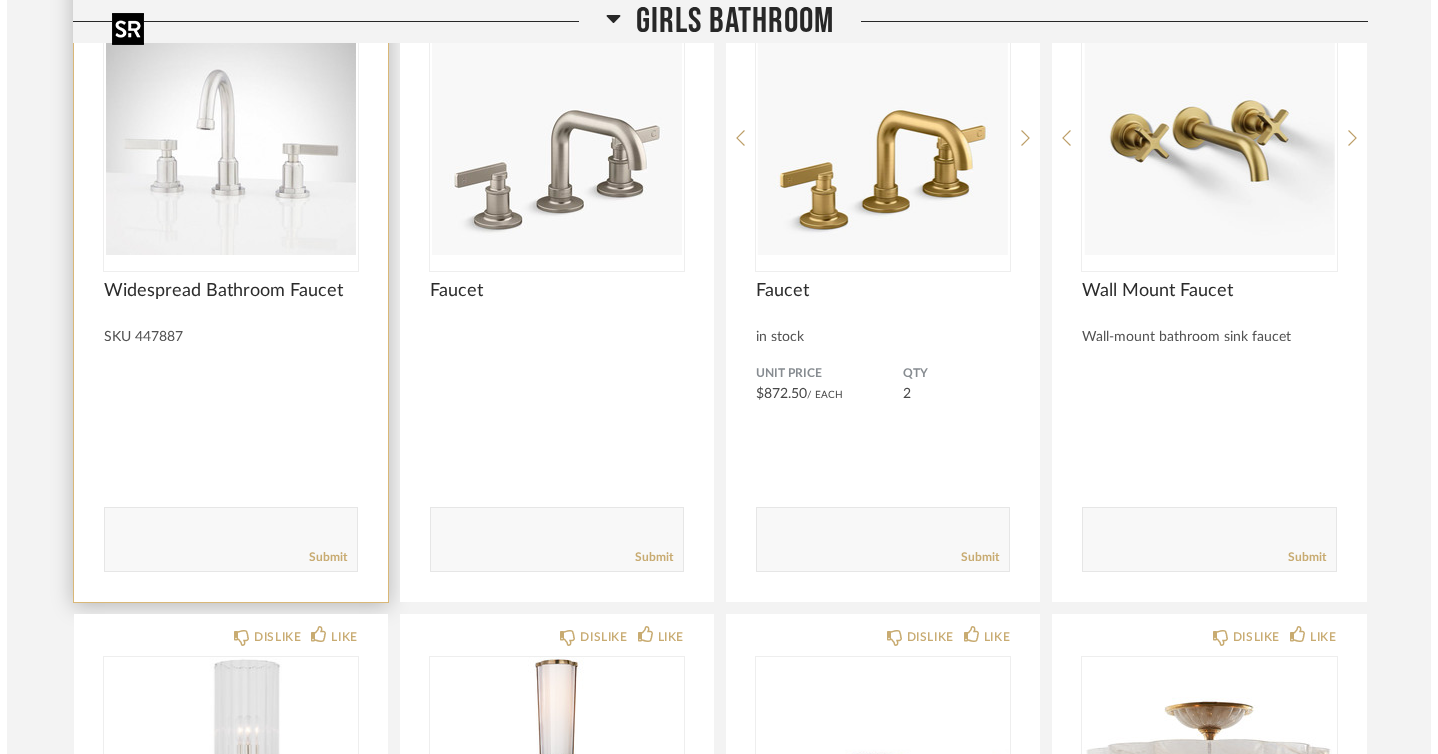 scroll, scrollTop: 0, scrollLeft: 0, axis: both 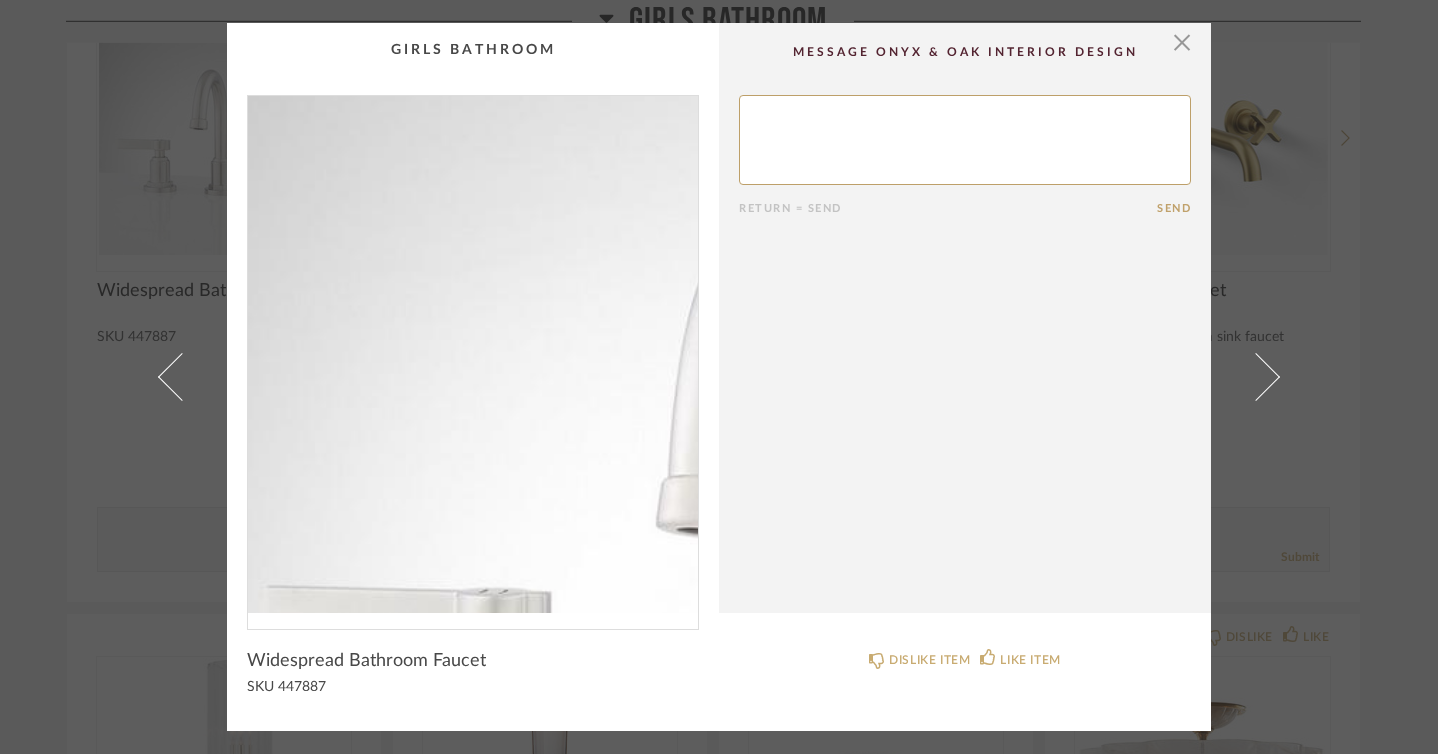 click at bounding box center [473, 354] 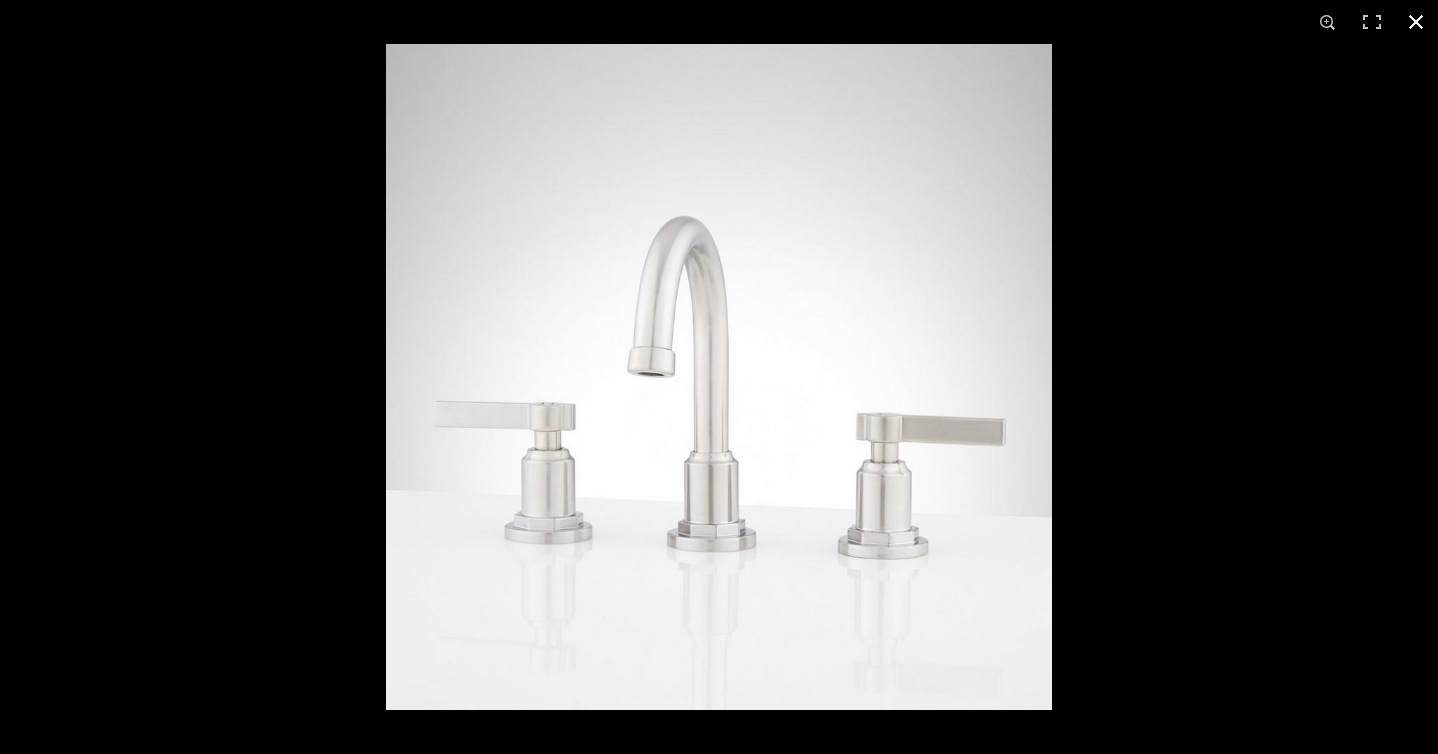 click at bounding box center (1416, 22) 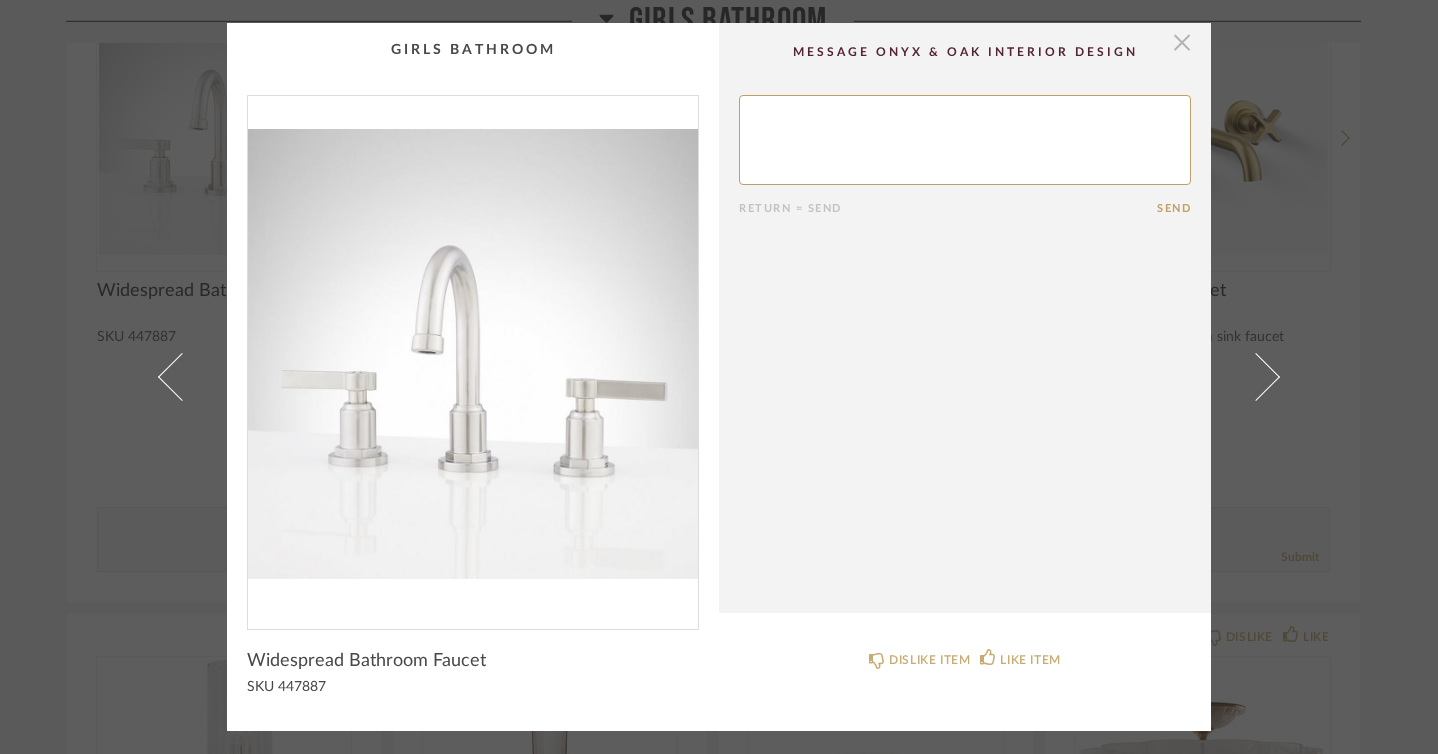 click at bounding box center (1182, 43) 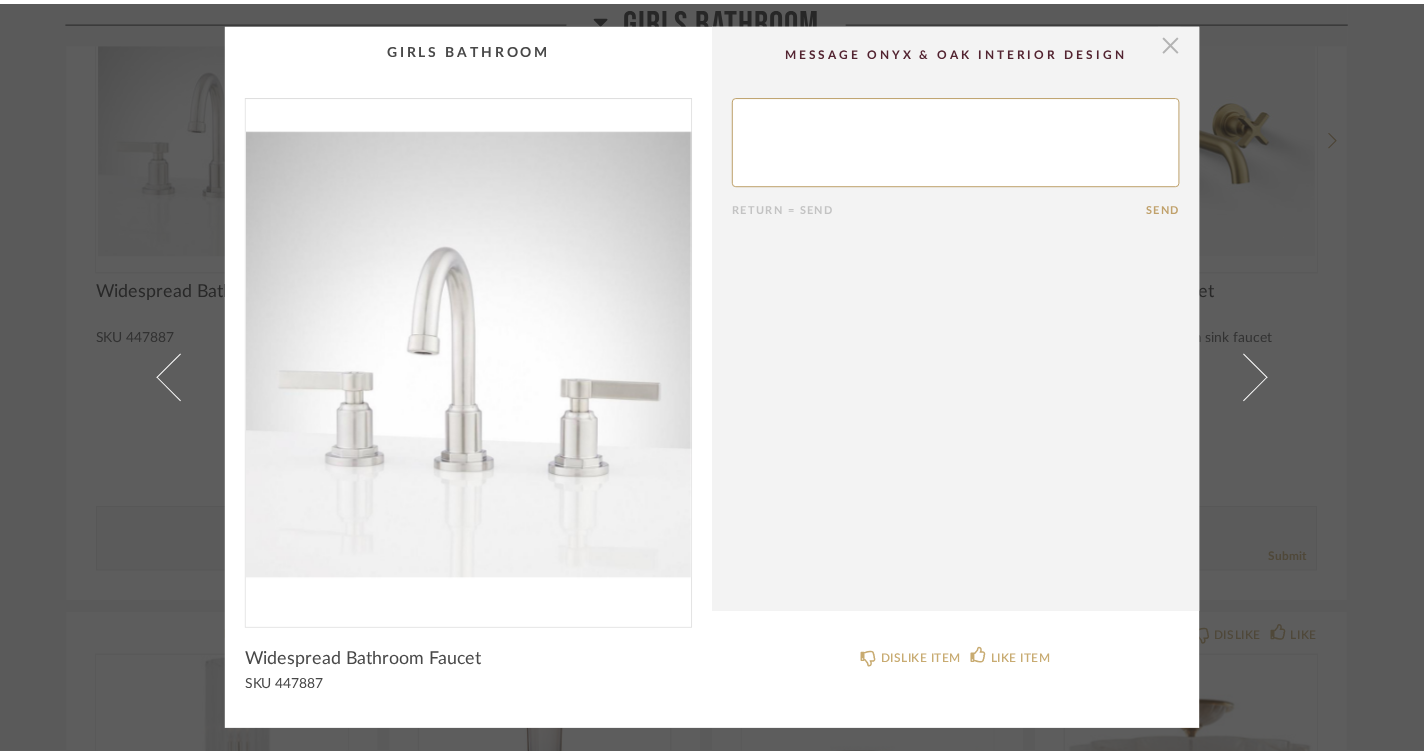 scroll, scrollTop: 5789, scrollLeft: 0, axis: vertical 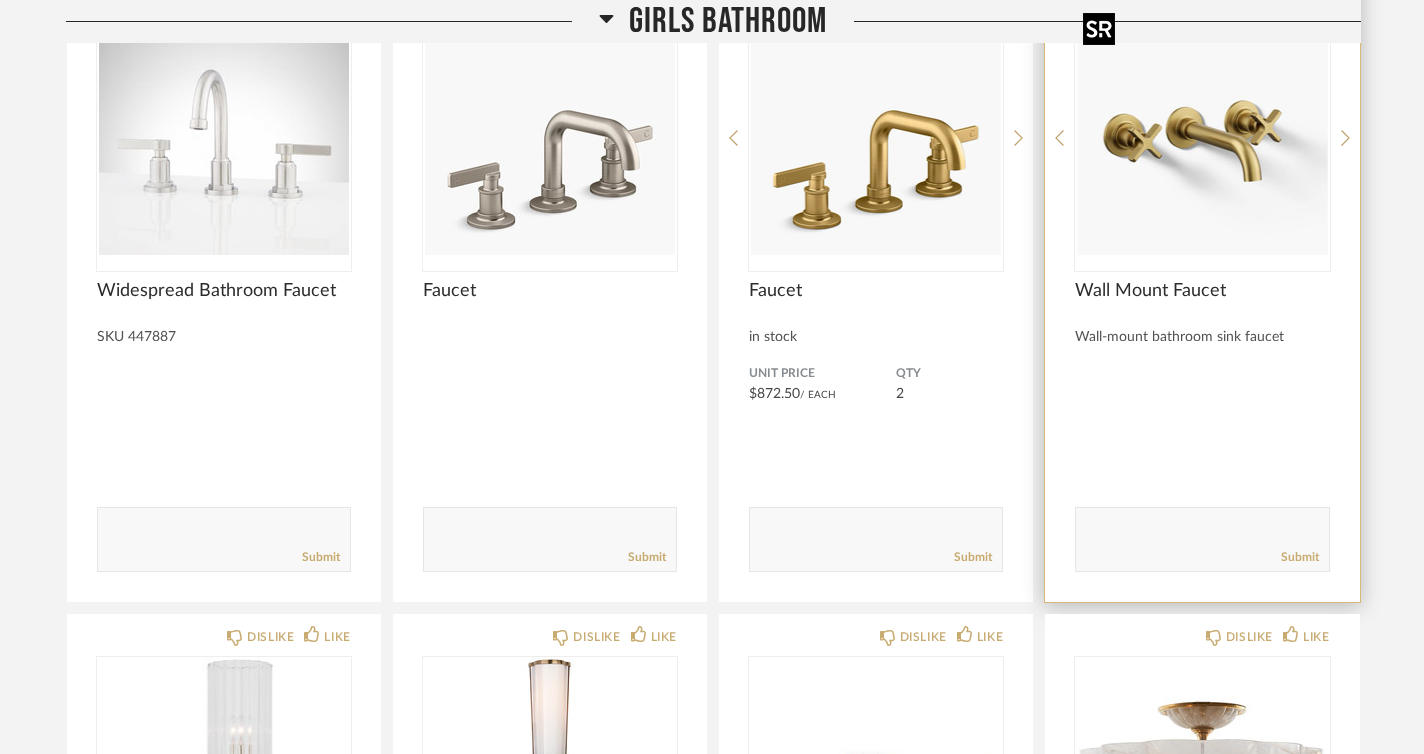 click at bounding box center [1202, 130] 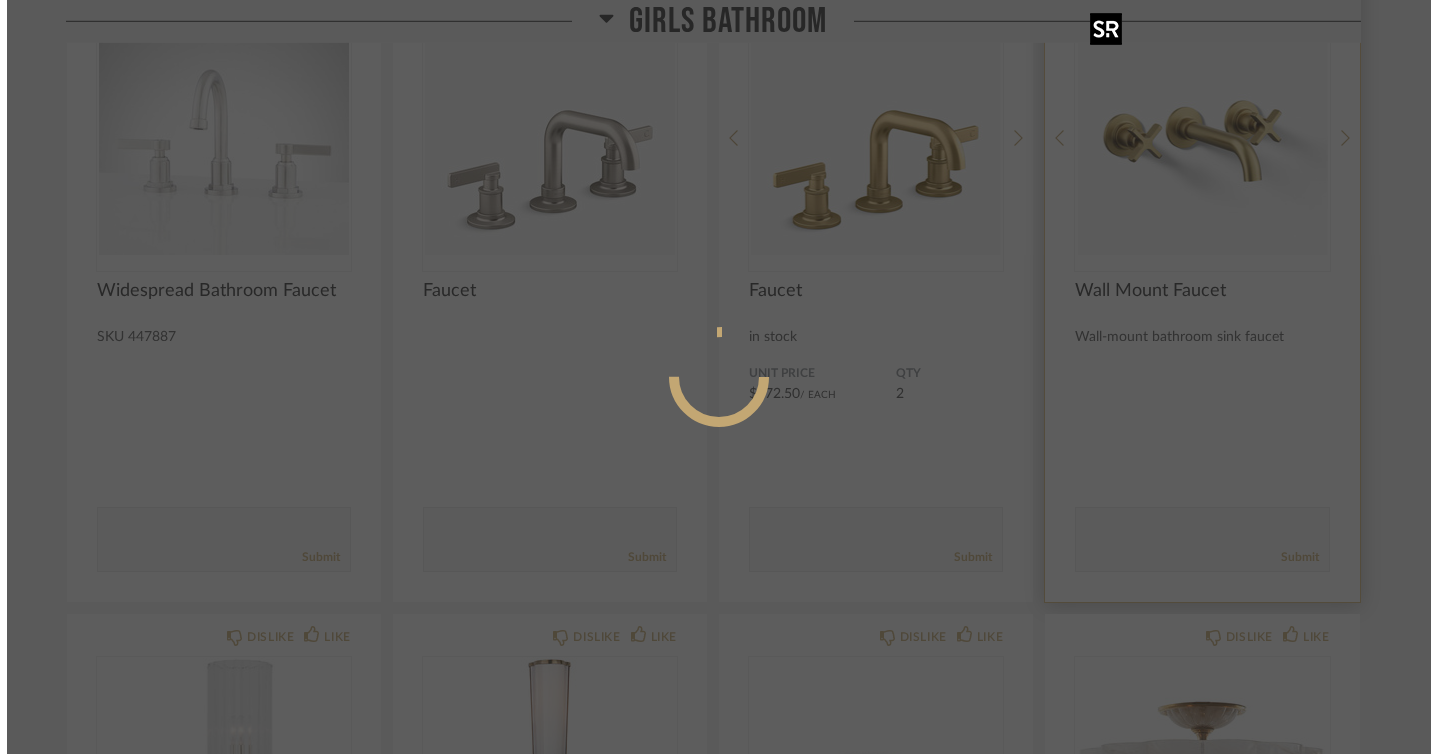 scroll, scrollTop: 0, scrollLeft: 0, axis: both 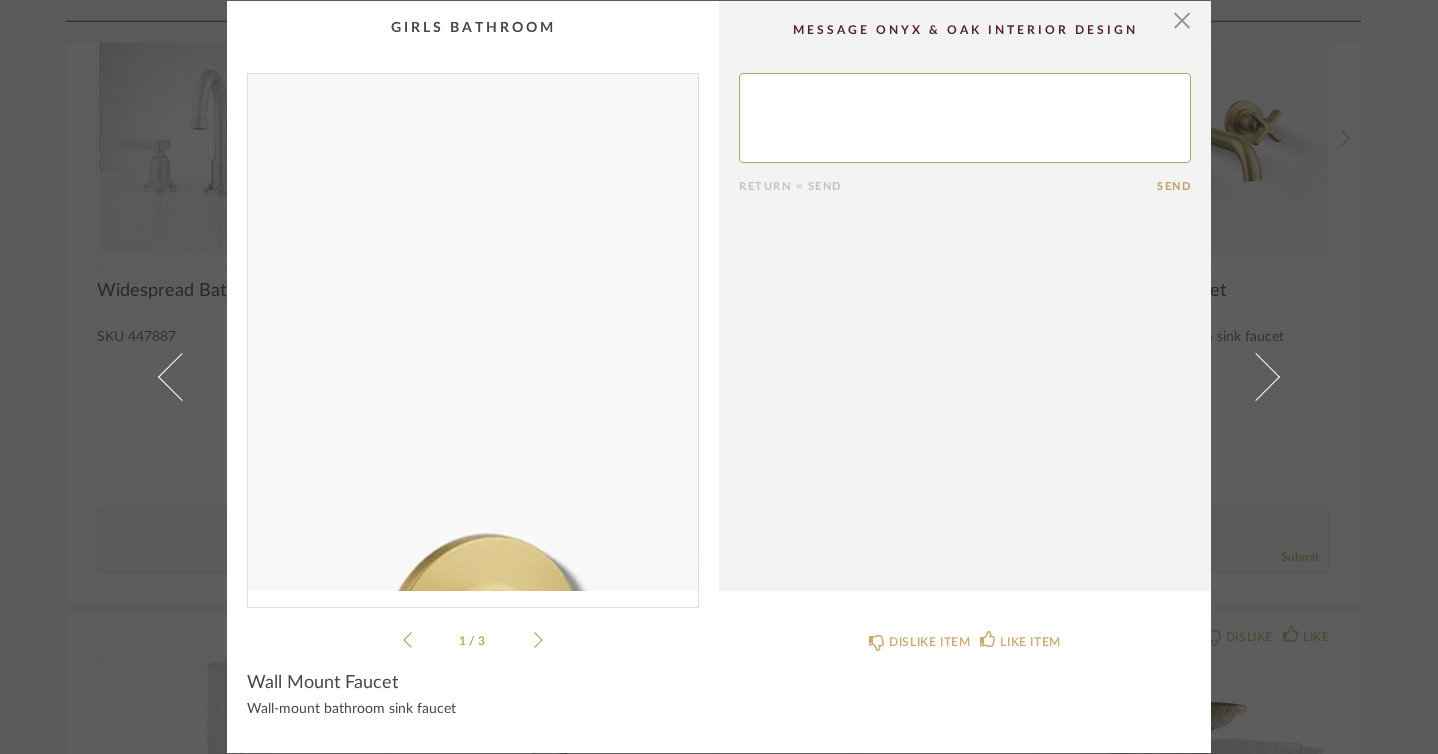 click at bounding box center (473, 332) 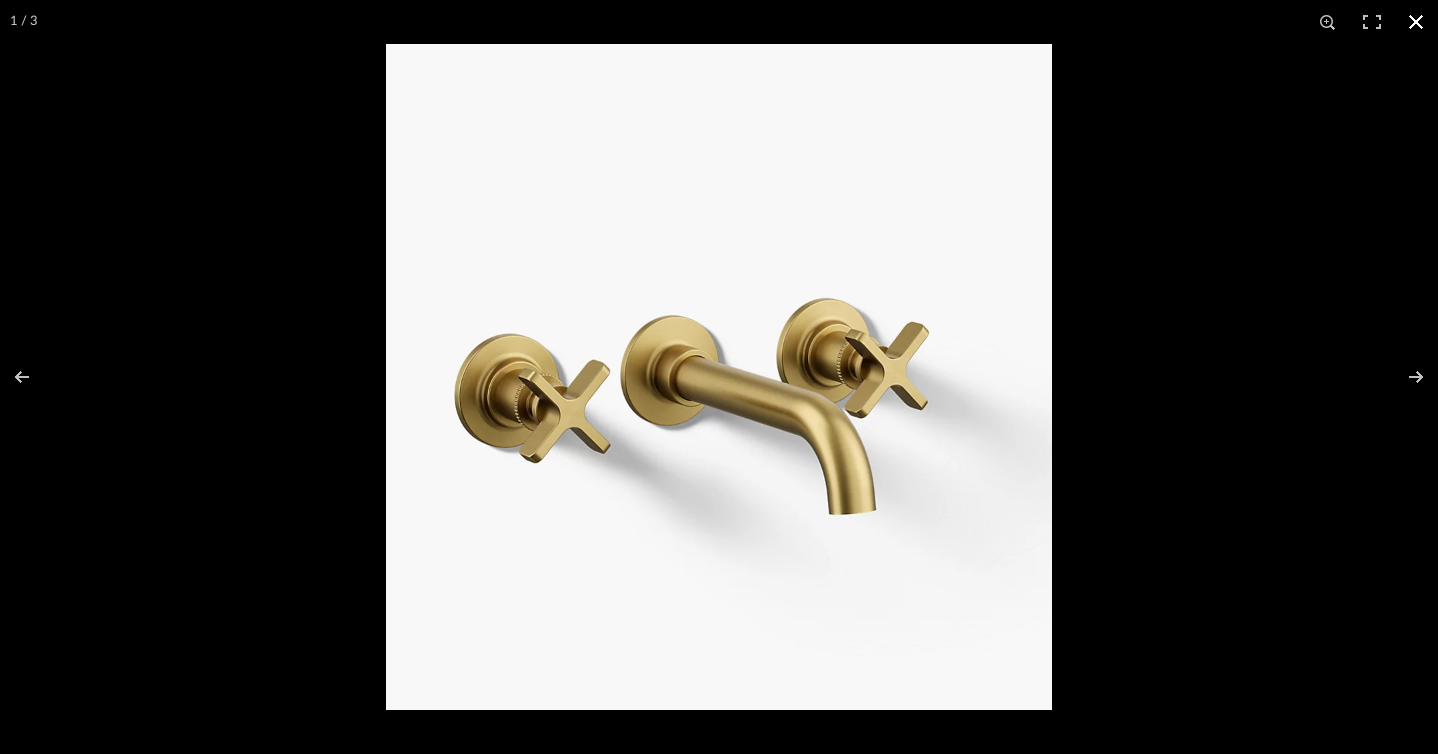 click at bounding box center [1416, 22] 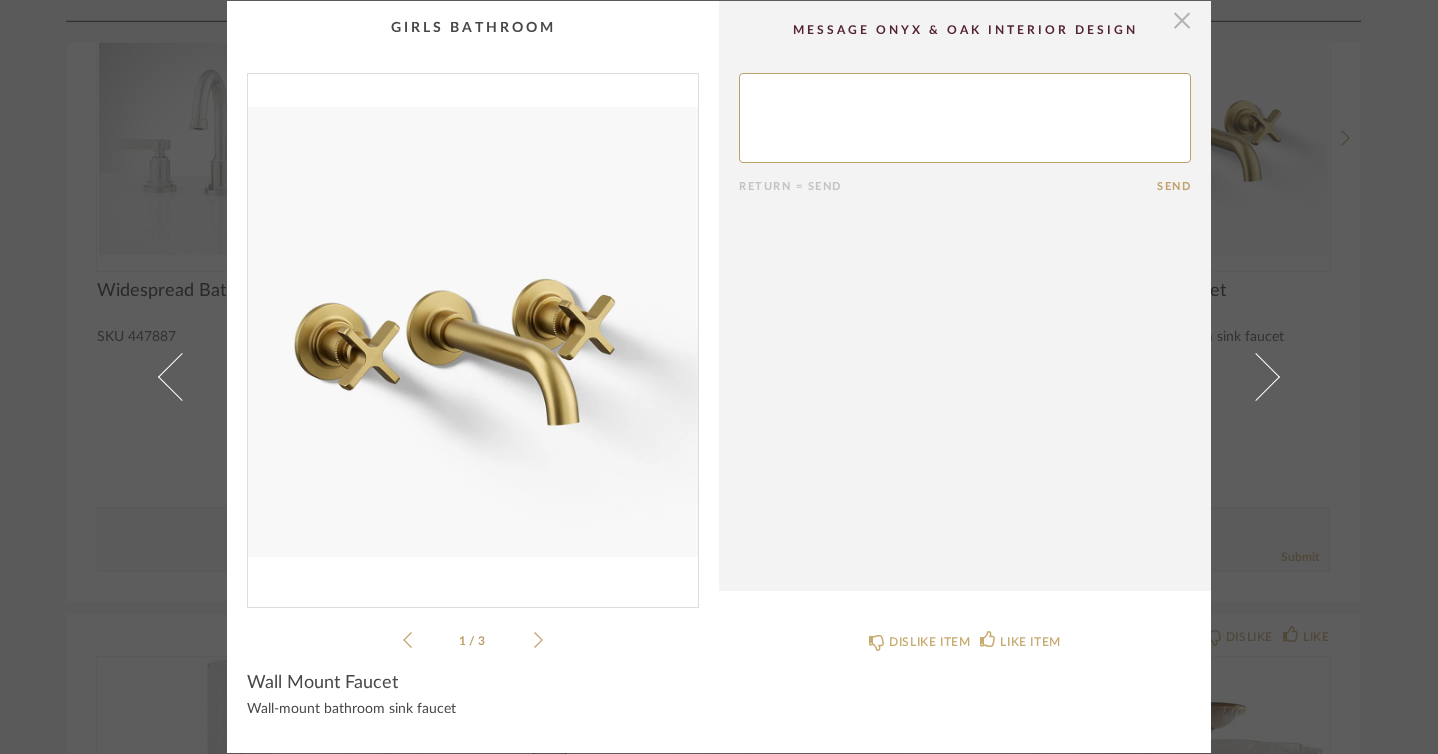 click at bounding box center (1182, 21) 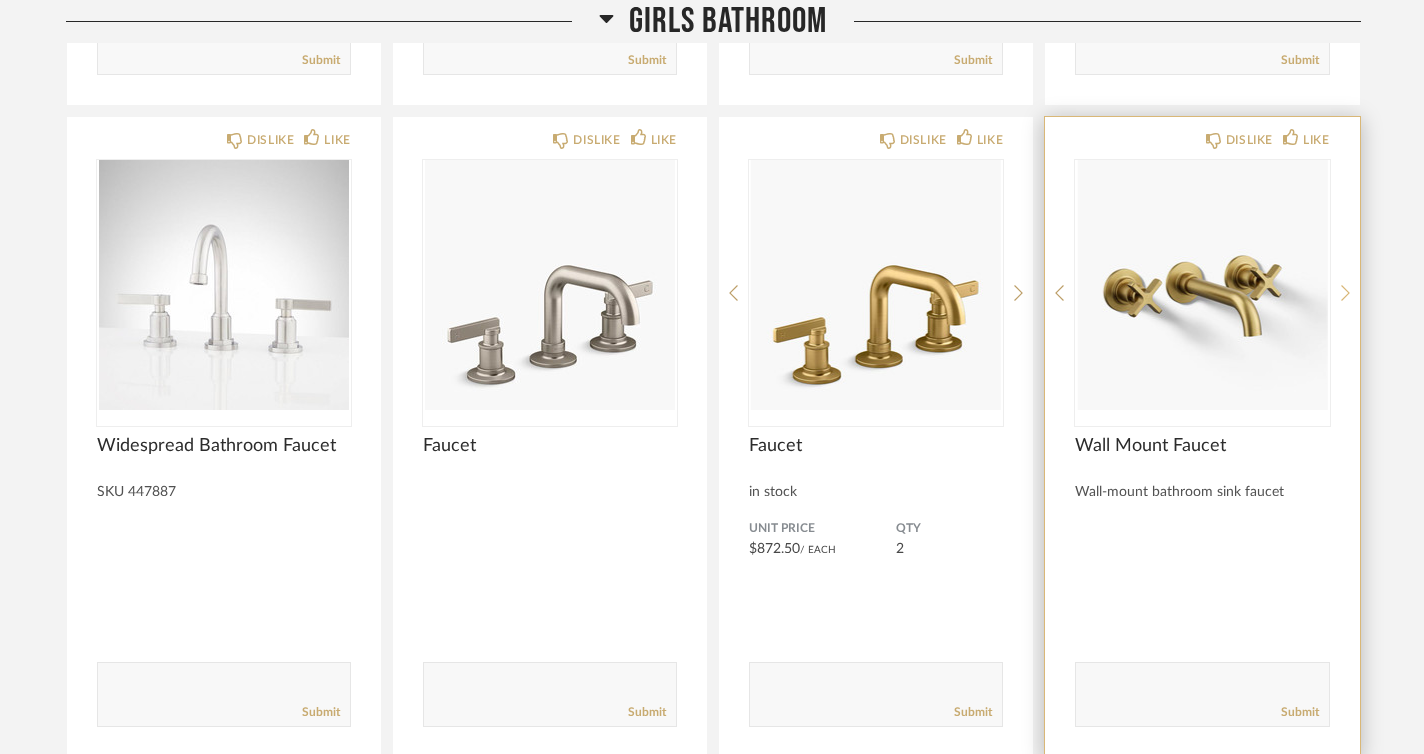 scroll, scrollTop: 5637, scrollLeft: 0, axis: vertical 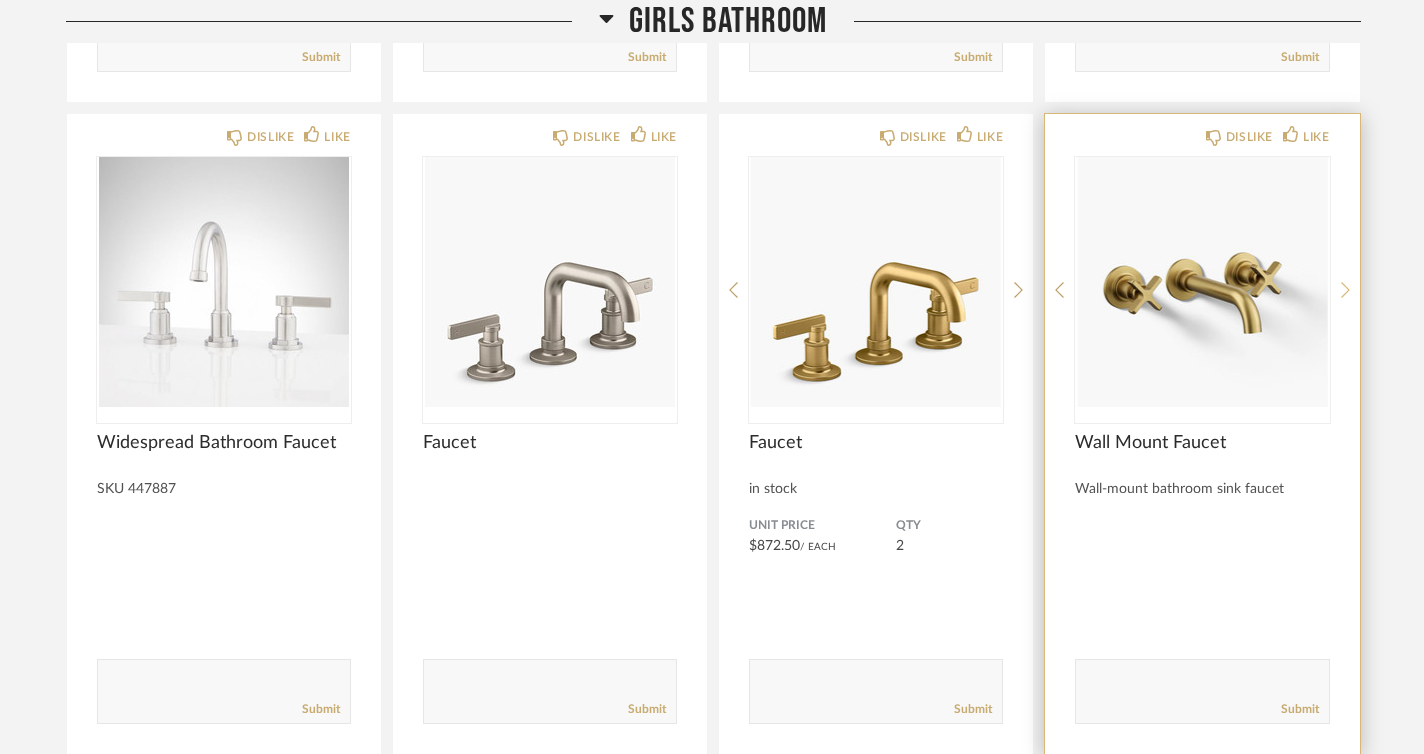 click 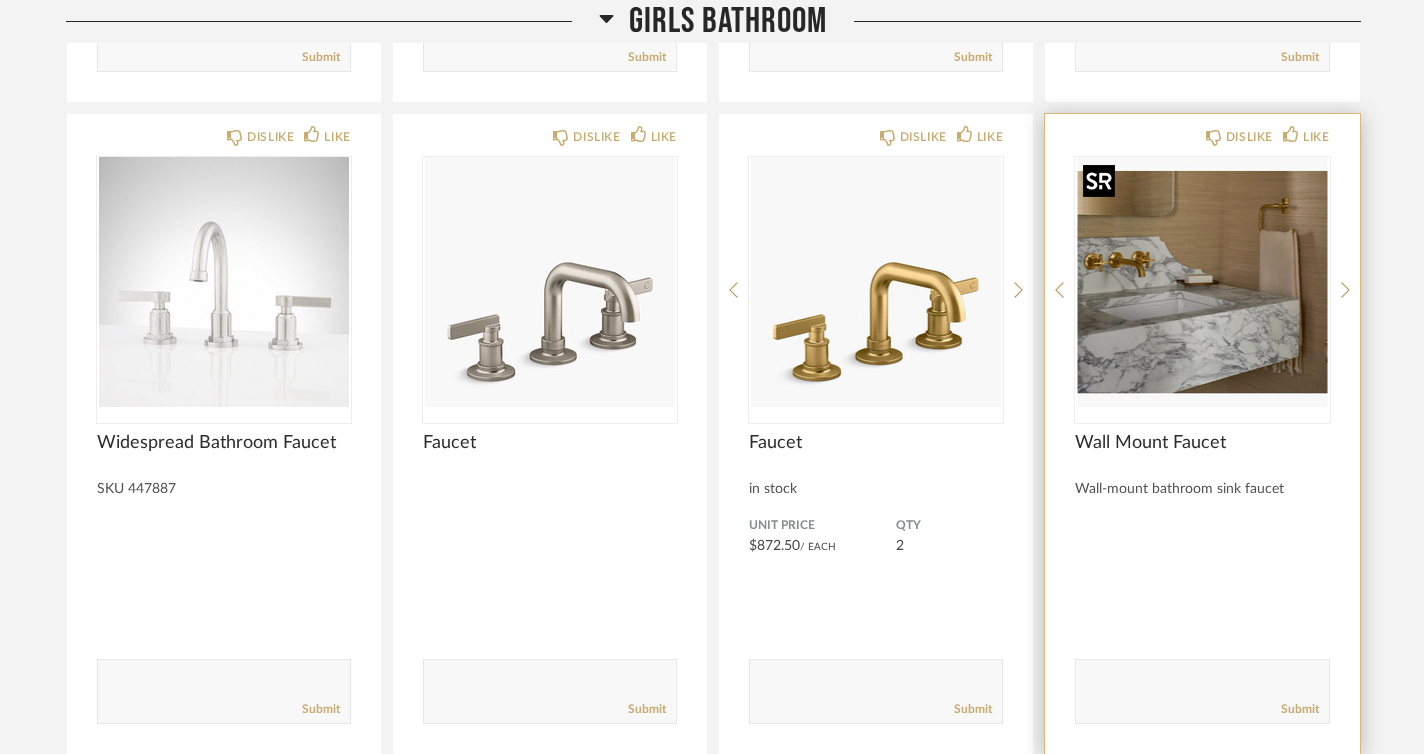 click at bounding box center [1202, 282] 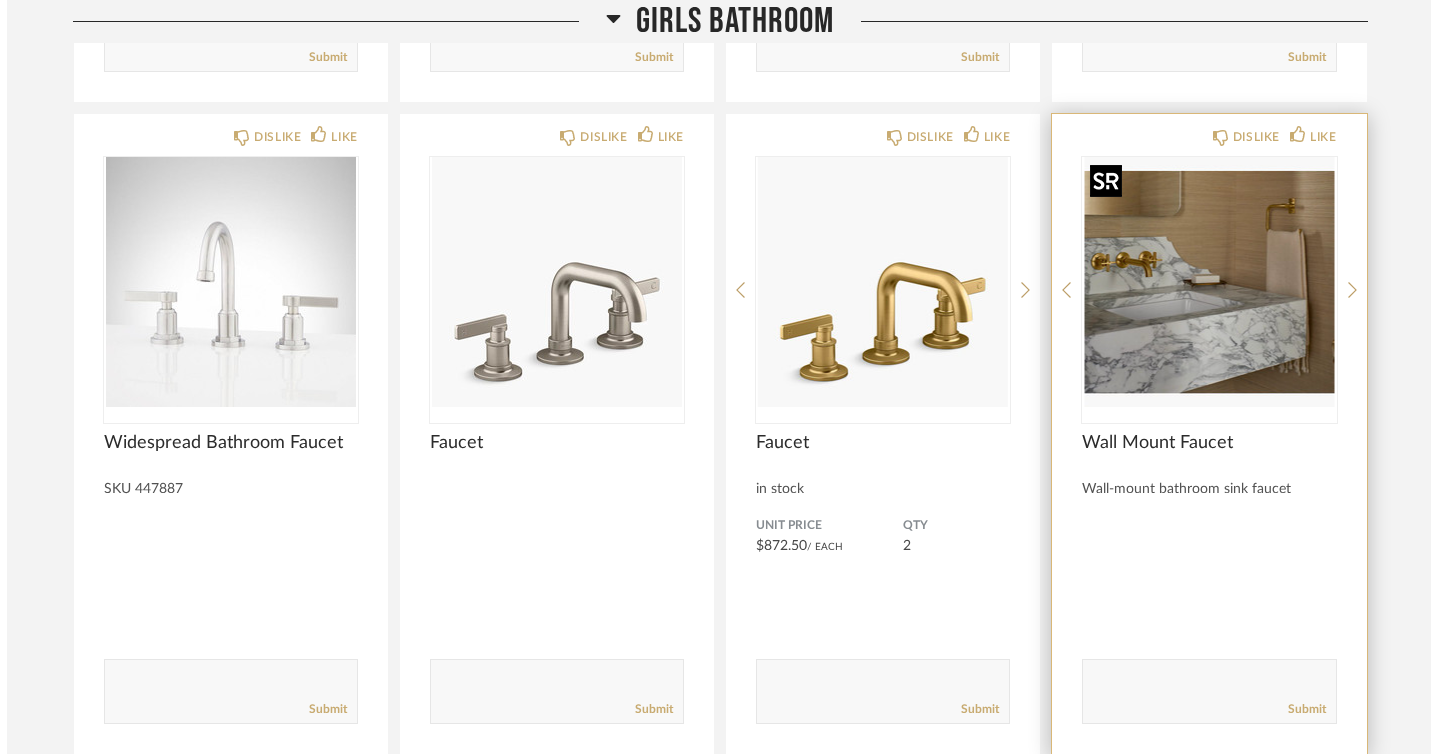 scroll, scrollTop: 0, scrollLeft: 0, axis: both 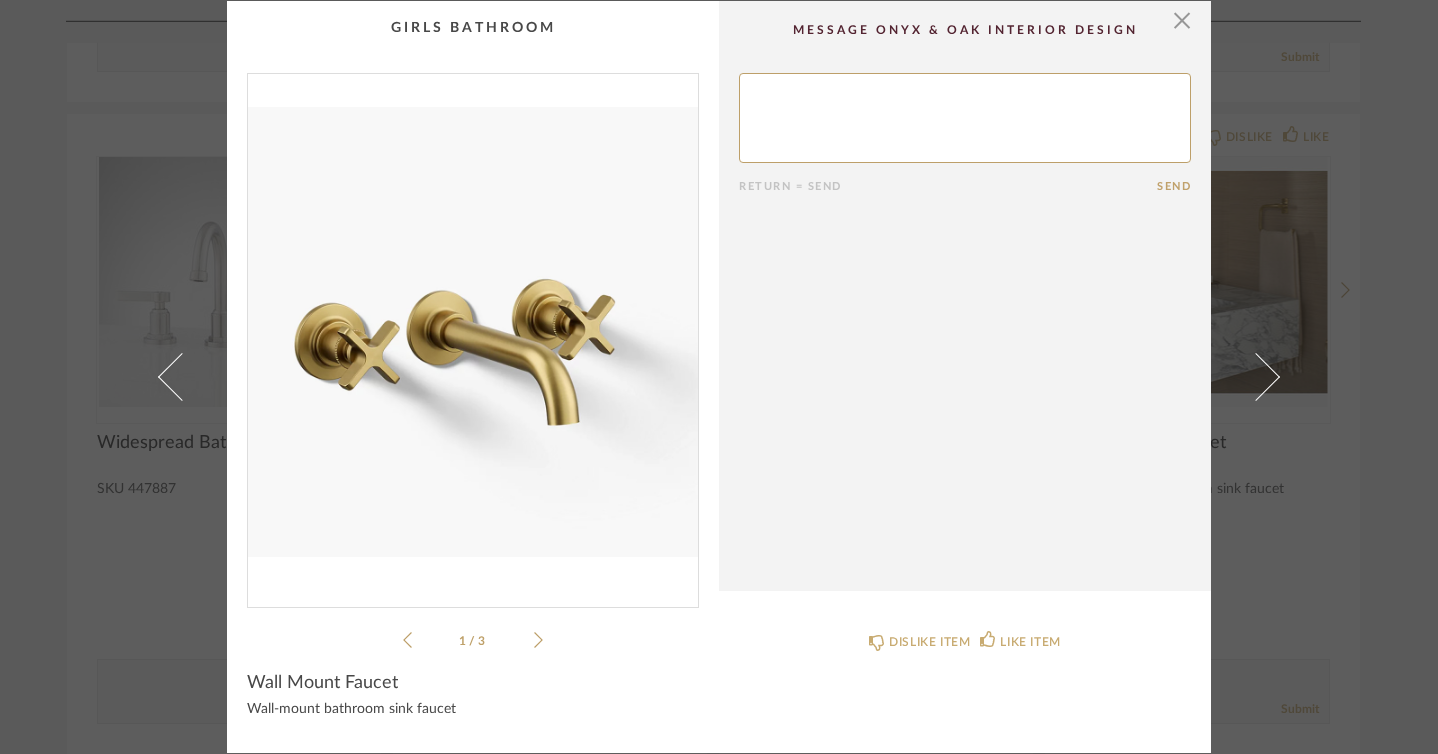 click 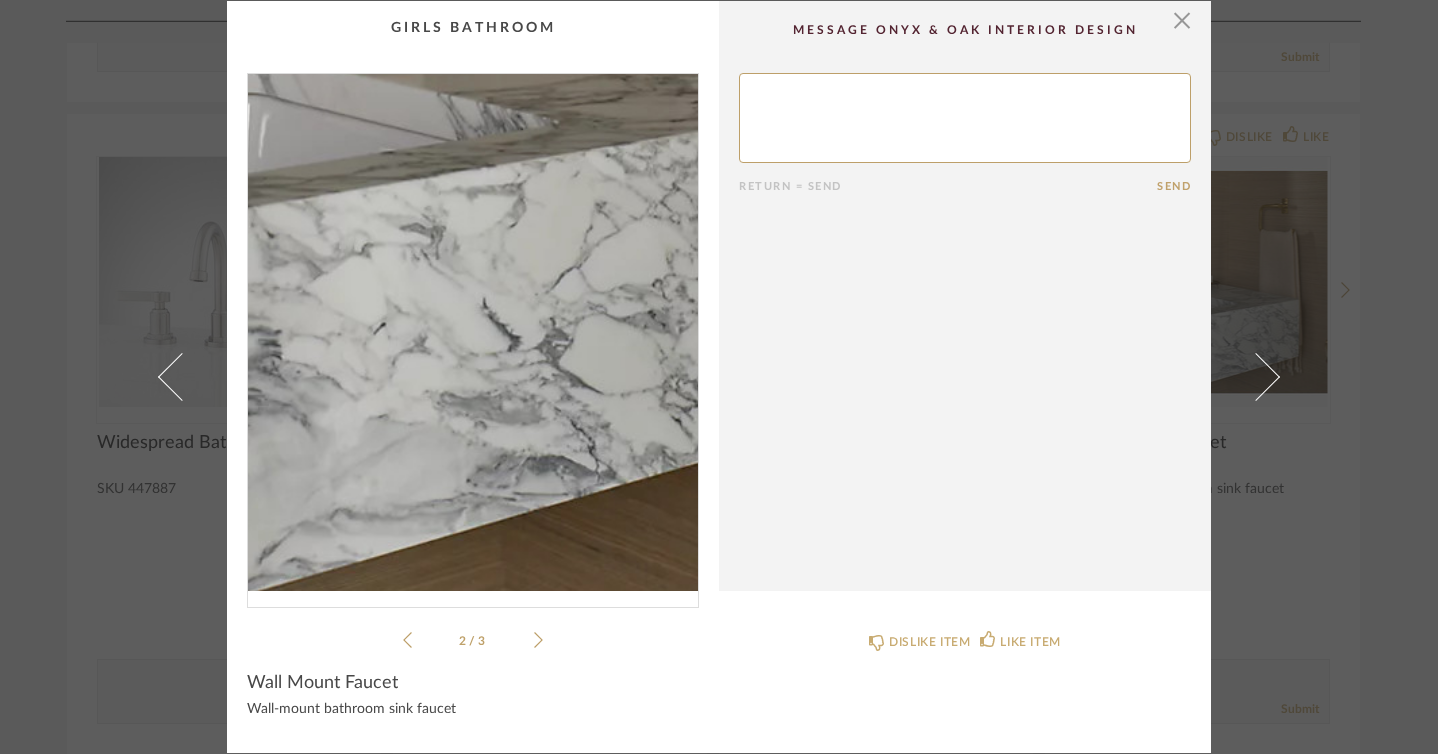 click at bounding box center [473, 332] 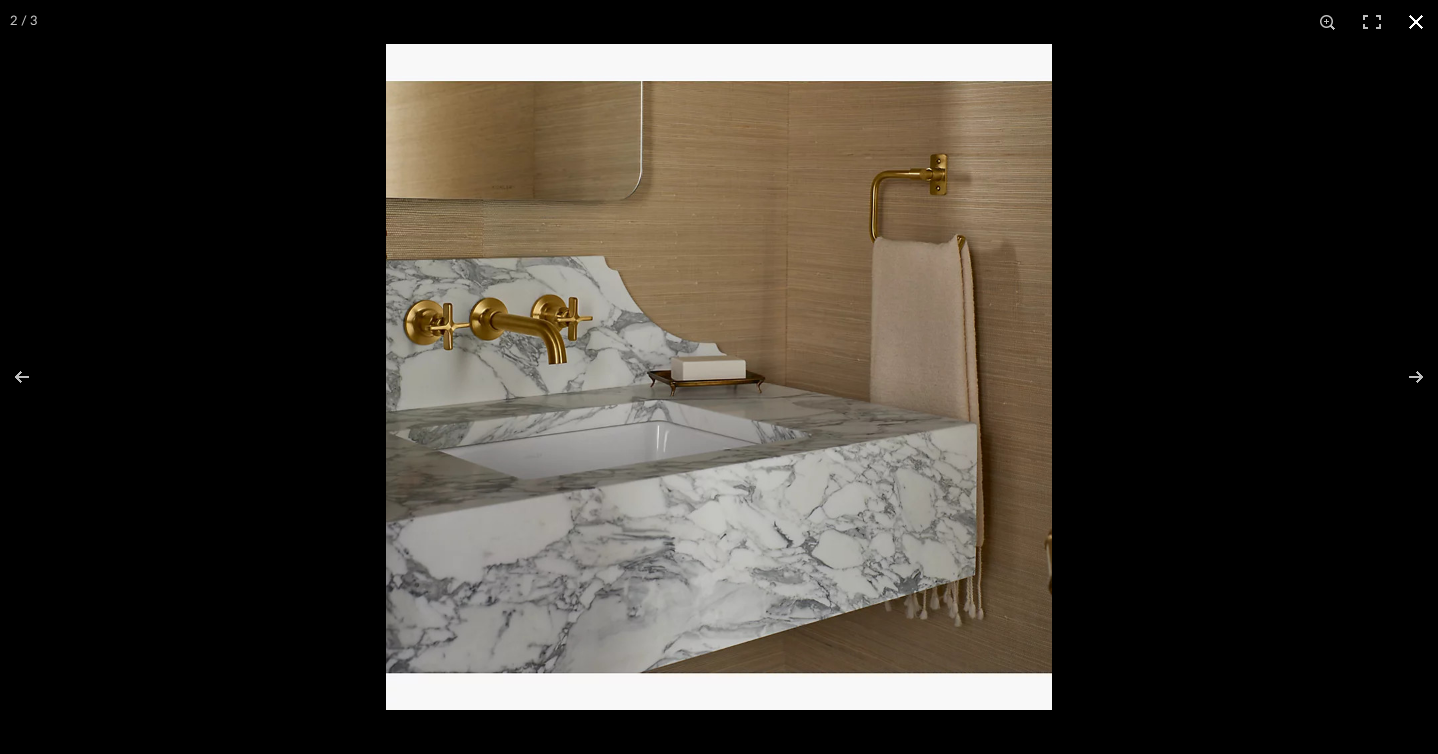 click at bounding box center [1416, 22] 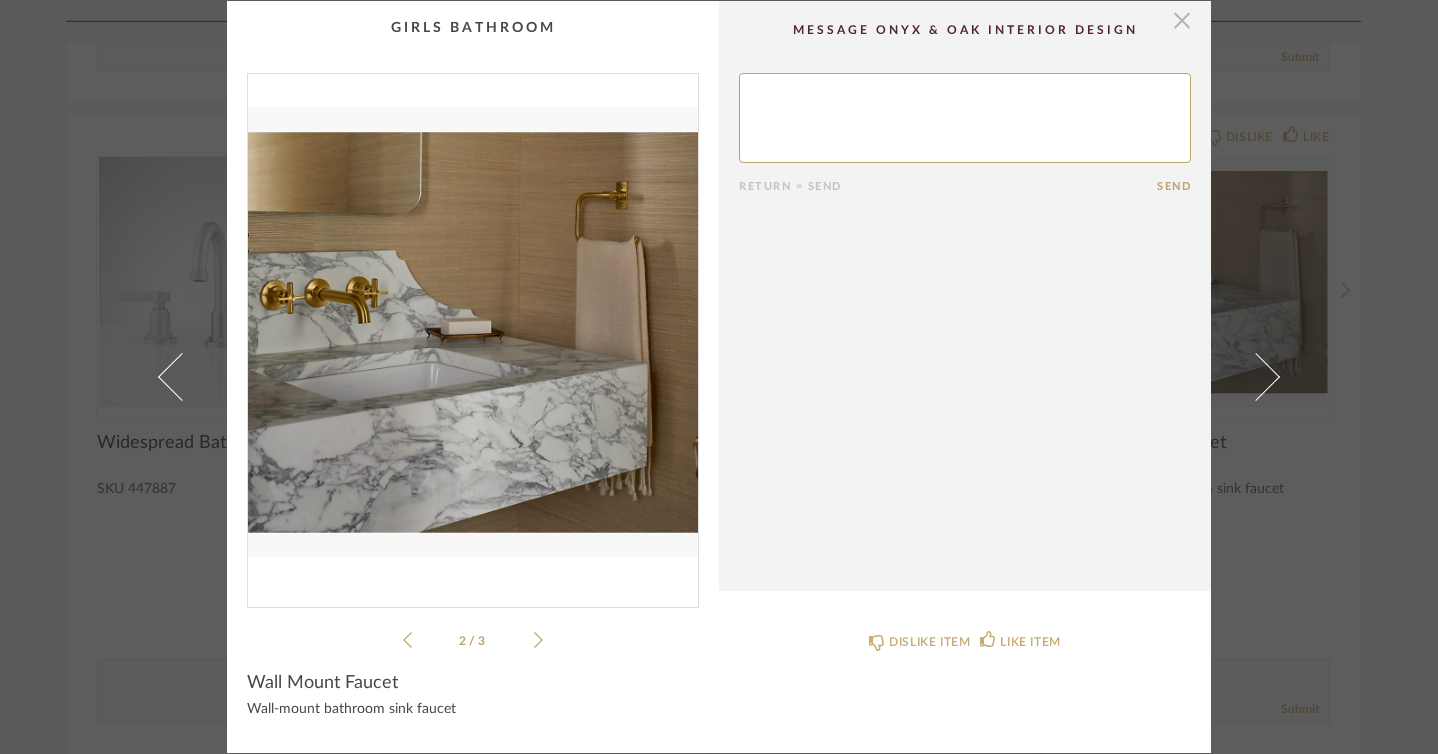 click at bounding box center (1182, 21) 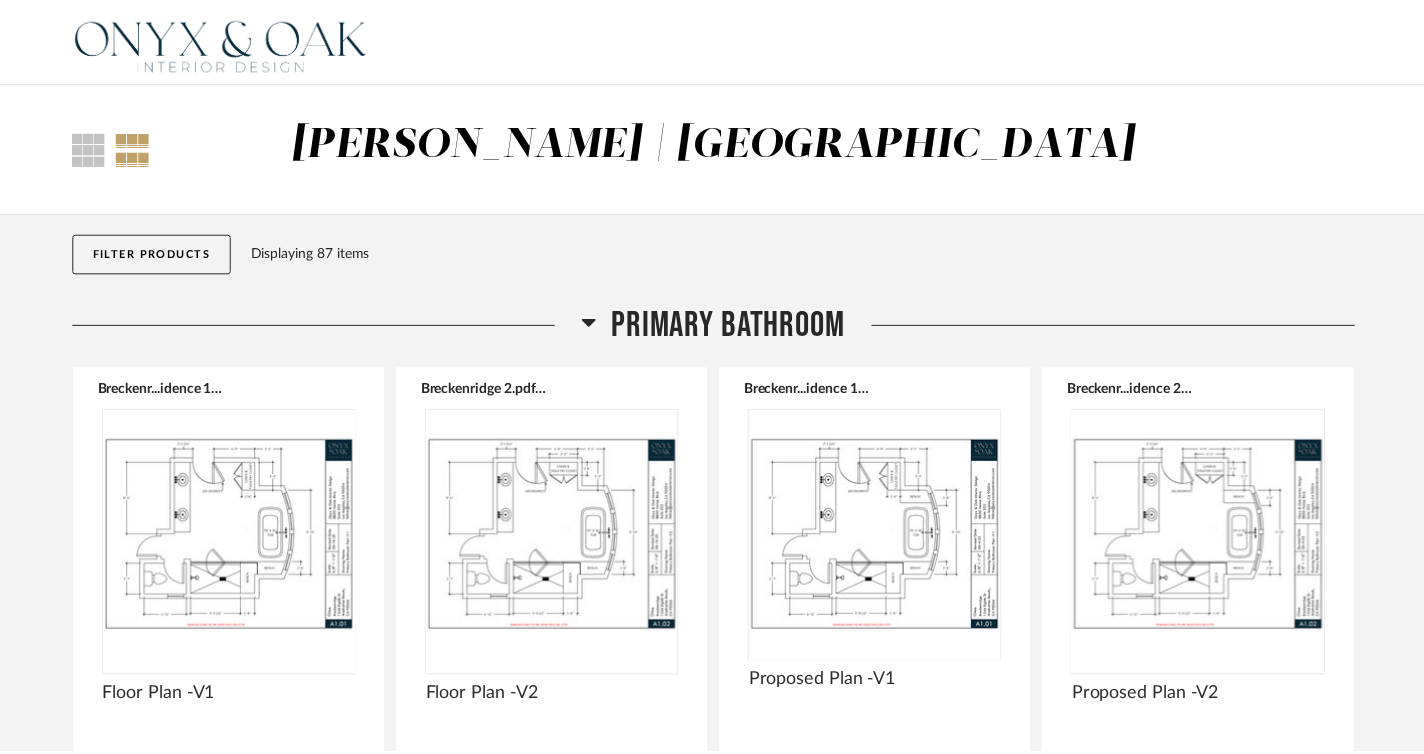 scroll, scrollTop: 5637, scrollLeft: 0, axis: vertical 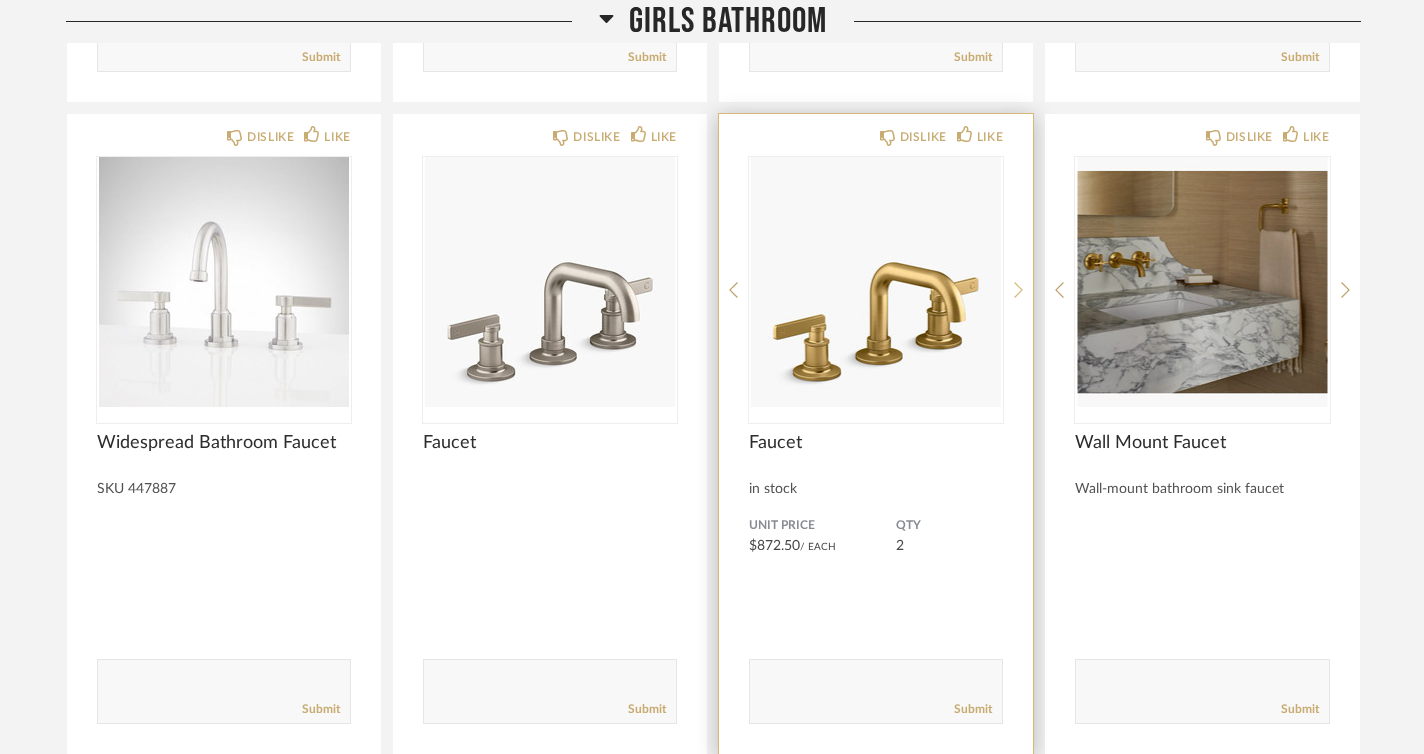 click 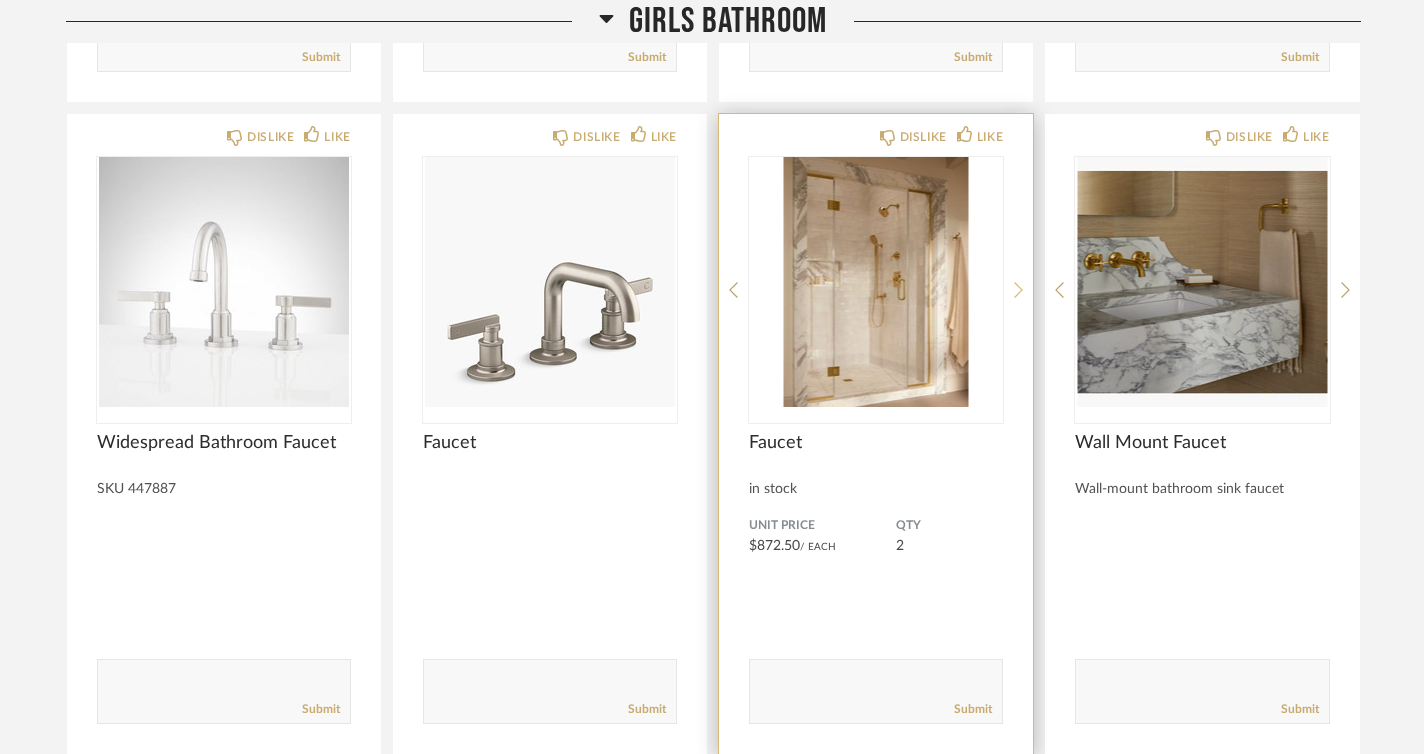 click 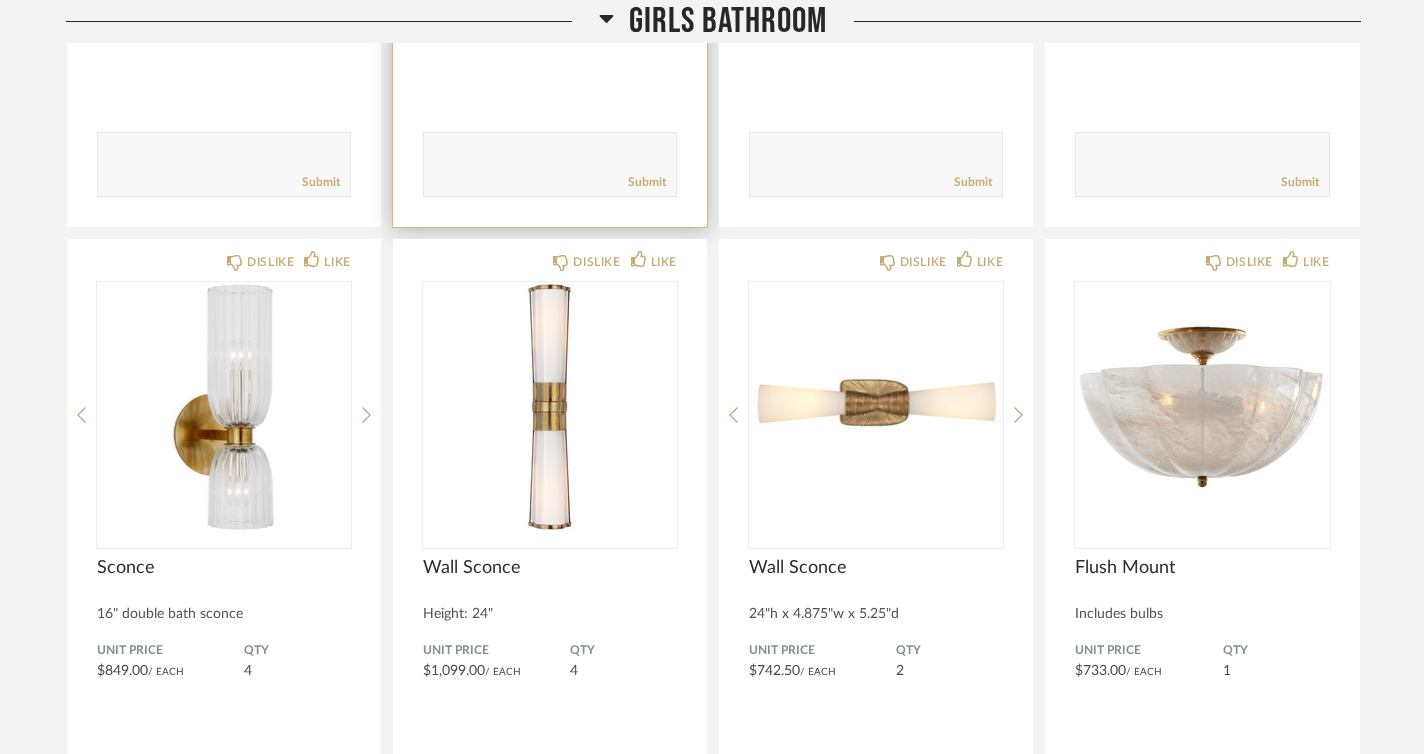 scroll, scrollTop: 6178, scrollLeft: 0, axis: vertical 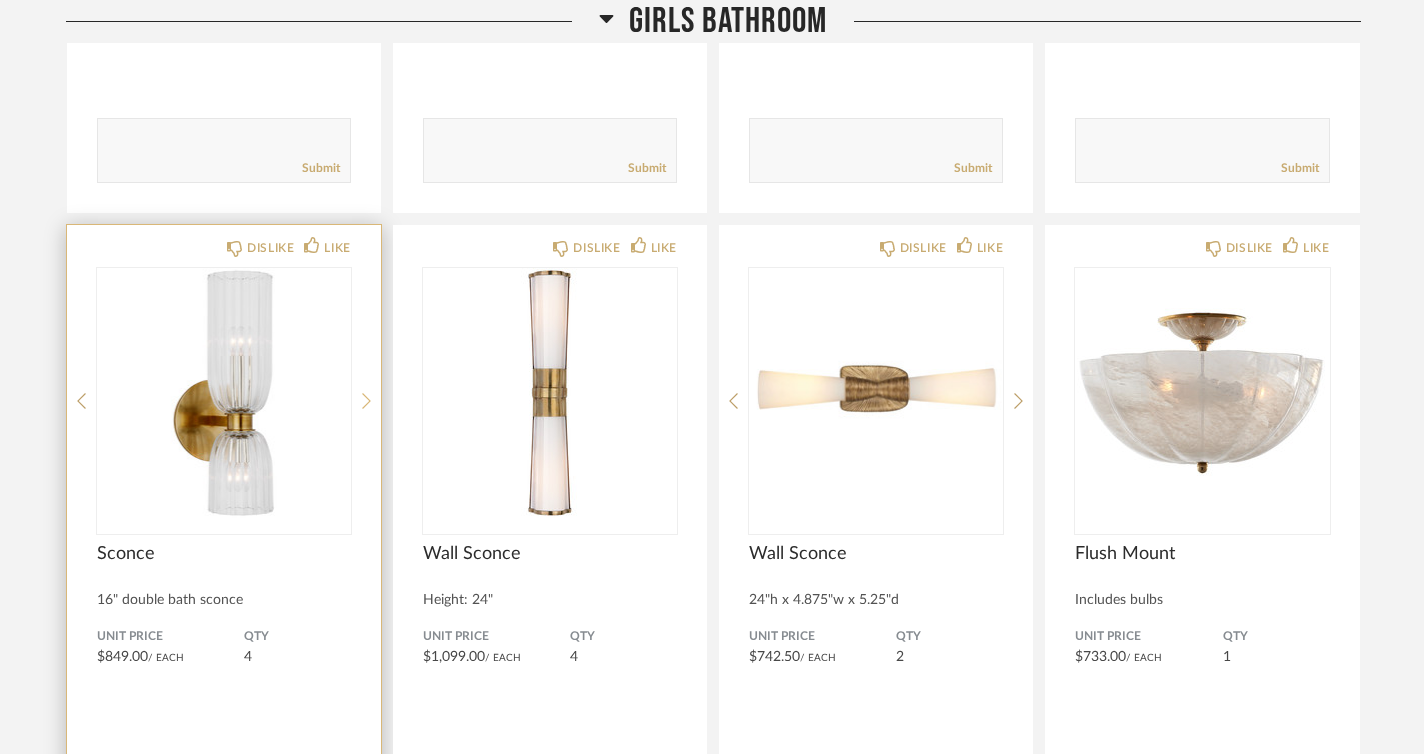 click 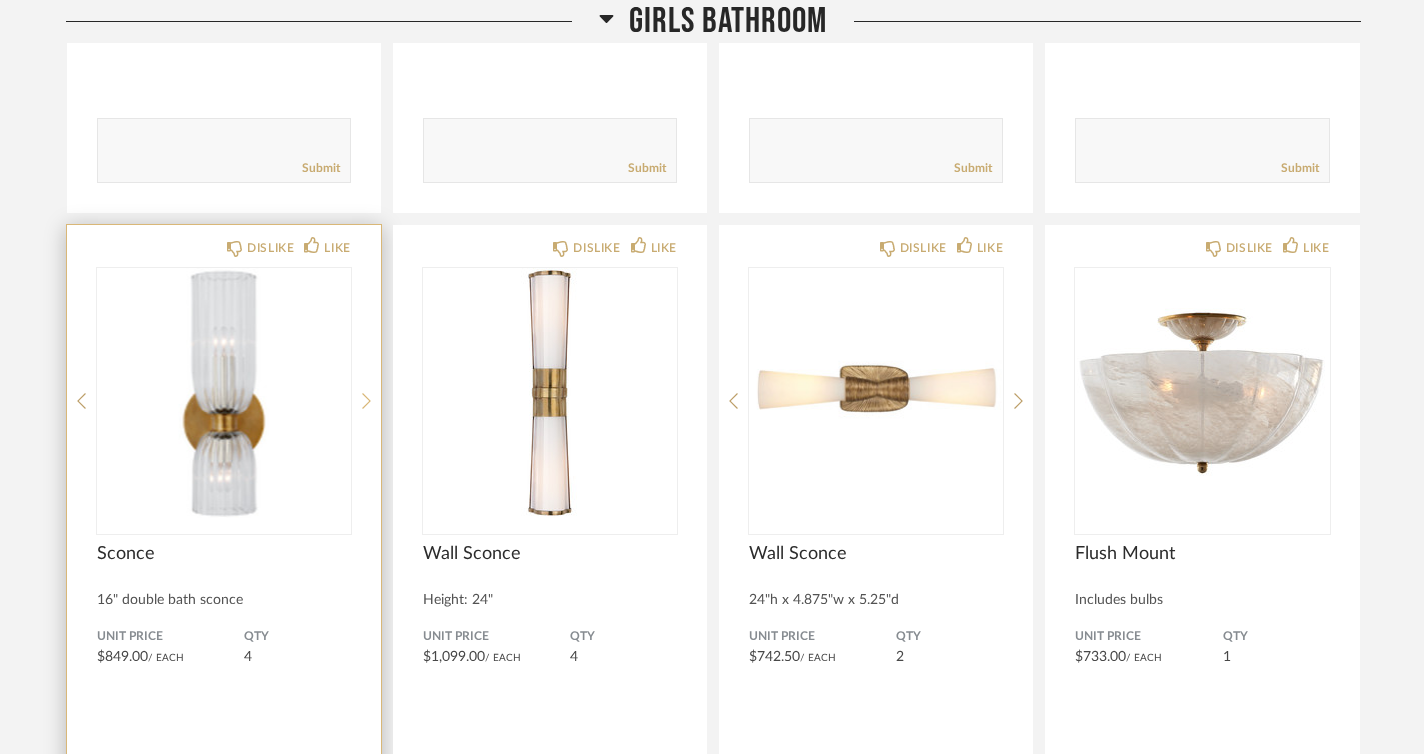 click 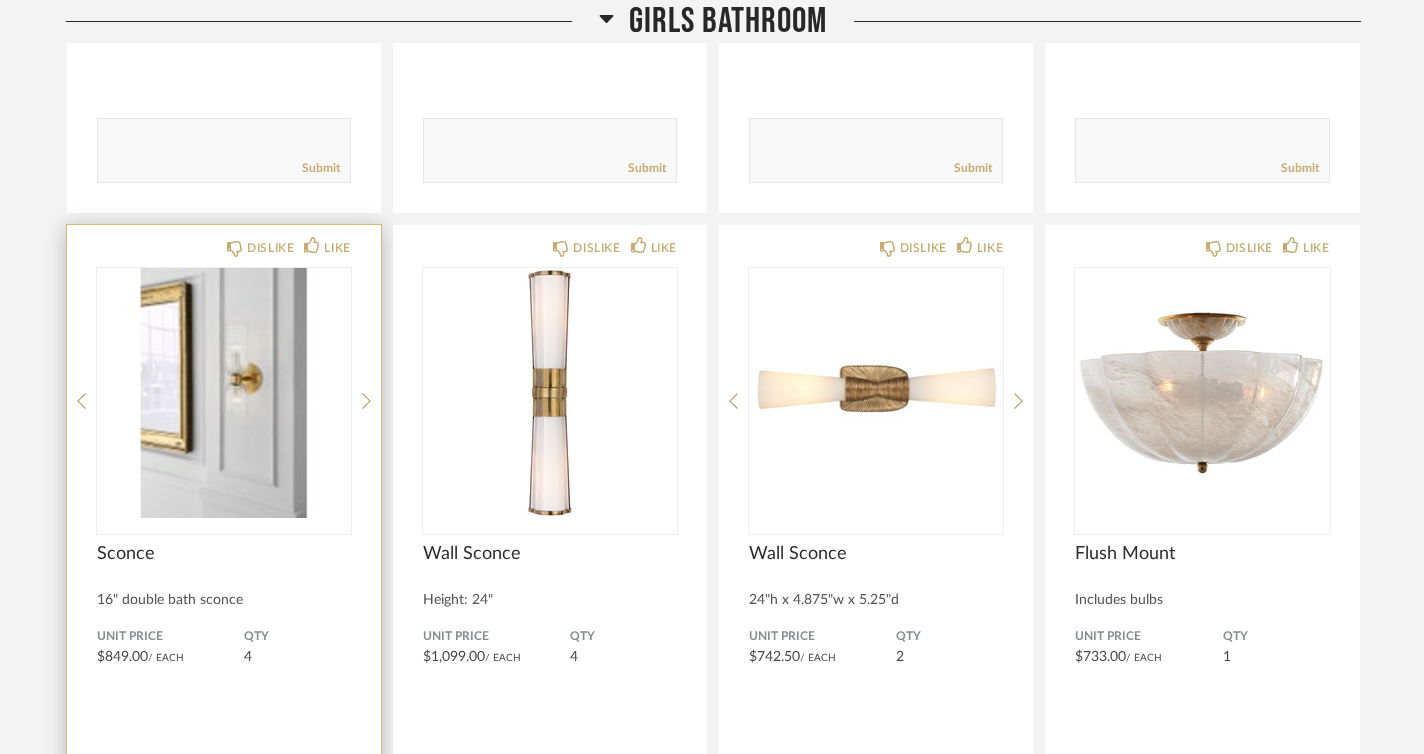 click on "DISLIKE LIKE Sconce 16" double bath sconce Unit Price $849.00  / Each  QTY  4 Comments:       Submit" 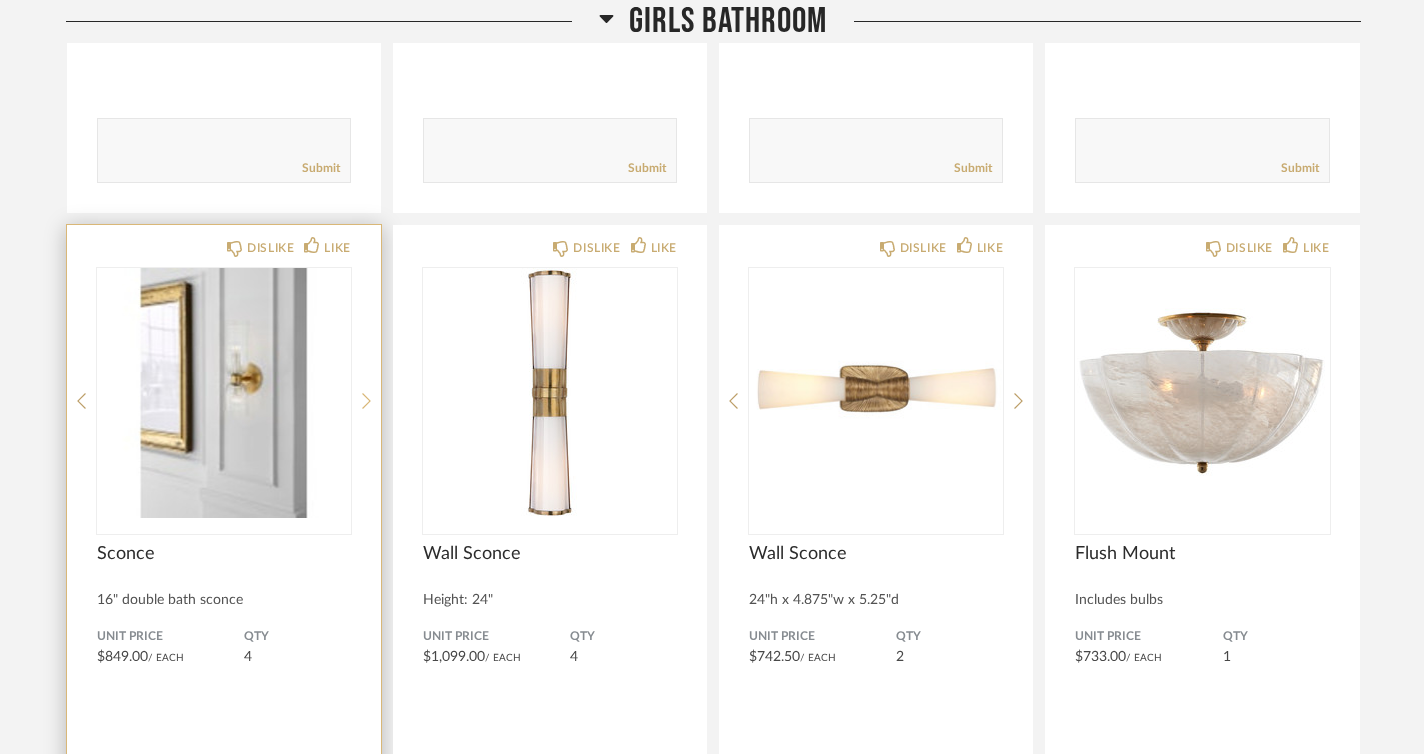 click 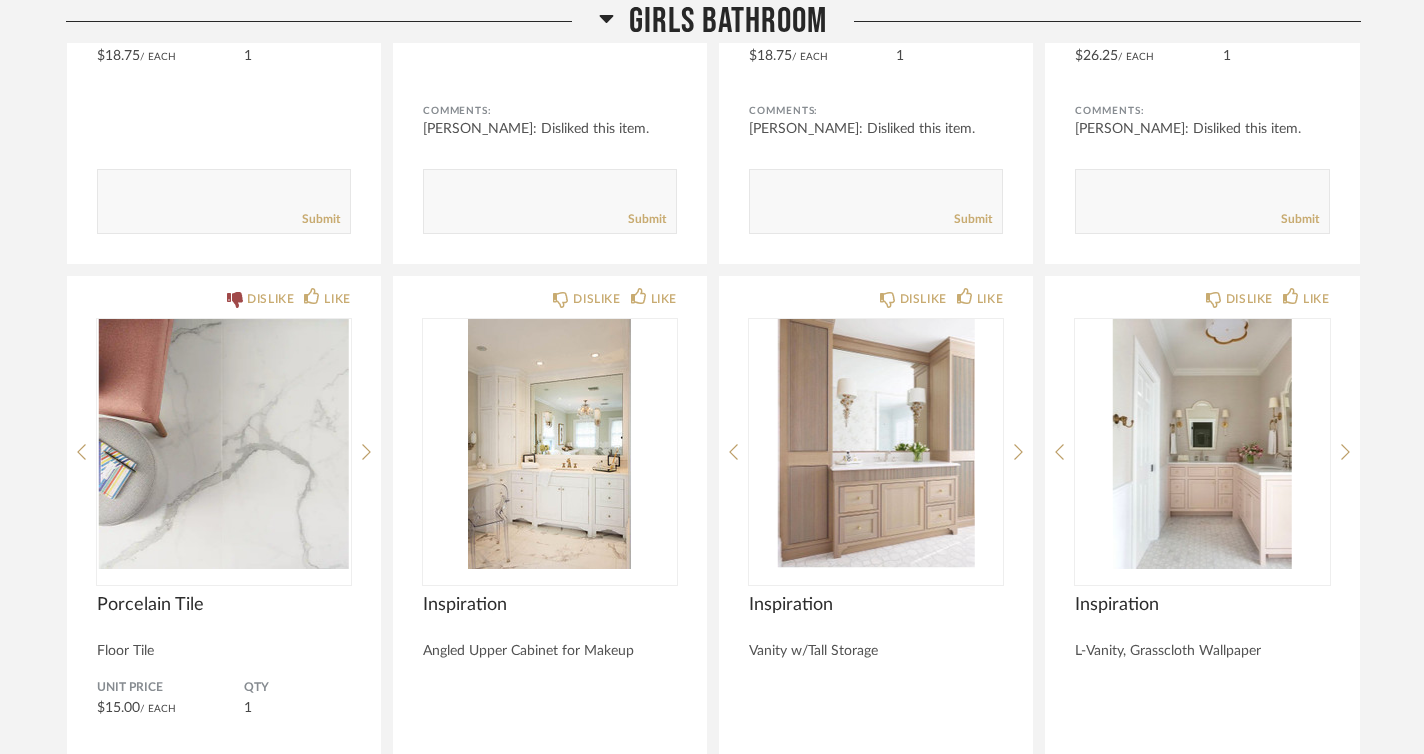 scroll, scrollTop: 7601, scrollLeft: 0, axis: vertical 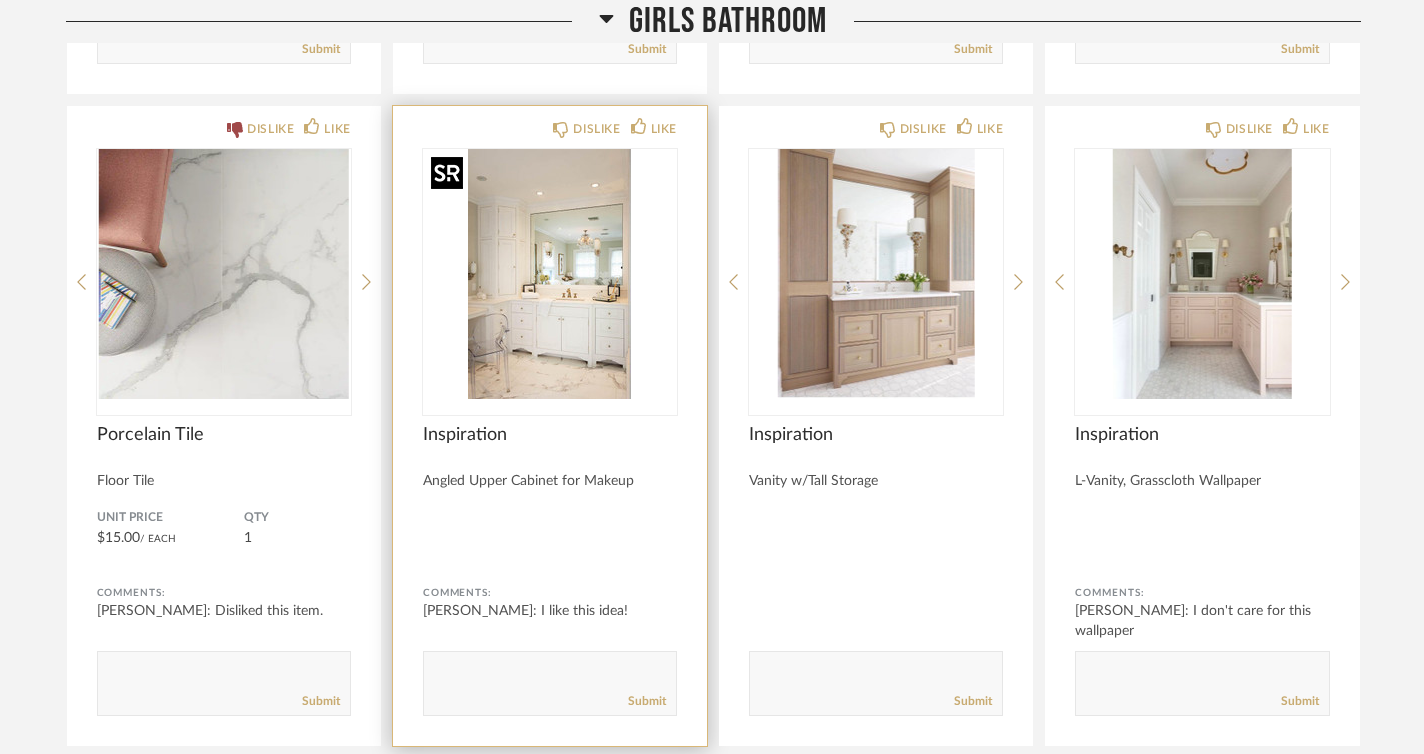 click at bounding box center (550, 274) 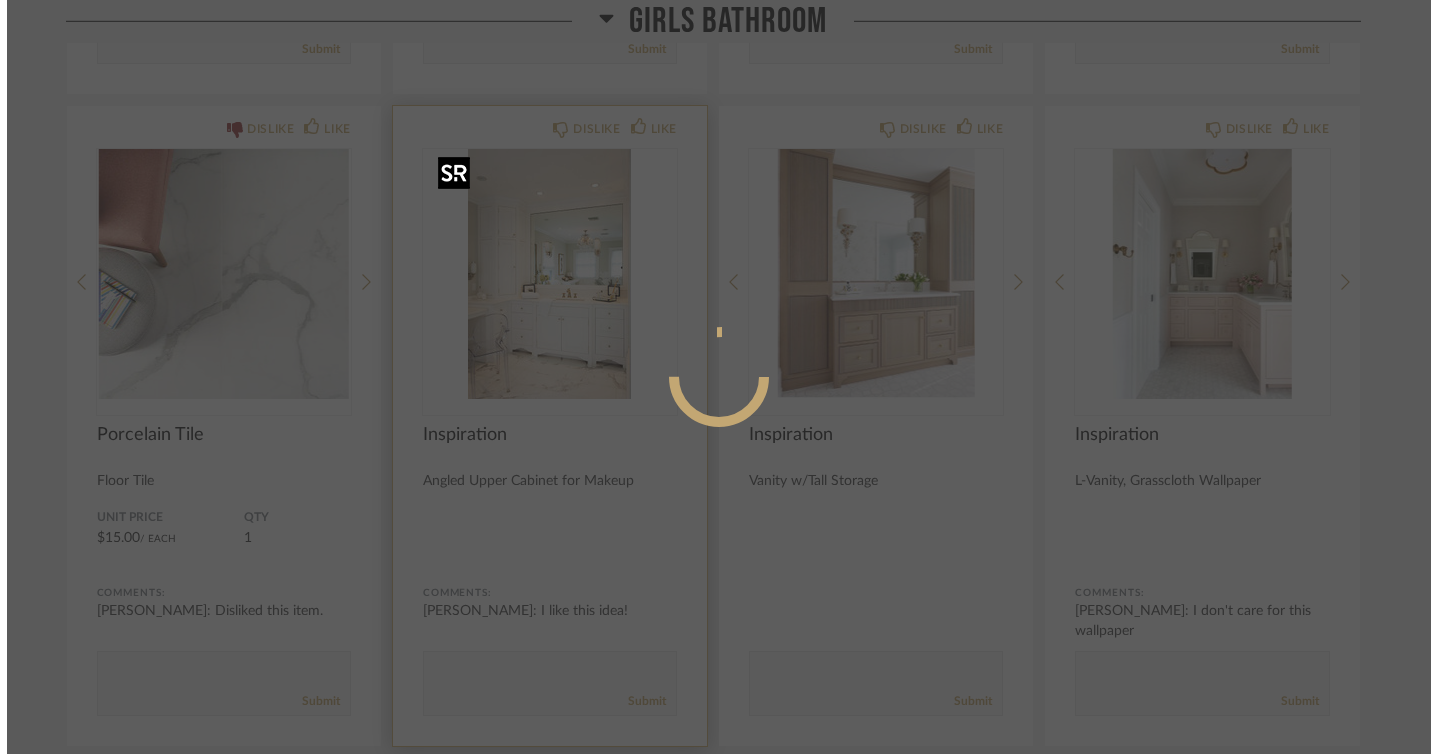 scroll, scrollTop: 0, scrollLeft: 0, axis: both 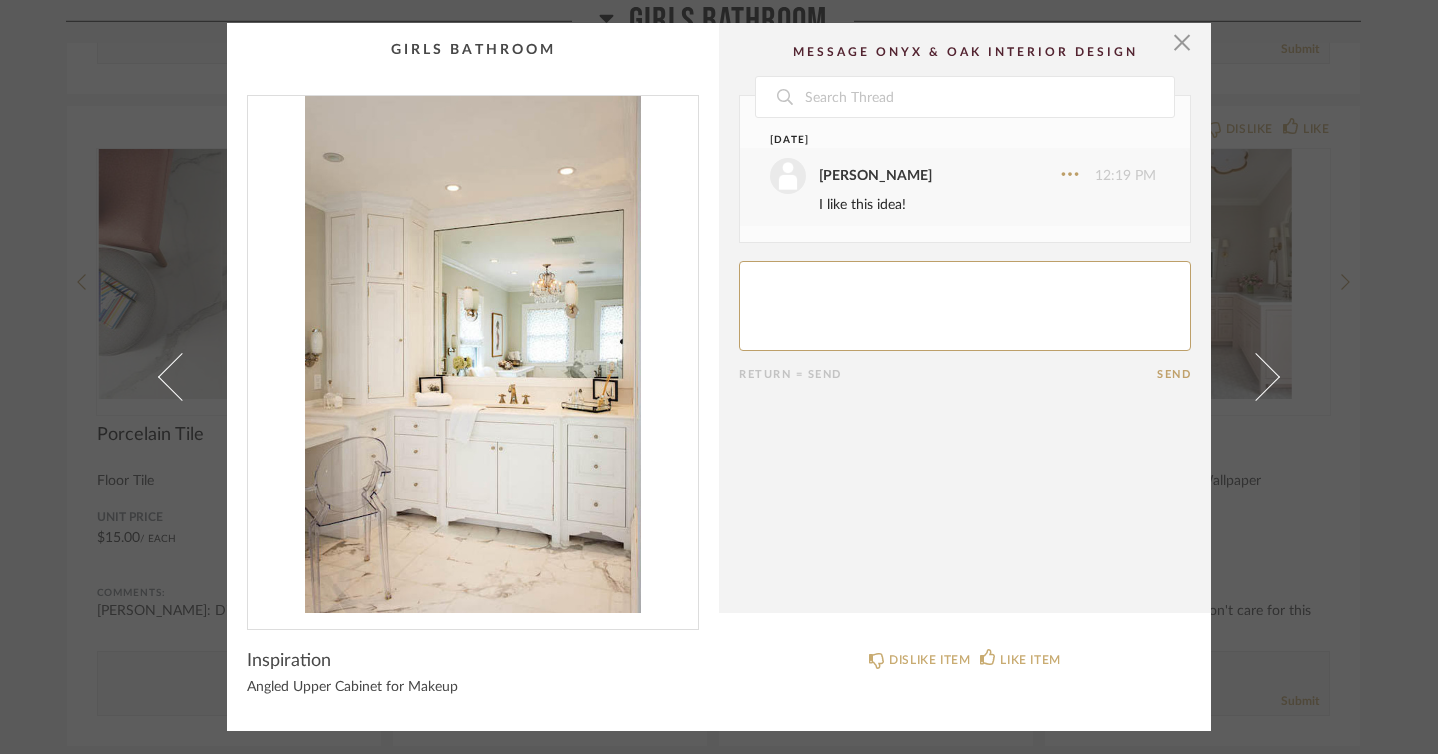click at bounding box center (473, 354) 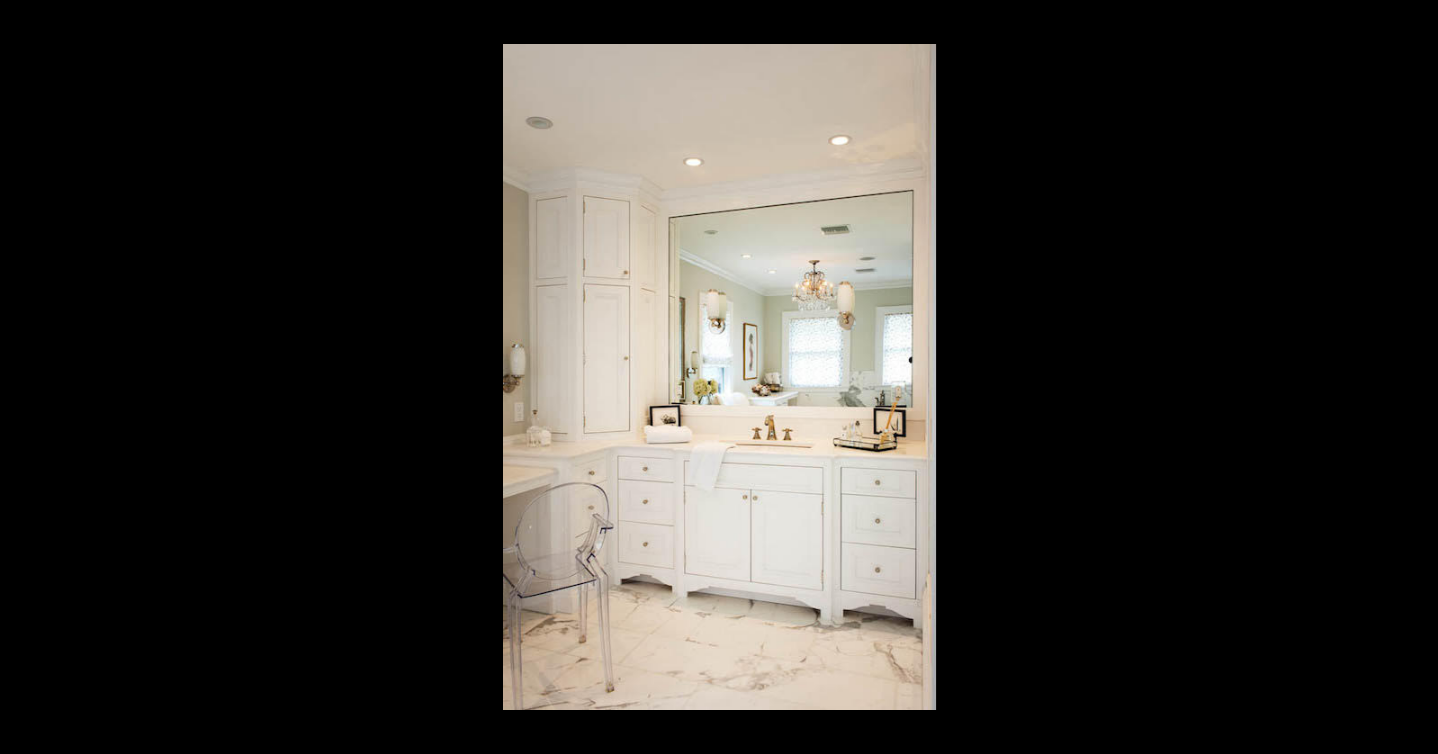 click at bounding box center (719, 377) 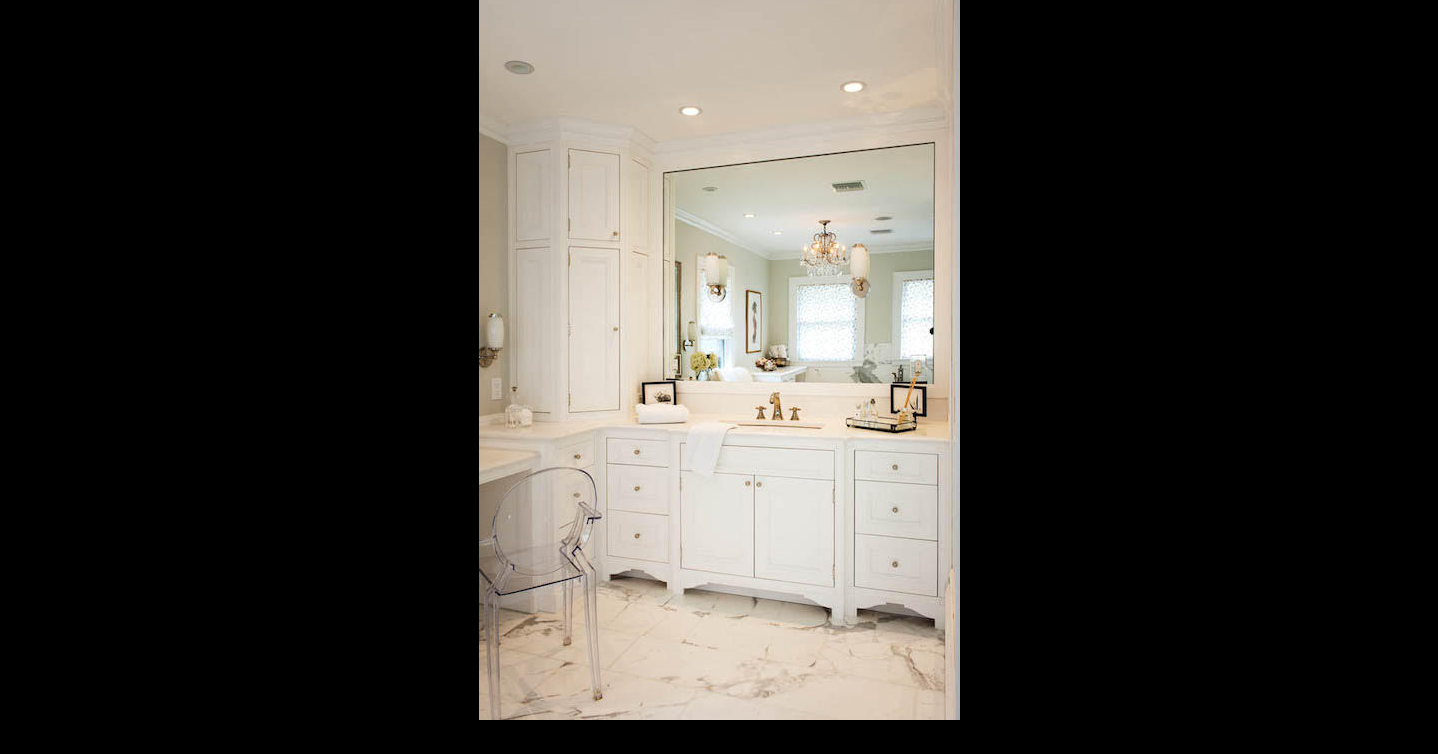 click at bounding box center (719, 350) 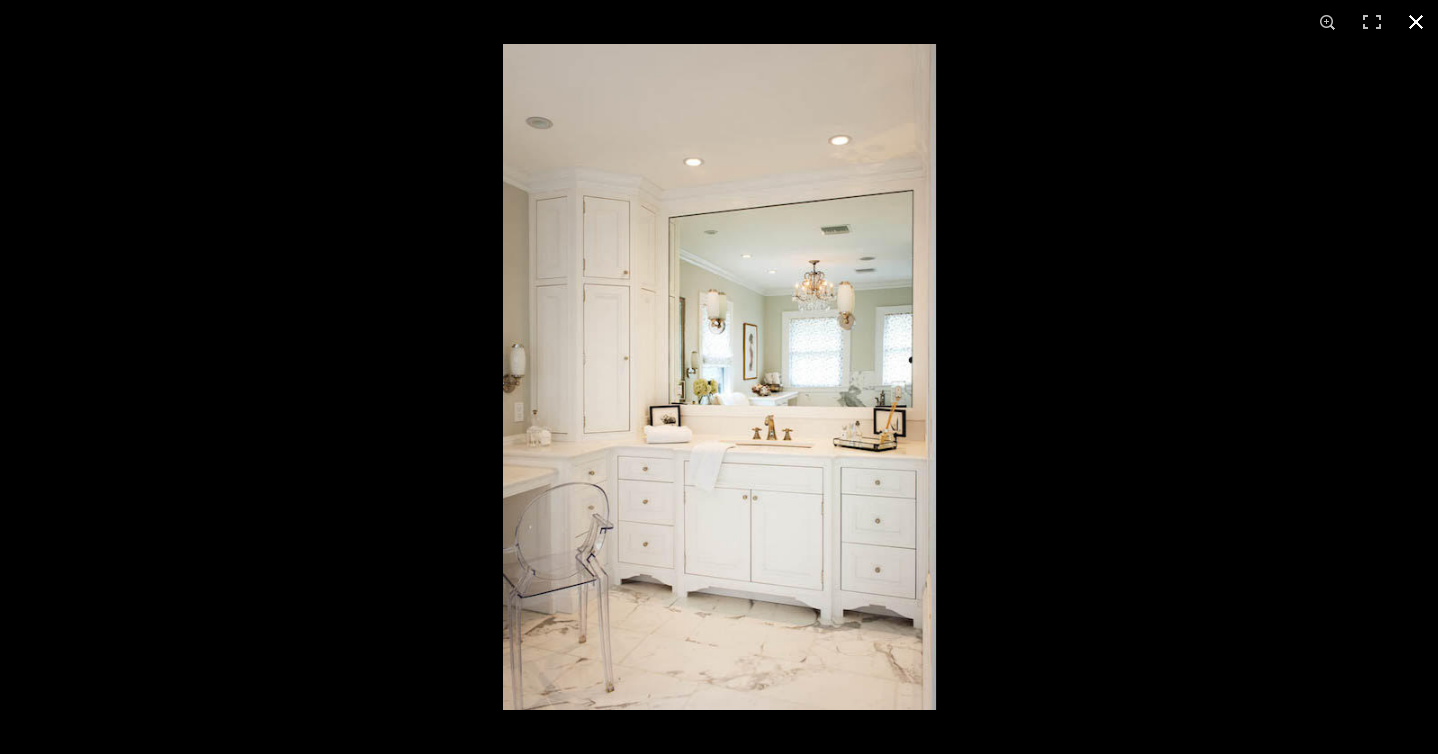 click at bounding box center (1416, 22) 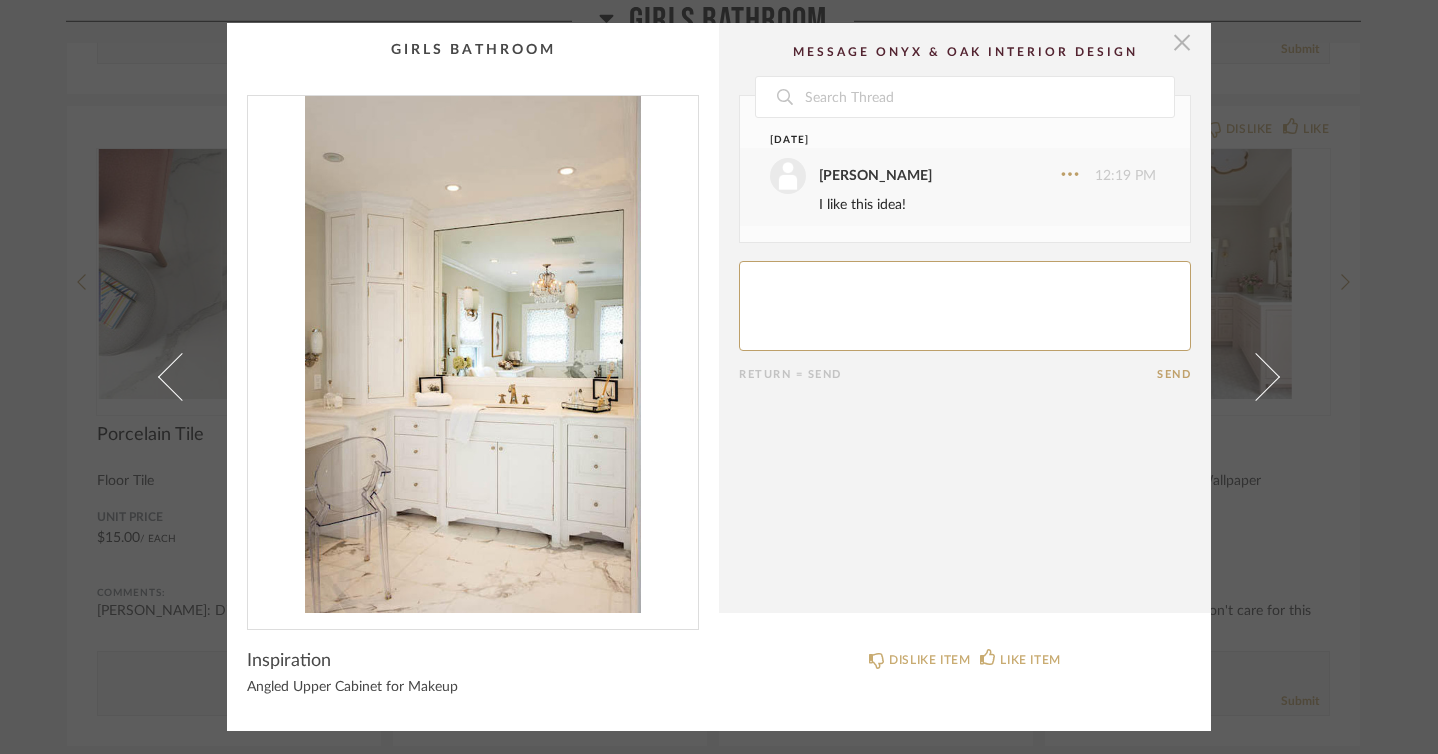 click at bounding box center [1182, 43] 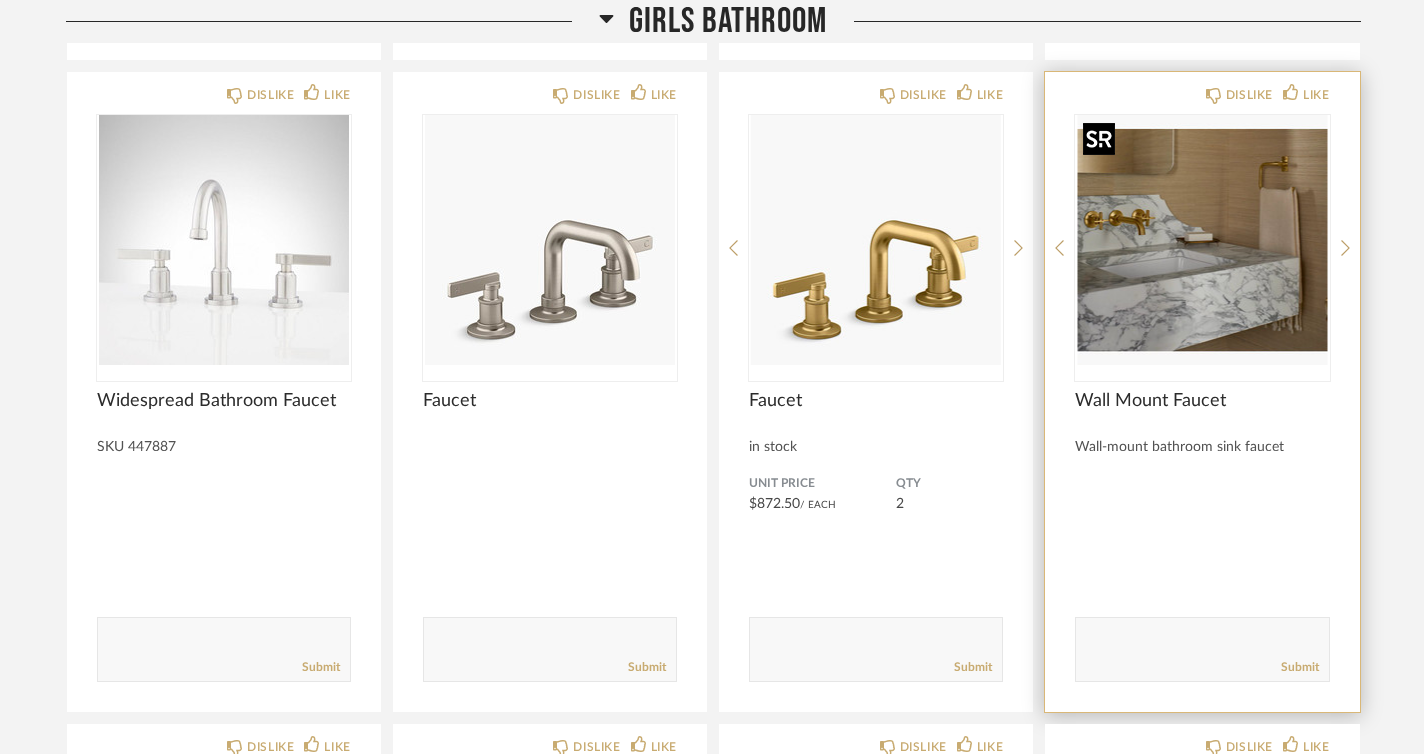scroll, scrollTop: 5676, scrollLeft: 0, axis: vertical 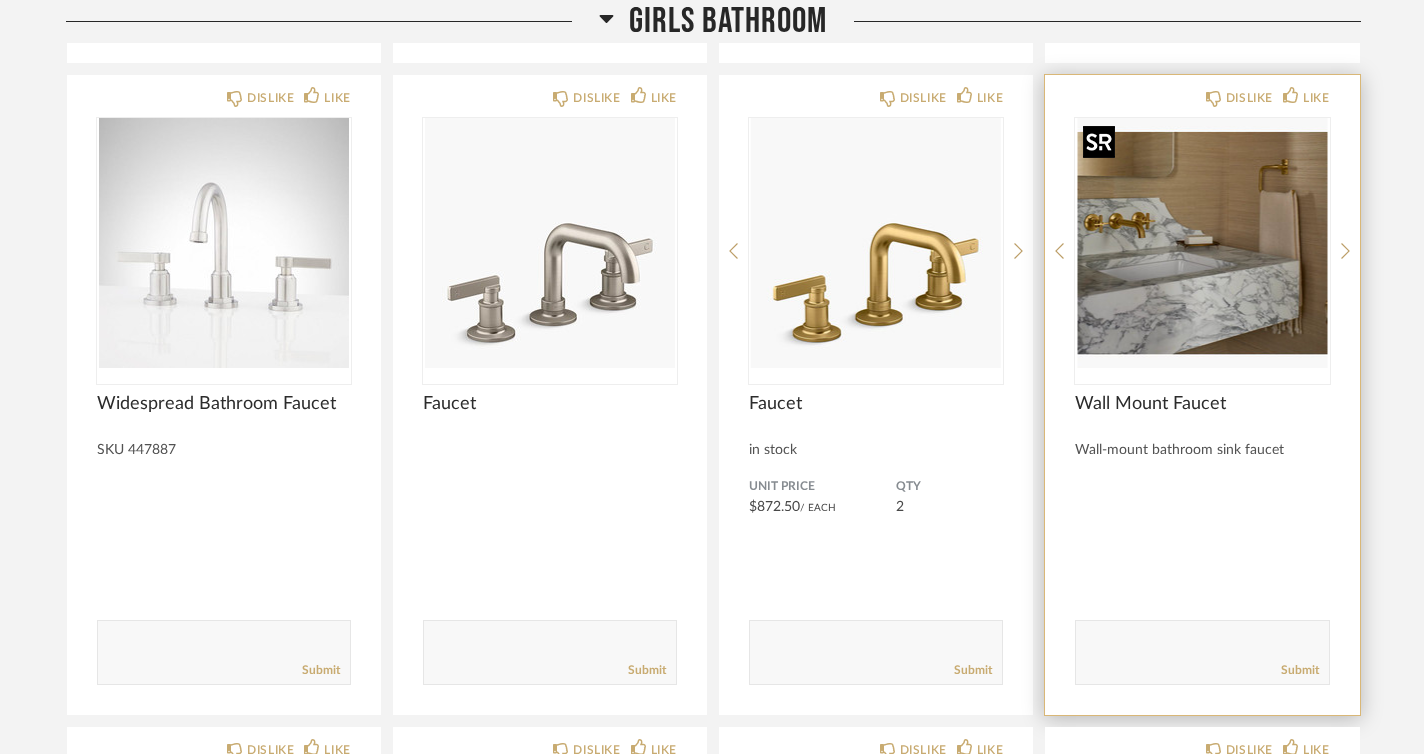 click at bounding box center [1202, 243] 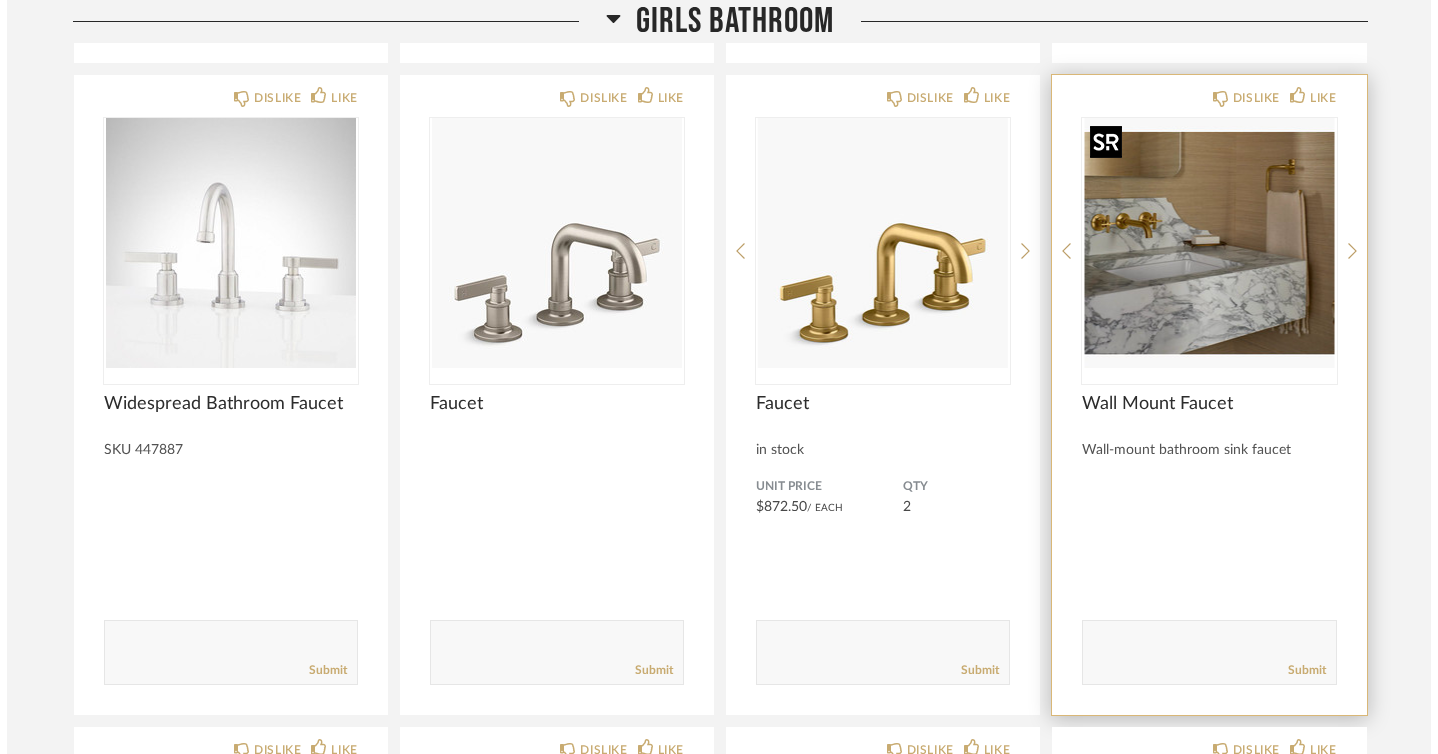 scroll, scrollTop: 0, scrollLeft: 0, axis: both 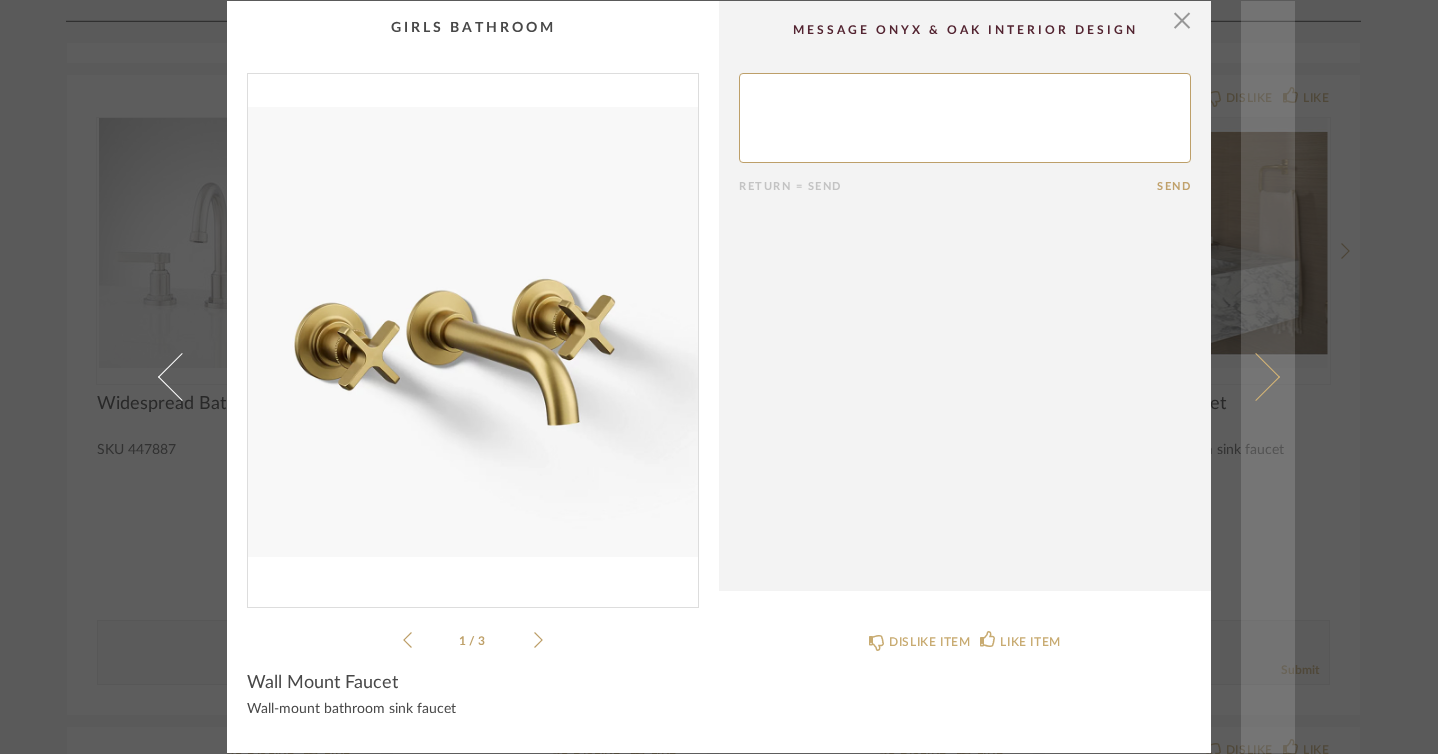 click at bounding box center [1256, 377] 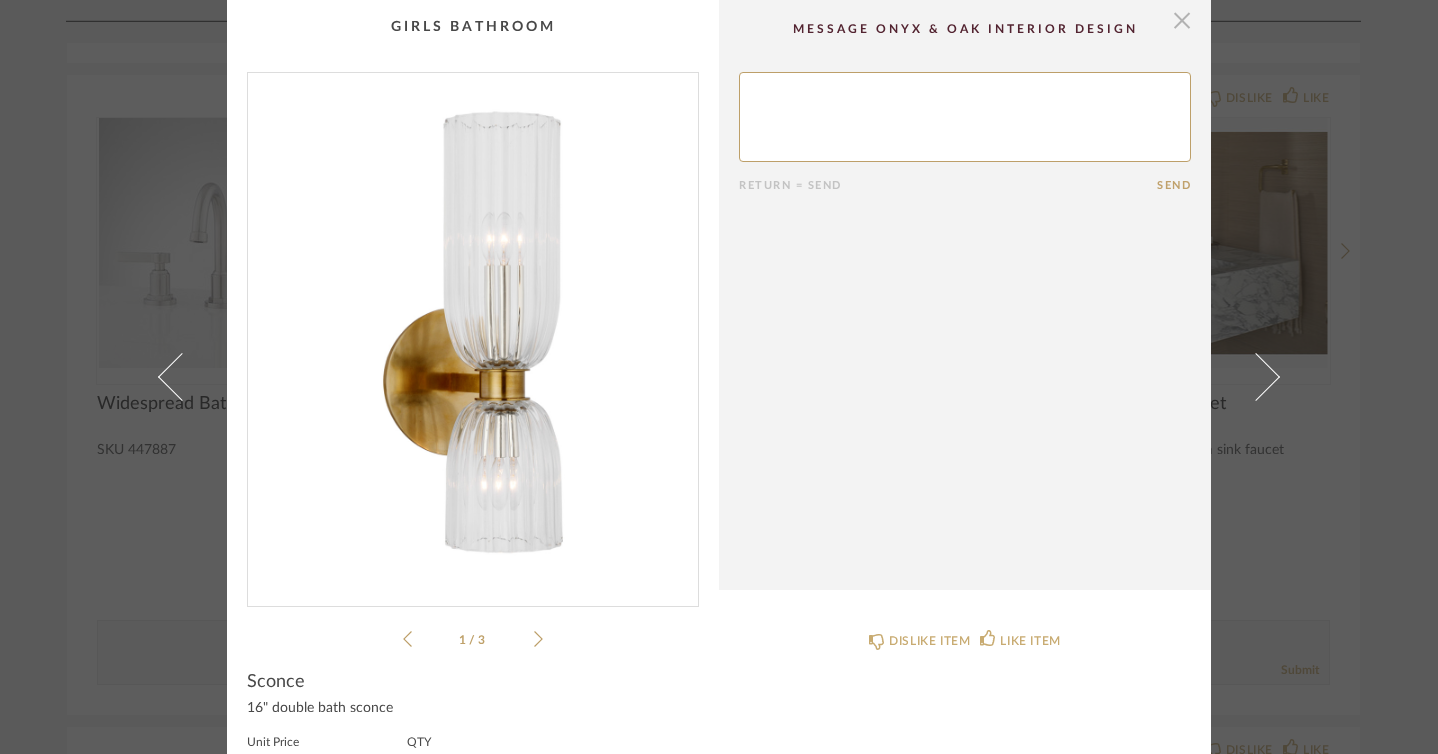 click at bounding box center [1182, 20] 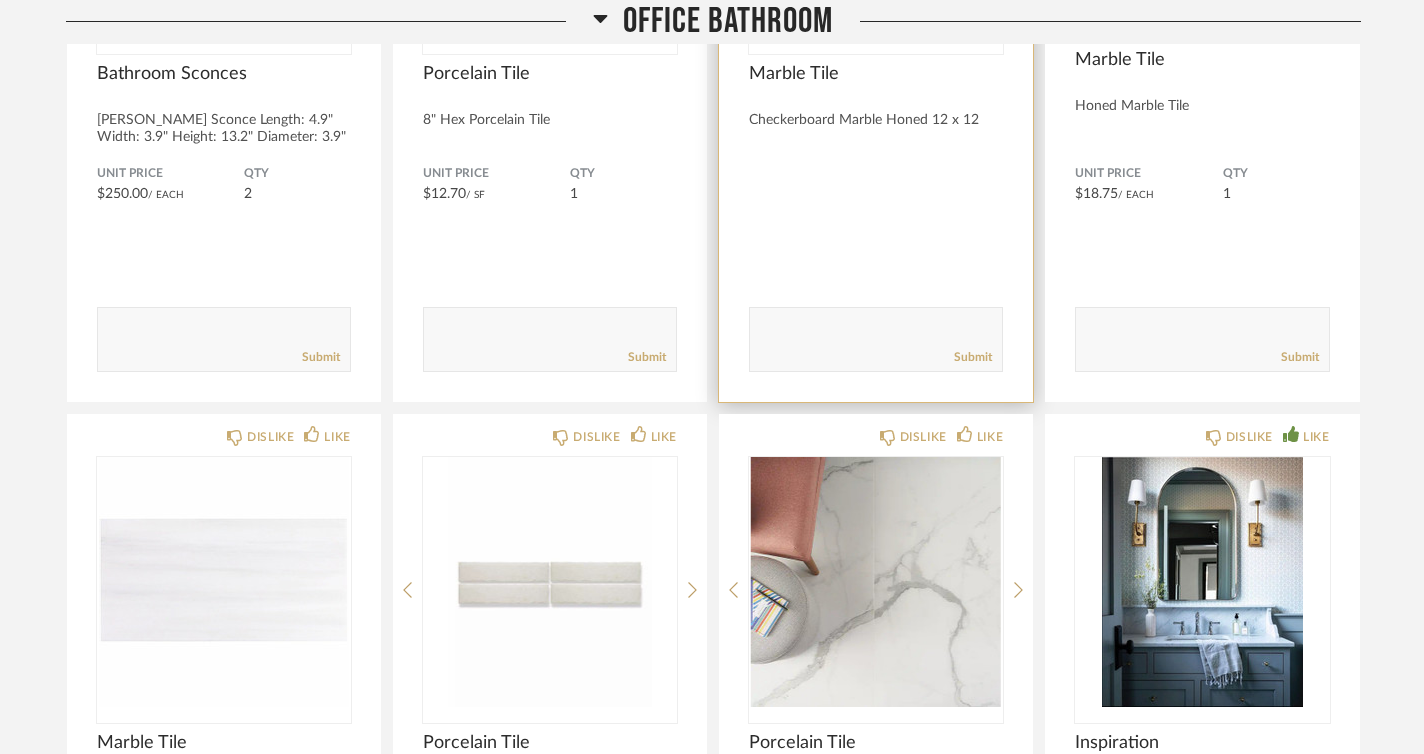 scroll, scrollTop: 11352, scrollLeft: 0, axis: vertical 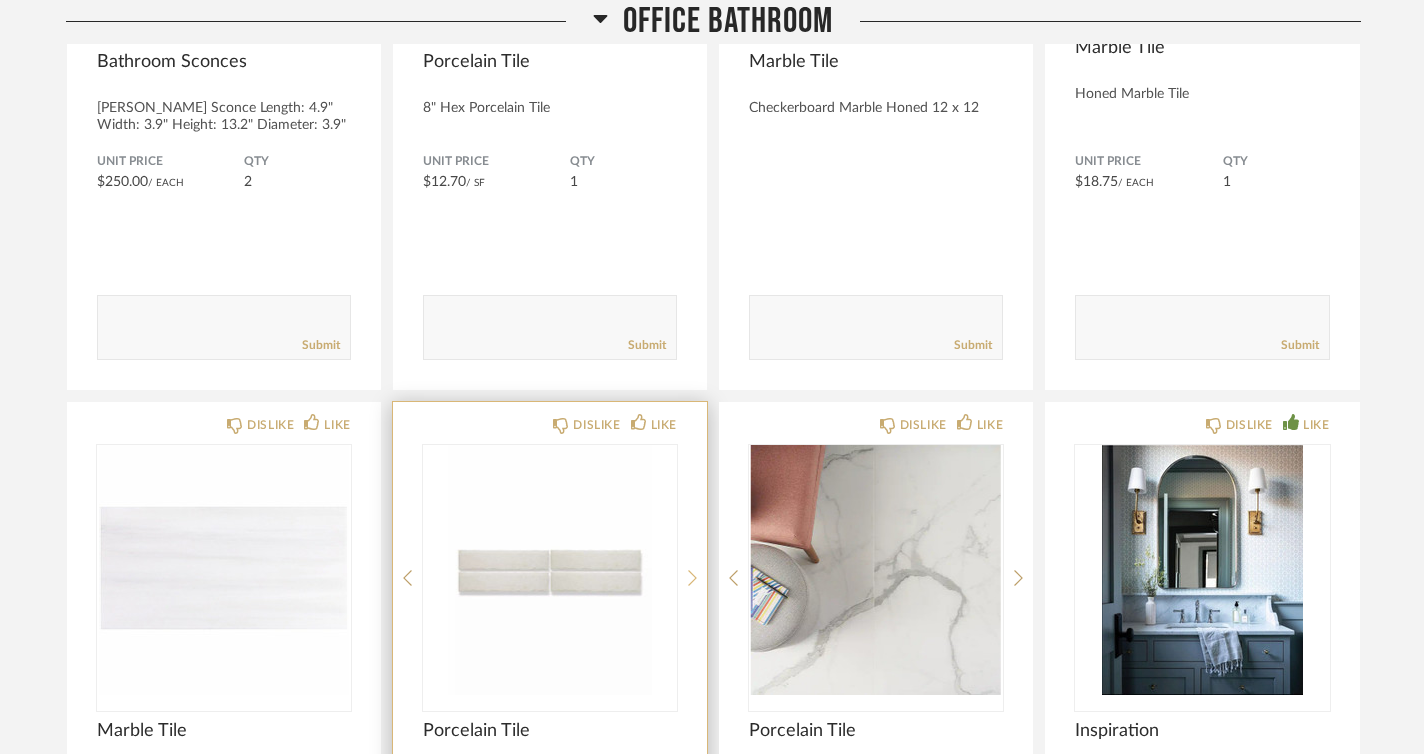 click 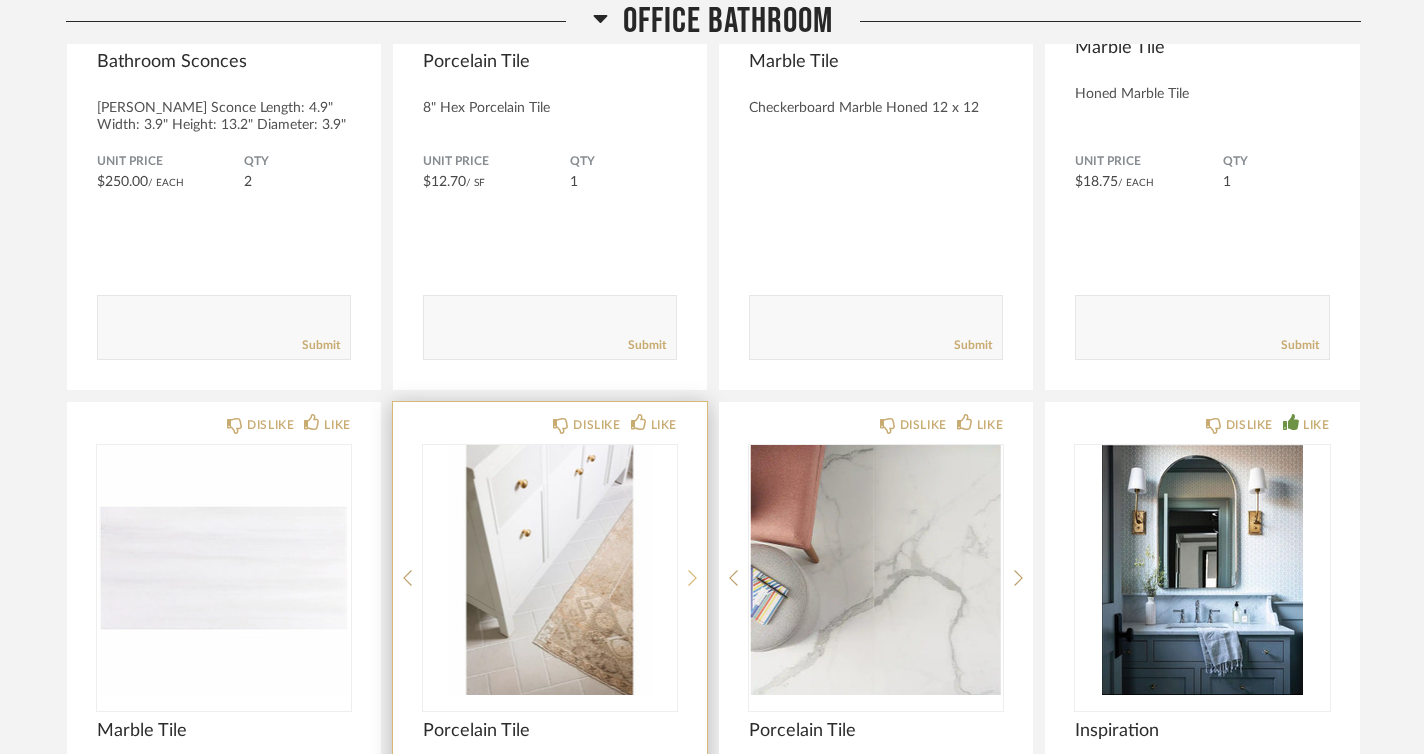 click 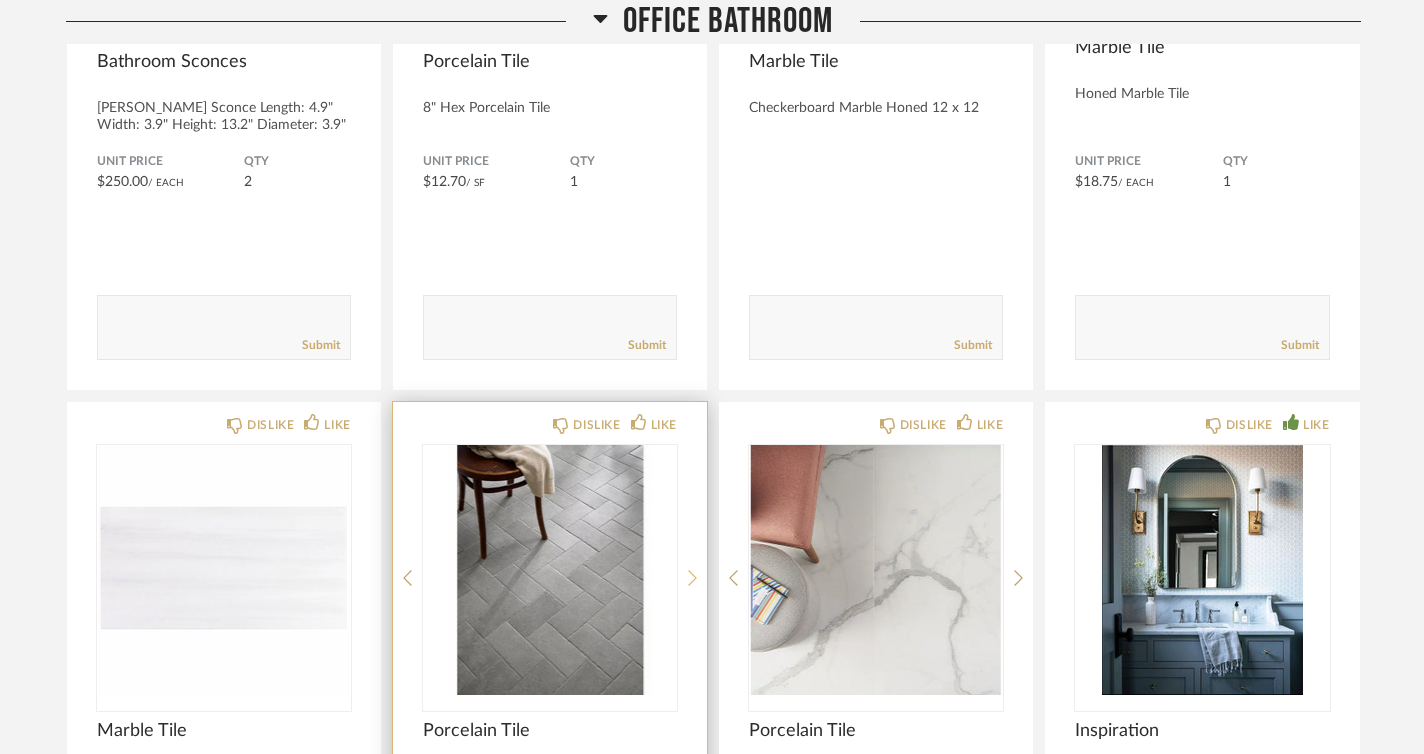 click 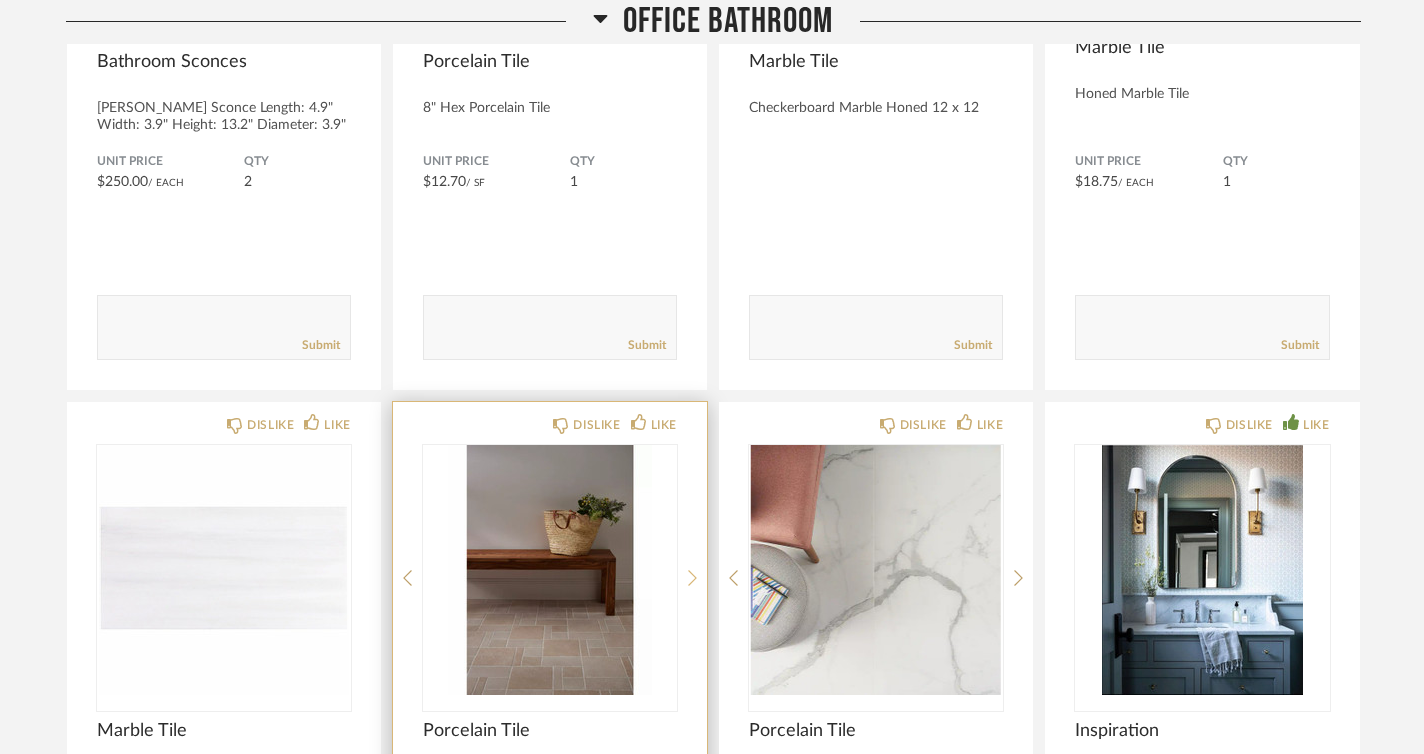 click 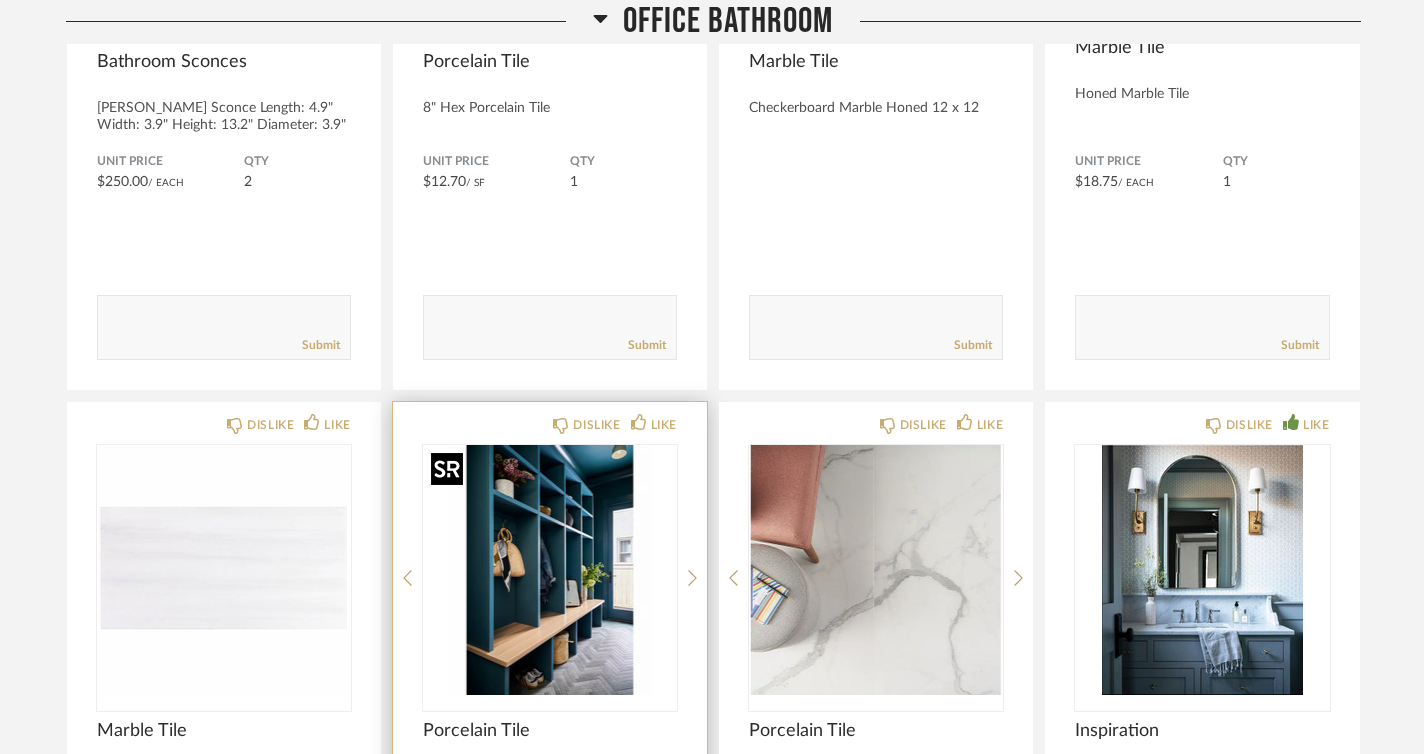click at bounding box center [550, 570] 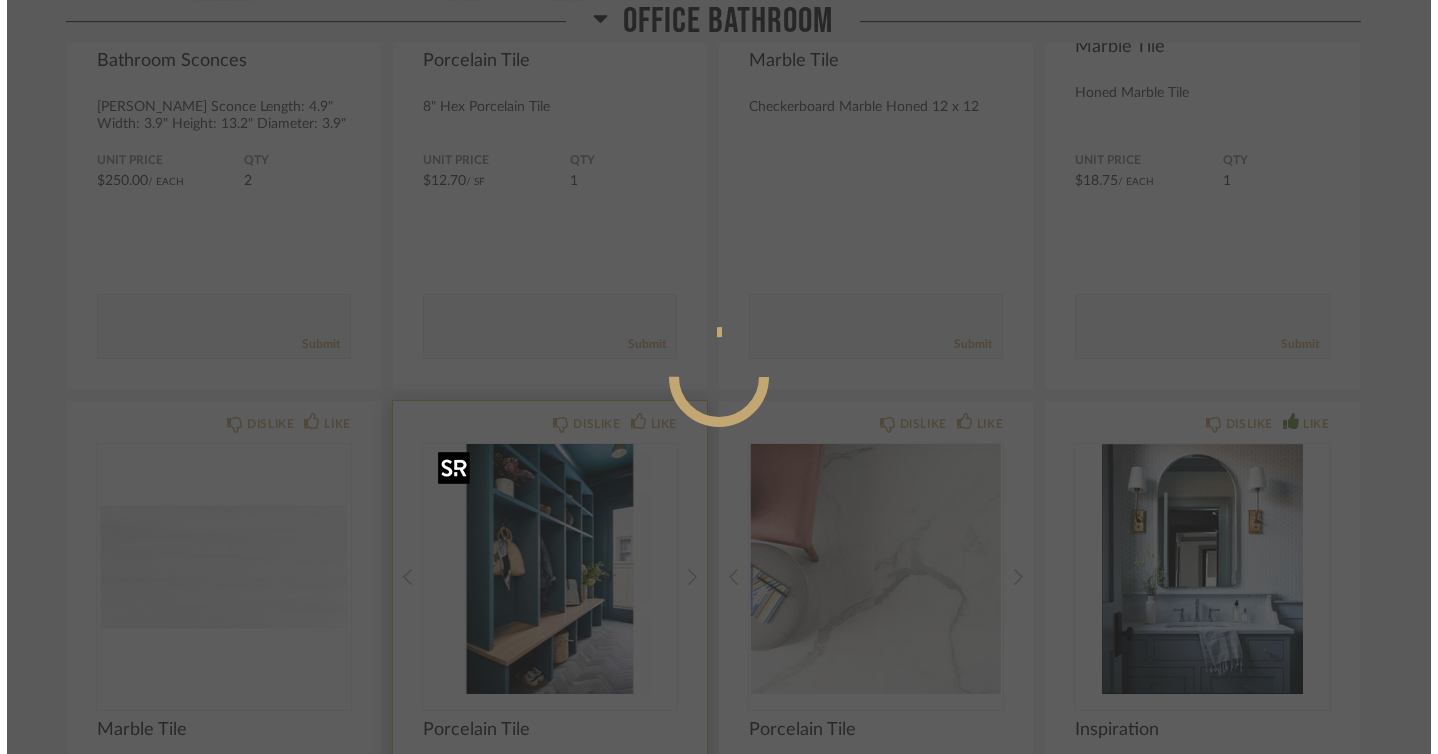 scroll, scrollTop: 0, scrollLeft: 0, axis: both 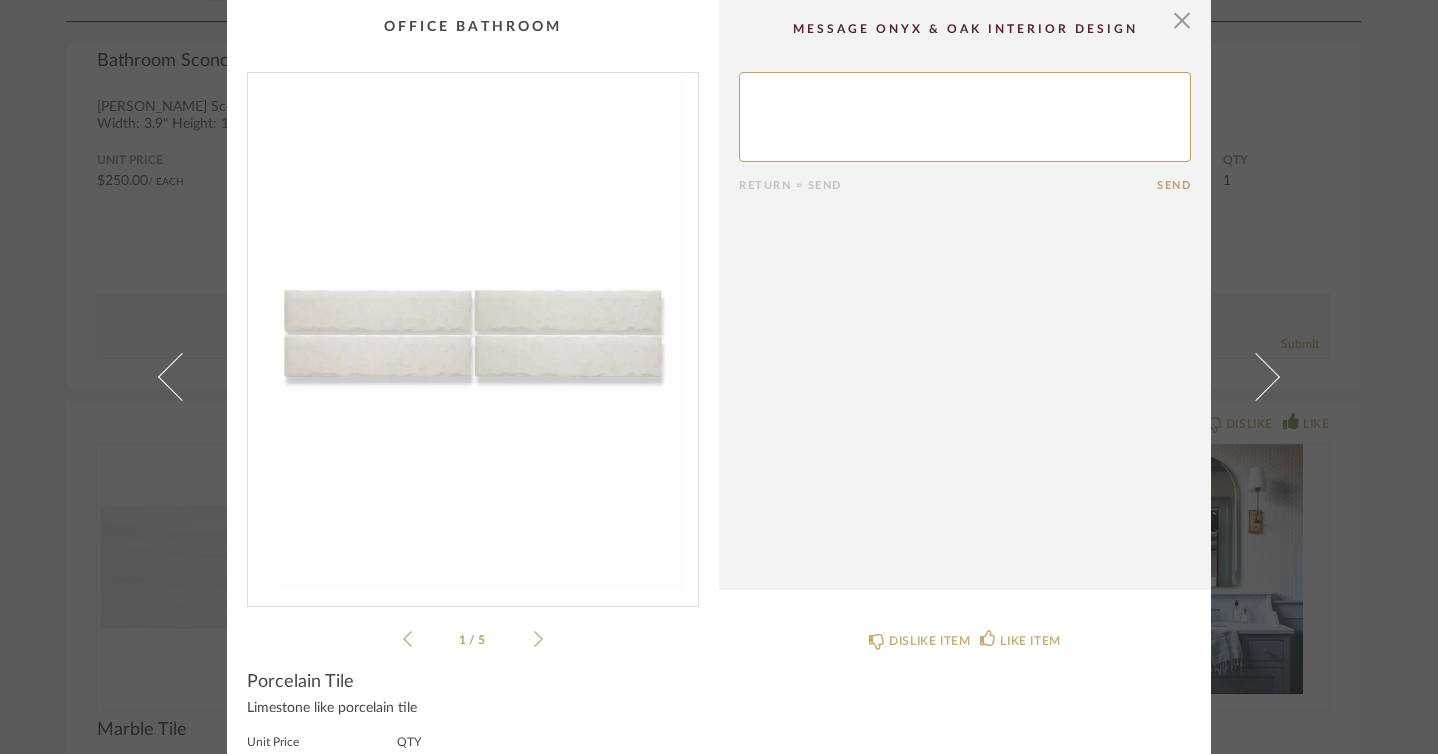click 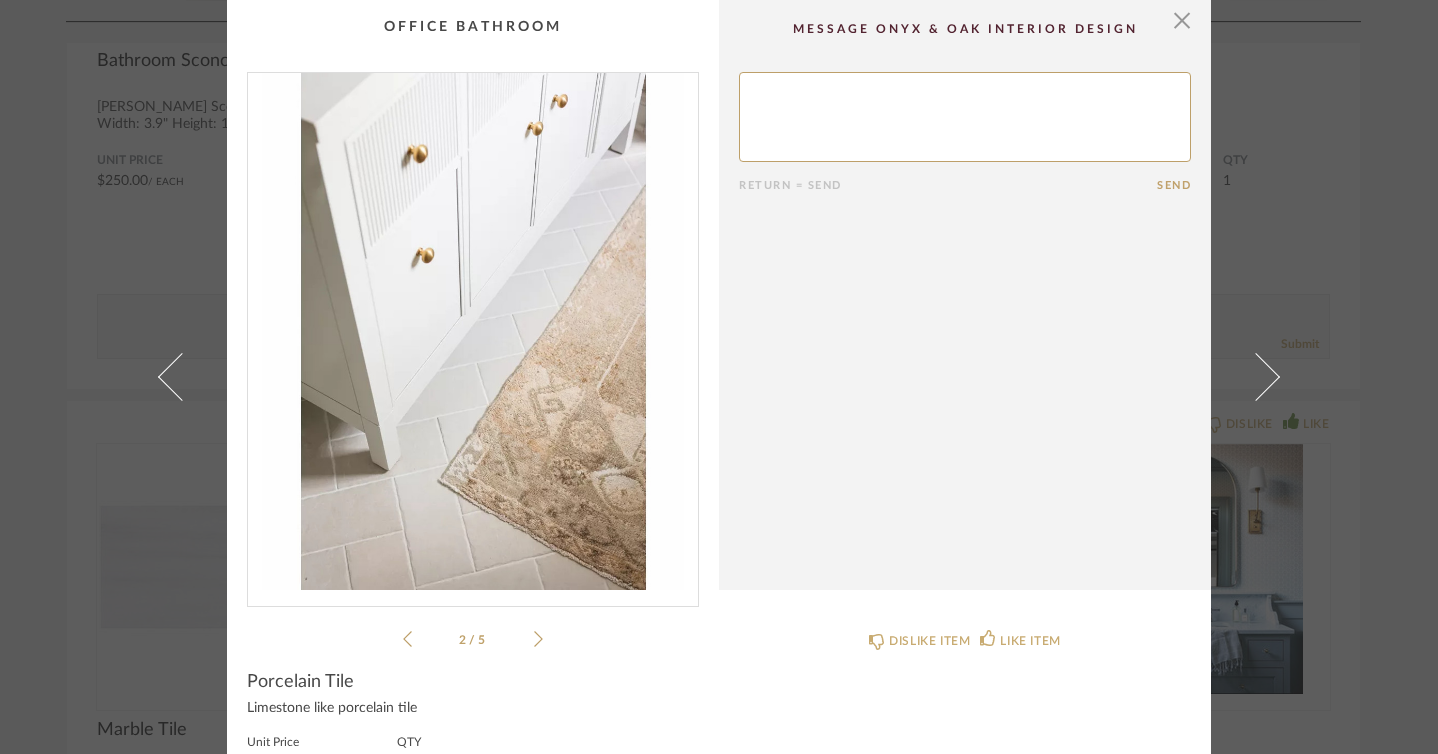 click 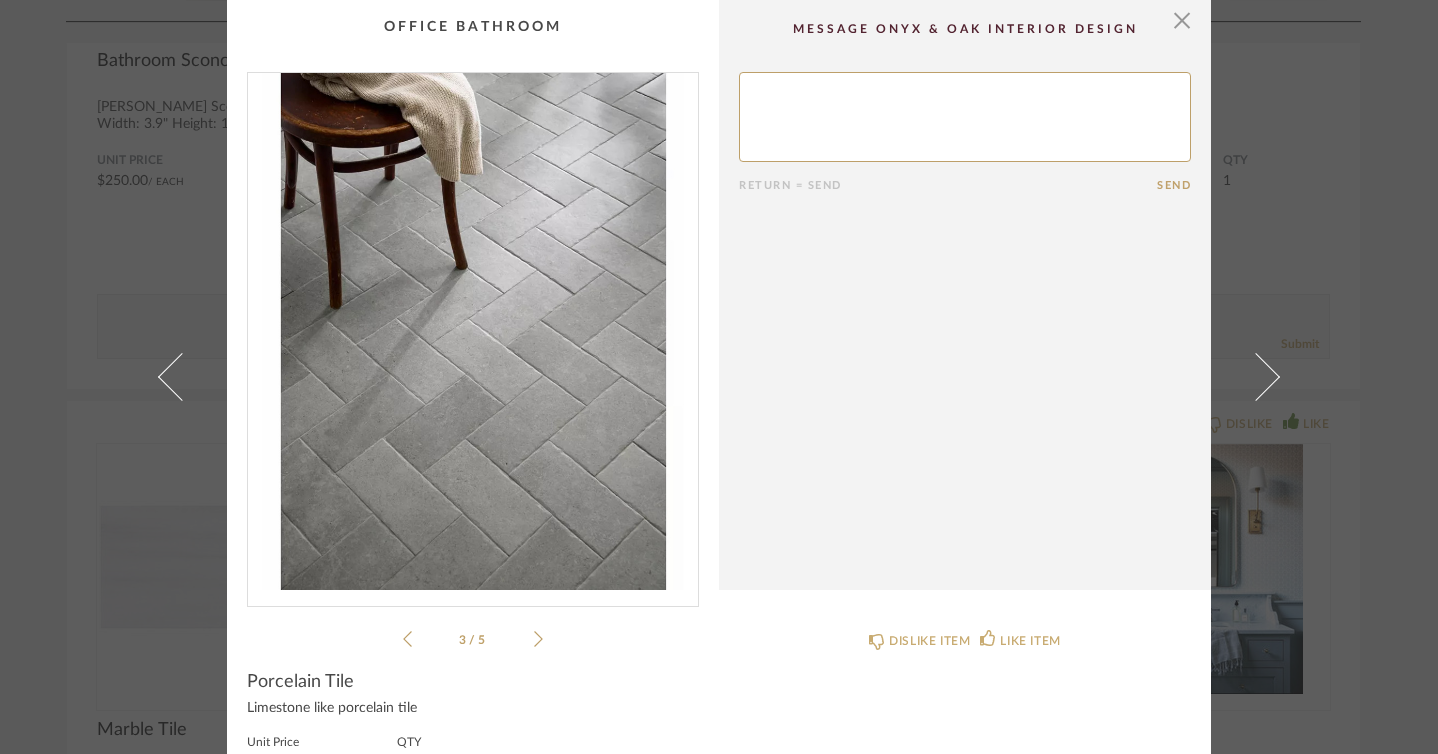 click 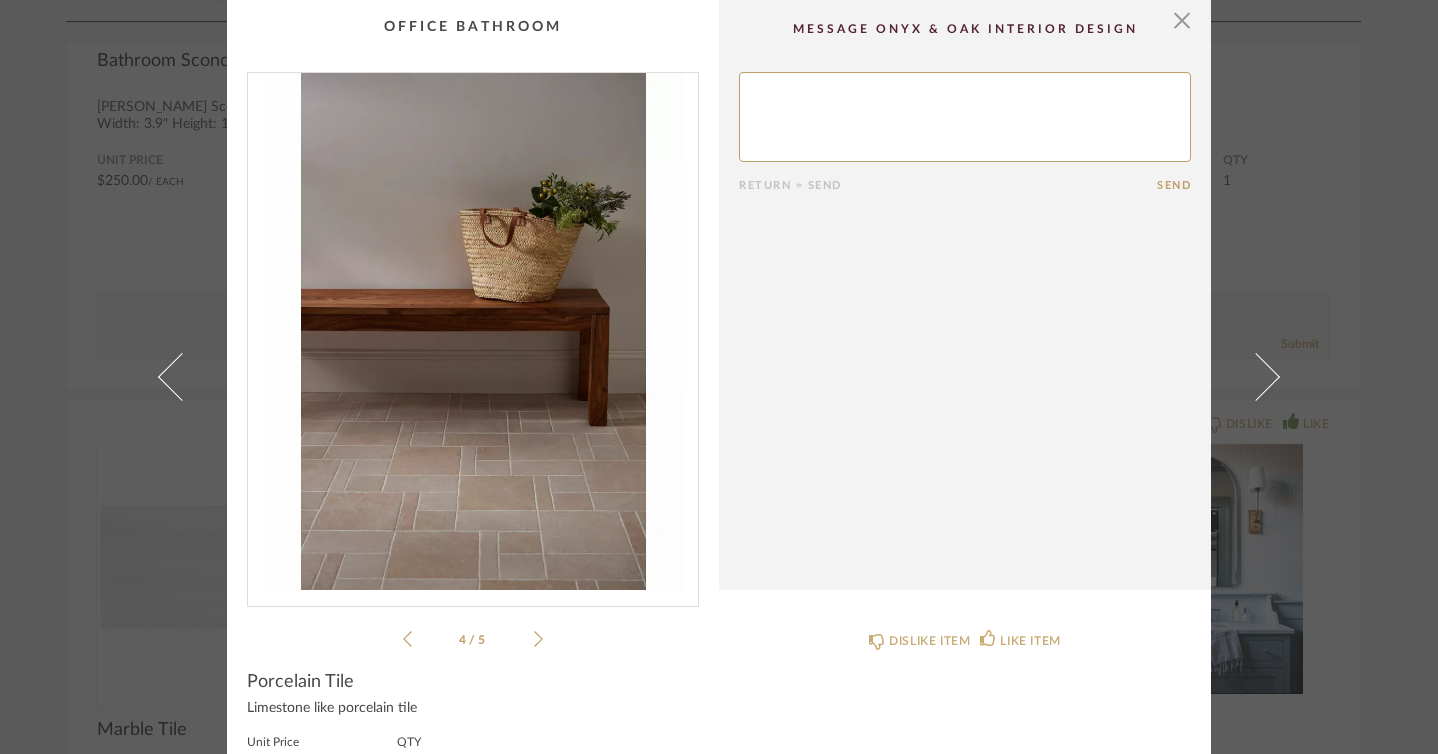 click 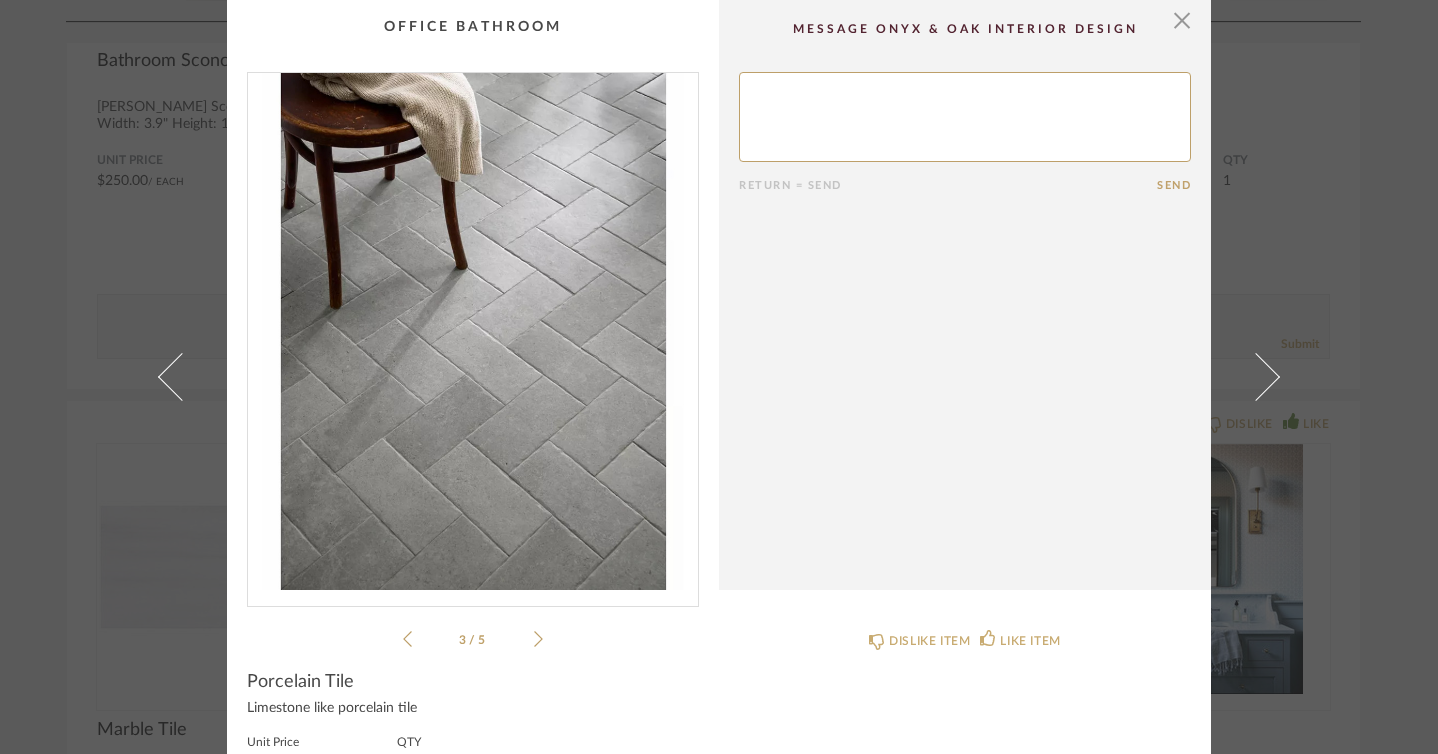 click 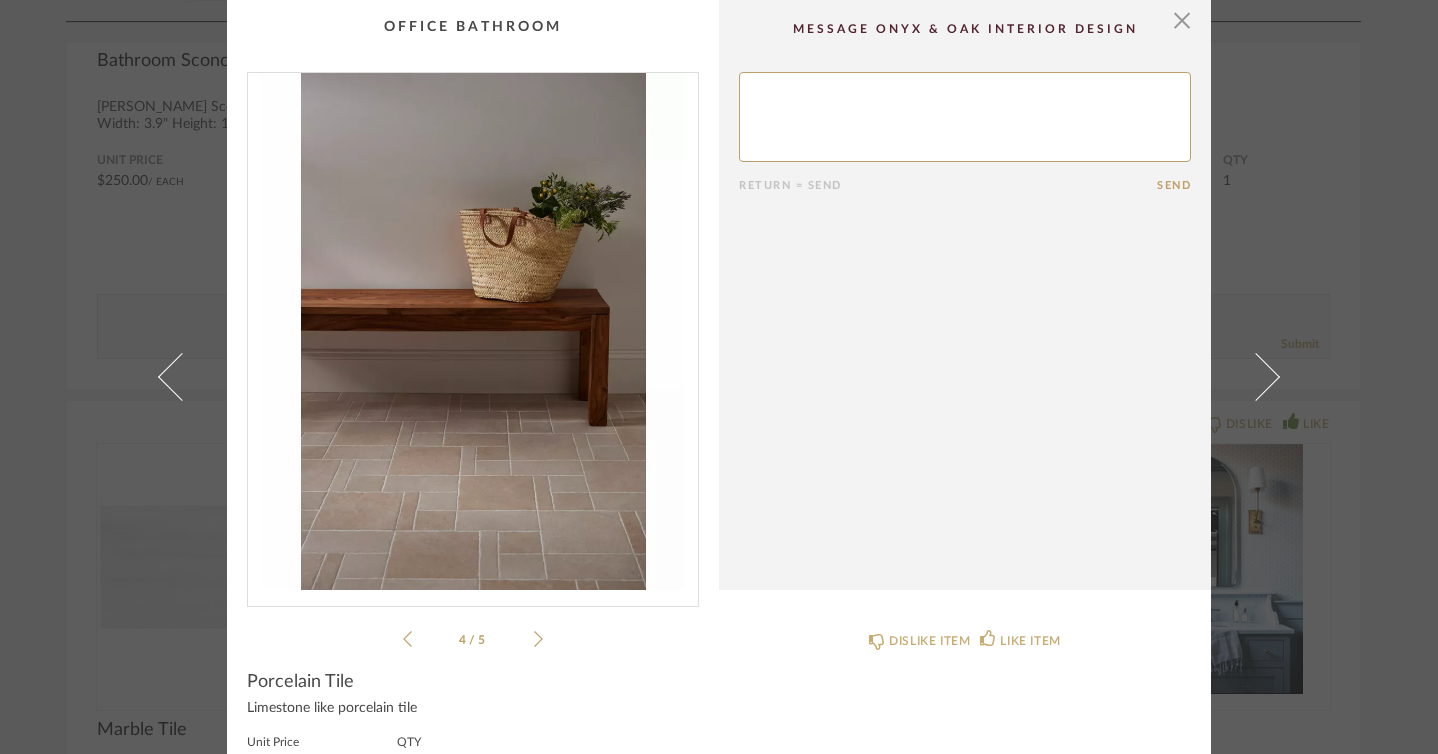 click 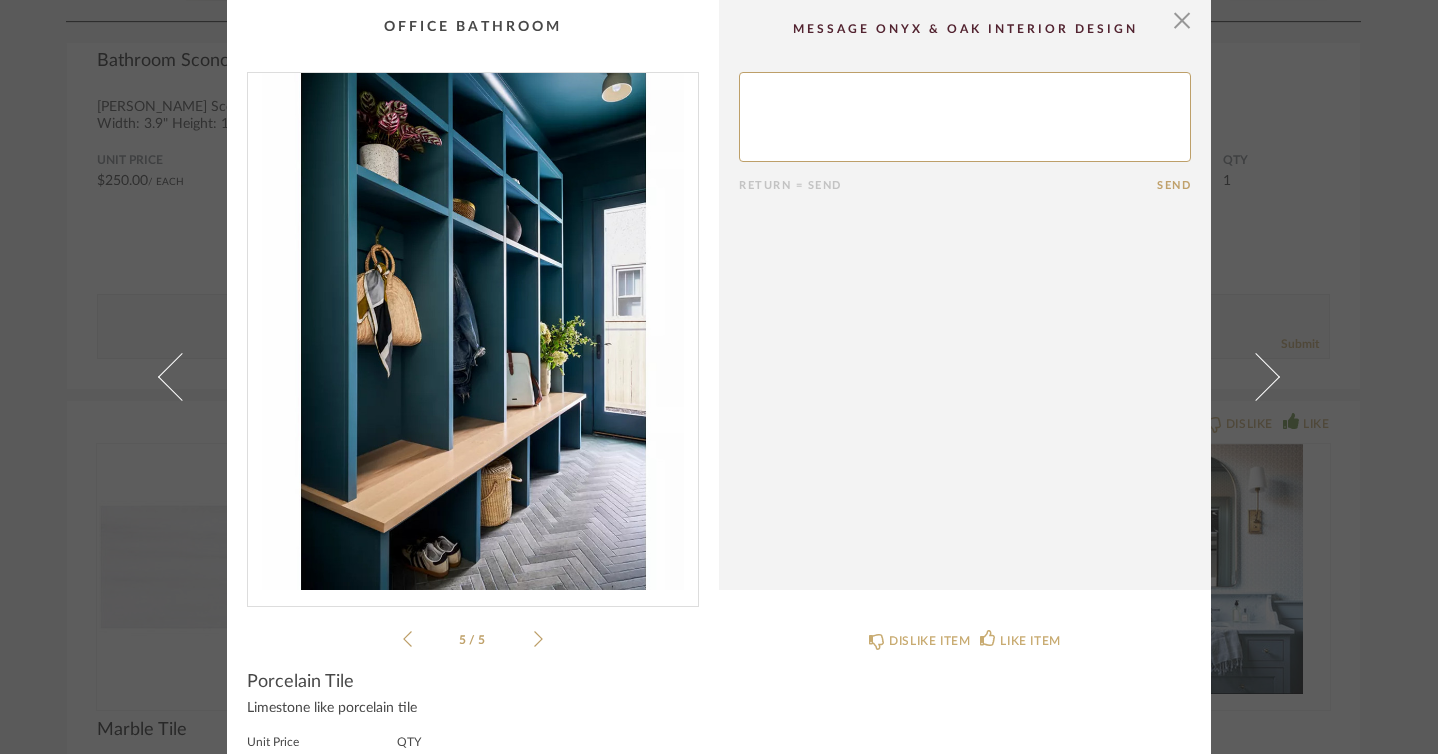 click at bounding box center [473, 331] 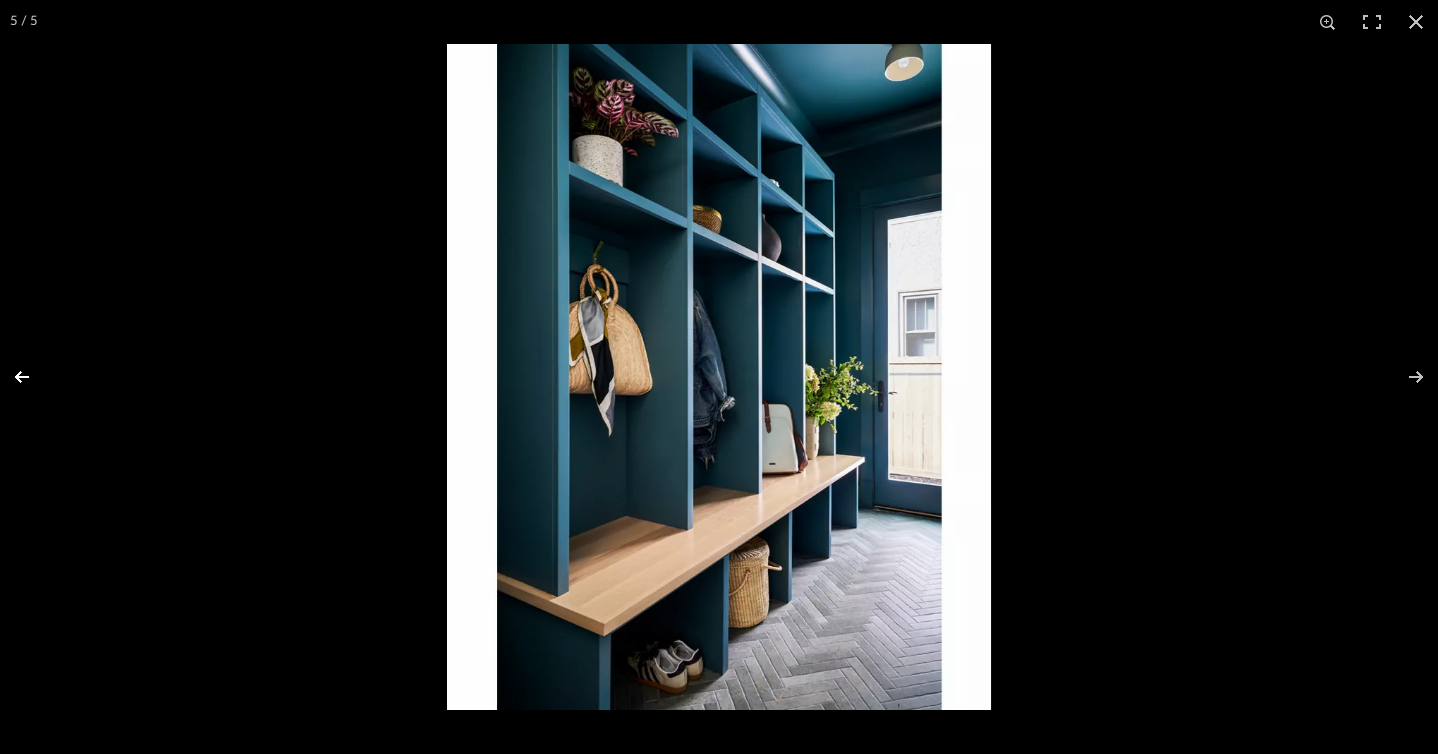 click at bounding box center [35, 377] 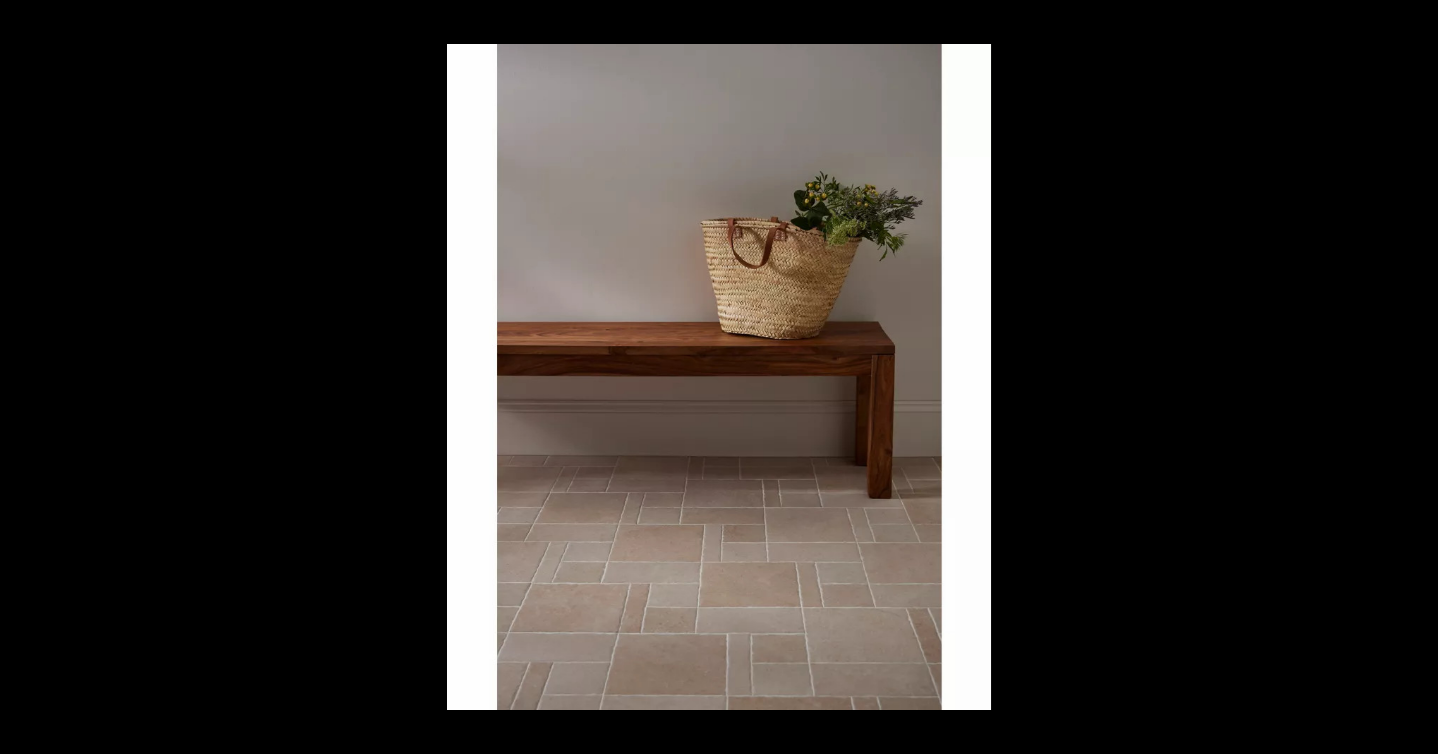 click at bounding box center (35, 377) 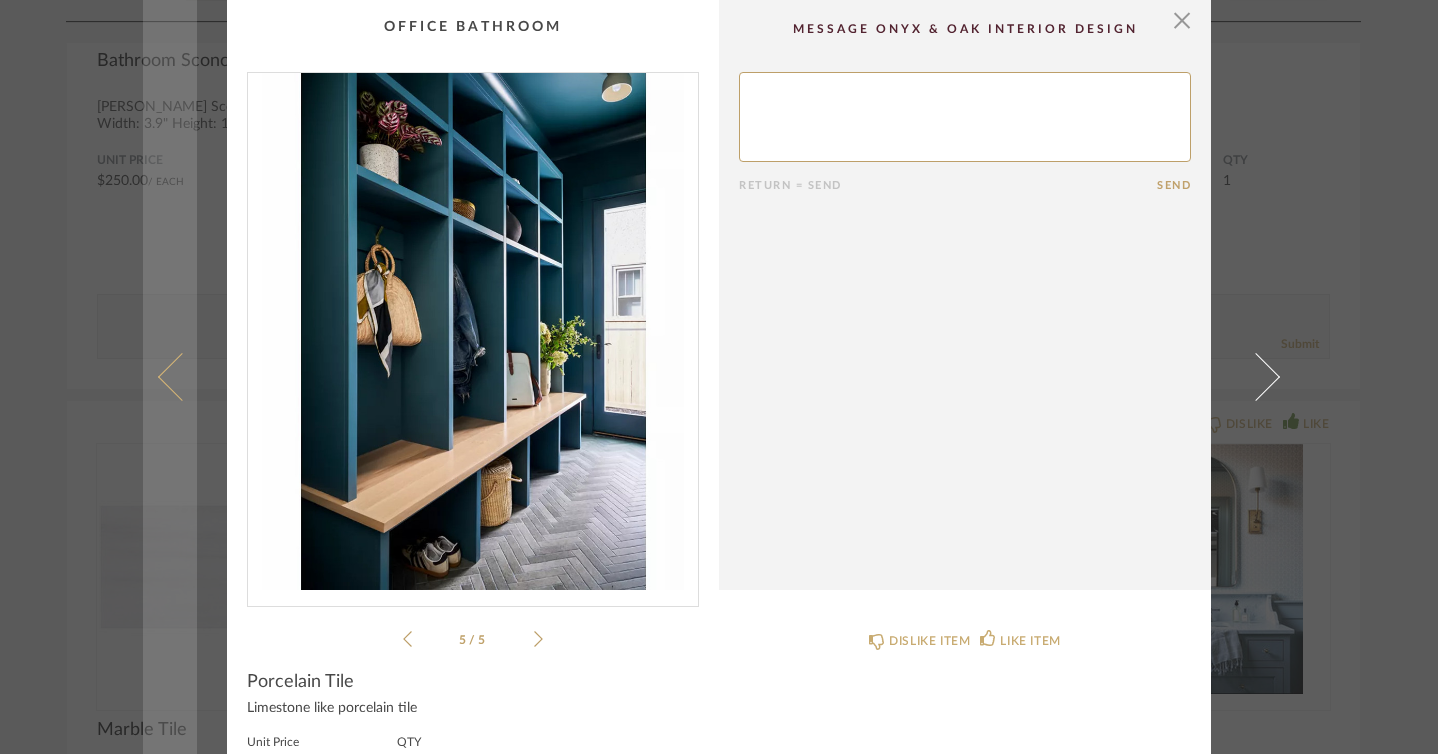 click at bounding box center [182, 377] 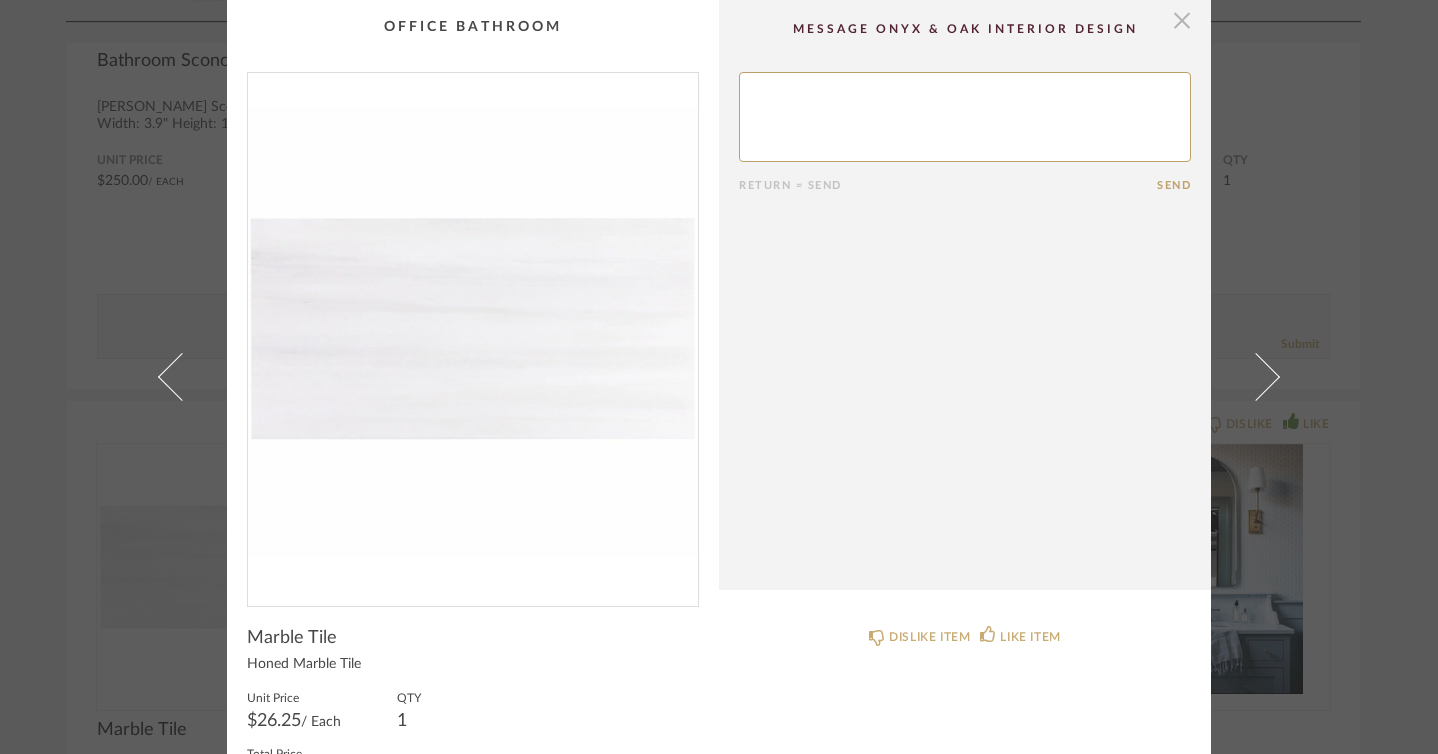 click at bounding box center [1182, 20] 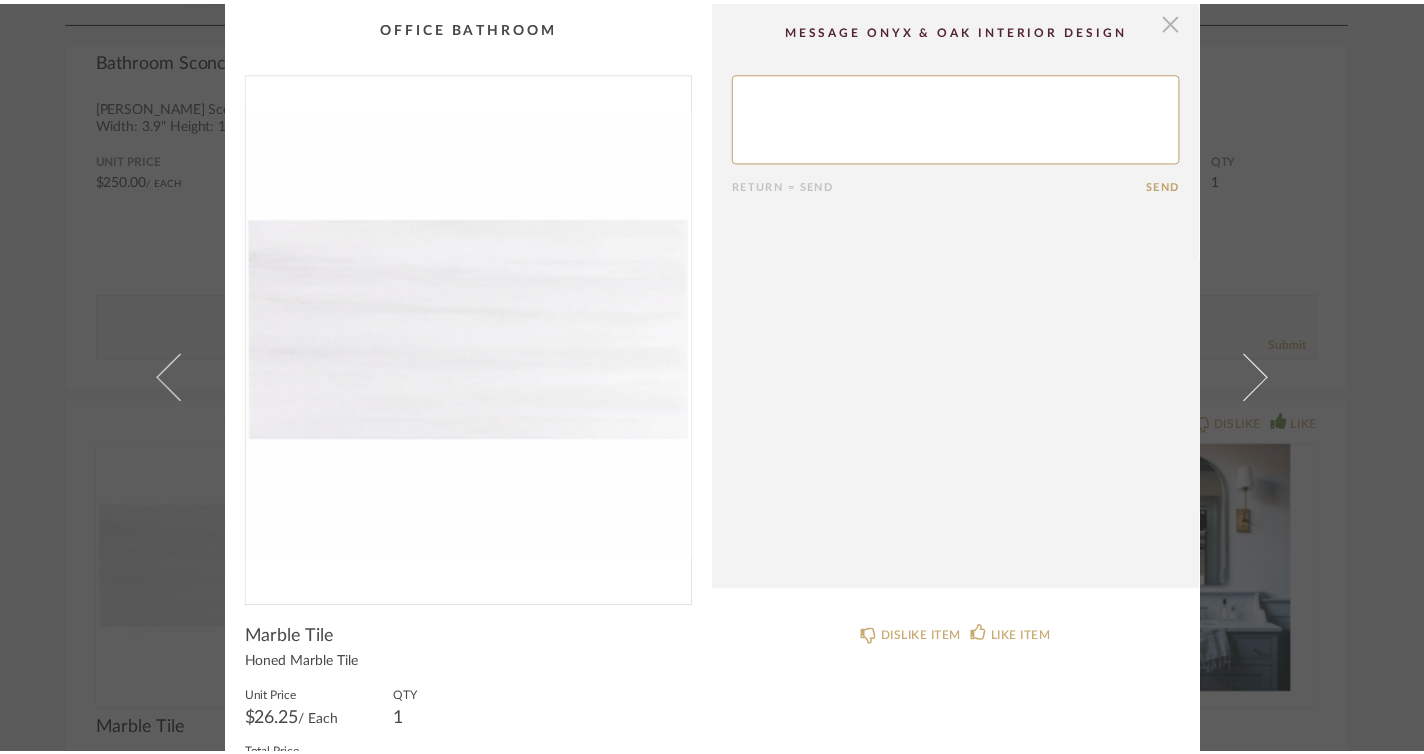 scroll, scrollTop: 11352, scrollLeft: 0, axis: vertical 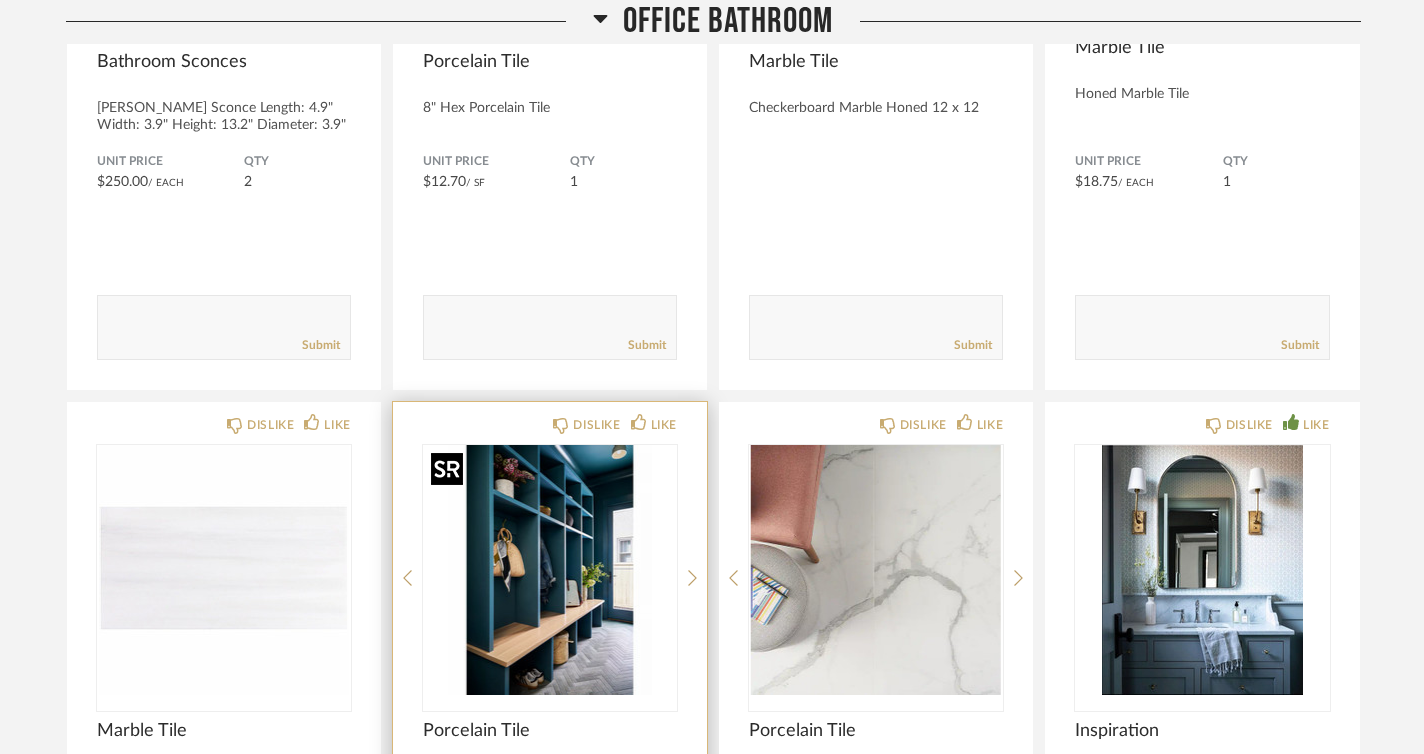 click at bounding box center (550, 570) 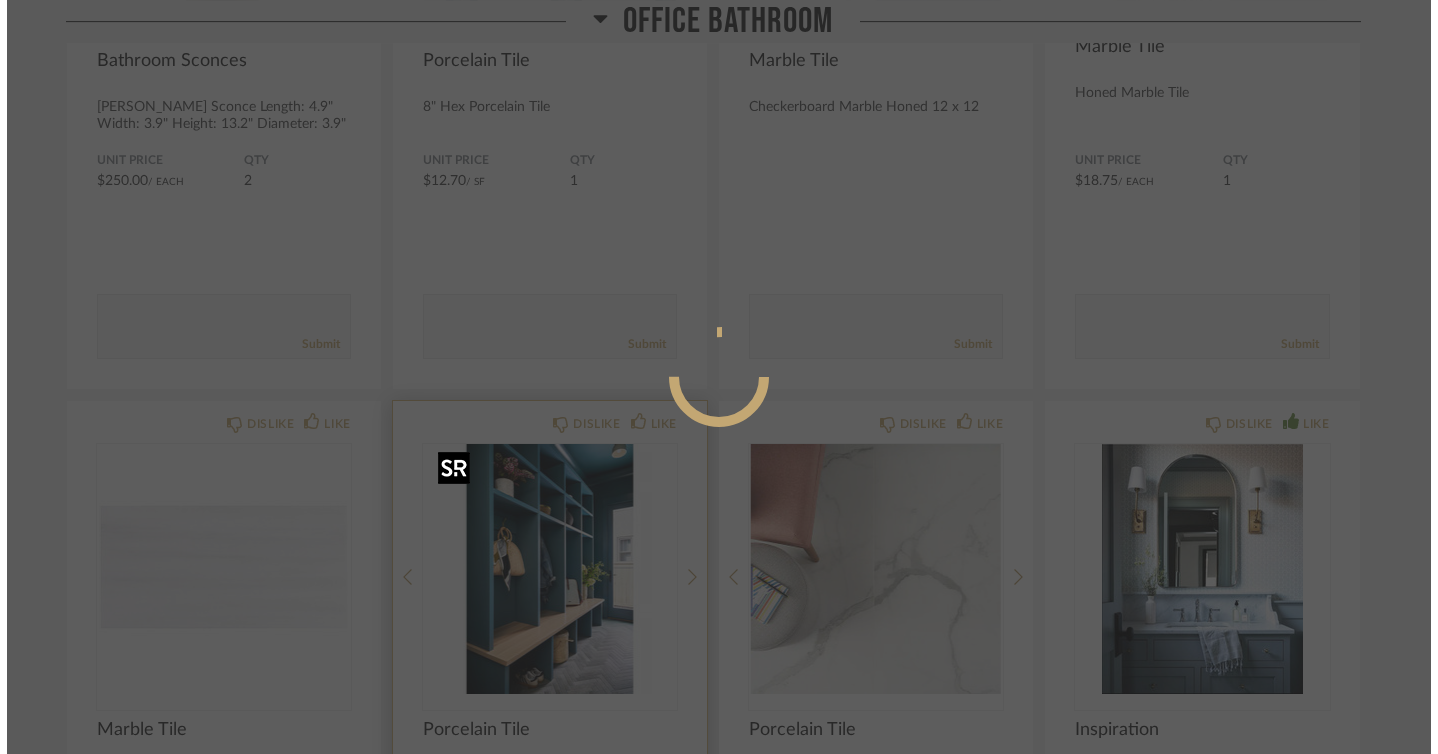scroll, scrollTop: 0, scrollLeft: 0, axis: both 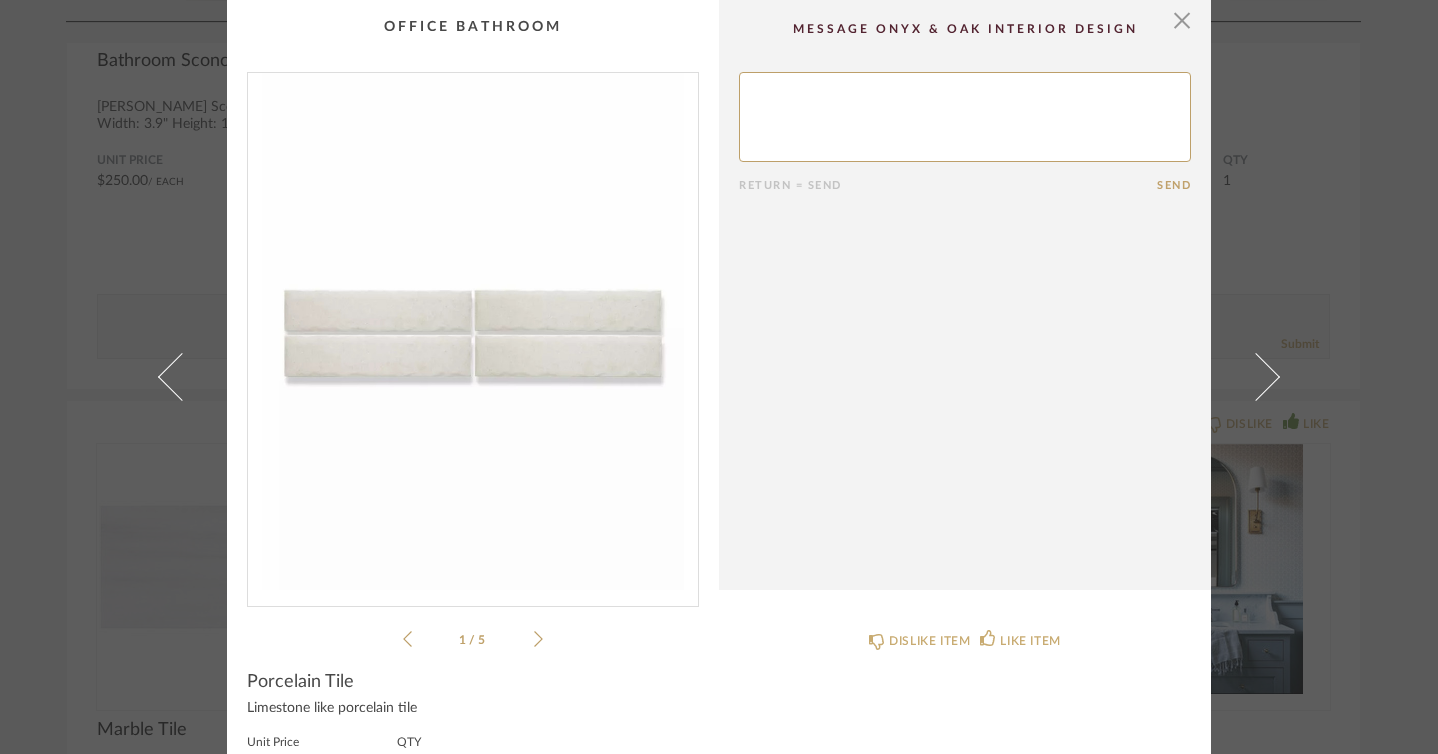 click on "1 / 5" 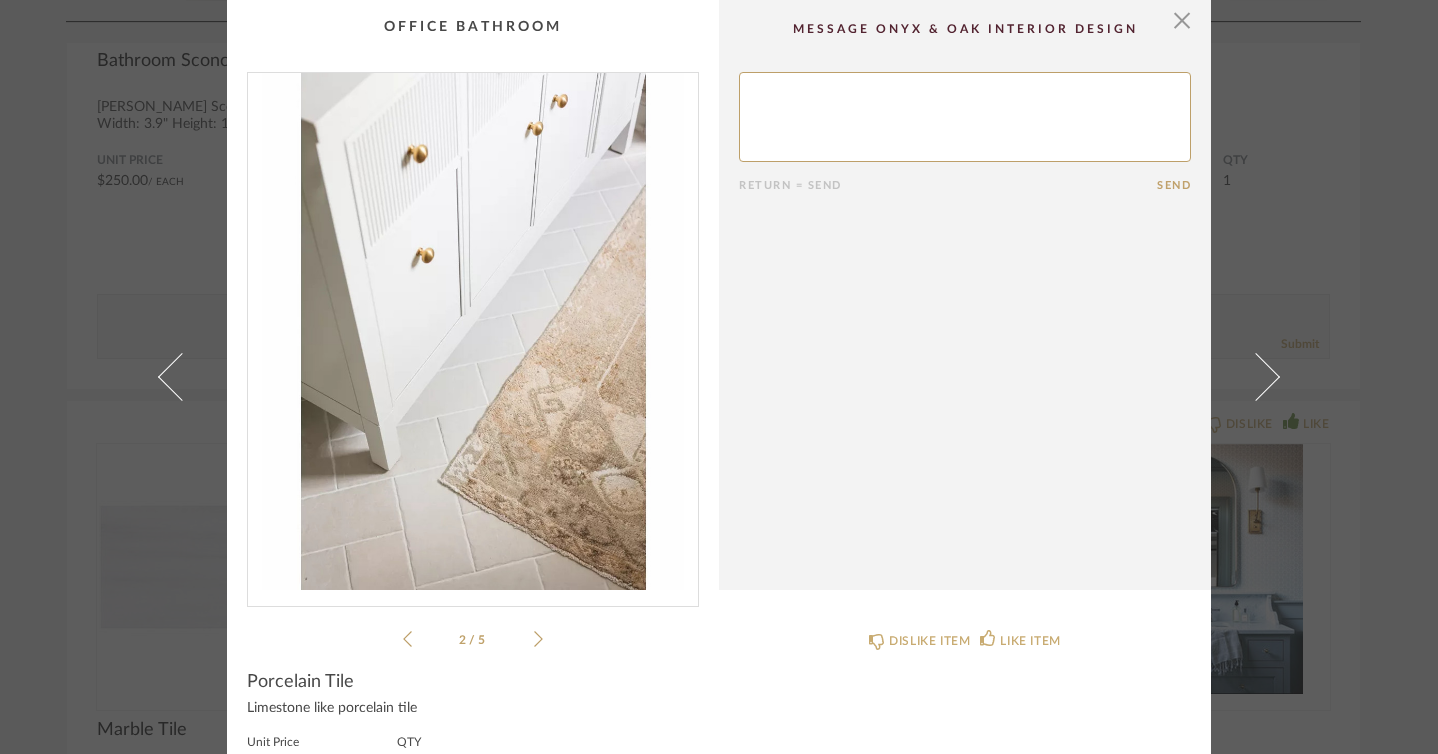 click 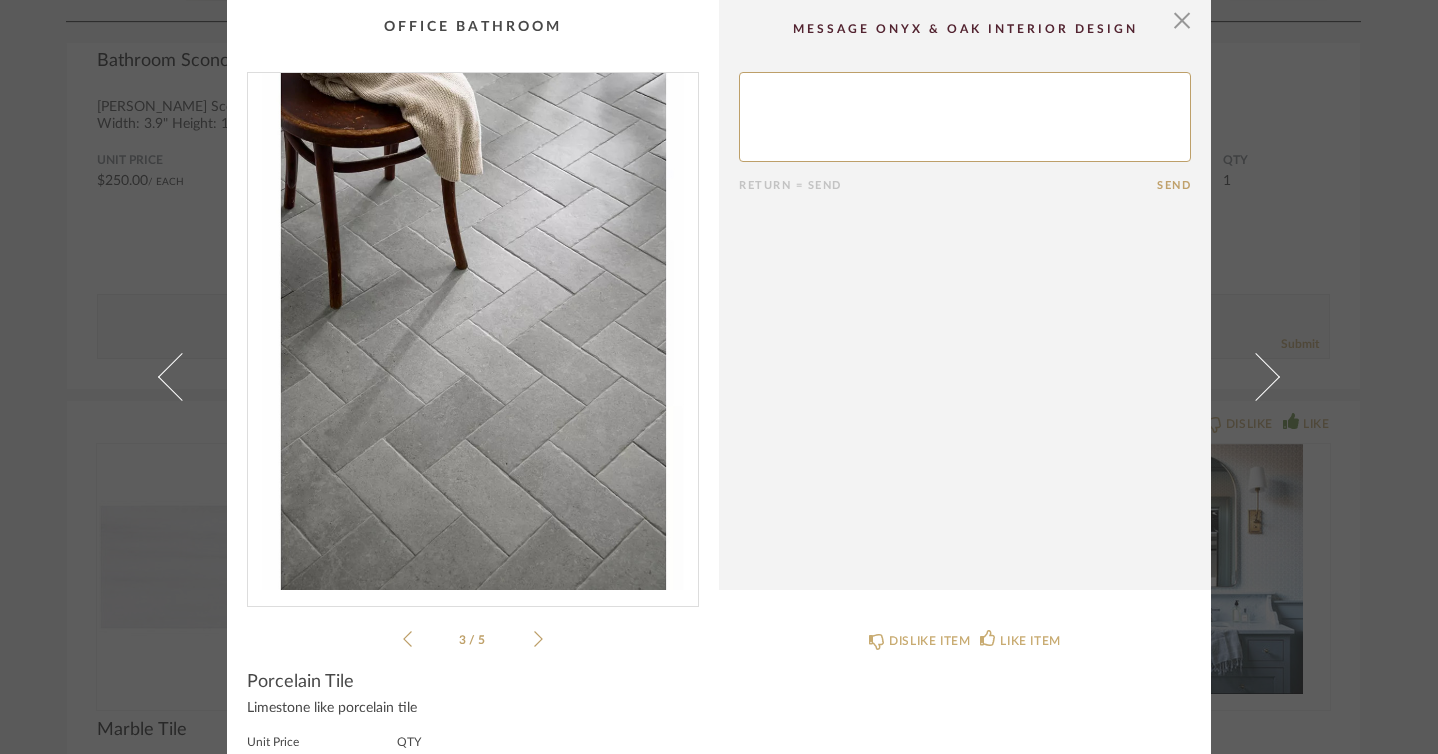 click 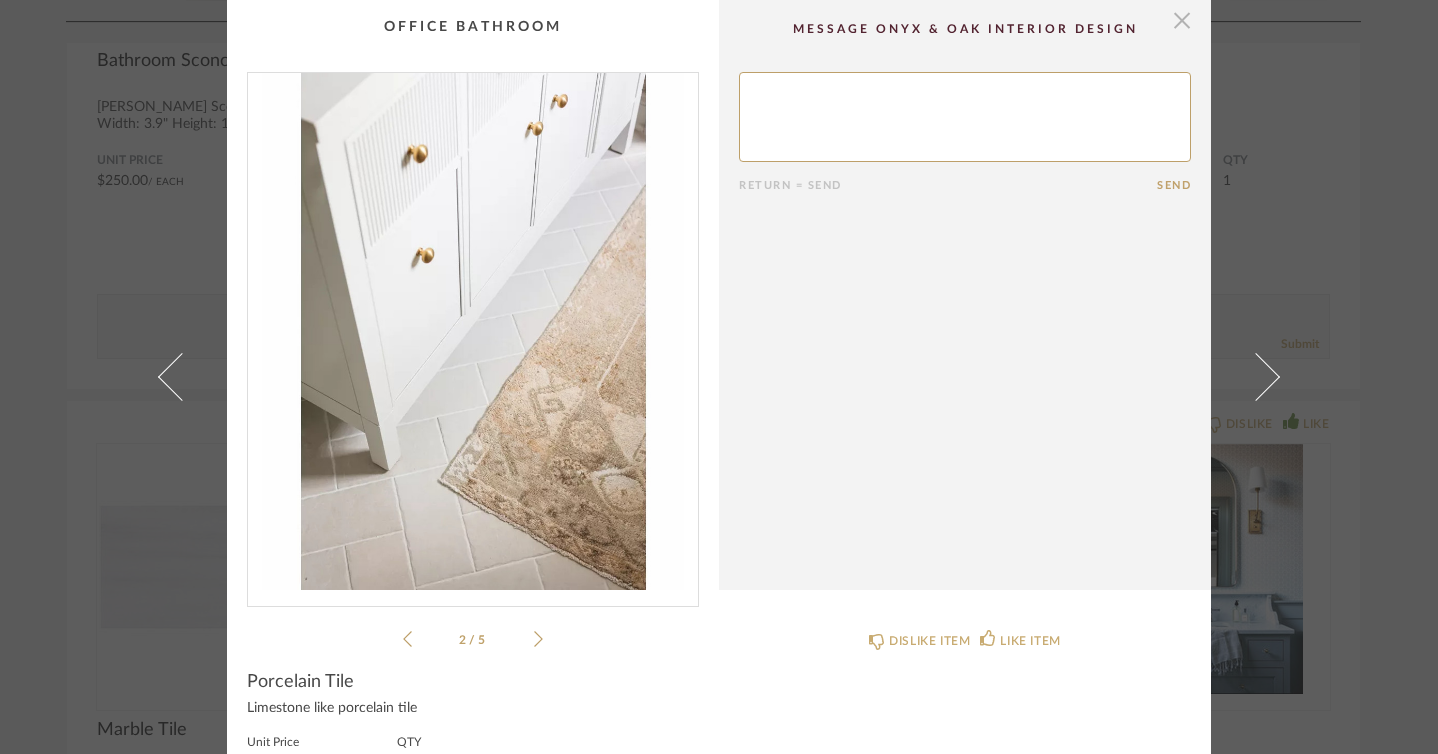 click at bounding box center [1182, 20] 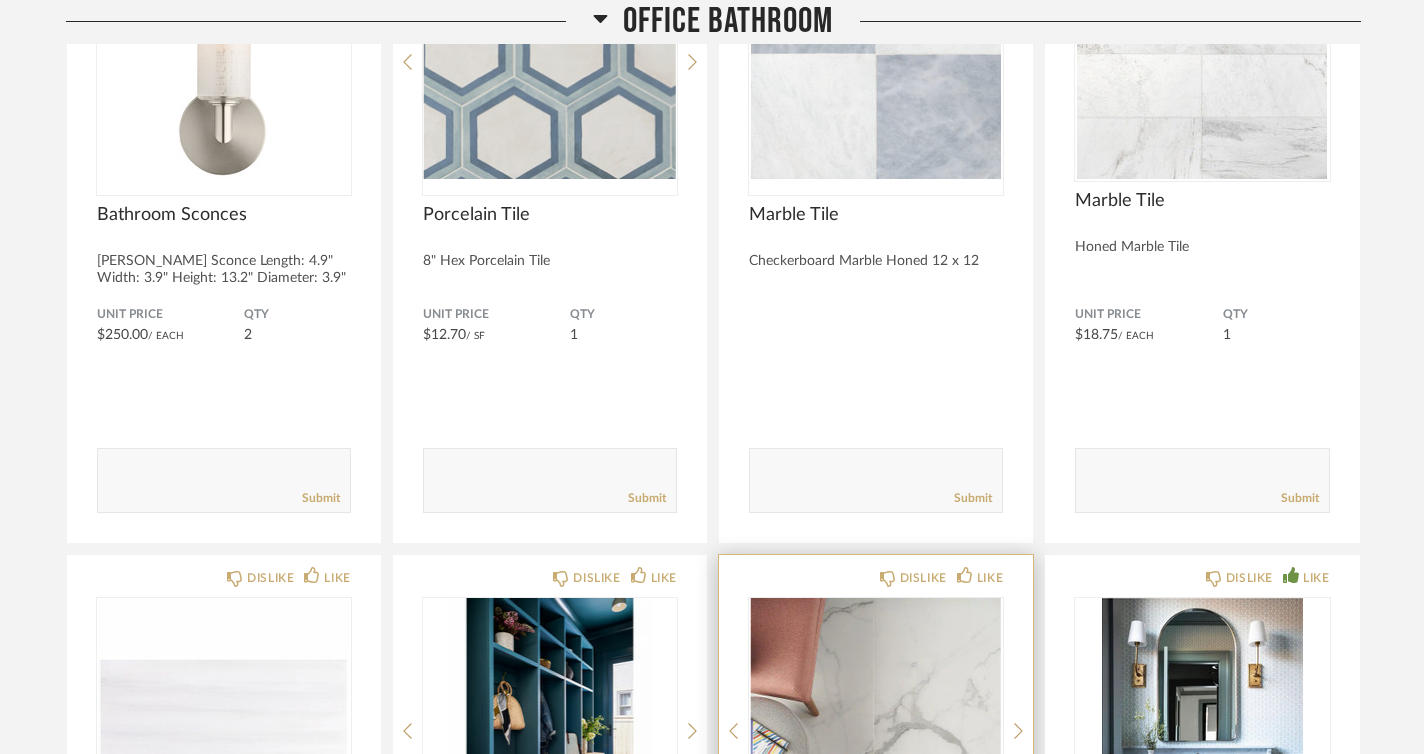 scroll, scrollTop: 10878, scrollLeft: 0, axis: vertical 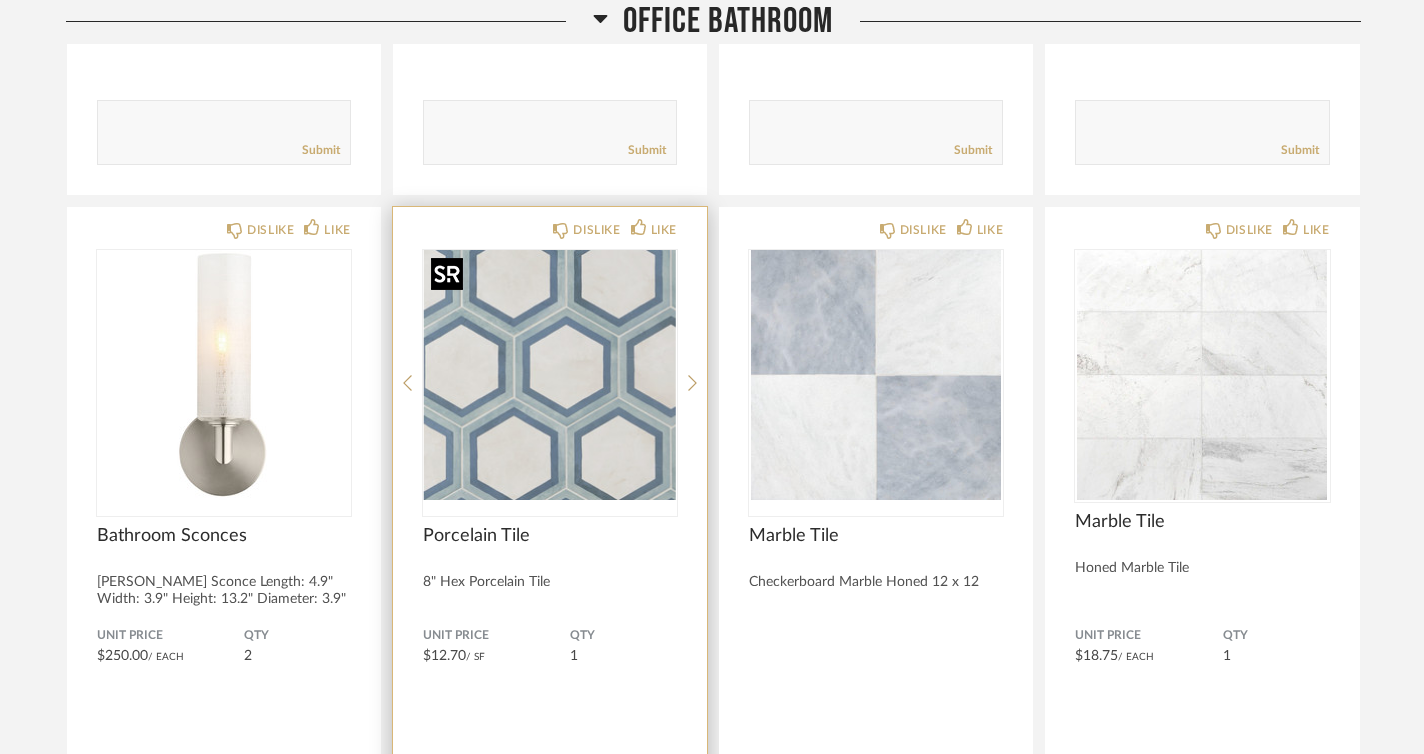 click at bounding box center (550, 375) 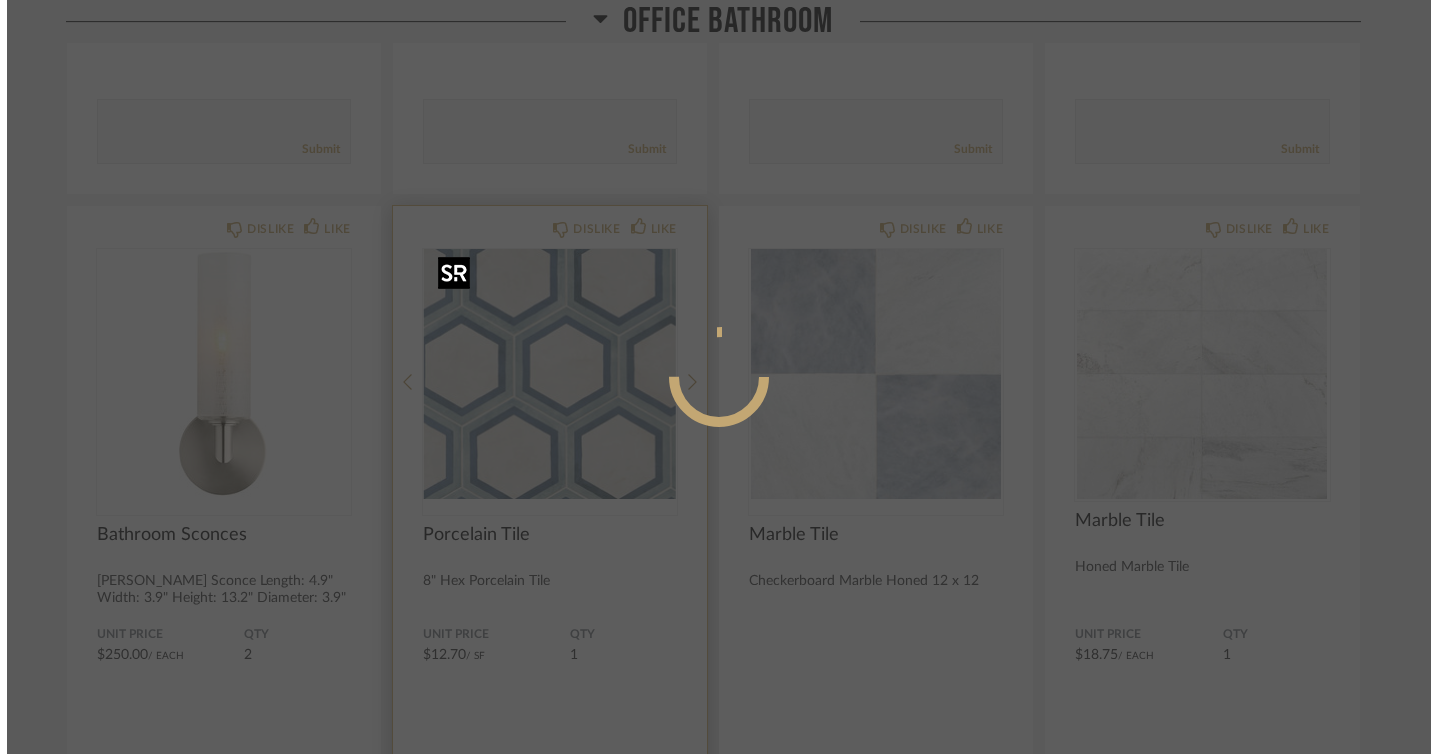 scroll, scrollTop: 0, scrollLeft: 0, axis: both 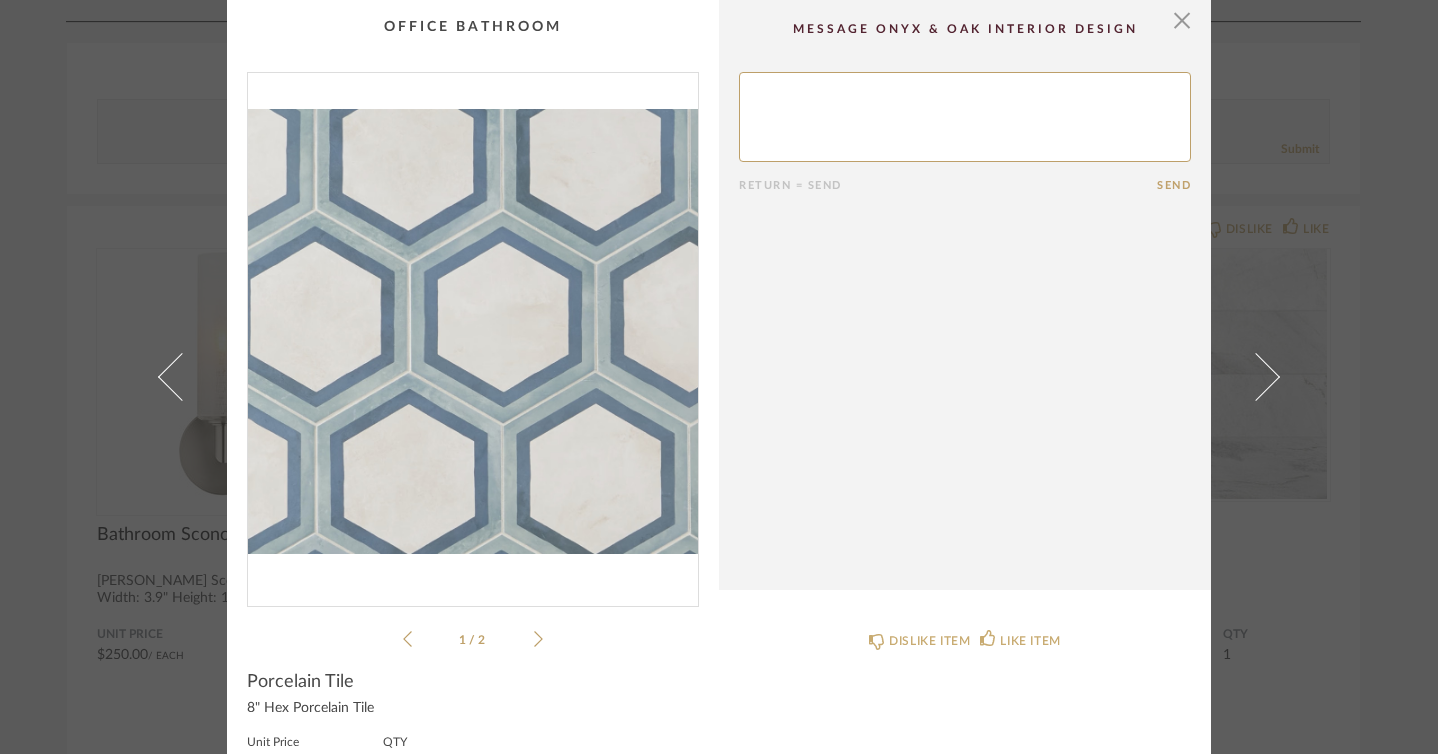 click 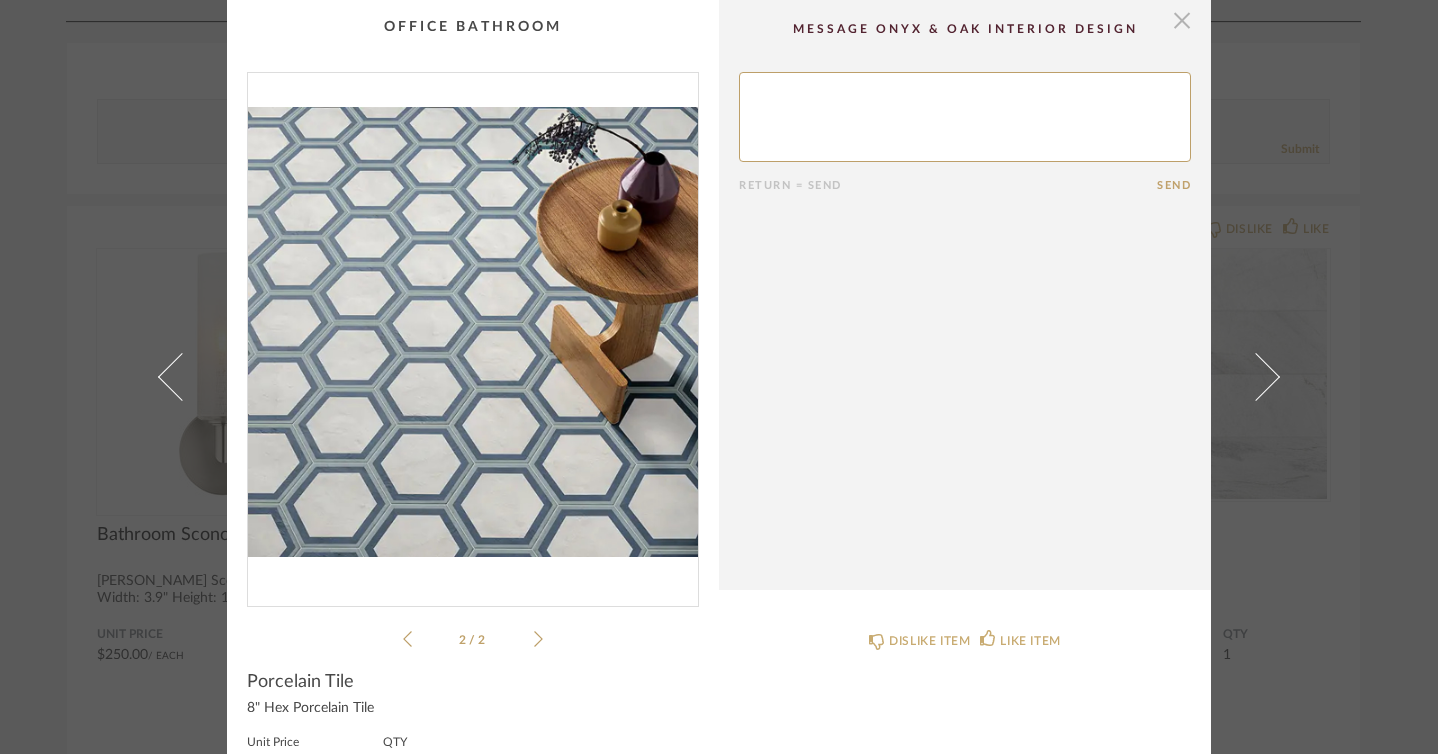 click at bounding box center [1182, 20] 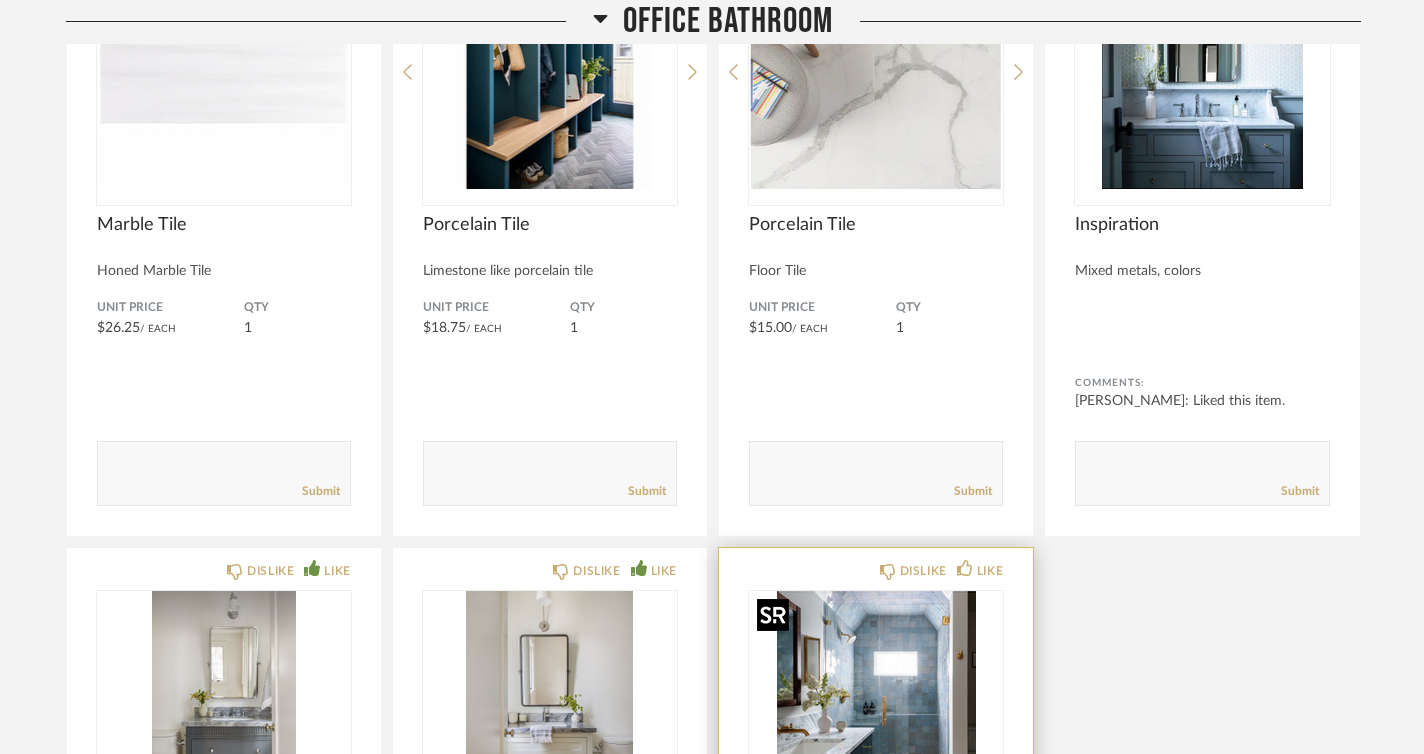 scroll, scrollTop: 11729, scrollLeft: 0, axis: vertical 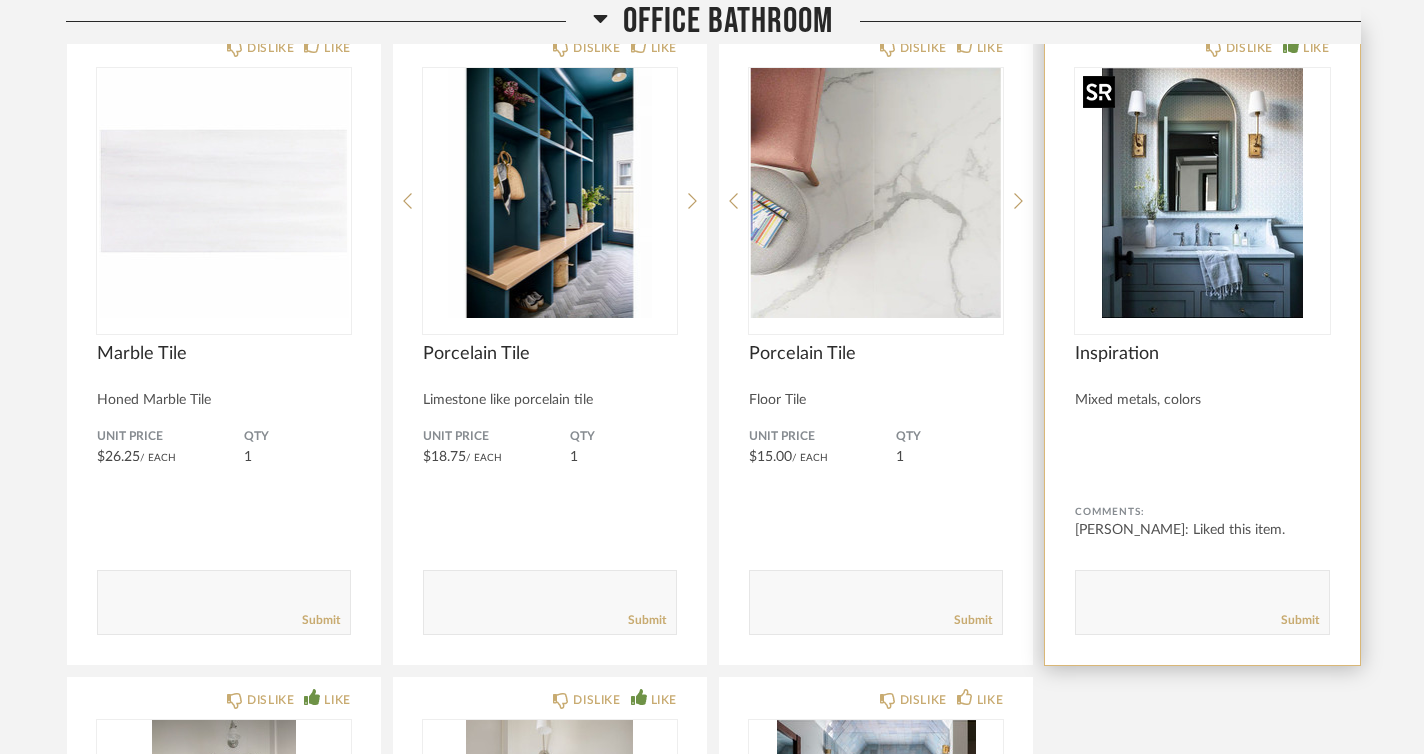 click at bounding box center (1202, 193) 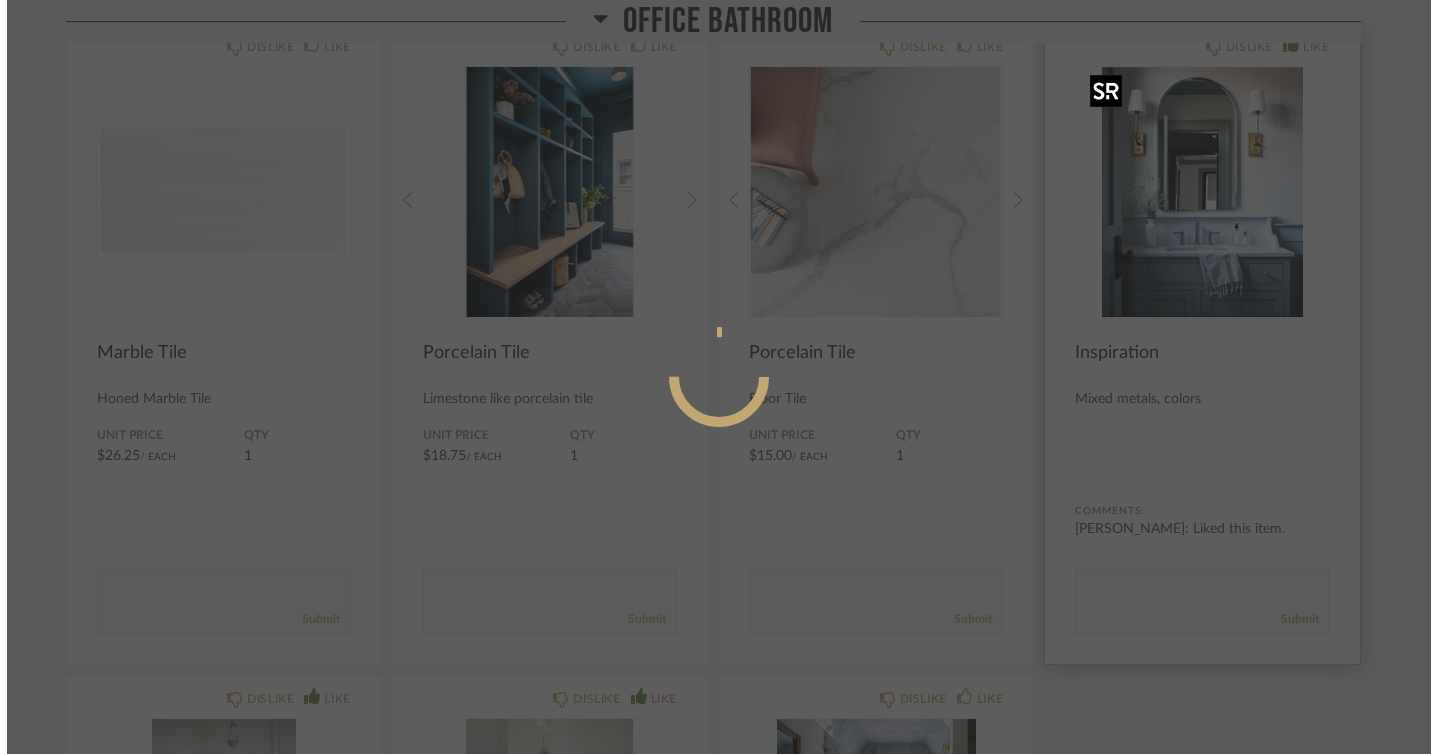 scroll, scrollTop: 0, scrollLeft: 0, axis: both 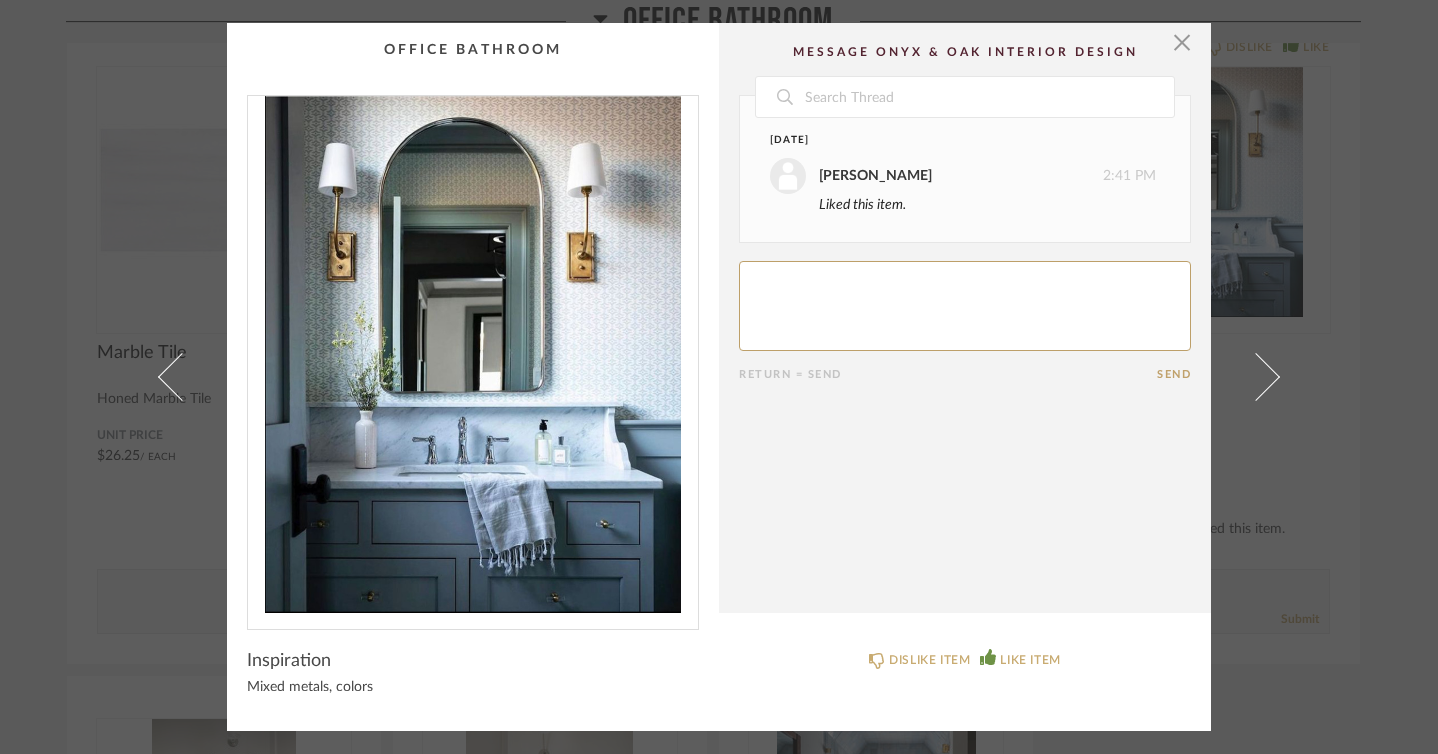 click at bounding box center (473, 354) 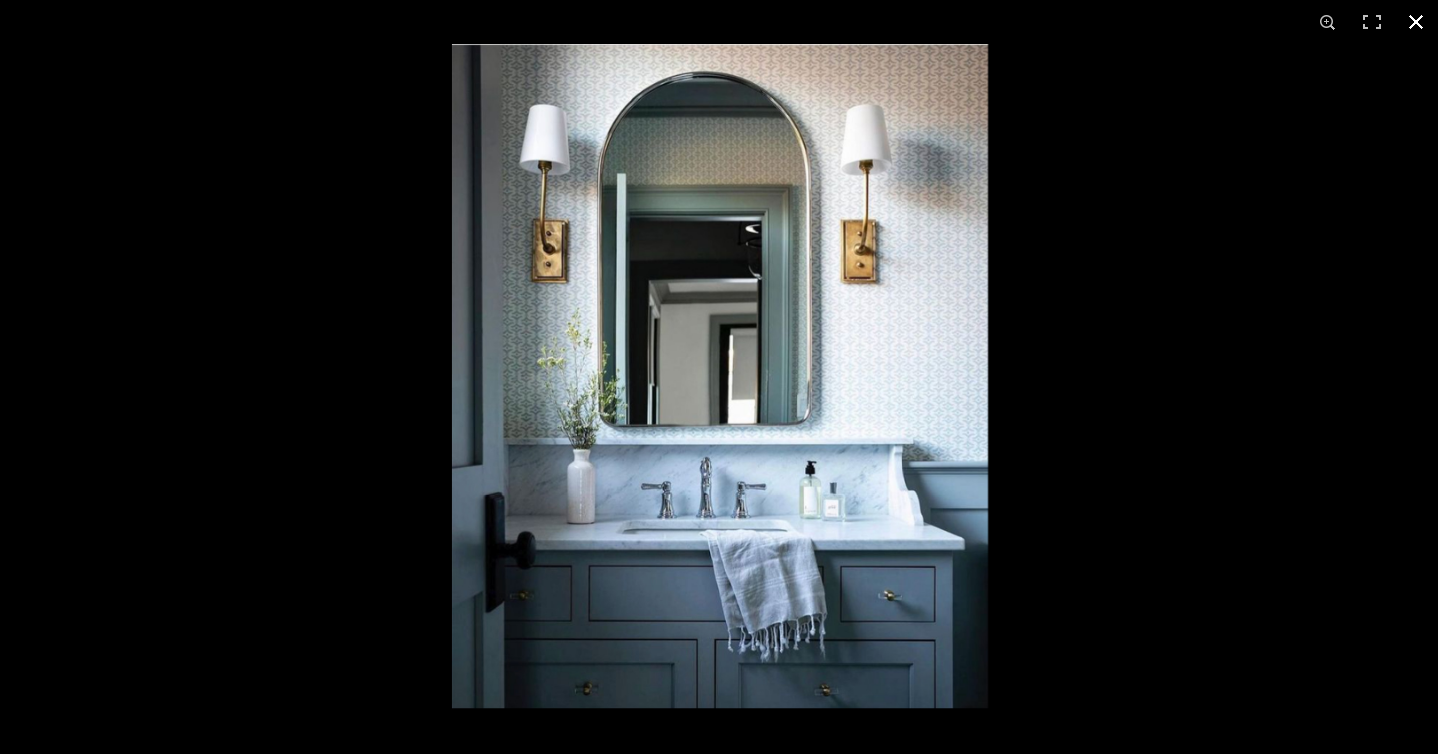 click at bounding box center (1416, 22) 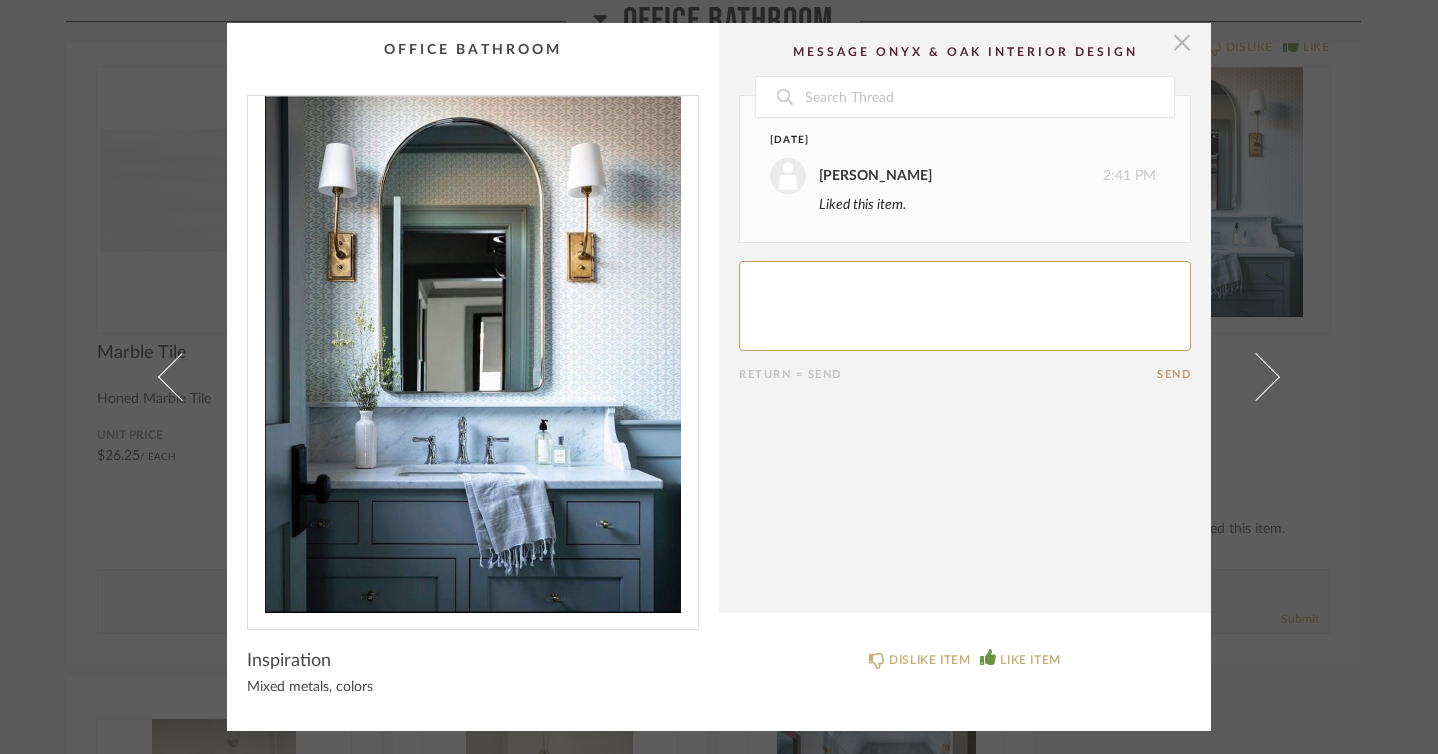click at bounding box center (1182, 43) 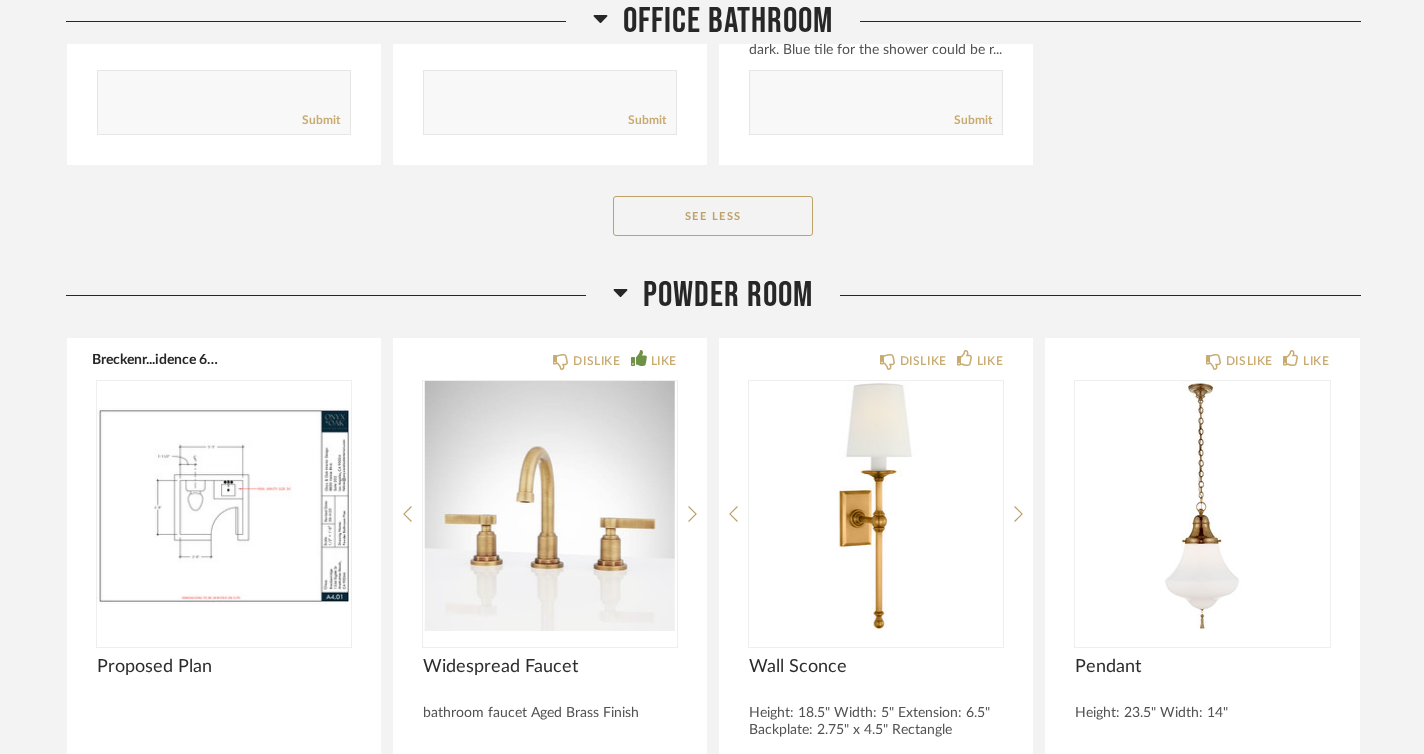 scroll, scrollTop: 12895, scrollLeft: 0, axis: vertical 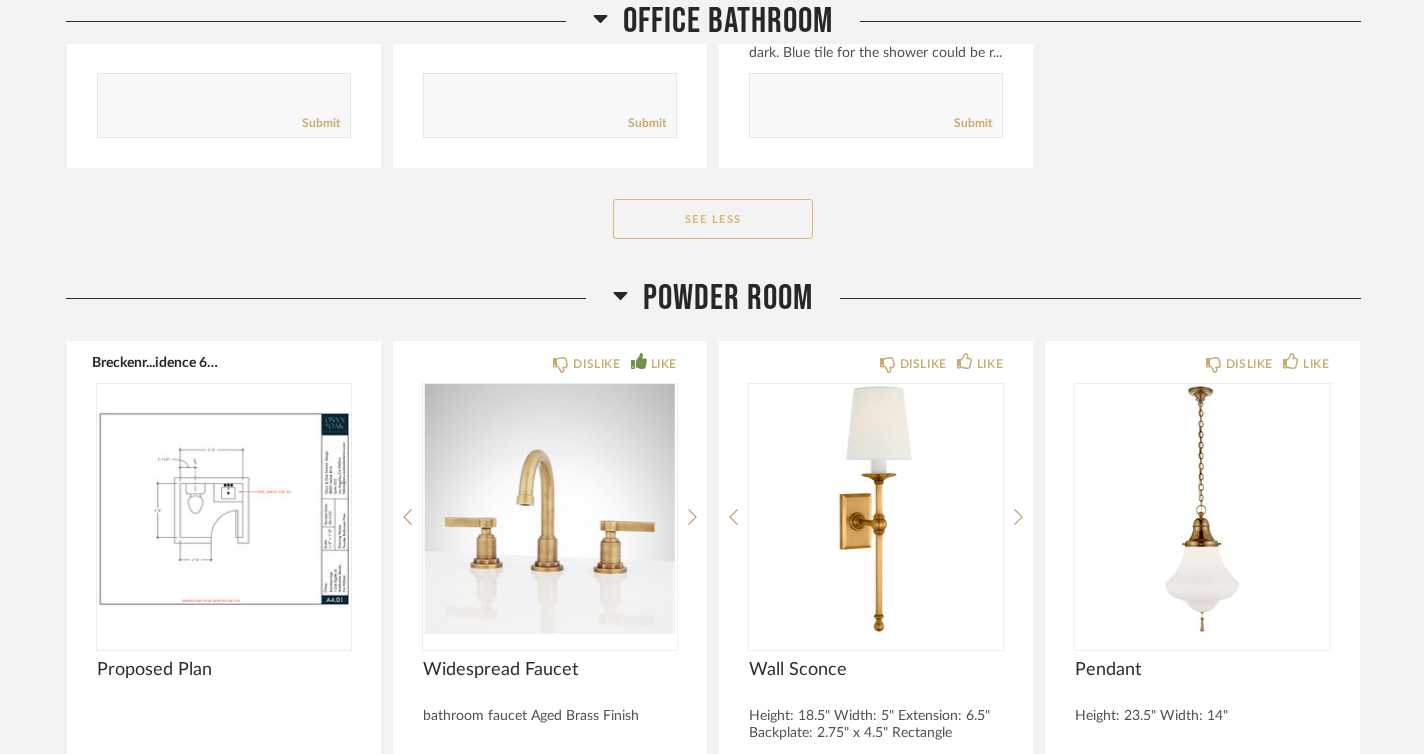 click on "See Less" 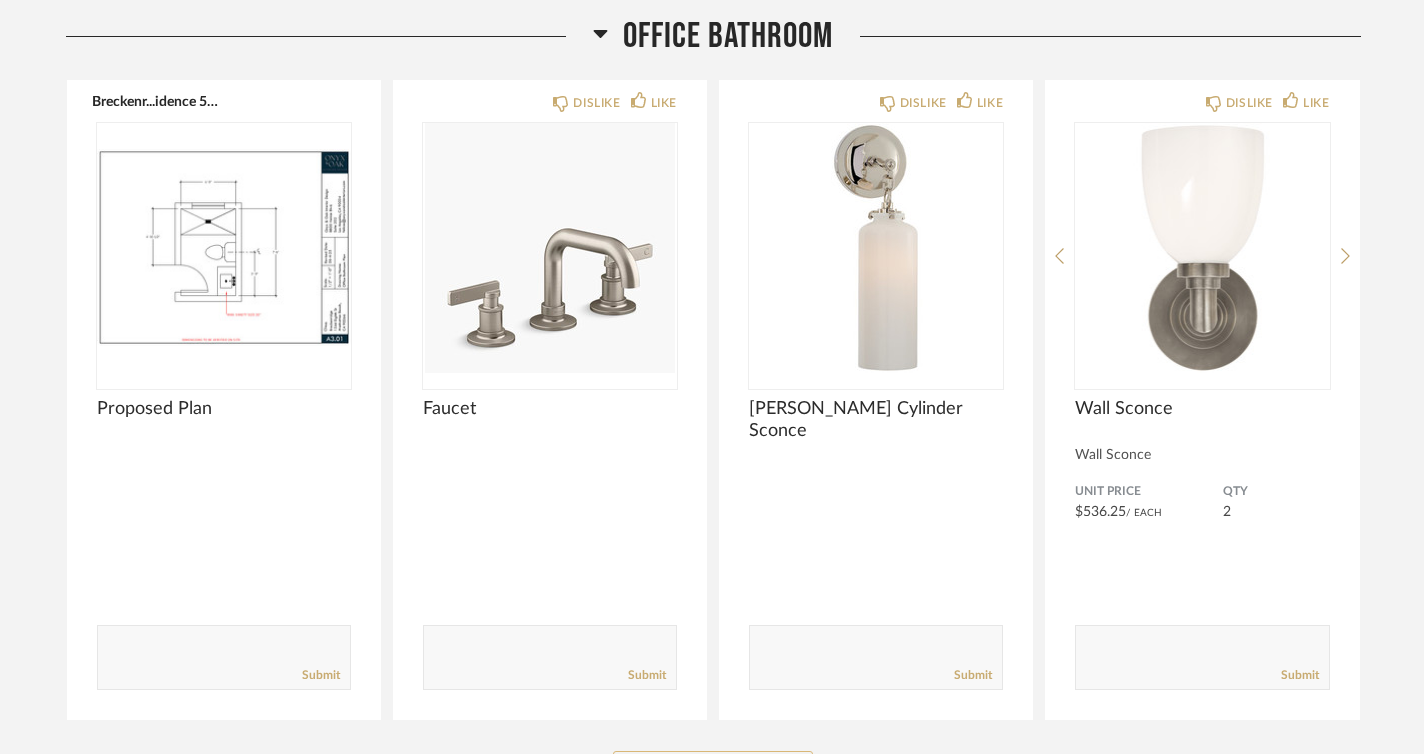 scroll, scrollTop: 10354, scrollLeft: 0, axis: vertical 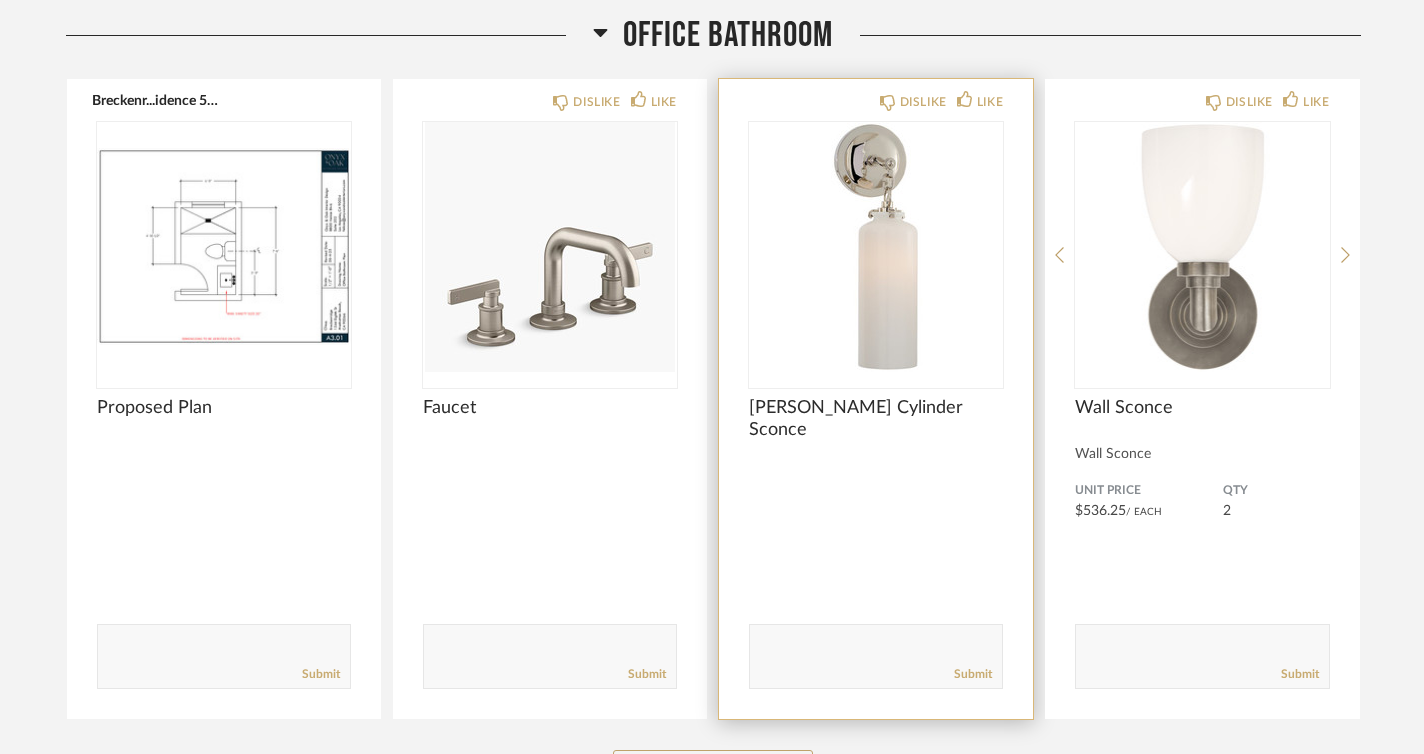 click on "DISLIKE LIKE Katie Small Cylinder Sconce Comments:       Submit" 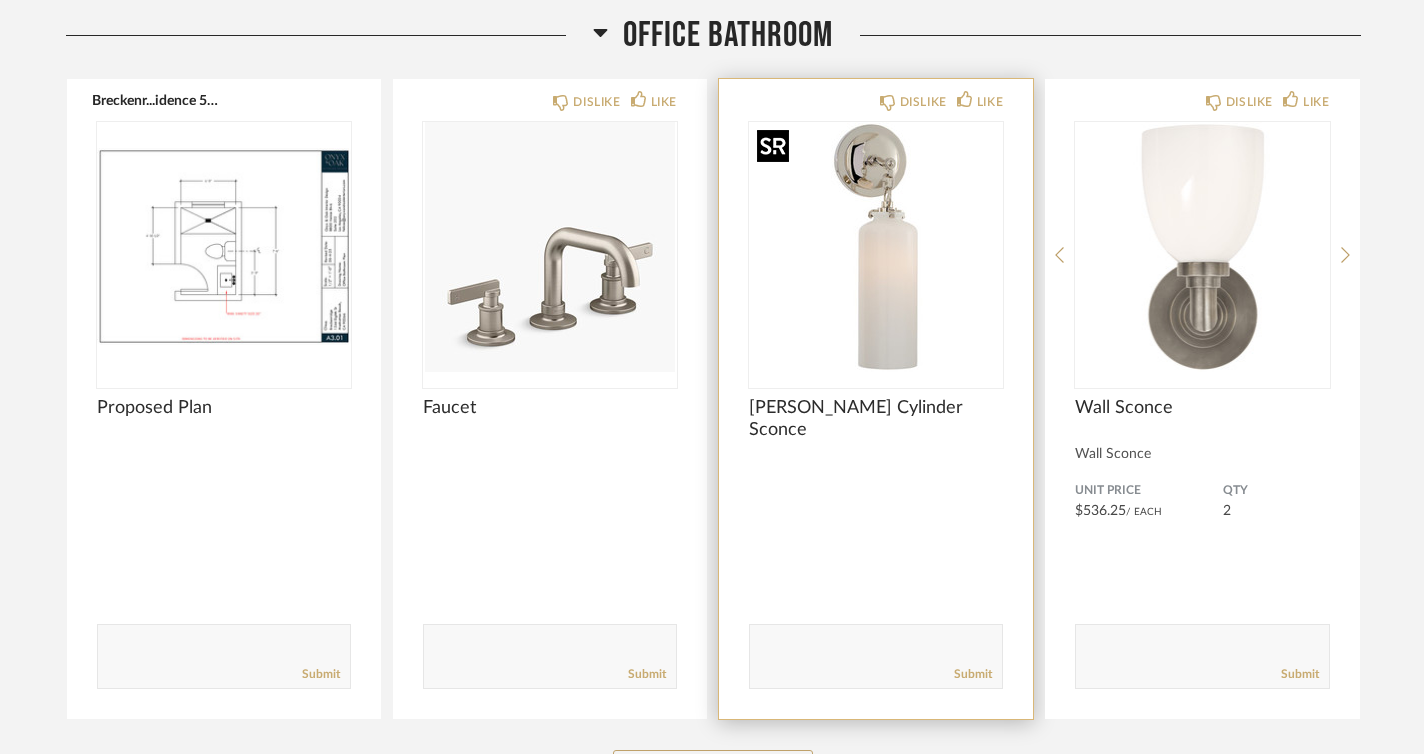 click at bounding box center (876, 247) 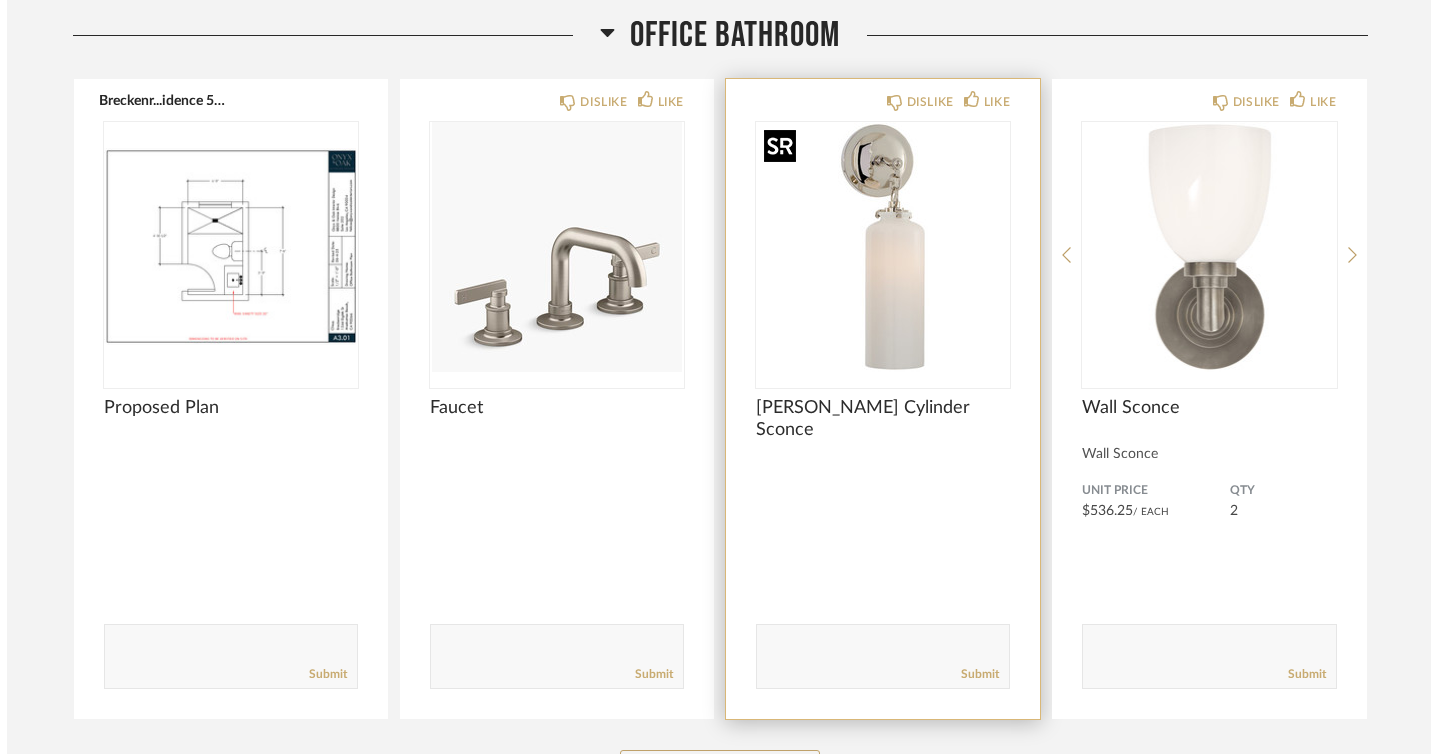 scroll, scrollTop: 0, scrollLeft: 0, axis: both 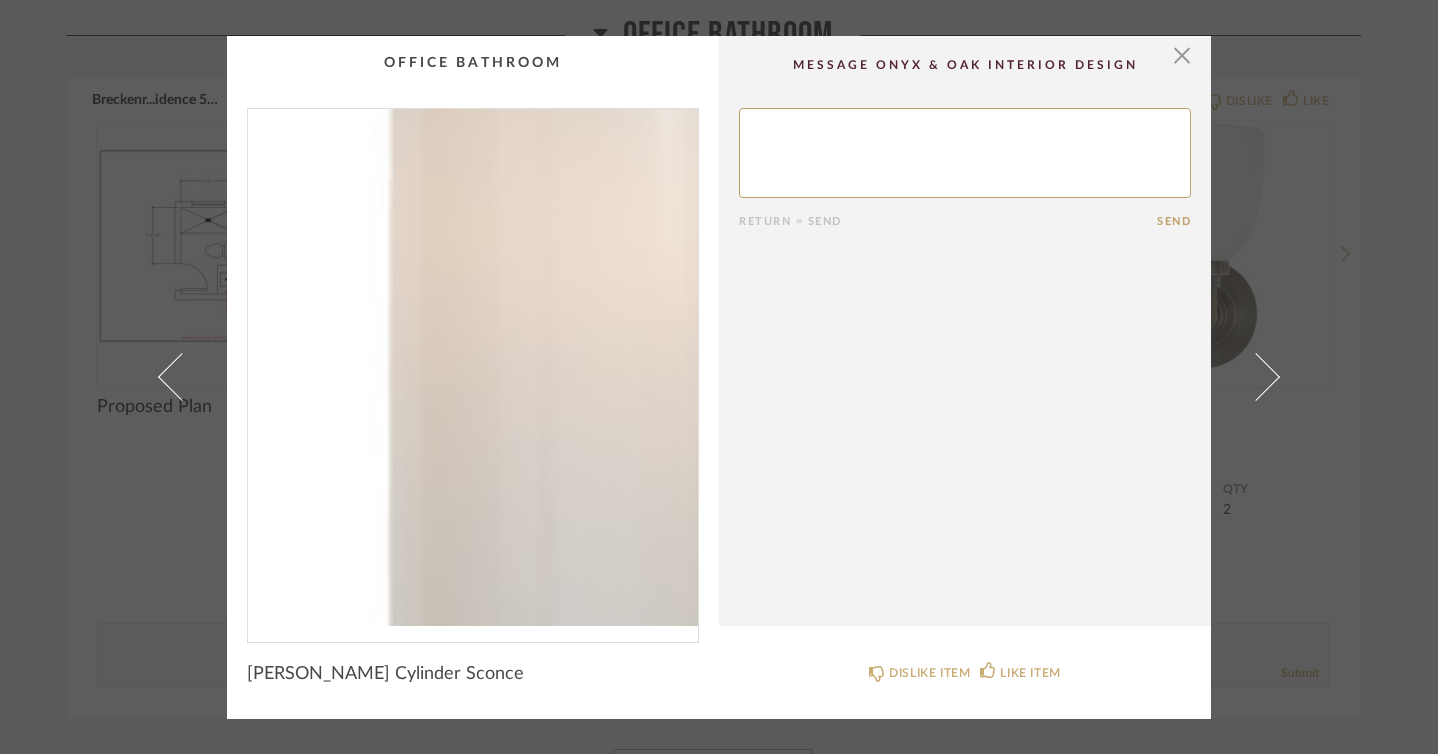 click at bounding box center [473, 367] 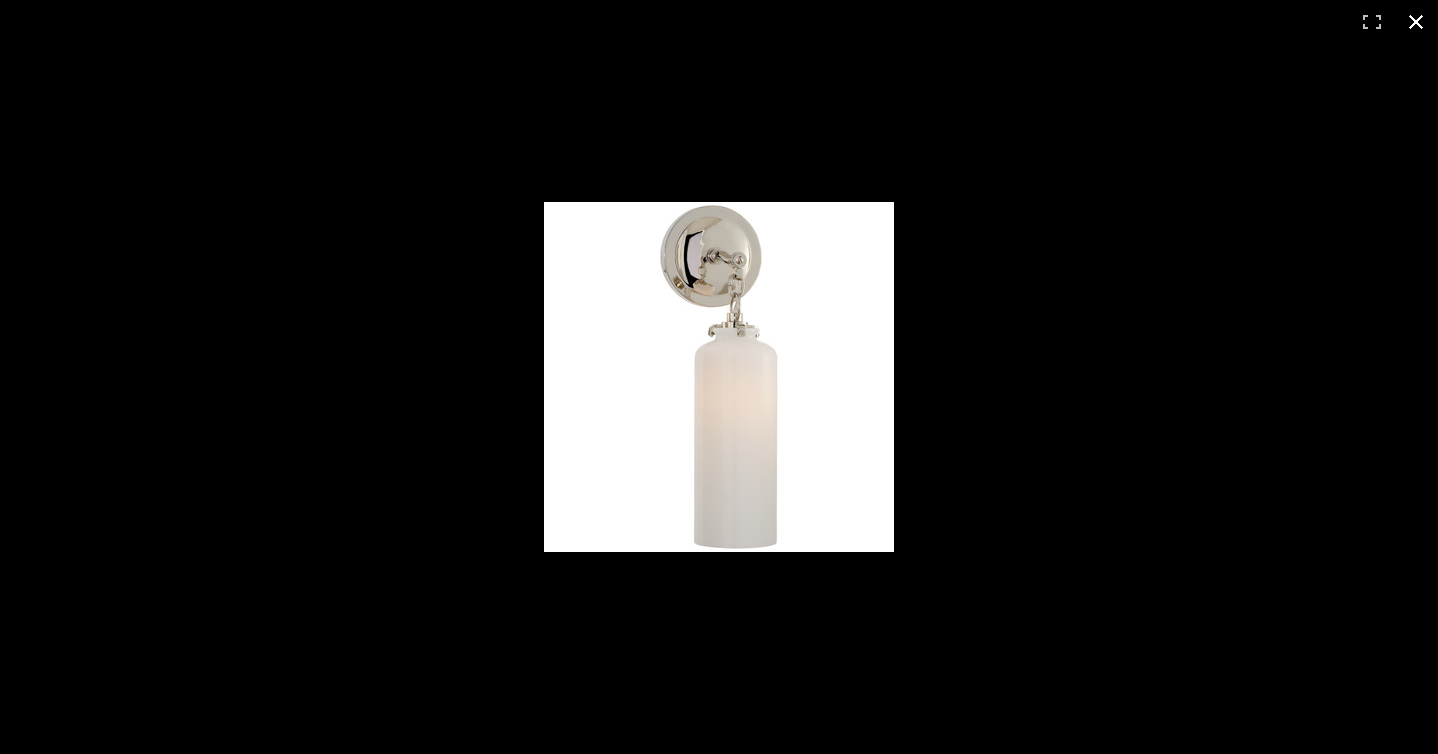click at bounding box center (1416, 22) 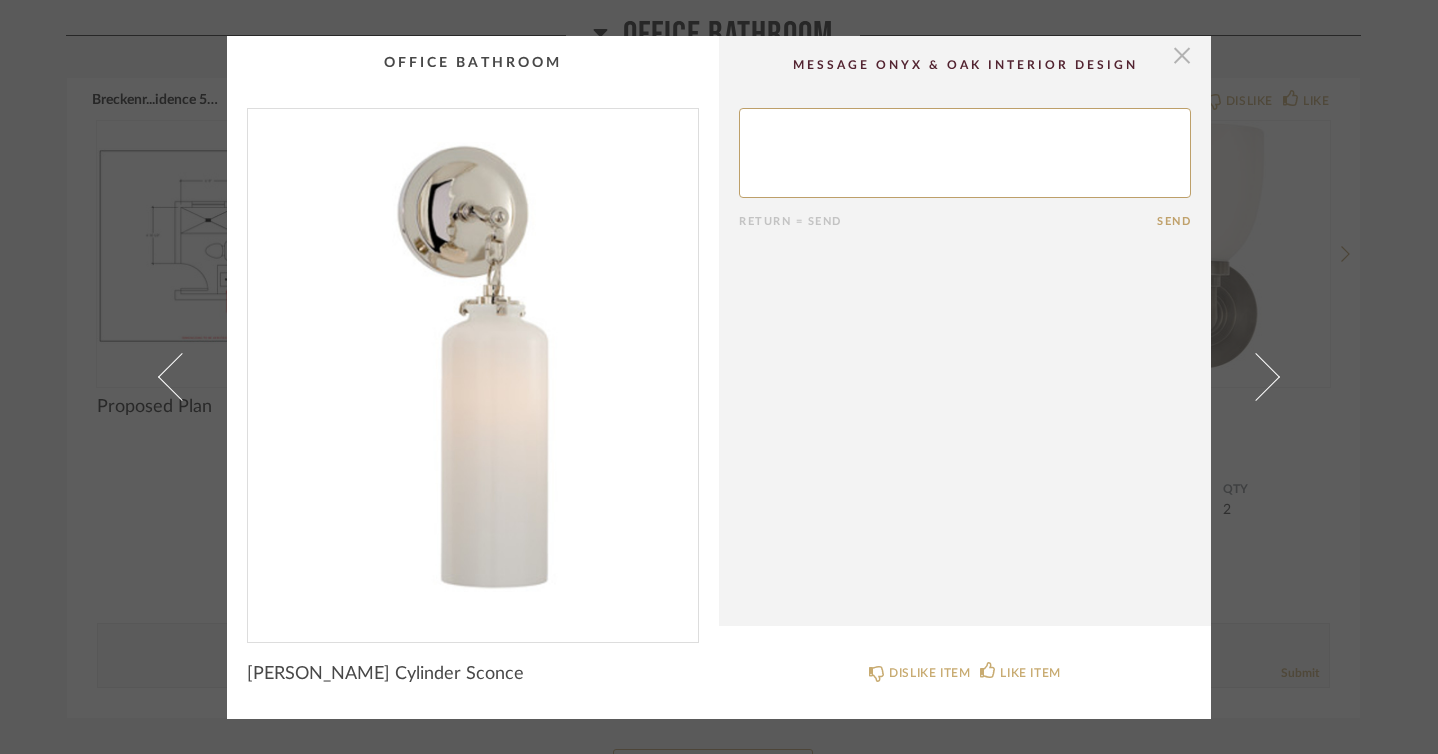 click at bounding box center [1182, 56] 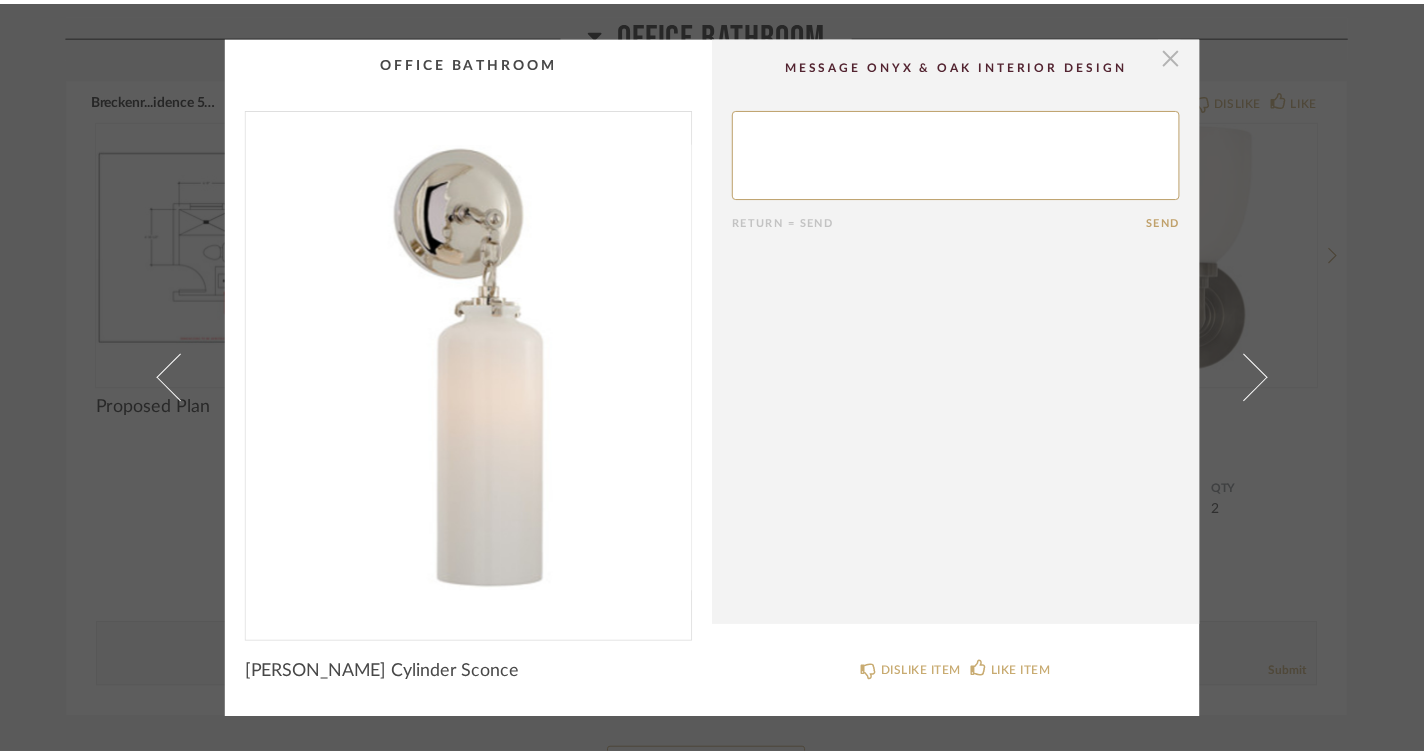scroll, scrollTop: 10354, scrollLeft: 0, axis: vertical 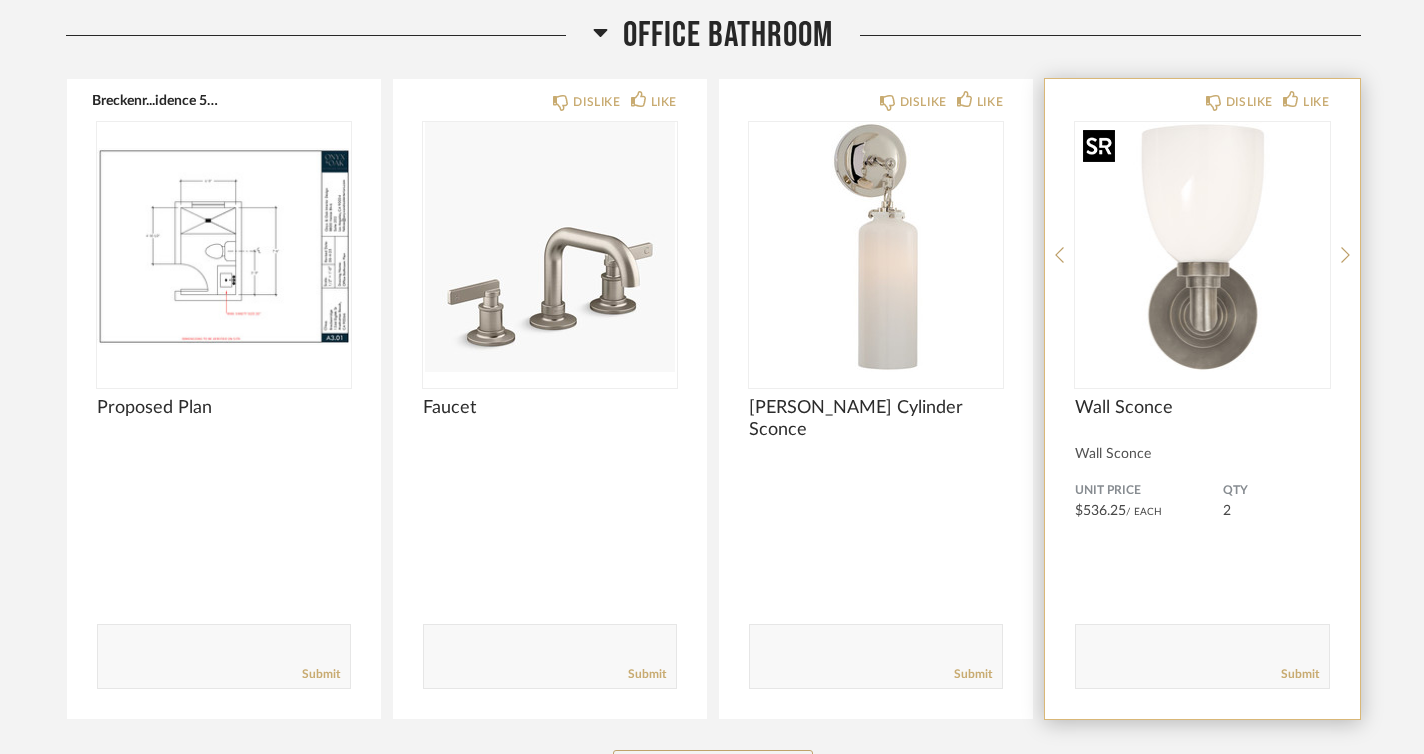 click at bounding box center (1202, 247) 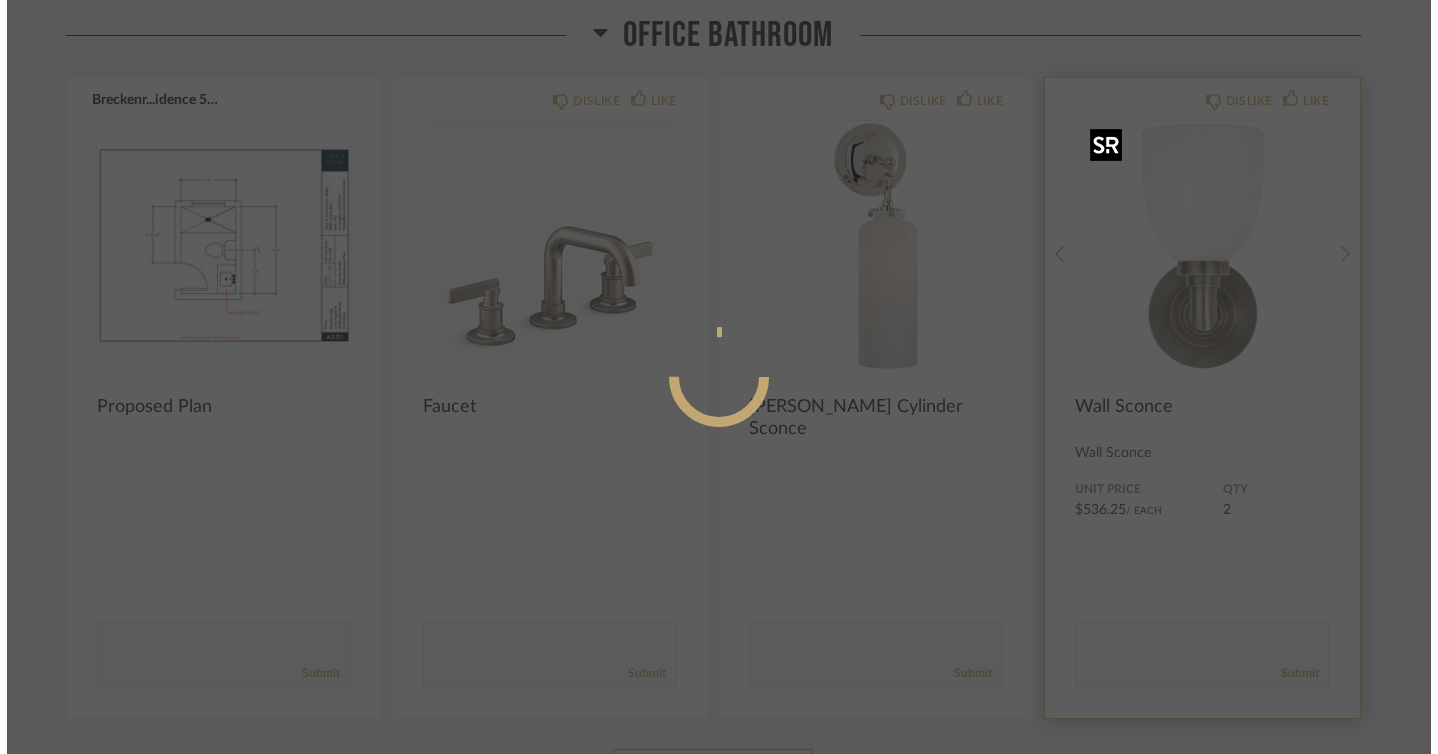 scroll, scrollTop: 0, scrollLeft: 0, axis: both 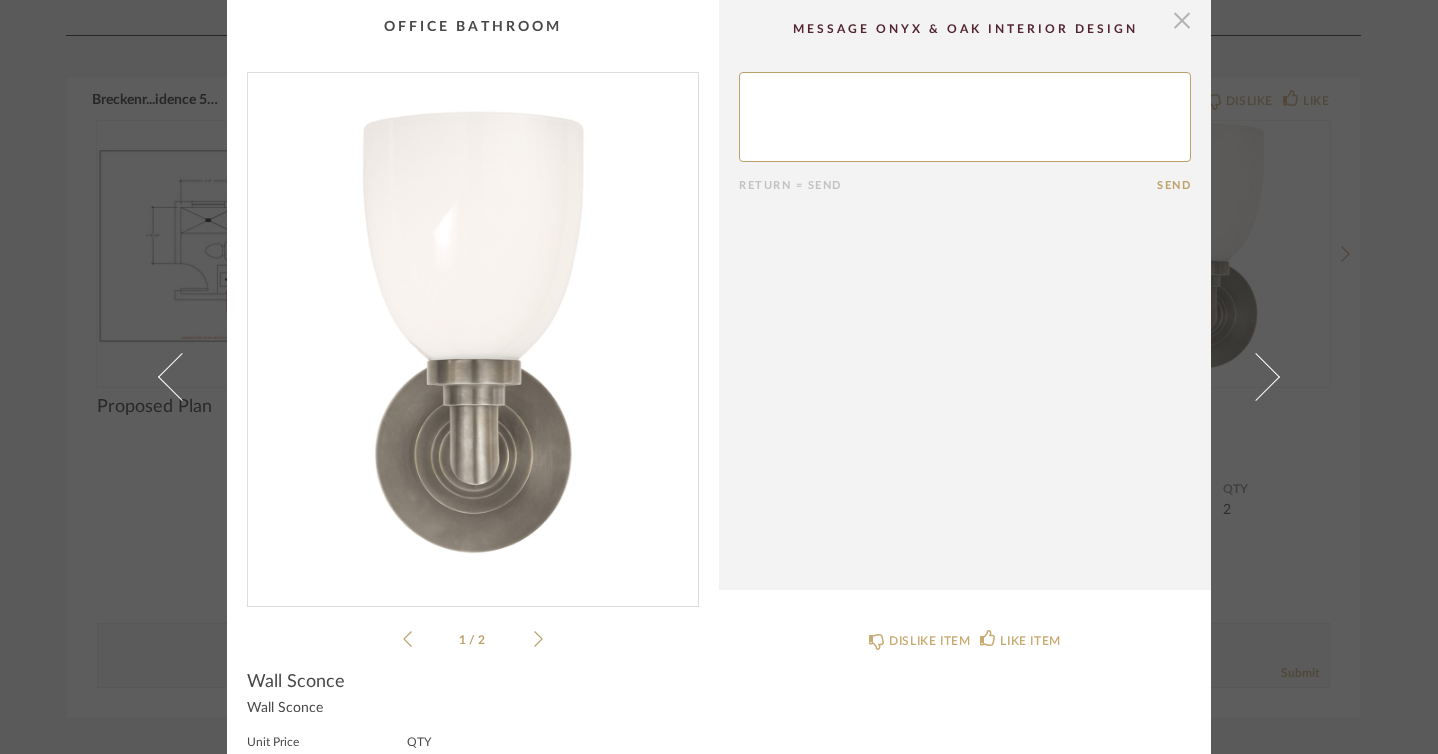 click at bounding box center [1182, 20] 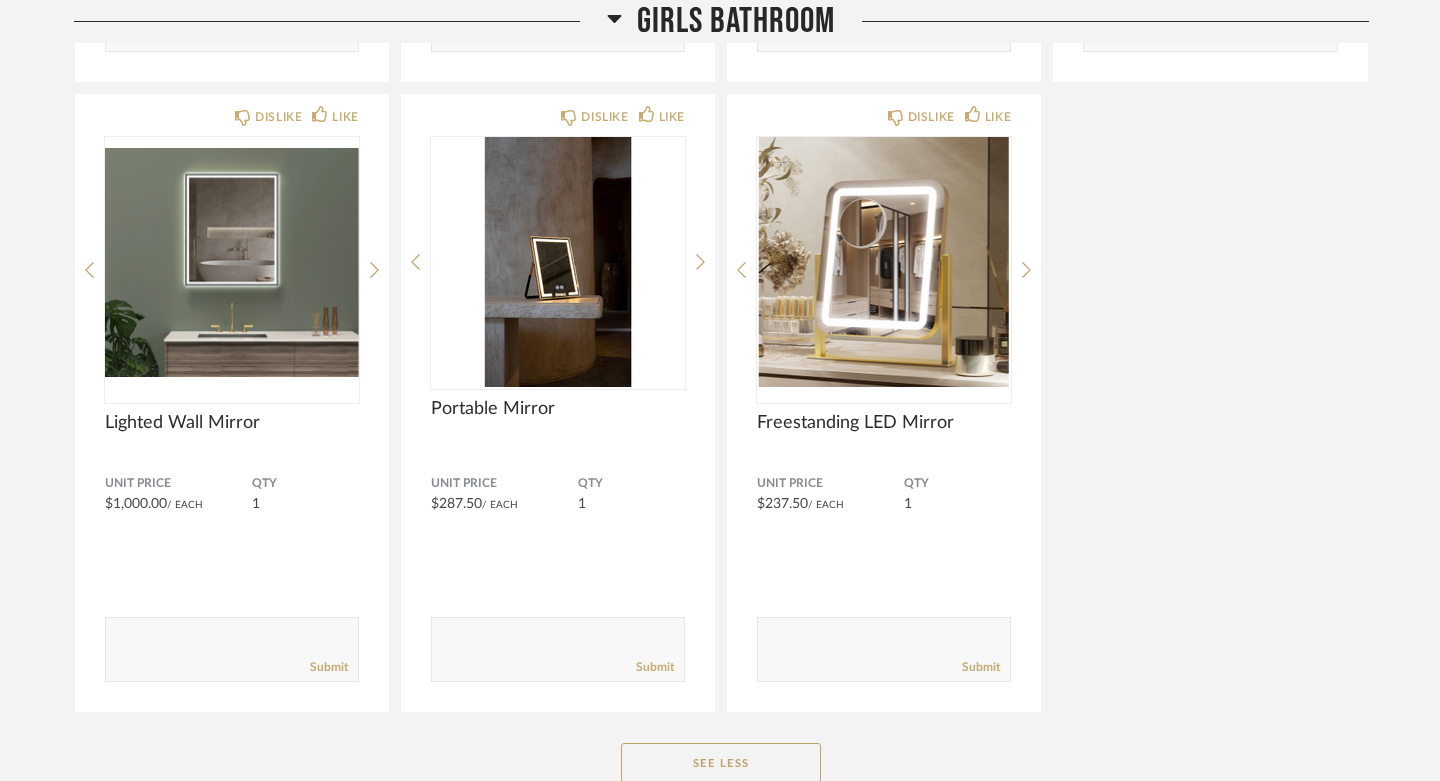 scroll, scrollTop: 9414, scrollLeft: 0, axis: vertical 